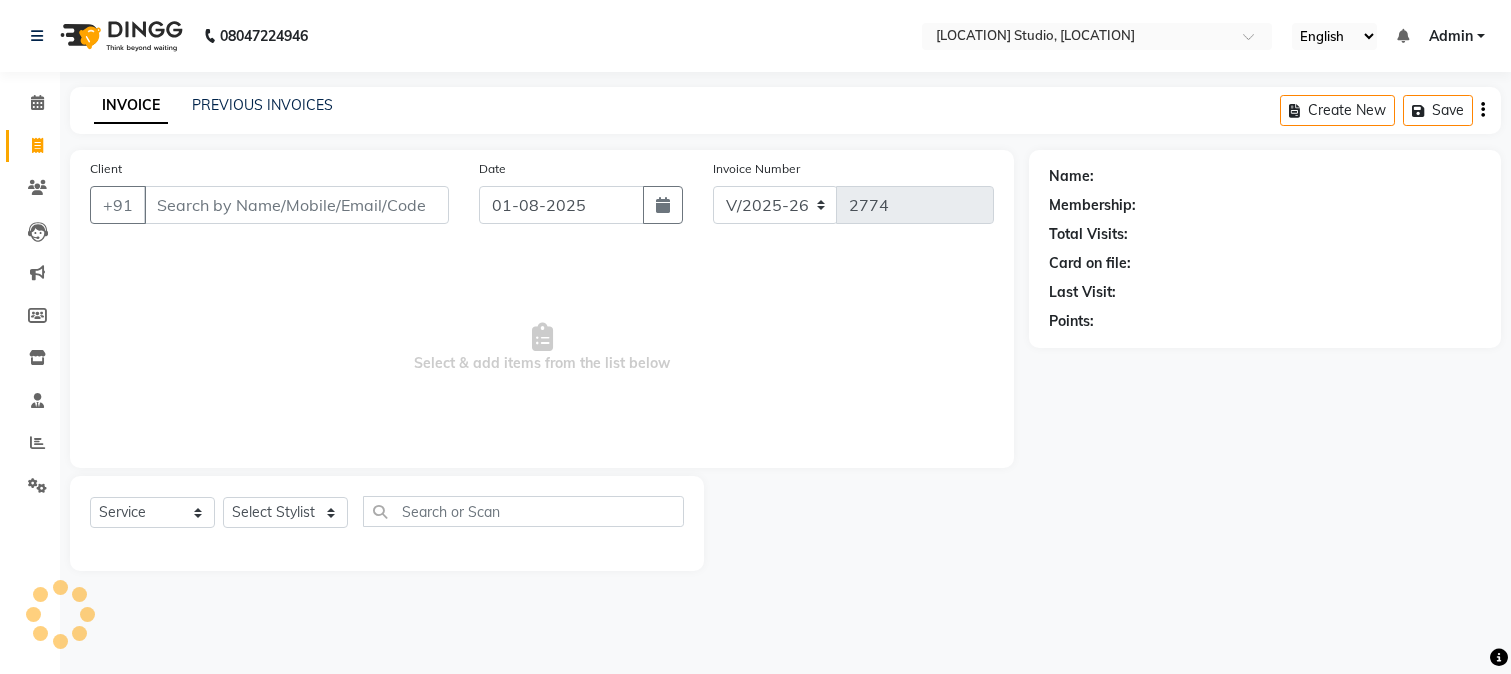 select on "223" 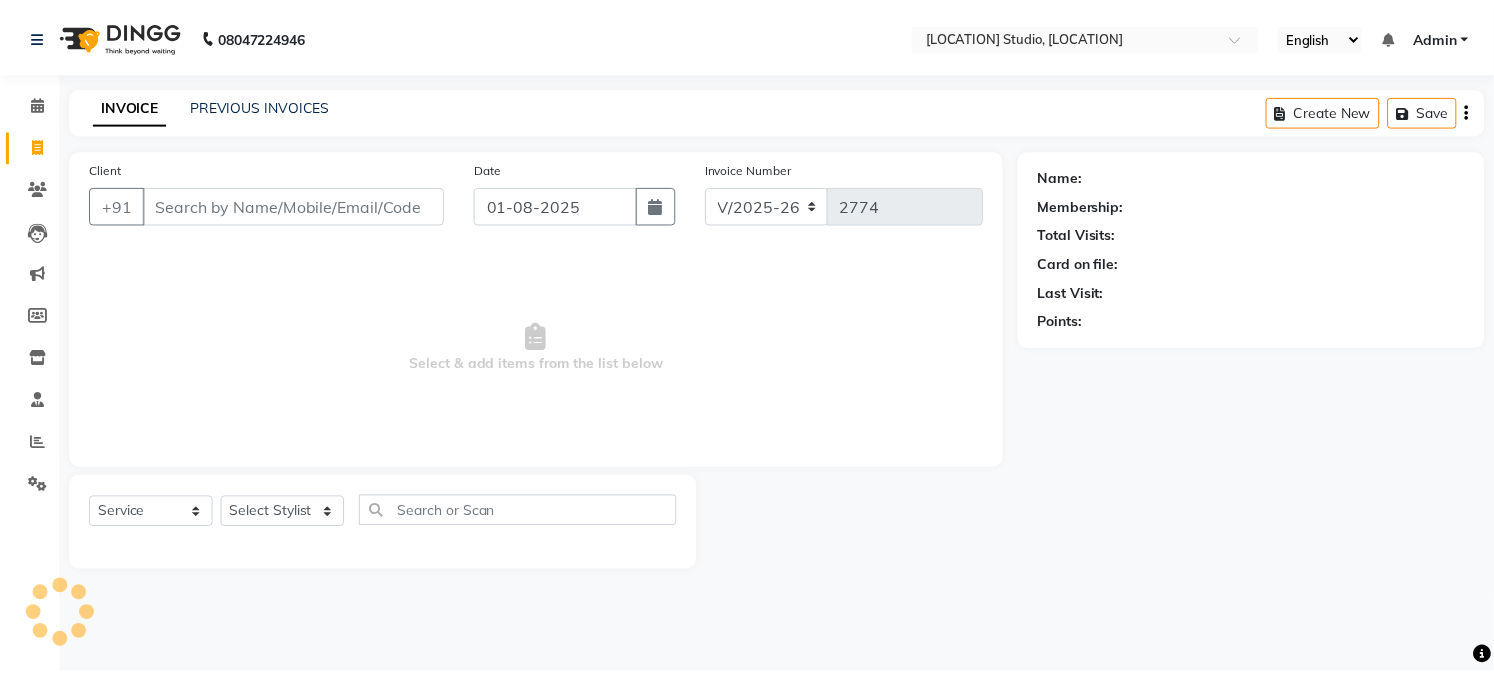 scroll, scrollTop: 0, scrollLeft: 0, axis: both 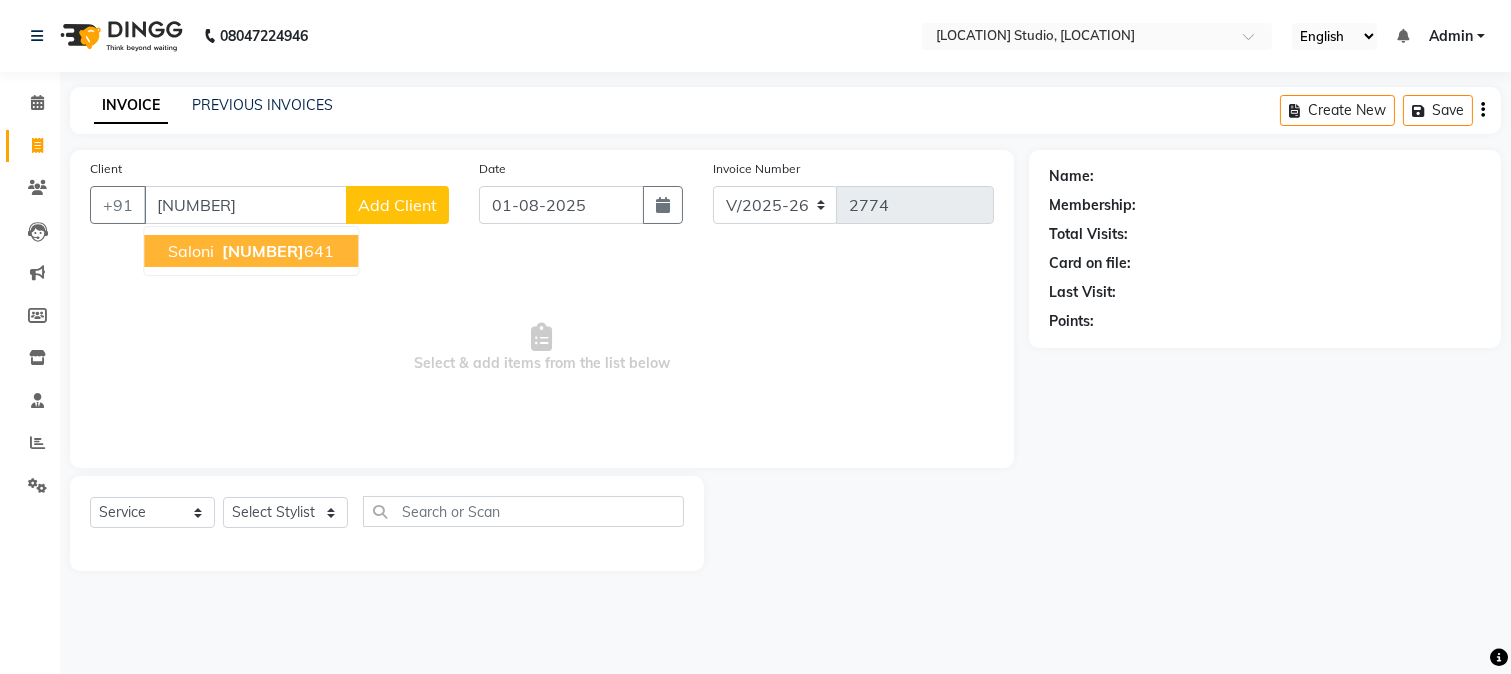click on "9999424" at bounding box center [263, 251] 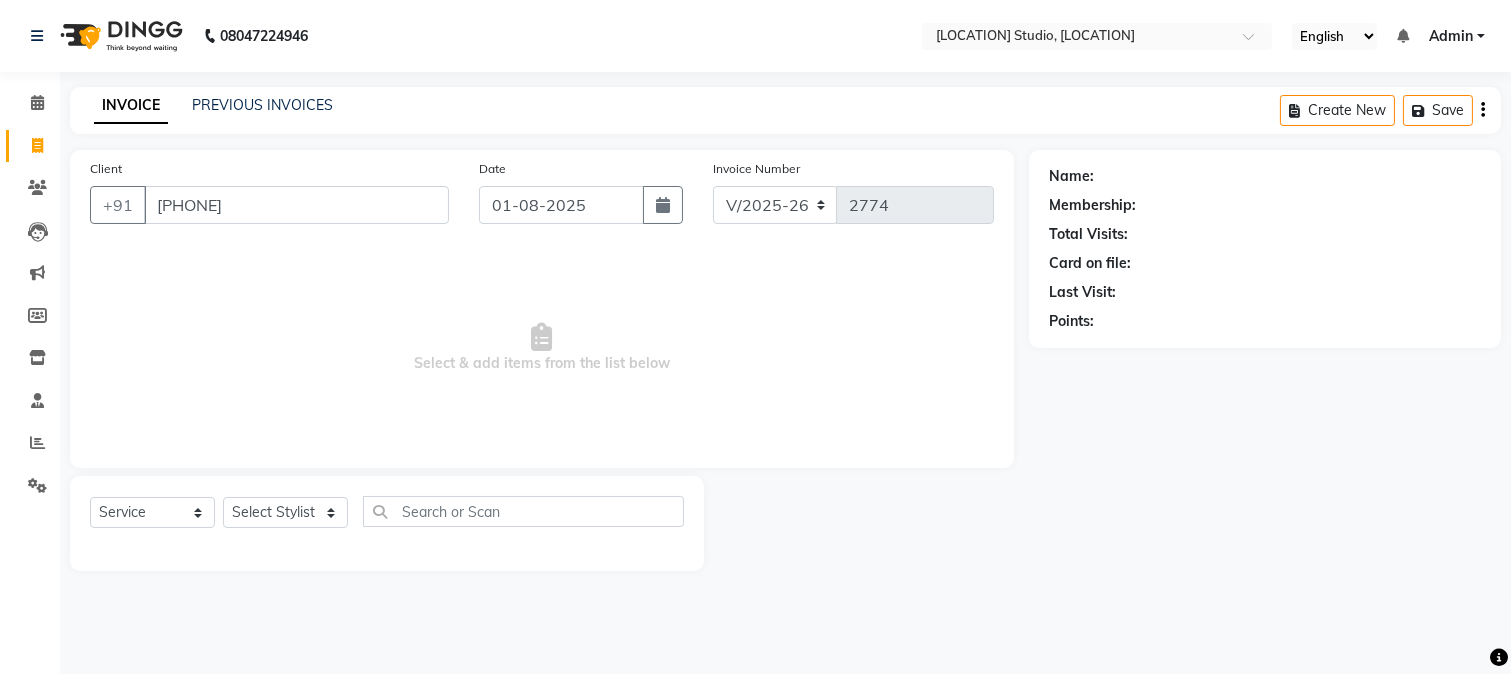 type on "[PHONE]" 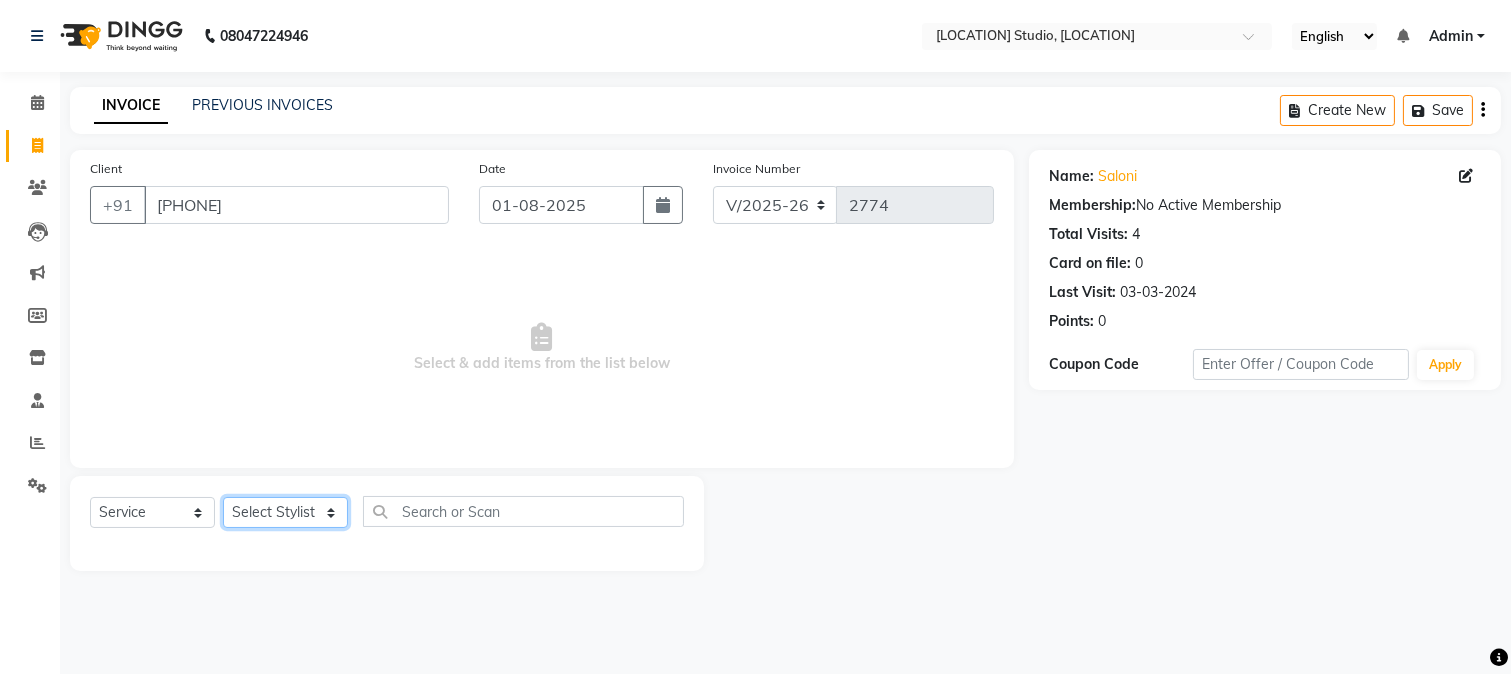 click on "Select Stylist [FIRST] [FIRST] [FIRST] [FIRST]  [FIRST] [FIRST] [FIRST] [FIRST] [FIRST] [FIRST] [FIRST] [FIRST] [FIRST] [FIRST] [FIRST] [FIRST] [FIRST] [FIRST] [FIRST] [FIRST] [FIRST] [FIRST]" 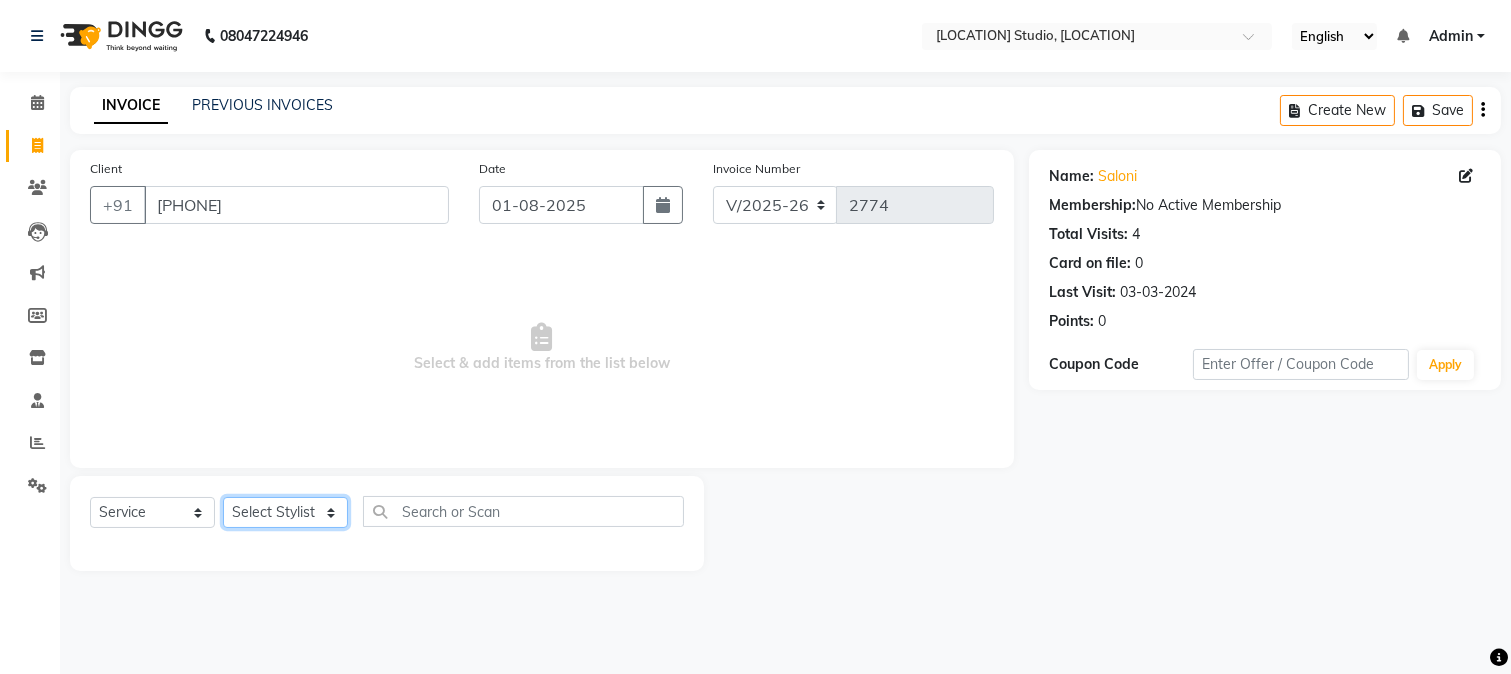 select on "[NUMBER]" 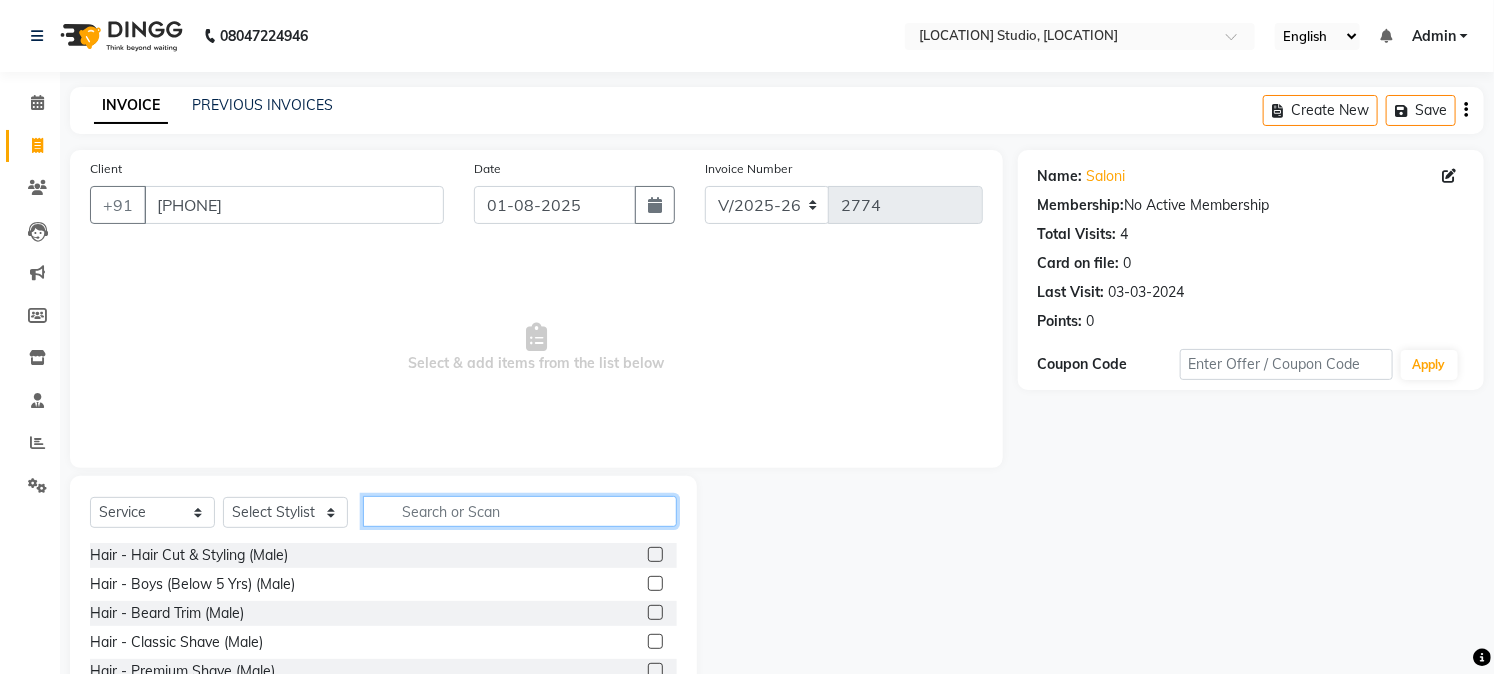 click 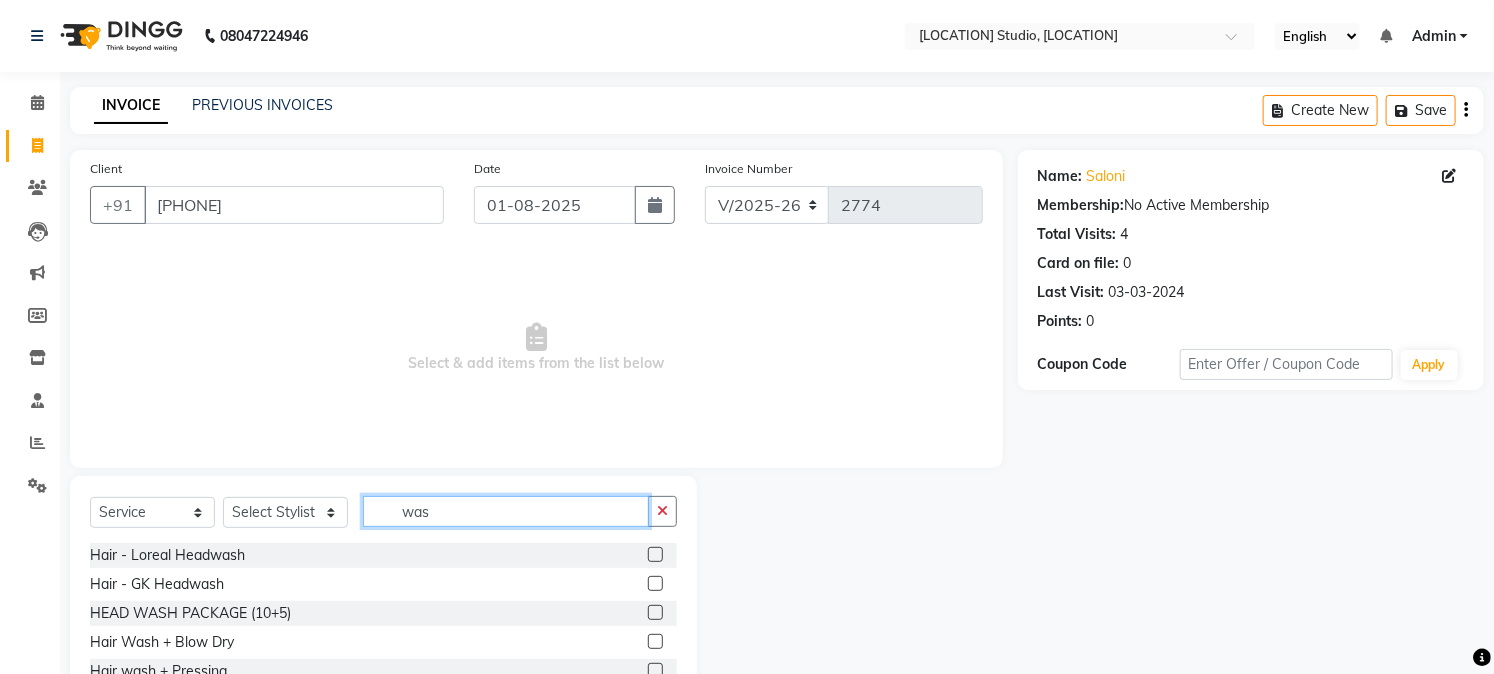 type on "was" 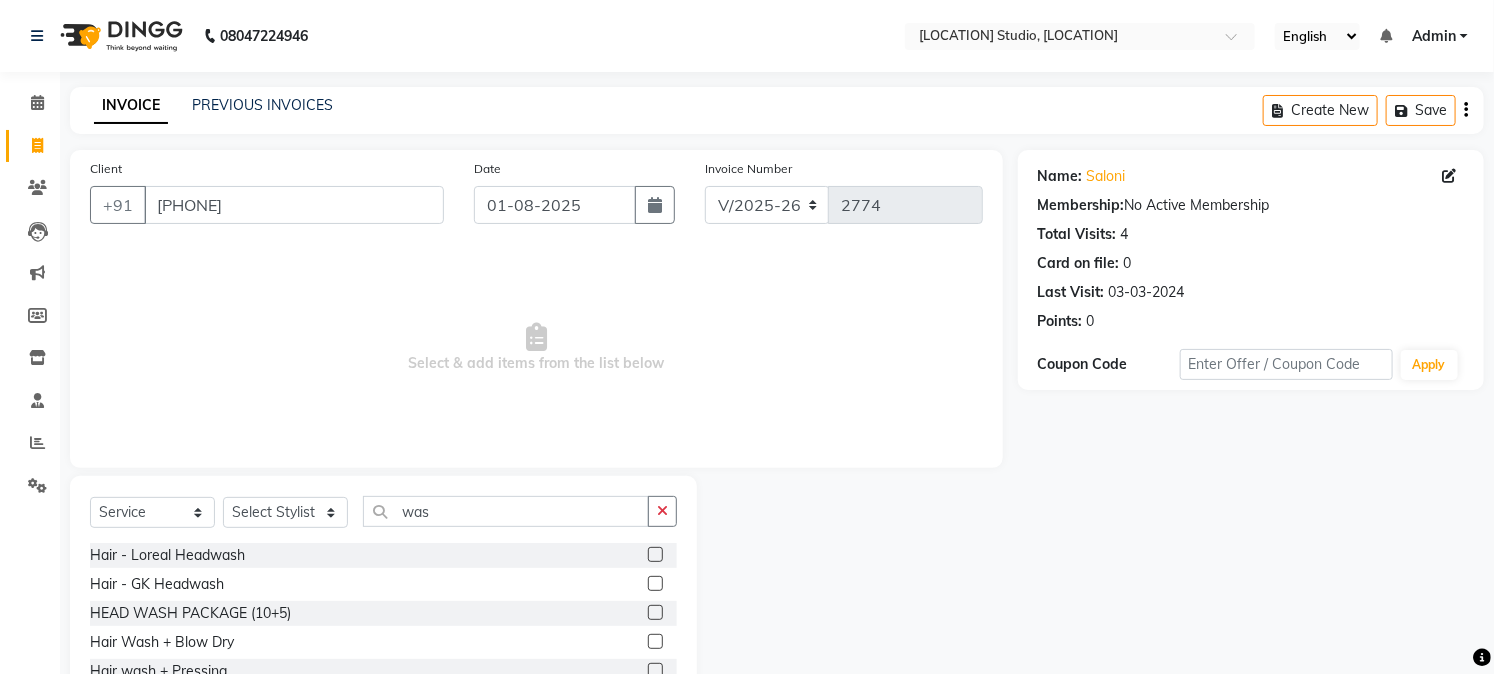 click 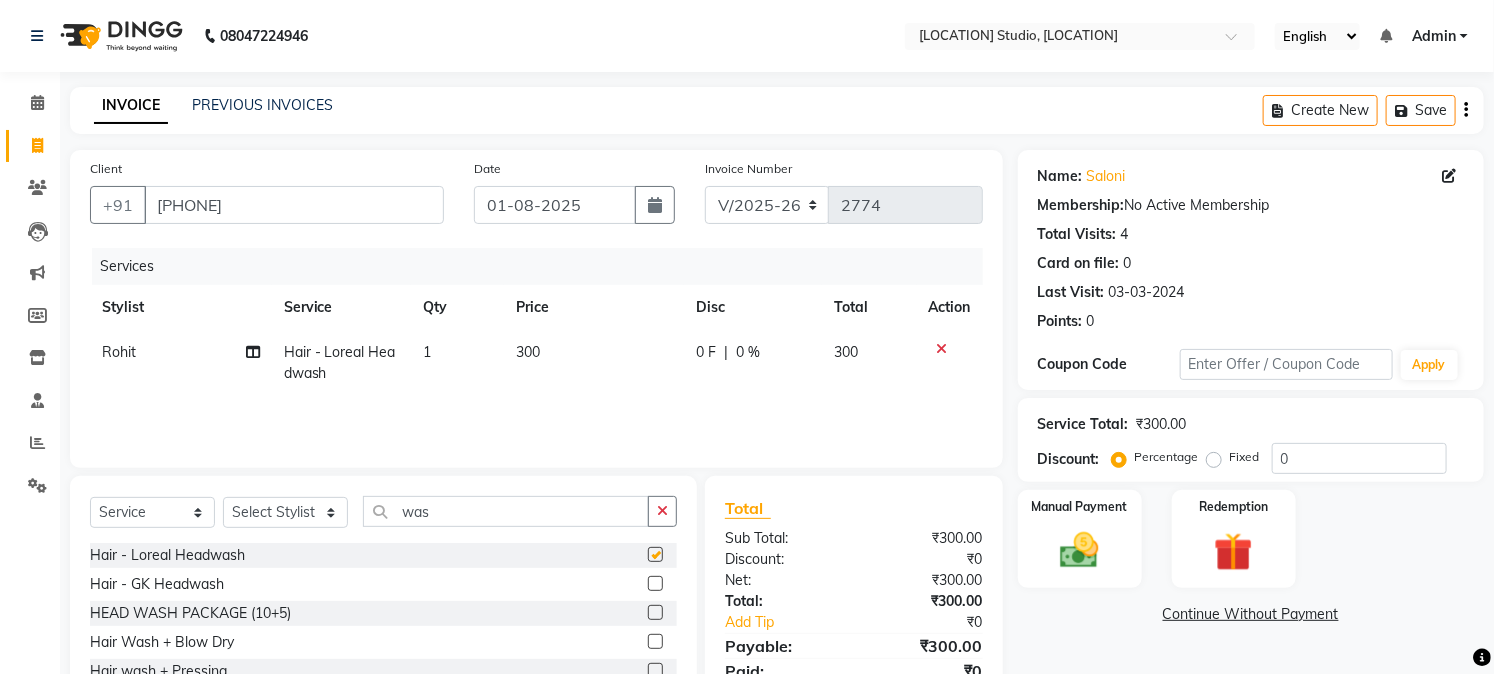 checkbox on "false" 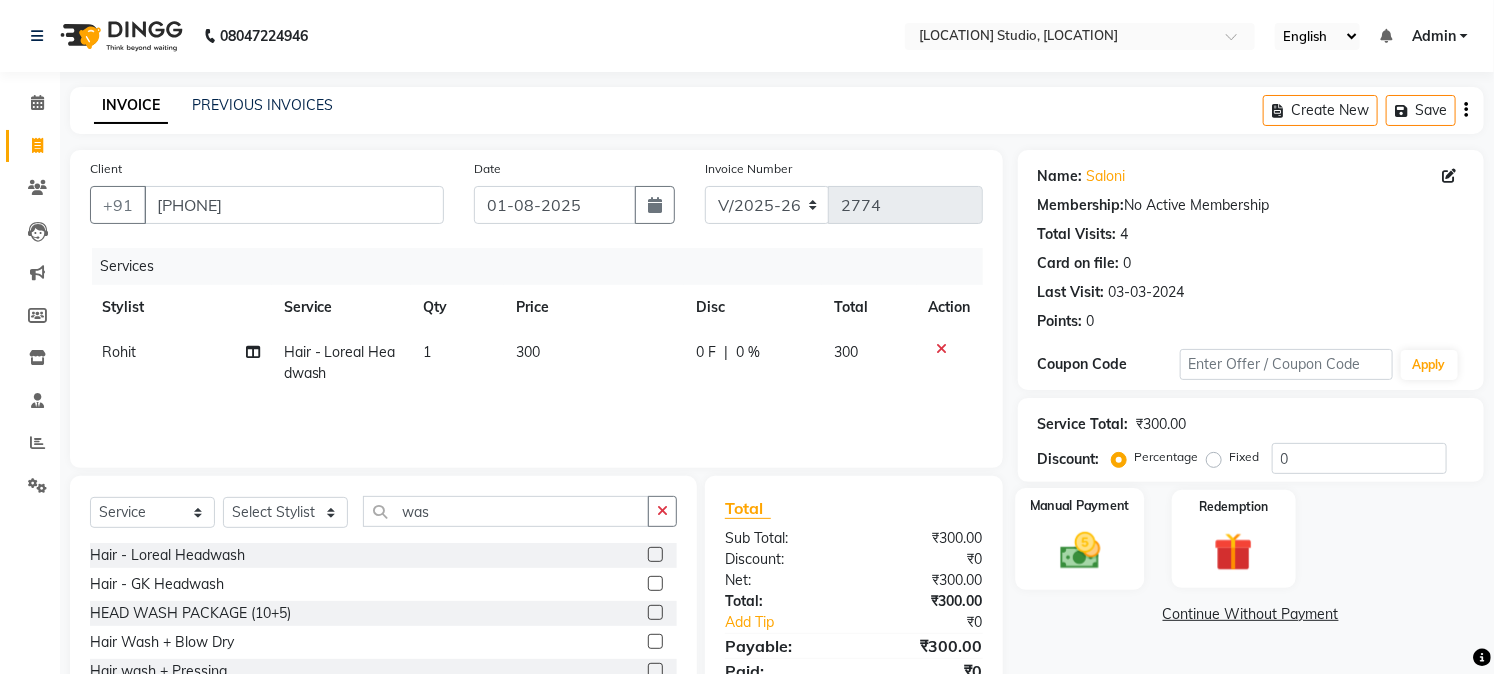 click 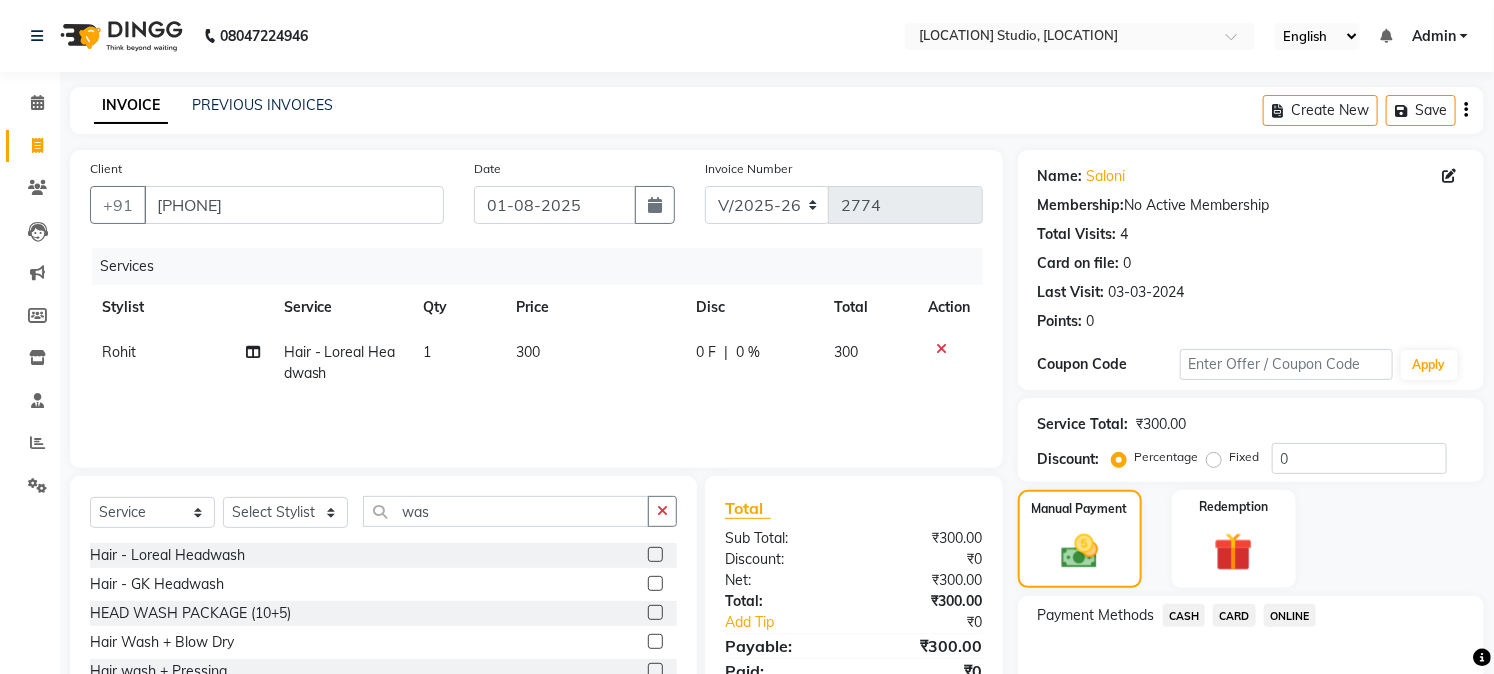 click on "ONLINE" 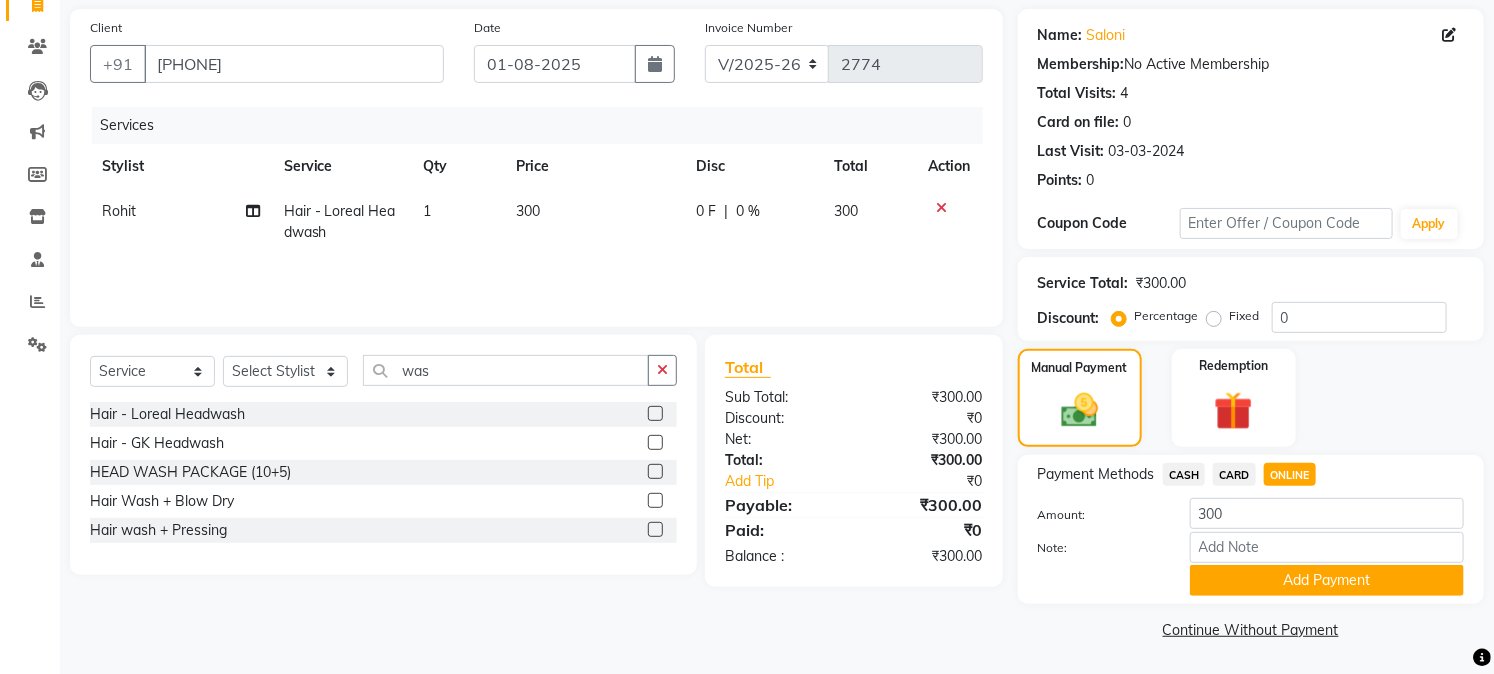 scroll, scrollTop: 142, scrollLeft: 0, axis: vertical 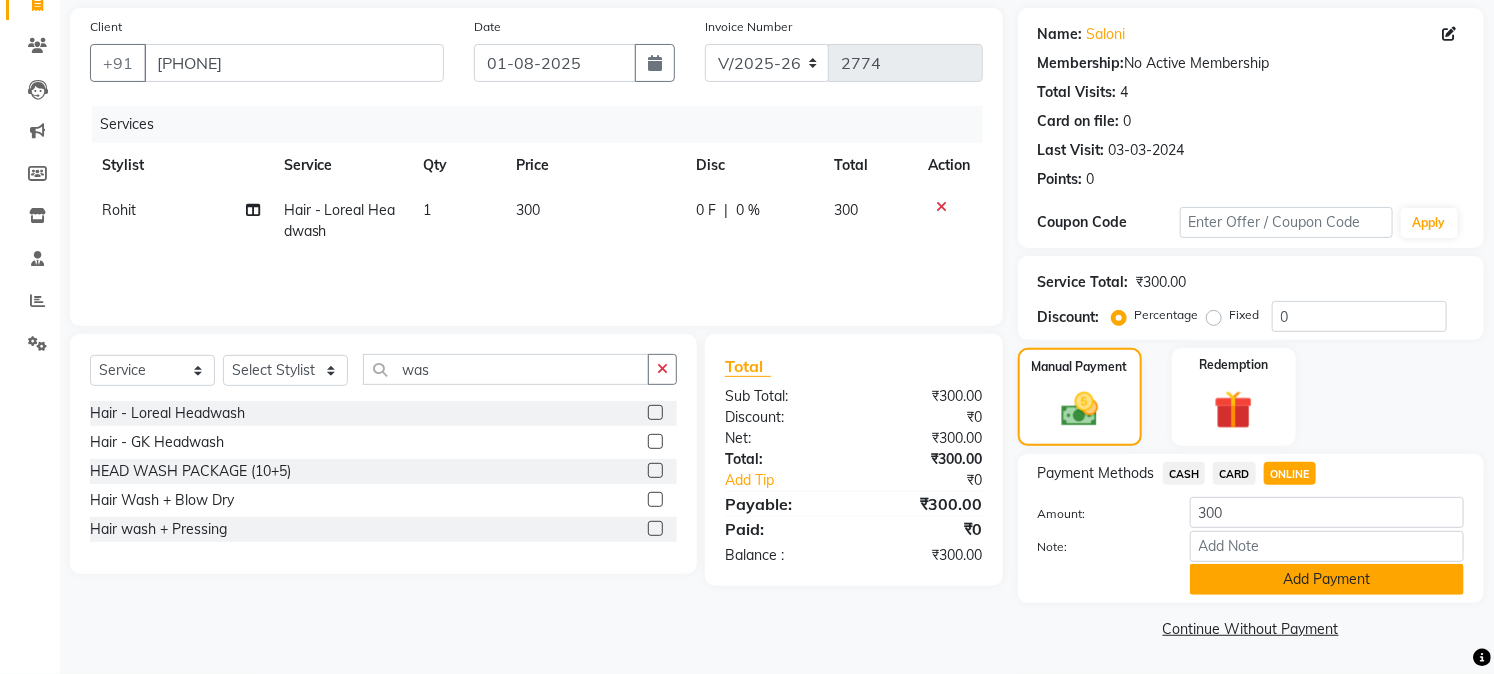 click on "Add Payment" 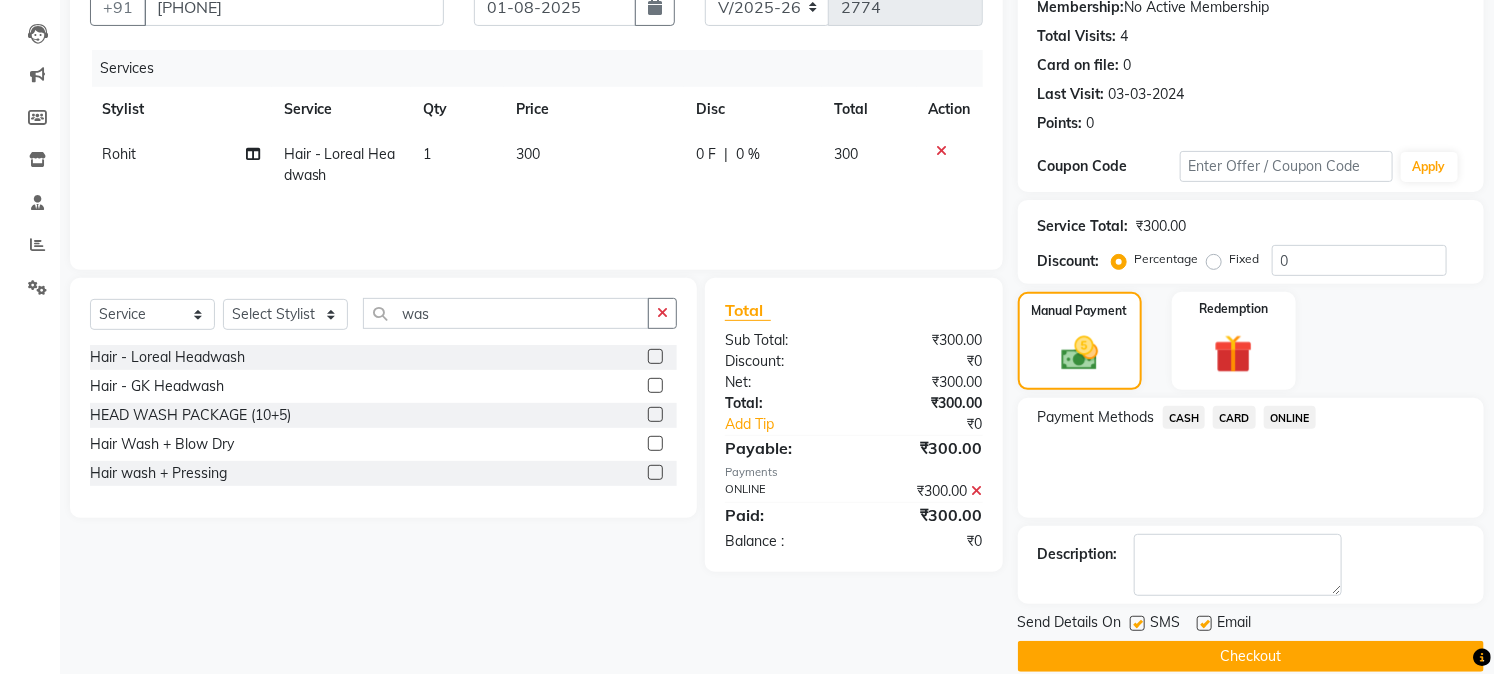 scroll, scrollTop: 225, scrollLeft: 0, axis: vertical 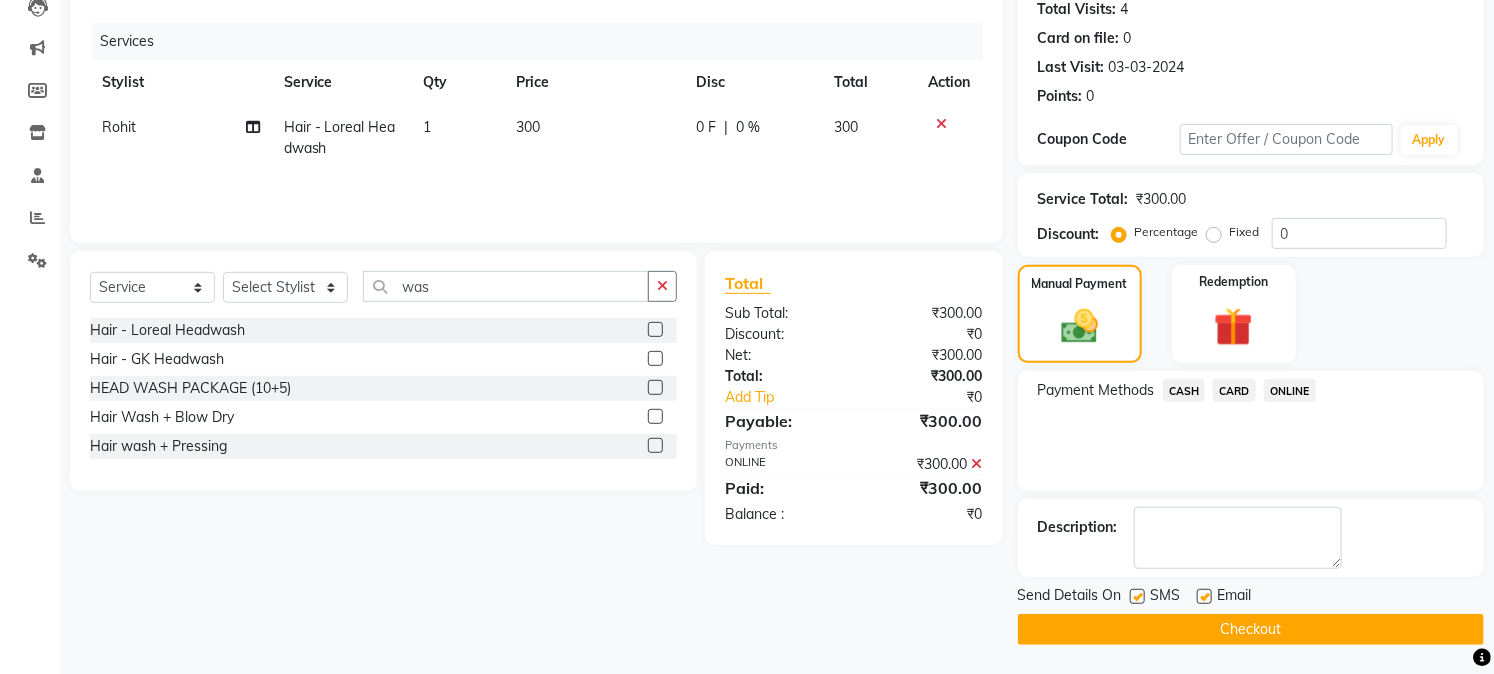 click on "Checkout" 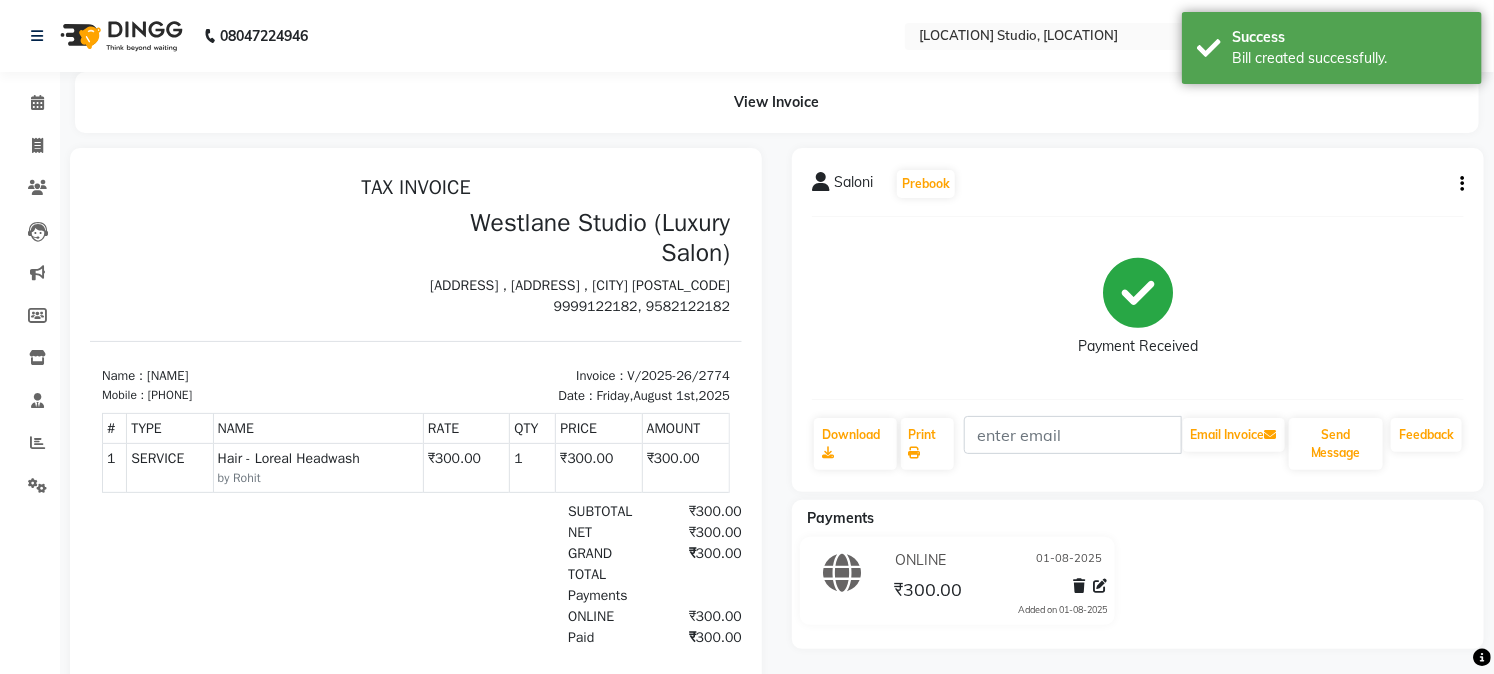 scroll, scrollTop: 0, scrollLeft: 0, axis: both 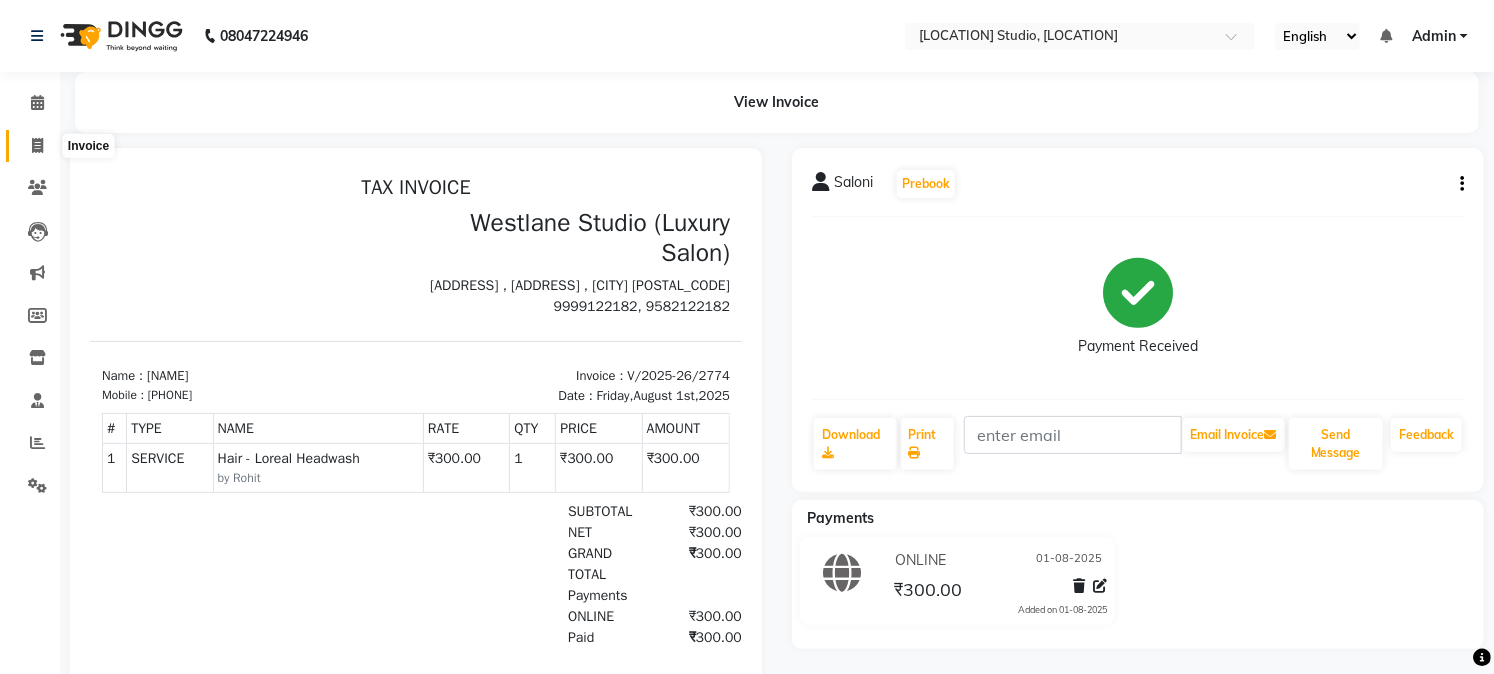 click 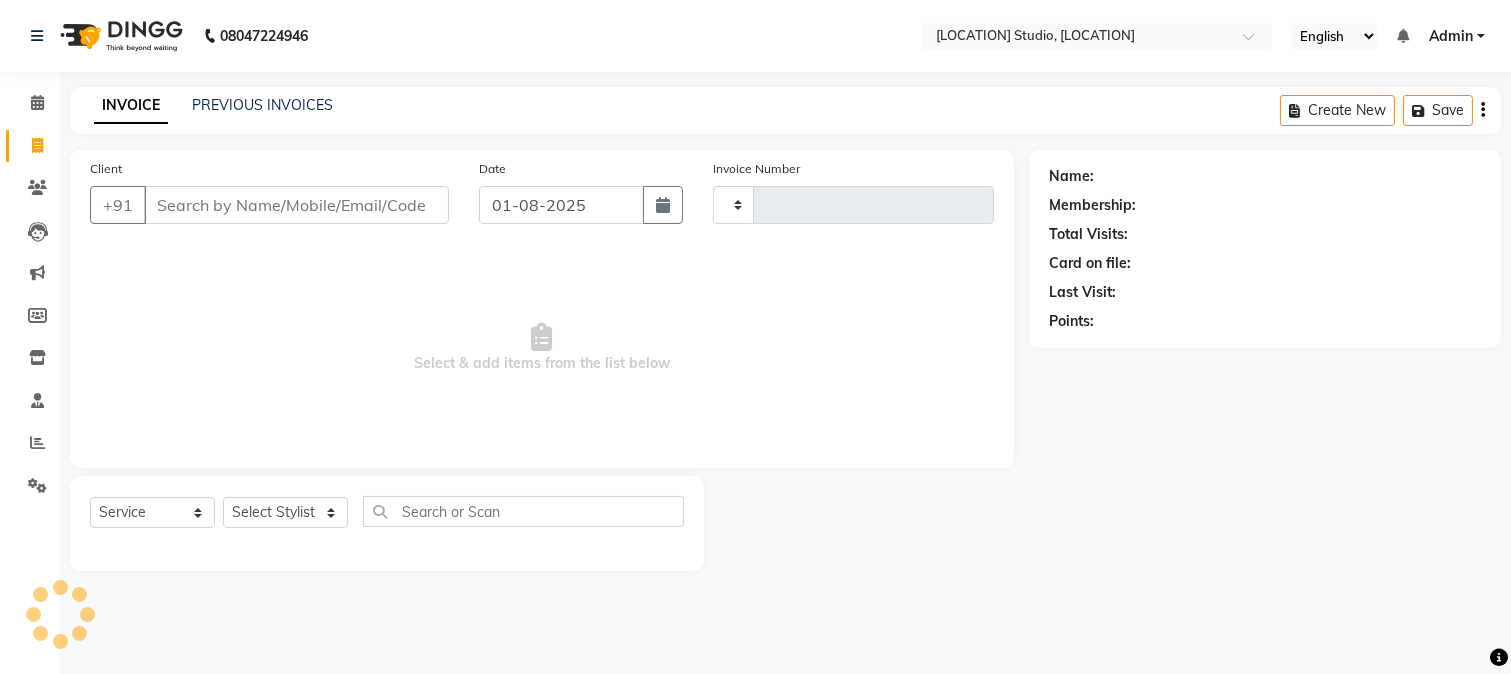 type on "2775" 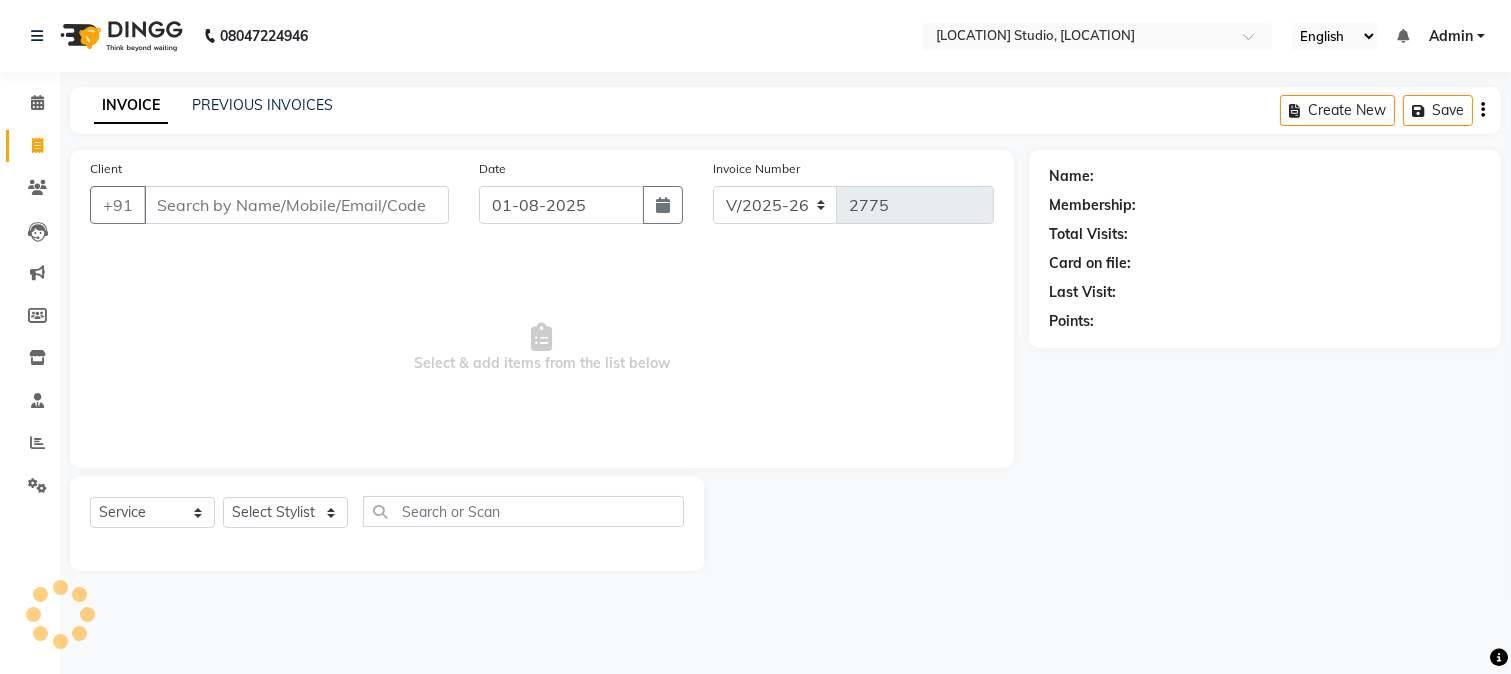 click on "Client" at bounding box center [296, 205] 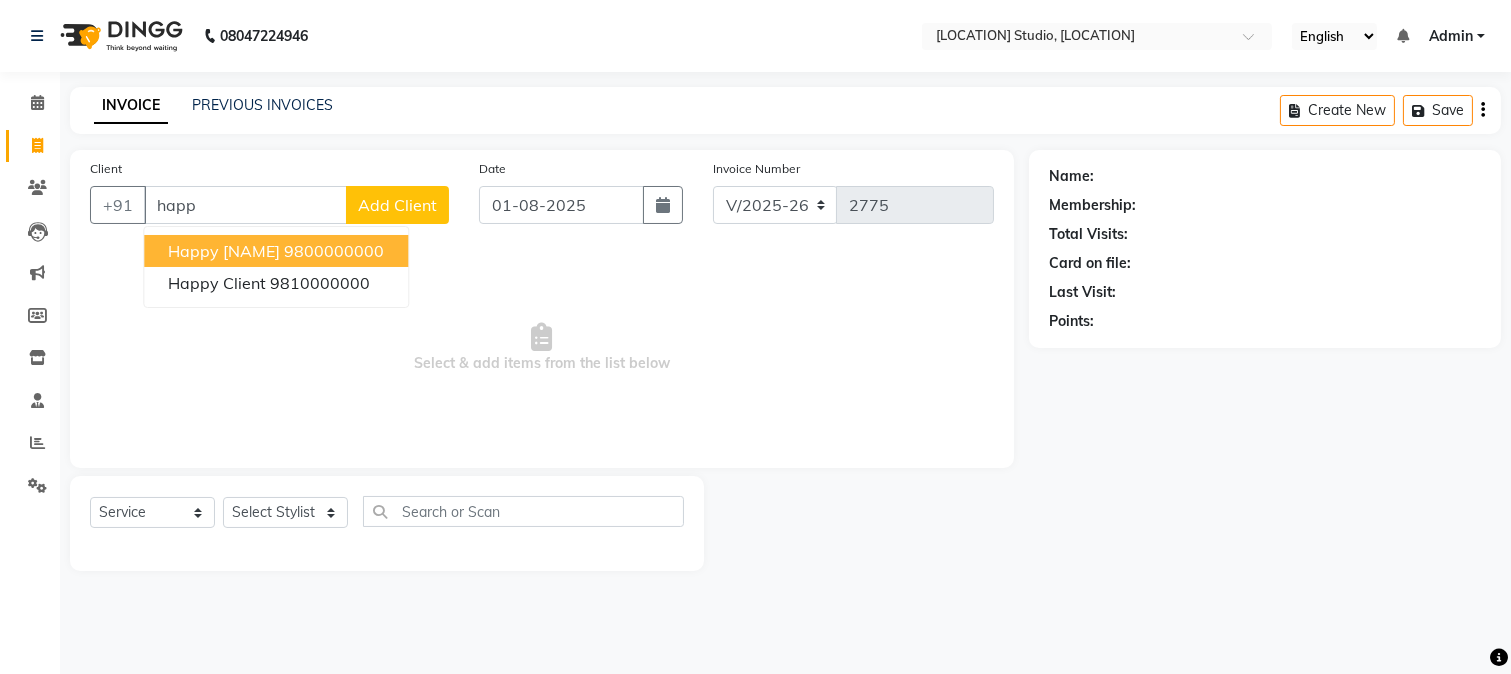 click on "9800000000" at bounding box center [334, 251] 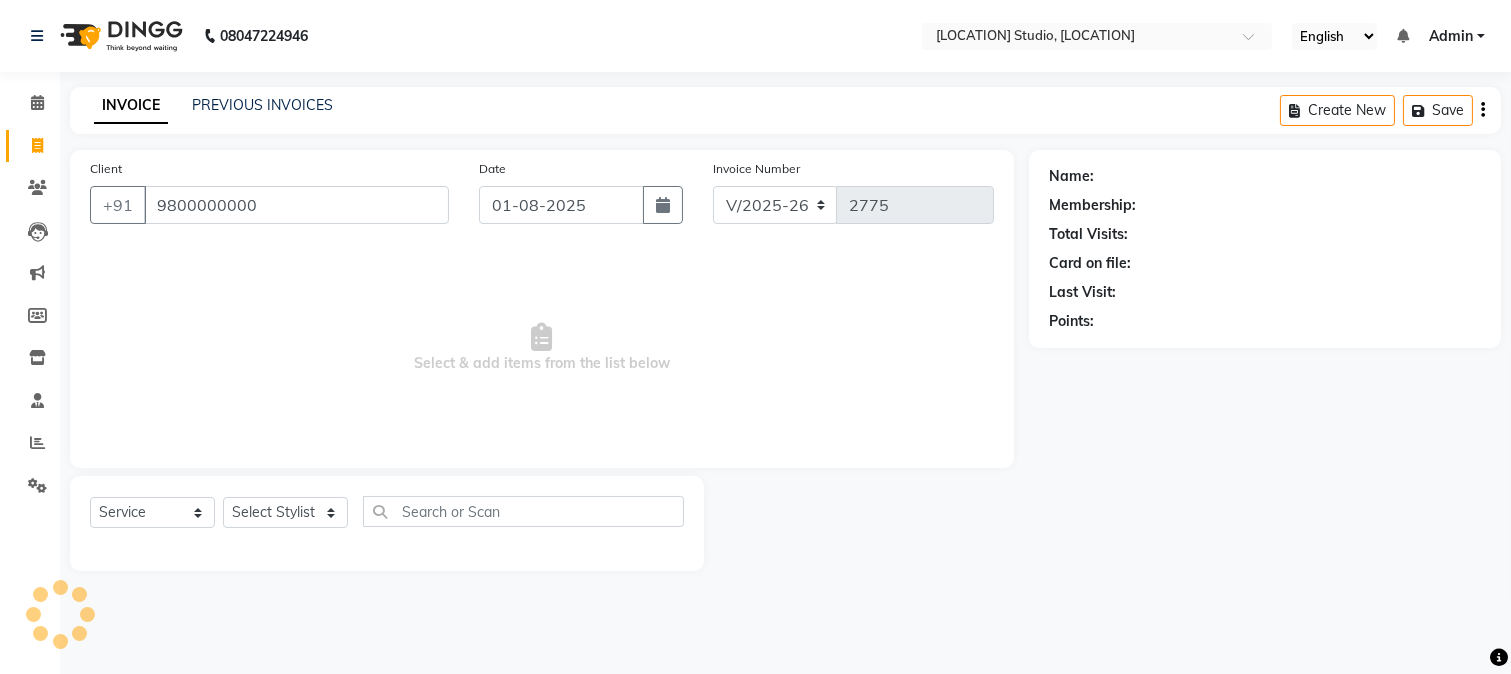 type on "9800000000" 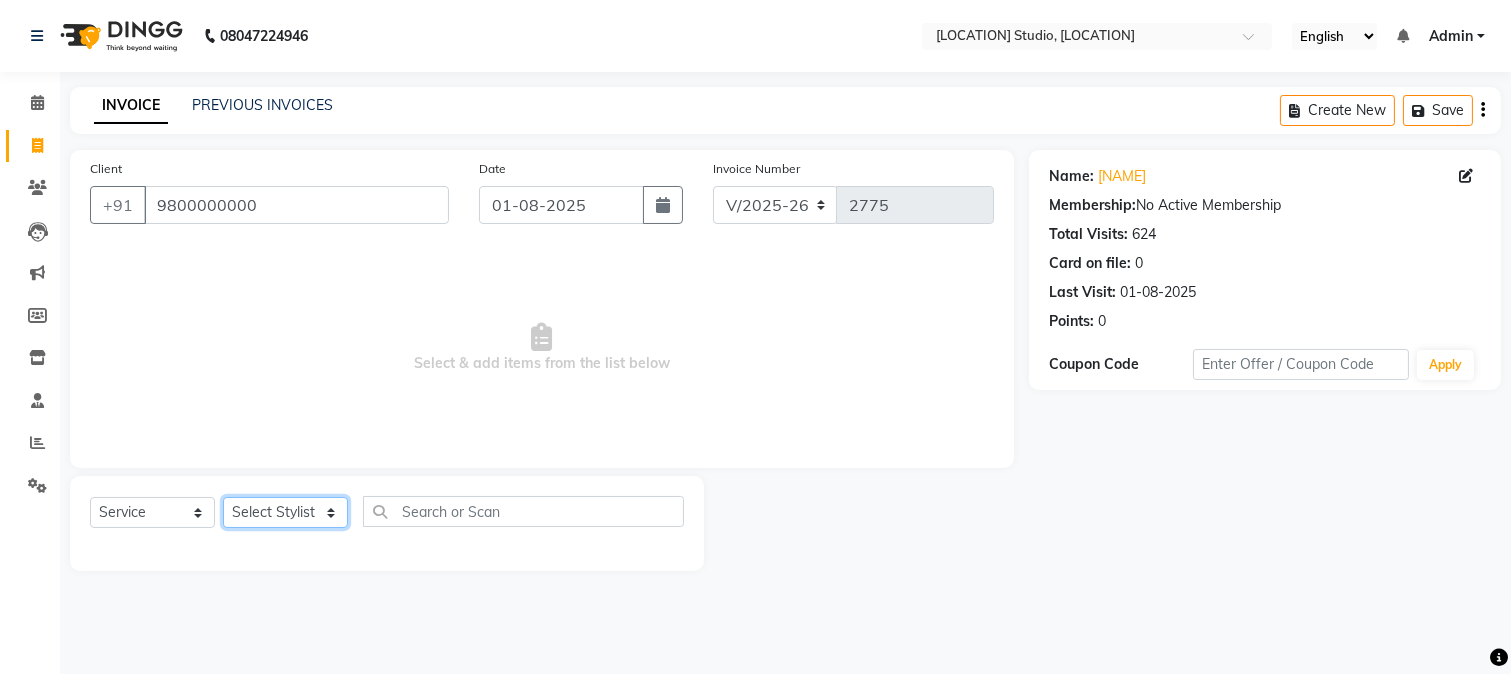 click on "Select Stylist [FIRST] [FIRST] [FIRST] [FIRST]  [FIRST] [FIRST] [FIRST] [FIRST] [FIRST] [FIRST] [FIRST] [FIRST] [FIRST] [FIRST] [FIRST] [FIRST] [FIRST] [FIRST] [FIRST] [FIRST] [FIRST] [FIRST]" 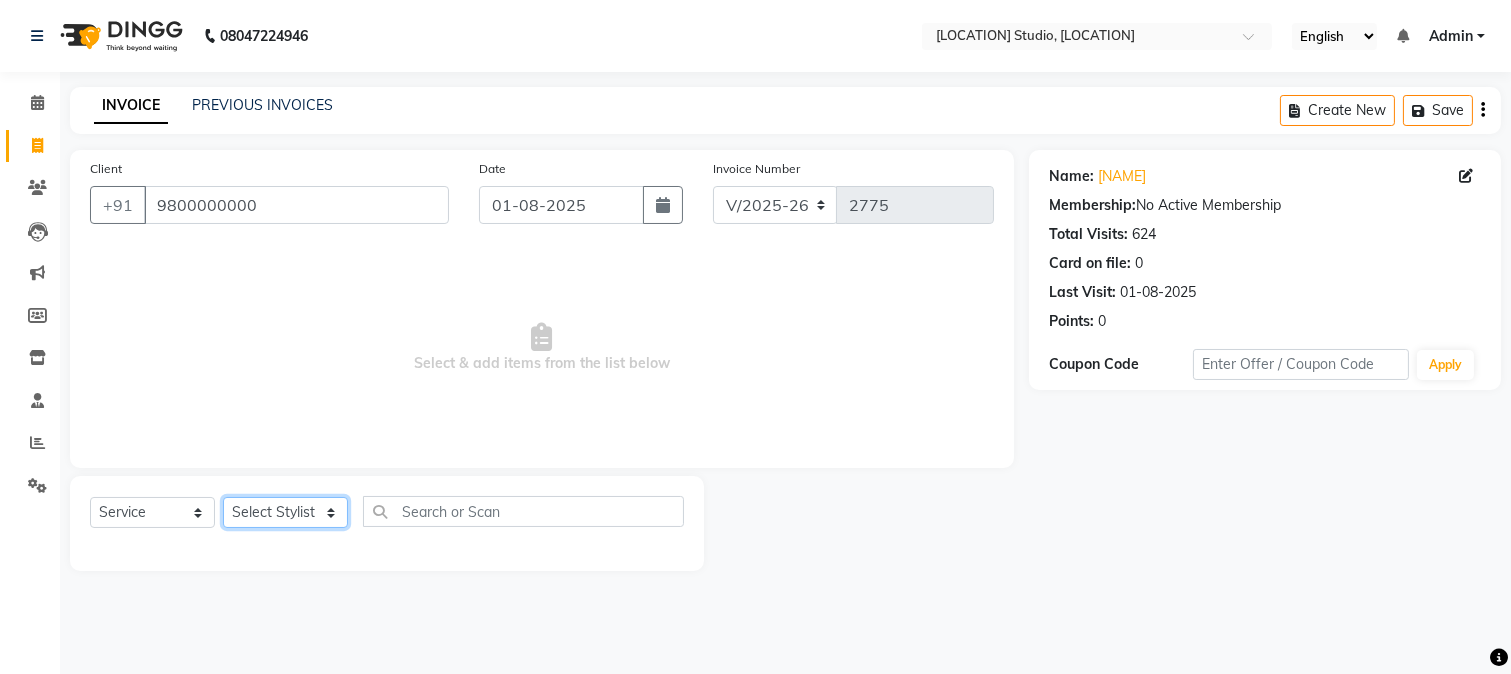 select on "13723" 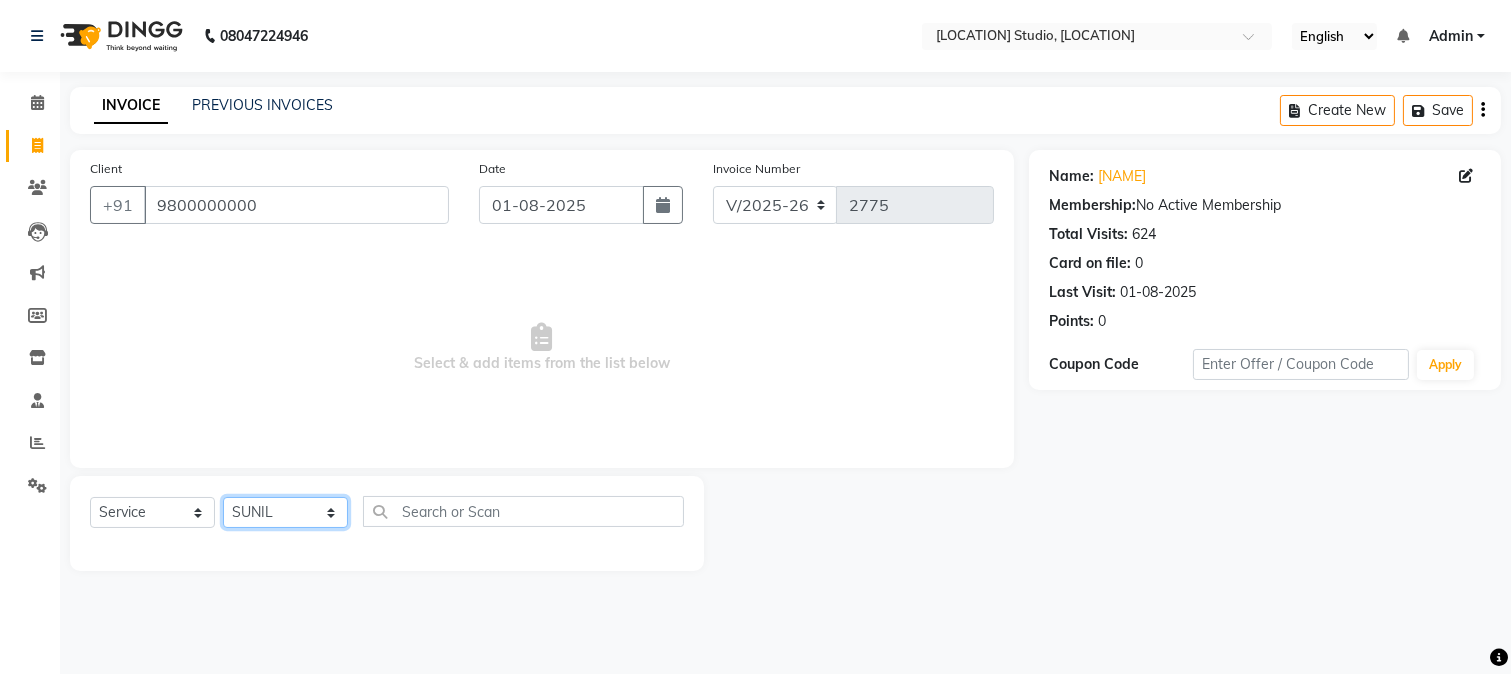 click on "Select Stylist [FIRST] [FIRST] [FIRST] [FIRST]  [FIRST] [FIRST] [FIRST] [FIRST] [FIRST] [FIRST] [FIRST] [FIRST] [FIRST] [FIRST] [FIRST] [FIRST] [FIRST] [FIRST] [FIRST] [FIRST] [FIRST] [FIRST]" 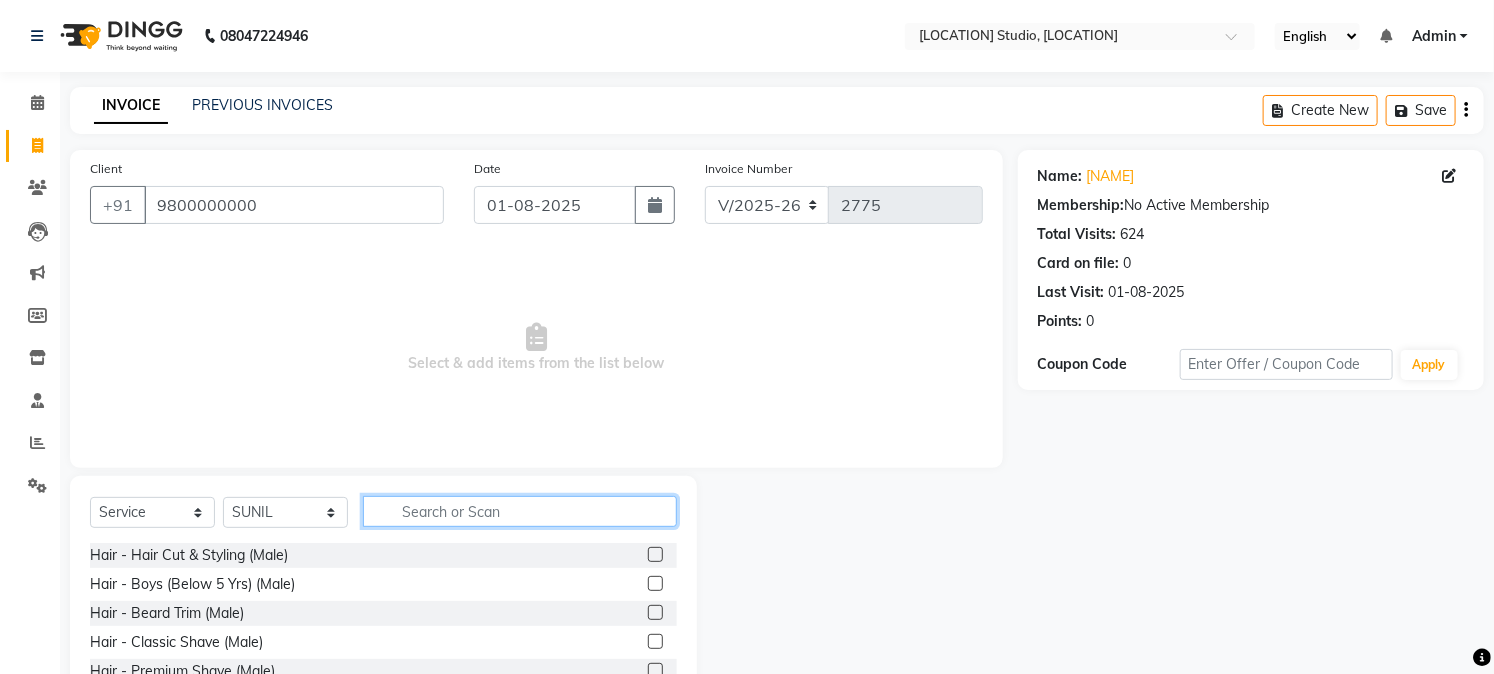 click 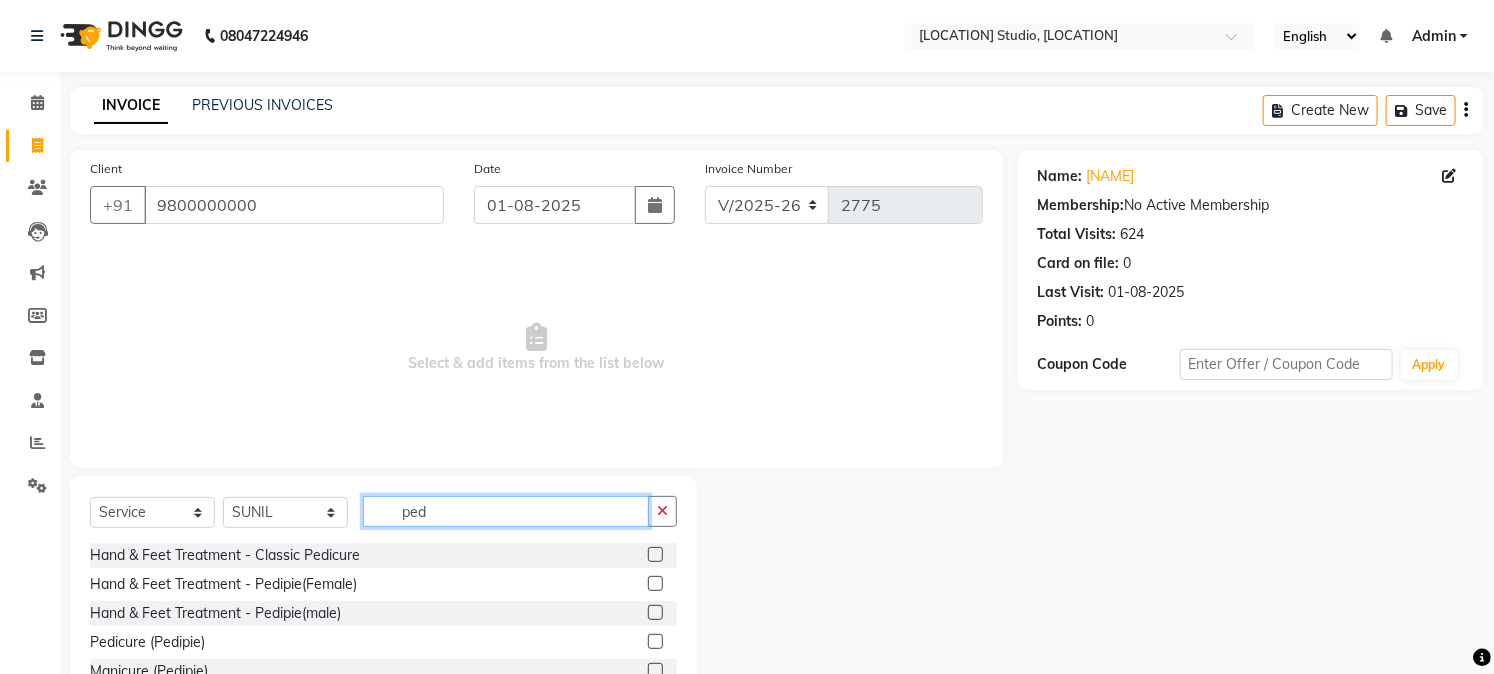 type on "ped" 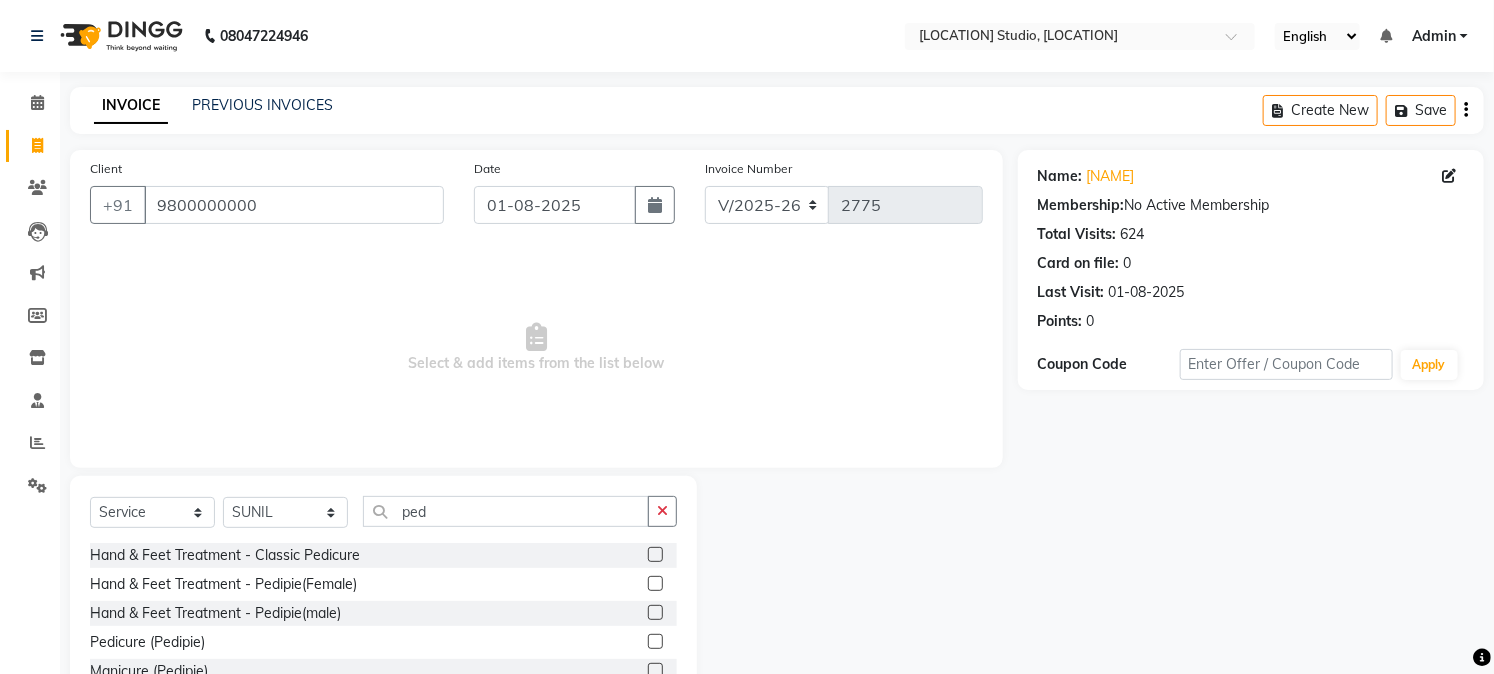 click 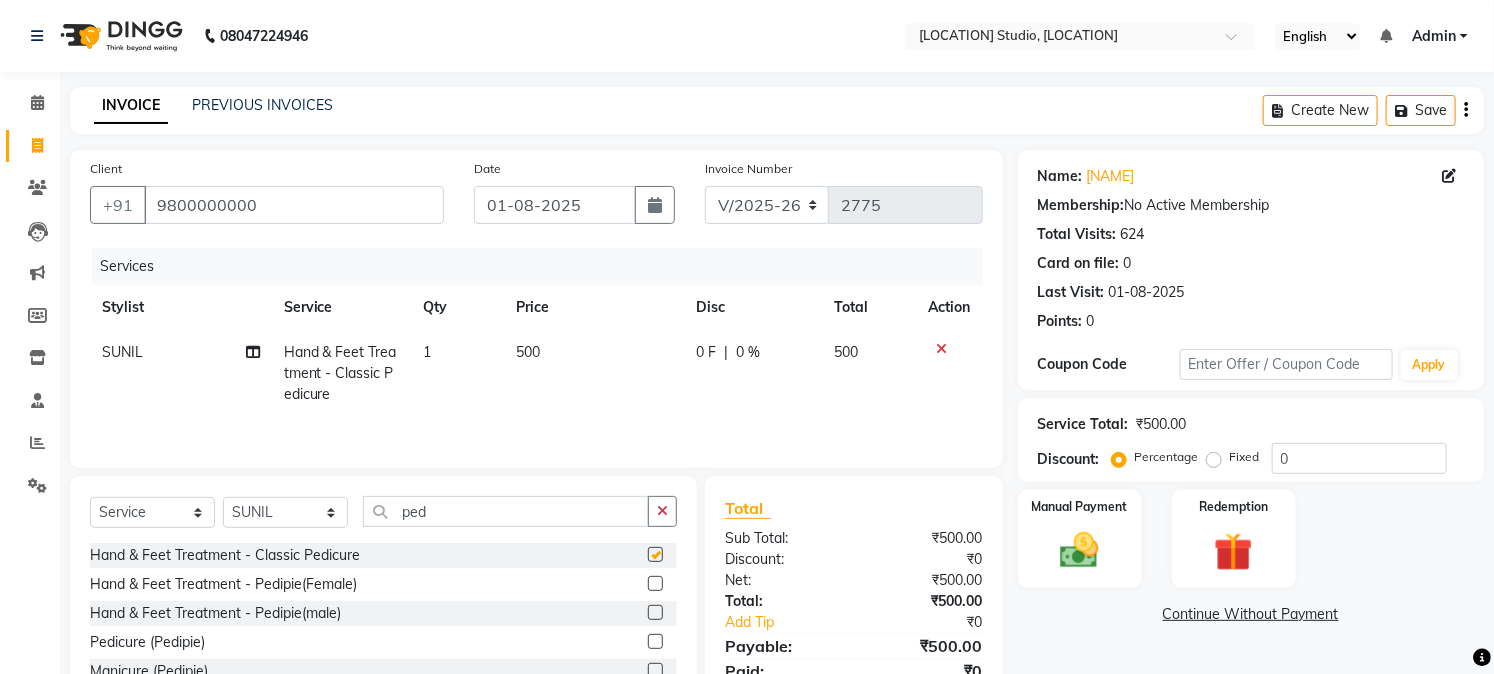checkbox on "false" 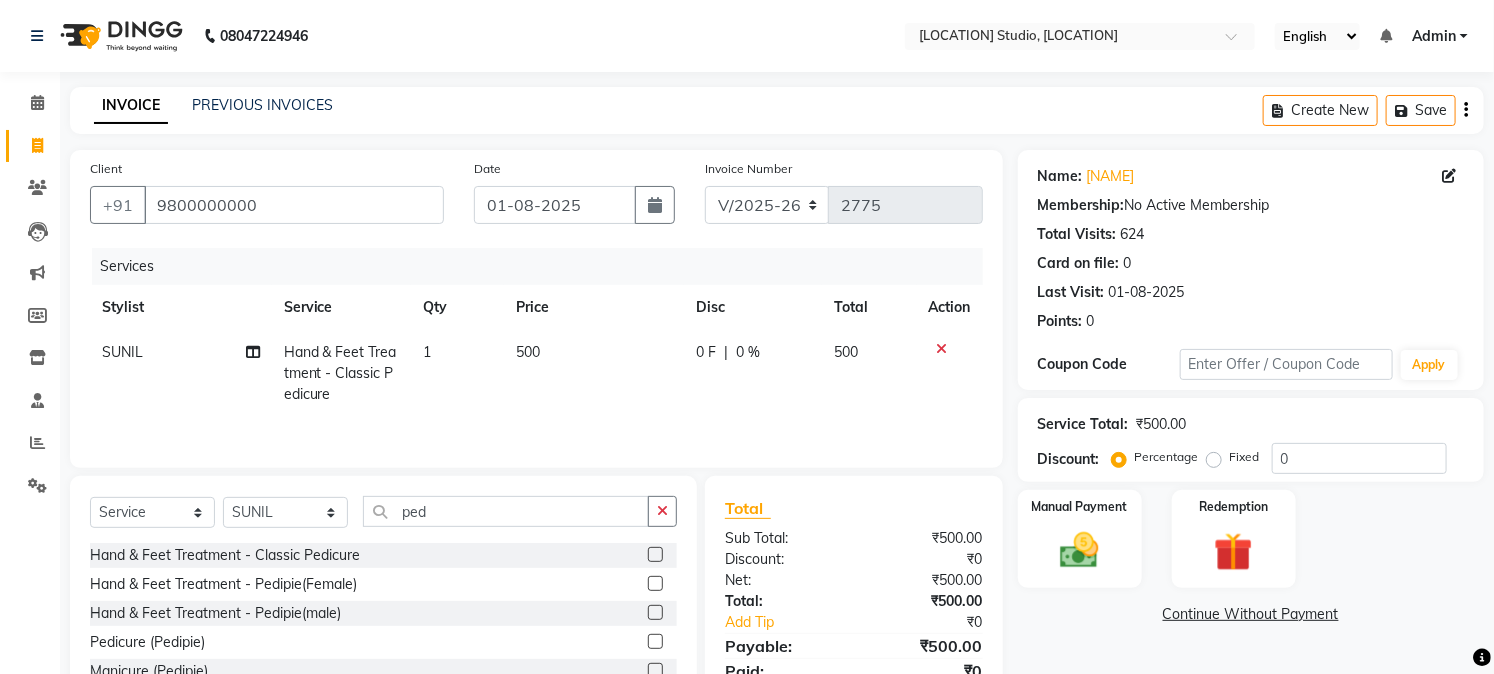 click on "500" 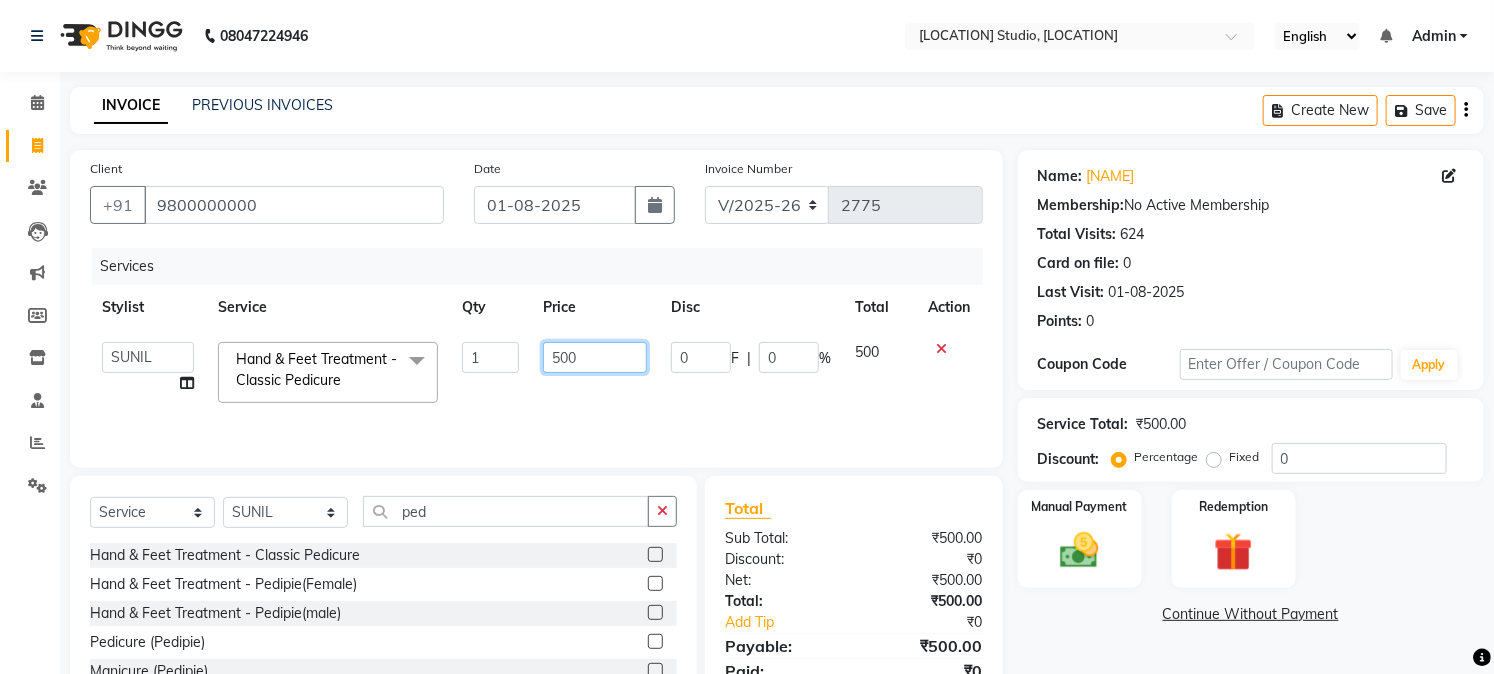click on "500" 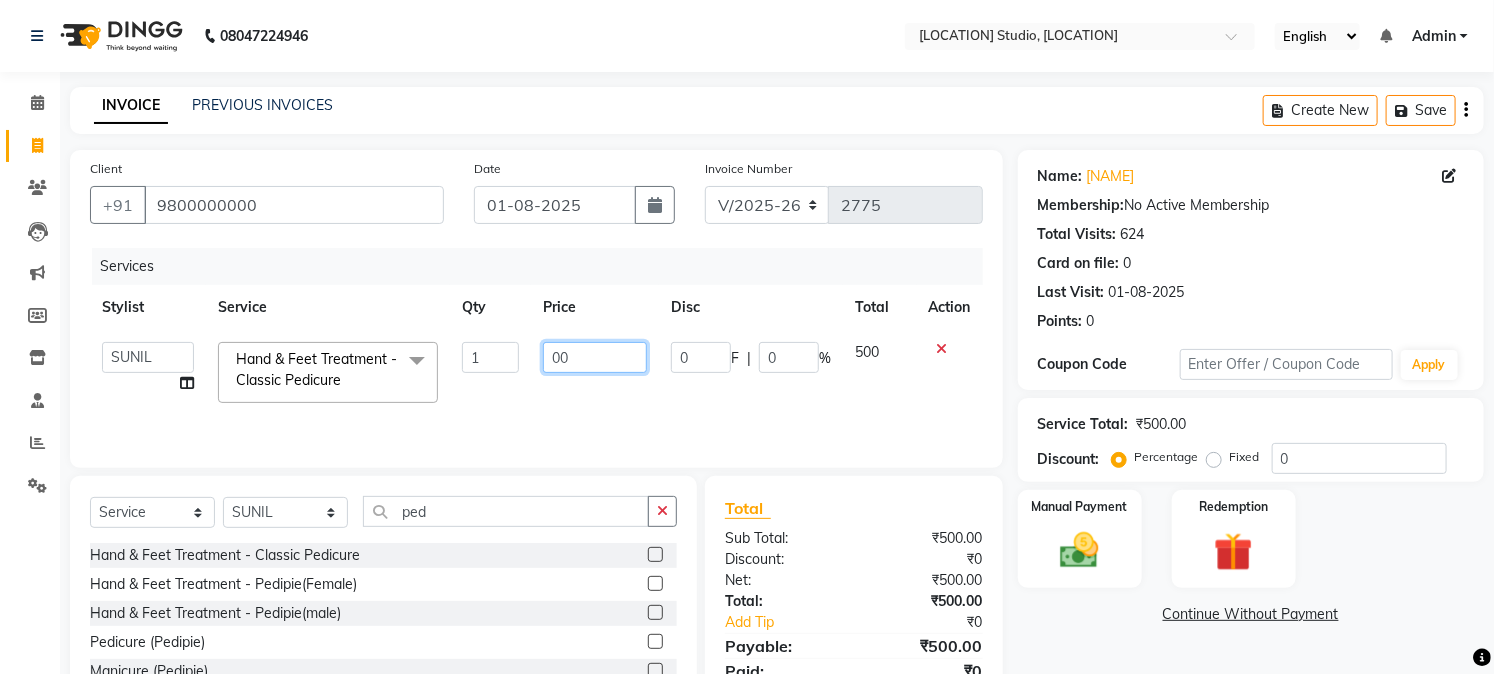 type on "400" 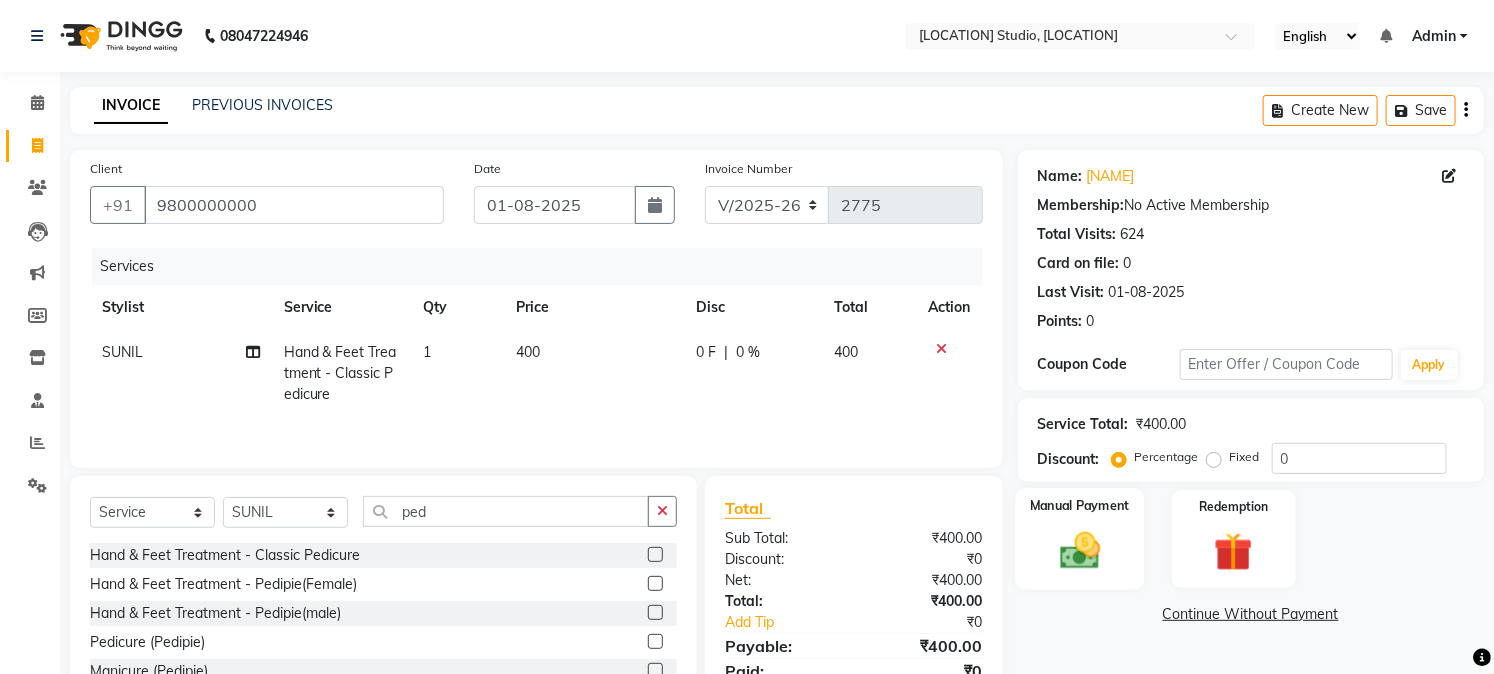 click 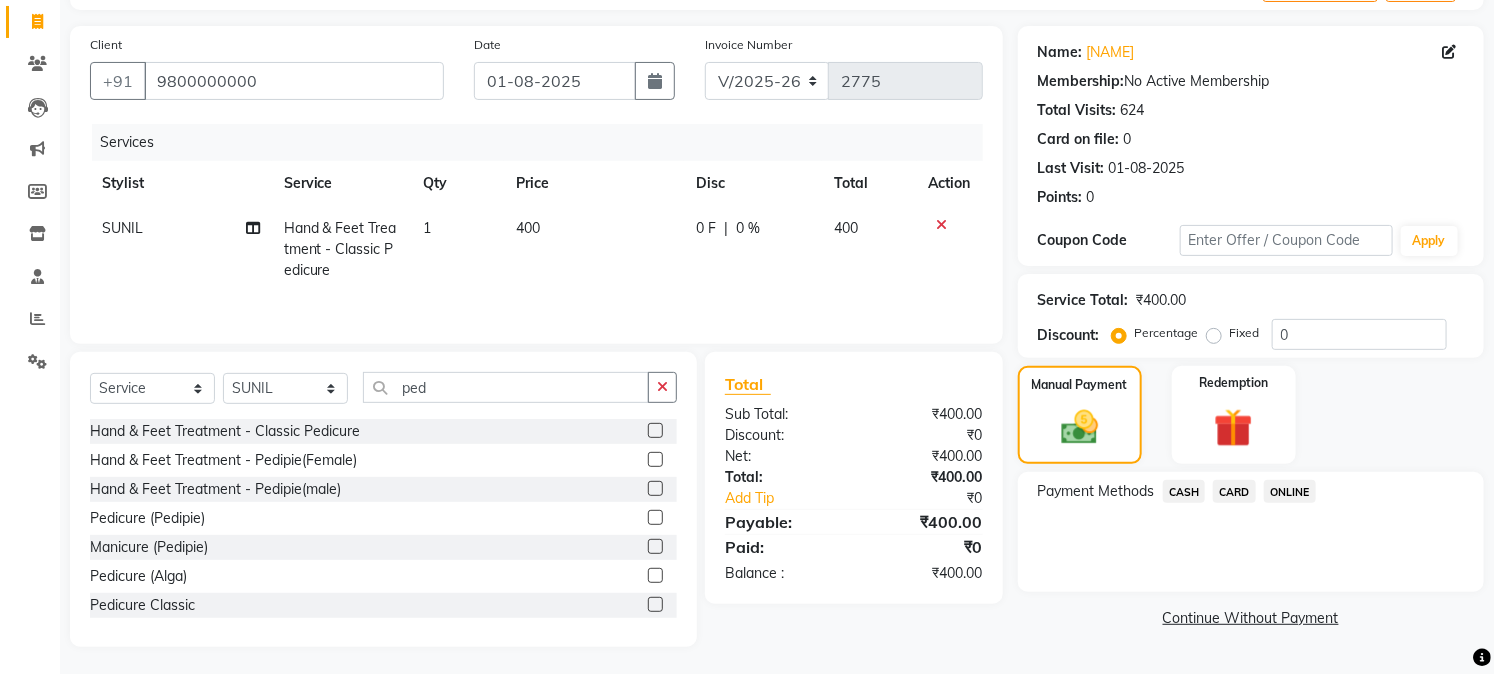 scroll, scrollTop: 128, scrollLeft: 0, axis: vertical 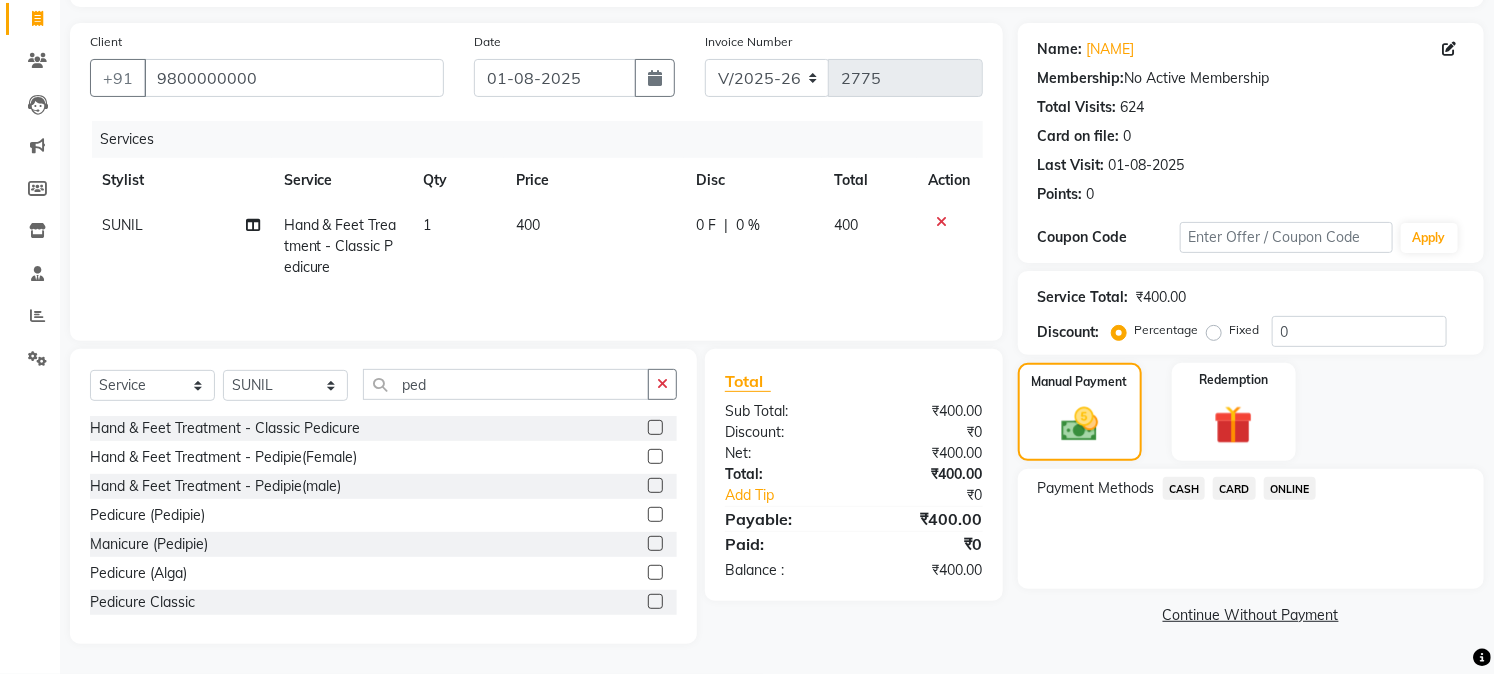 click on "CASH" 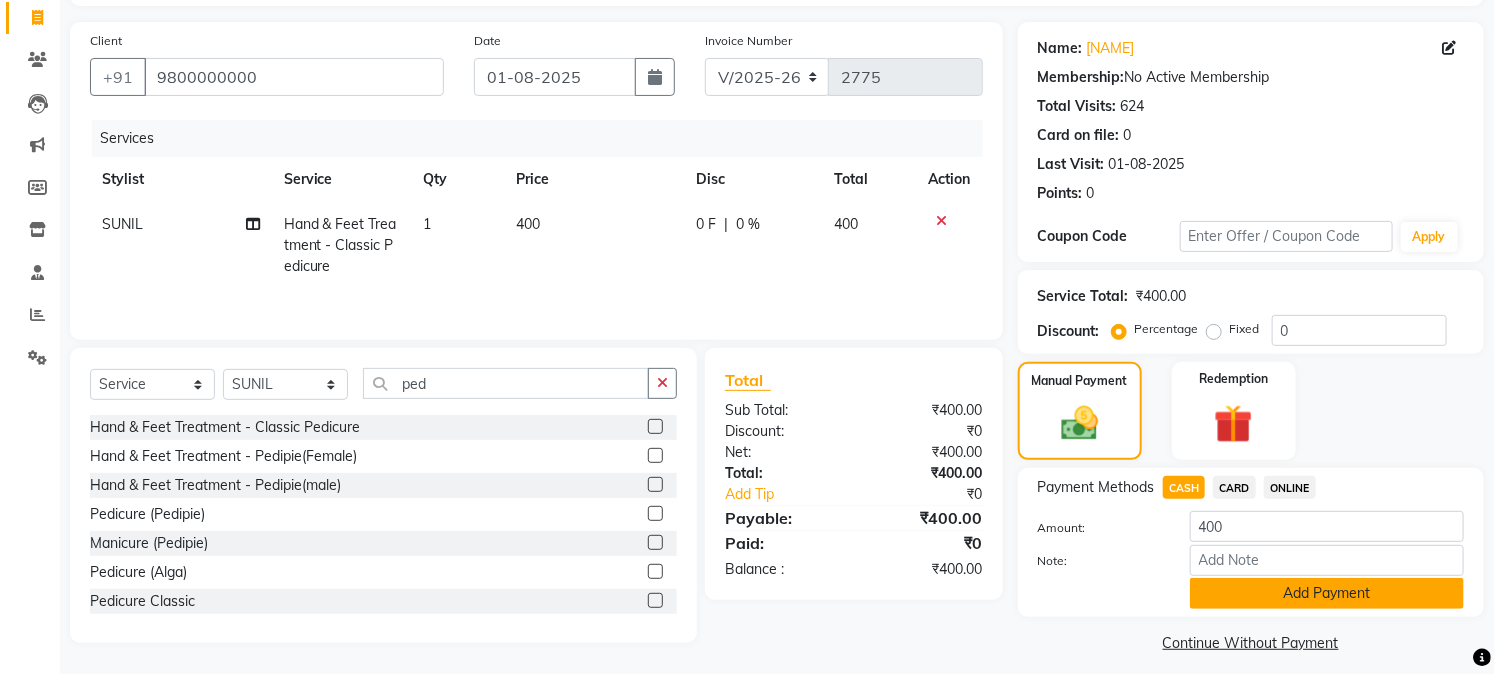 click on "Add Payment" 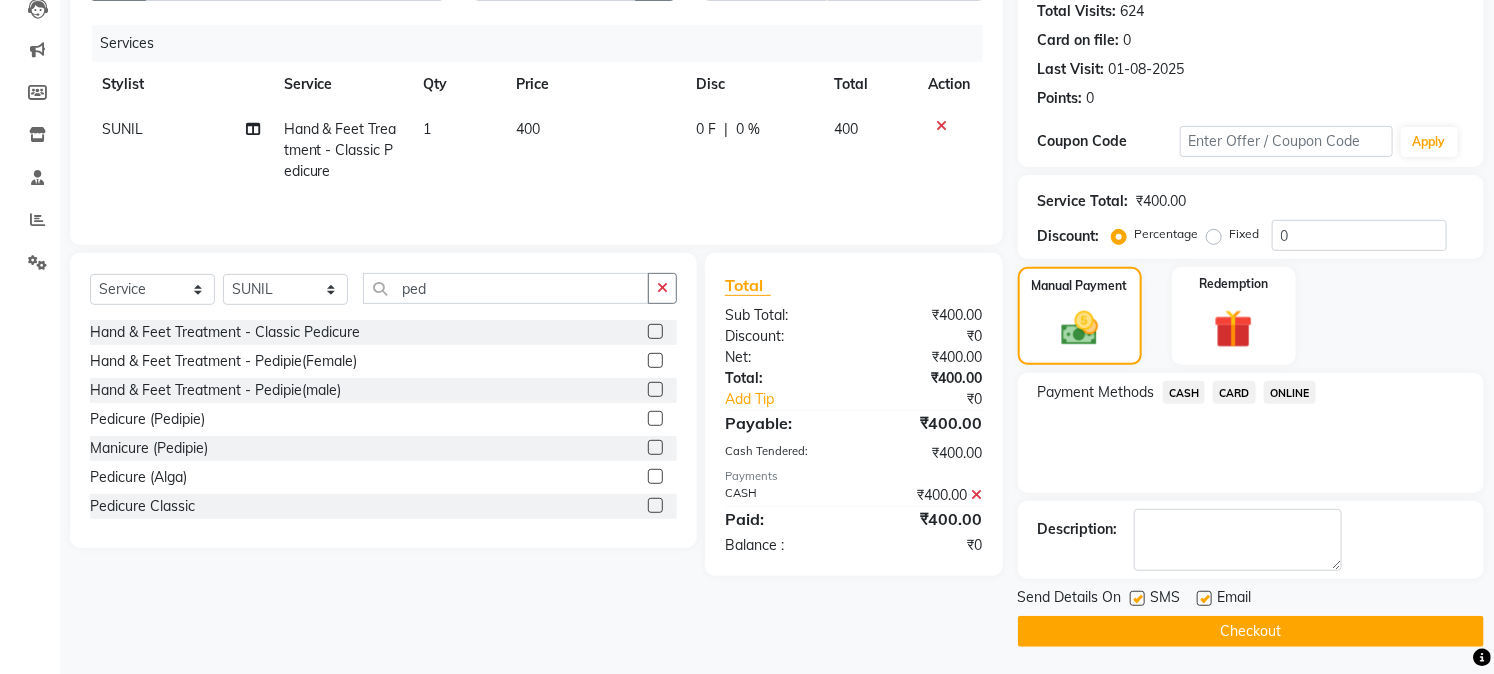 scroll, scrollTop: 225, scrollLeft: 0, axis: vertical 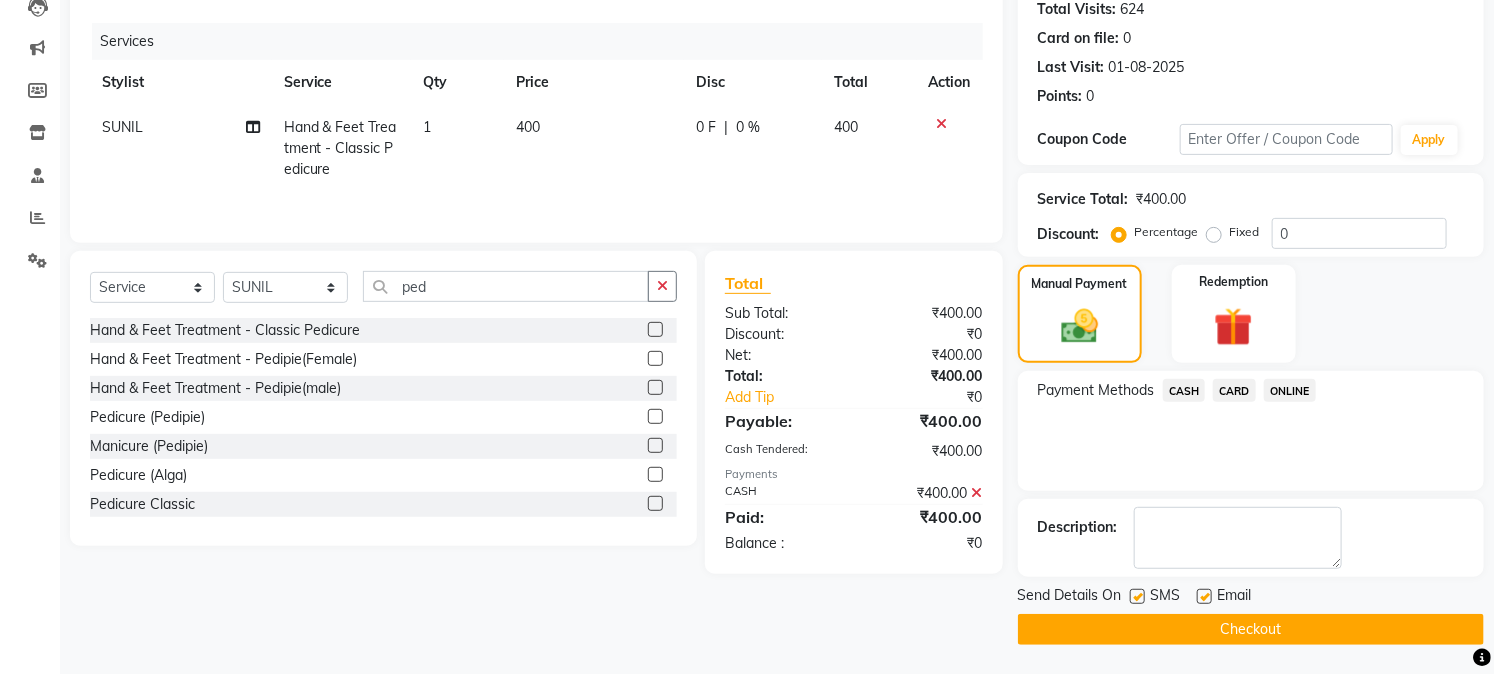 click on "Email" 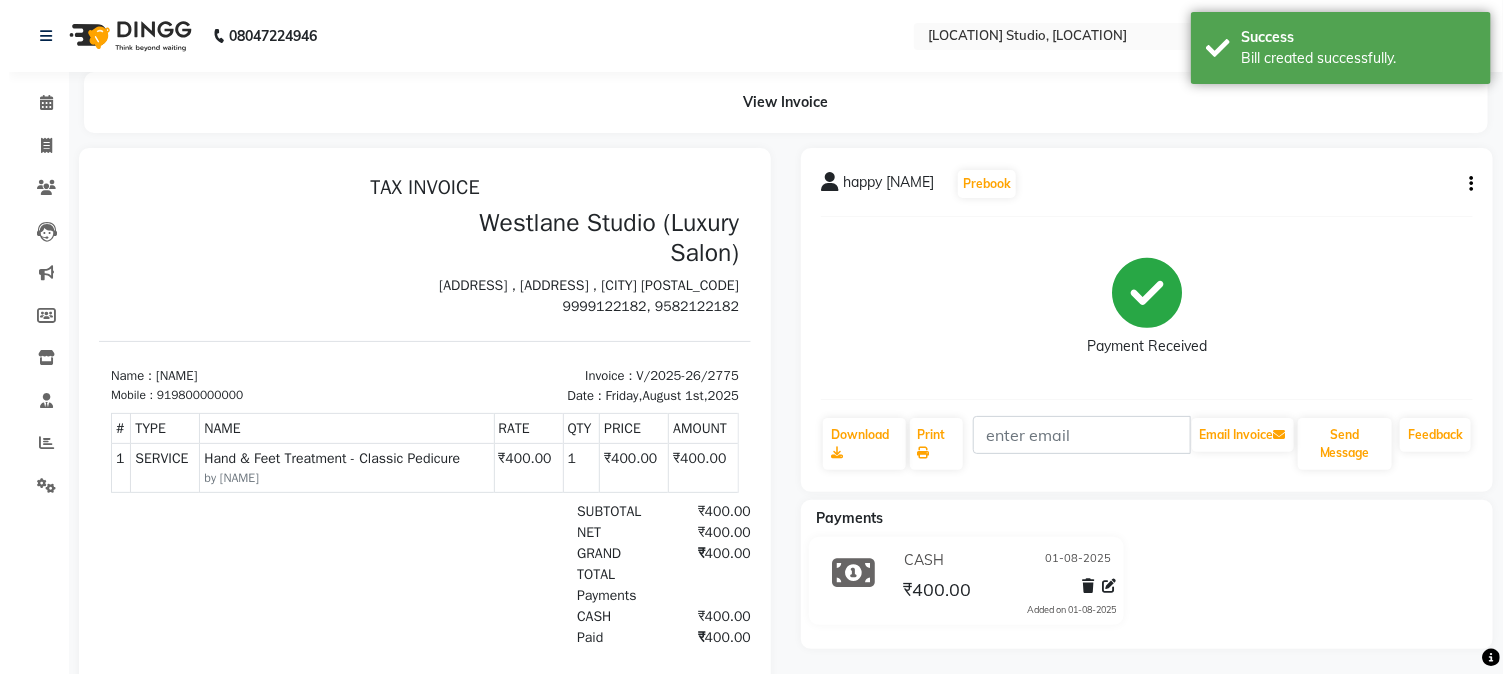 scroll, scrollTop: 0, scrollLeft: 0, axis: both 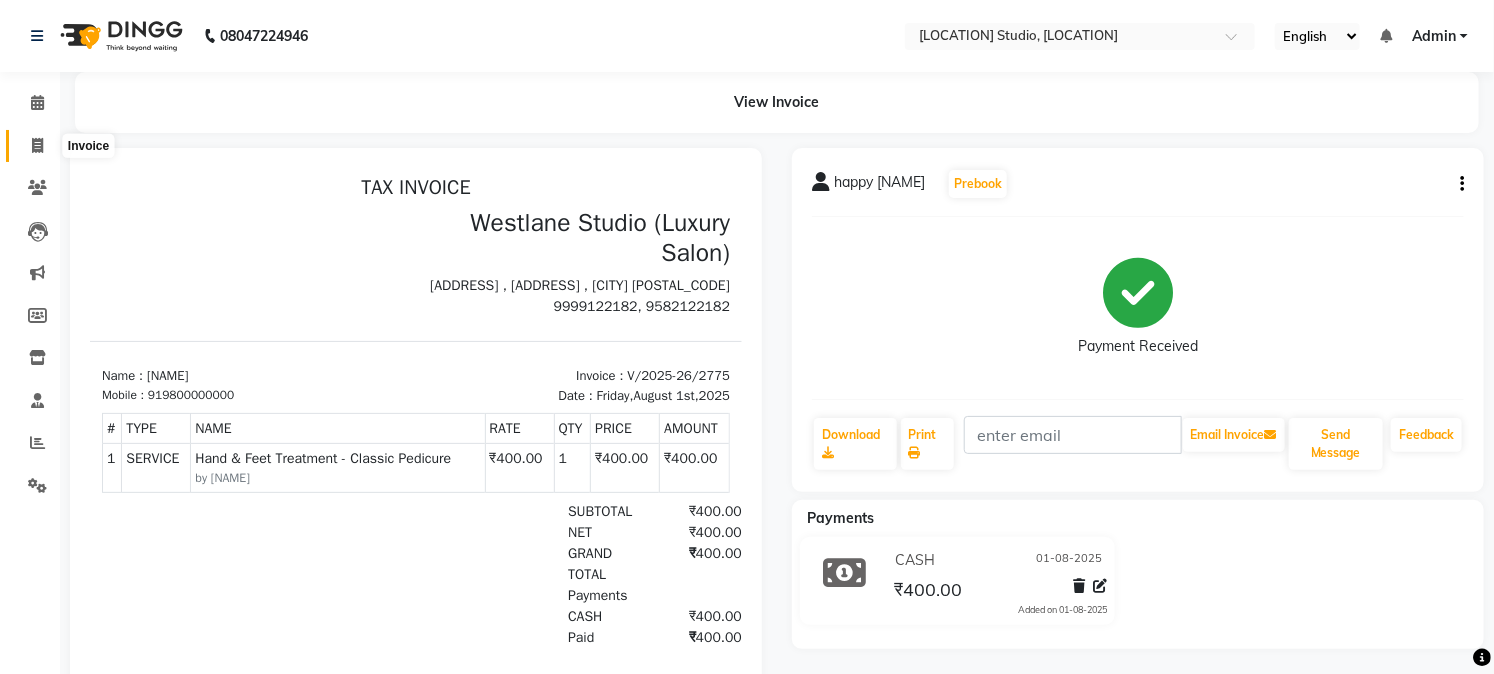 click 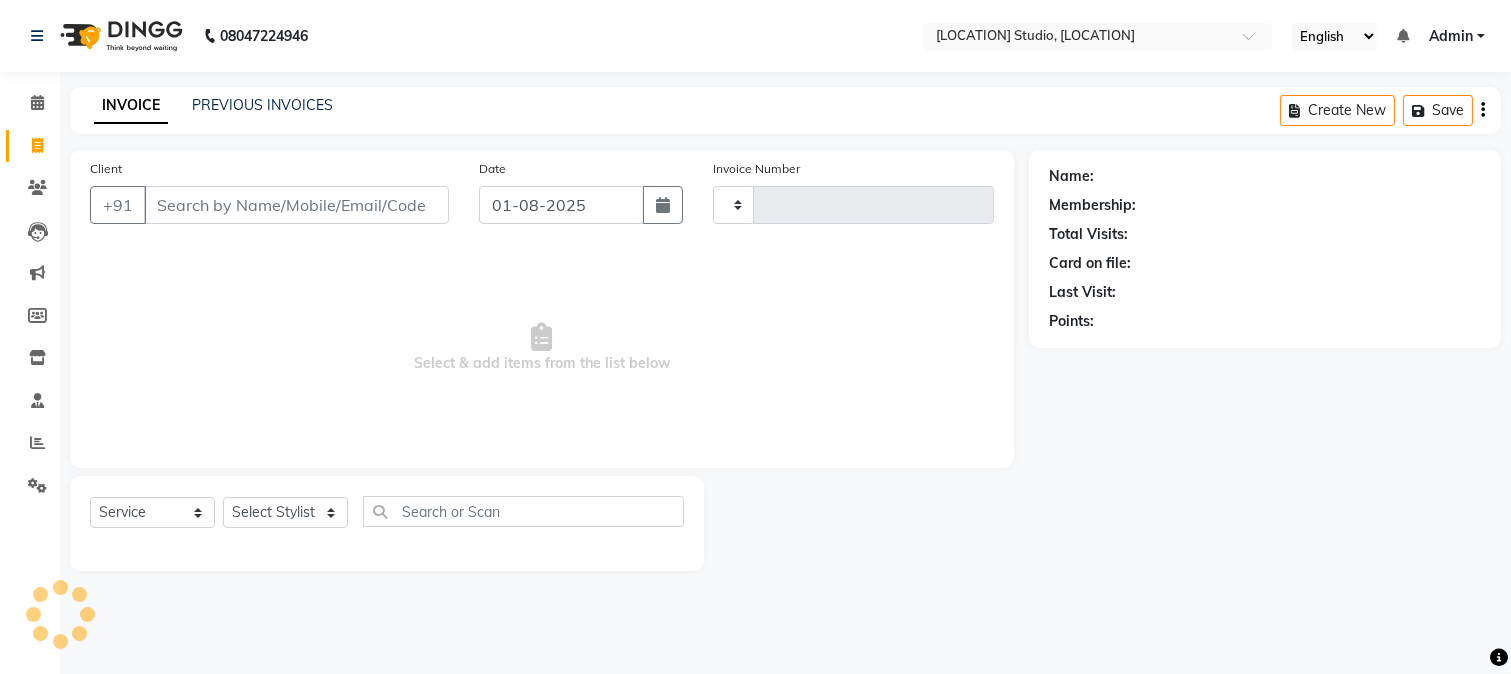 type on "2776" 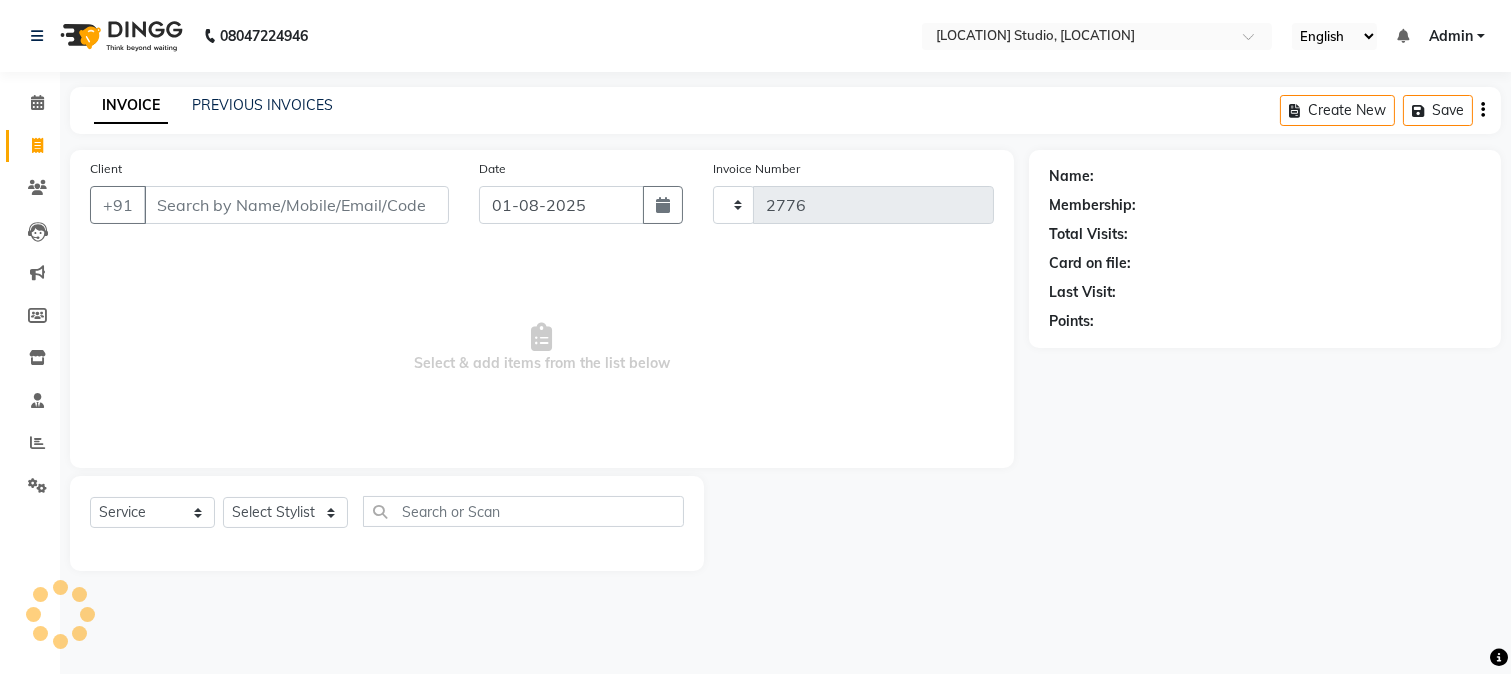 select on "223" 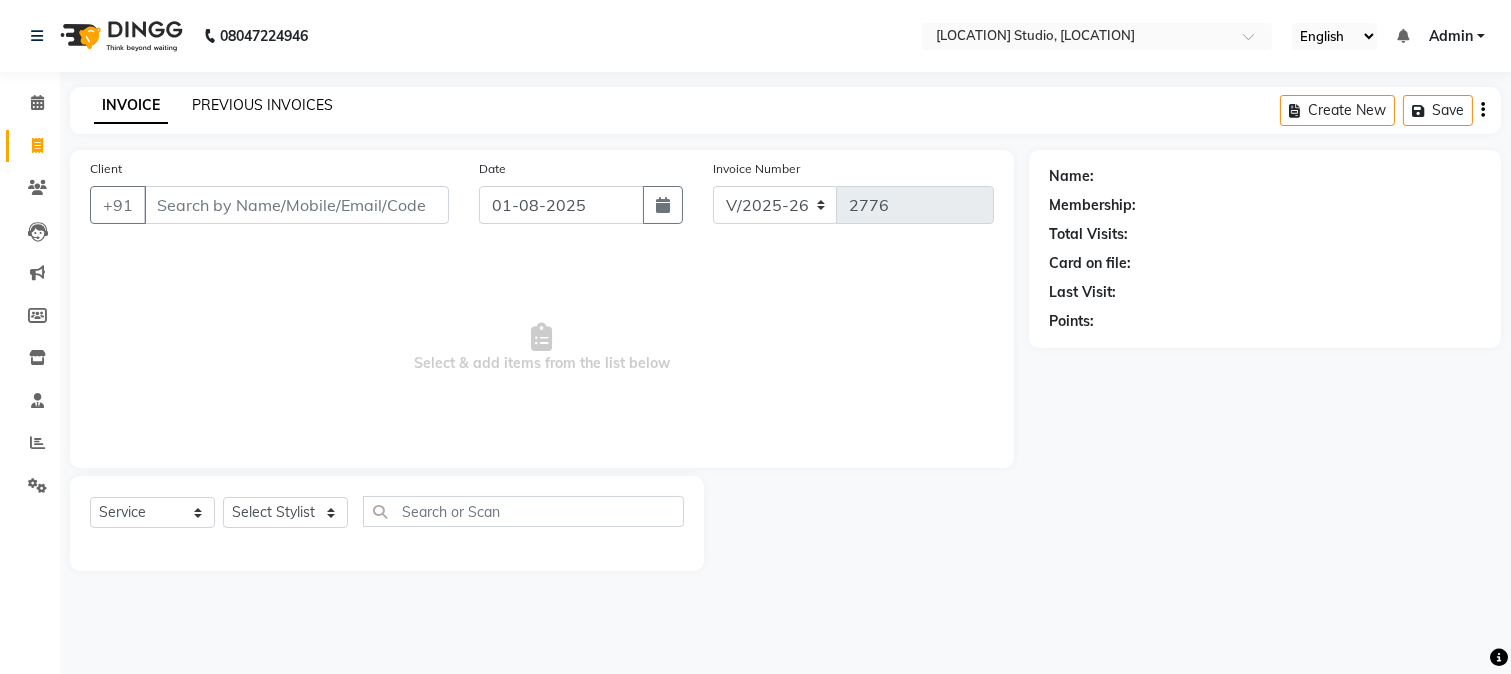 click on "PREVIOUS INVOICES" 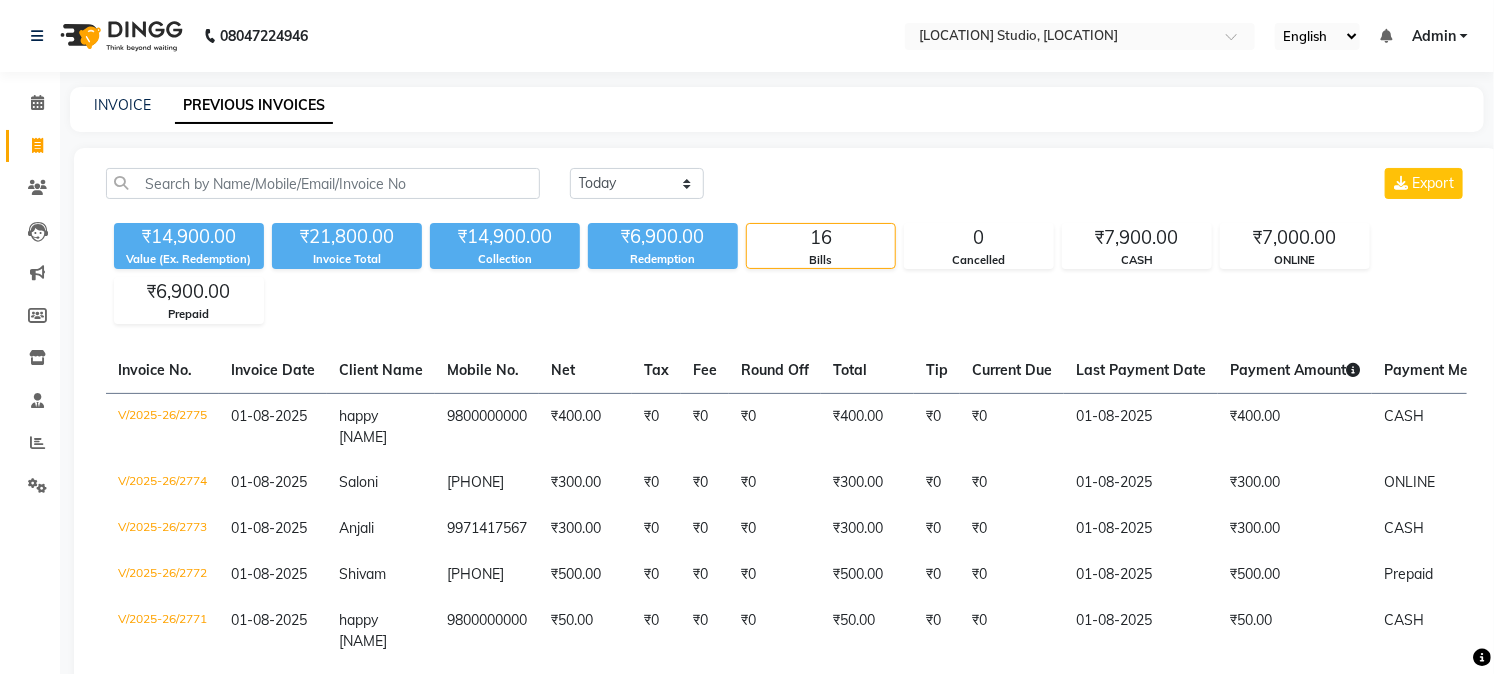click 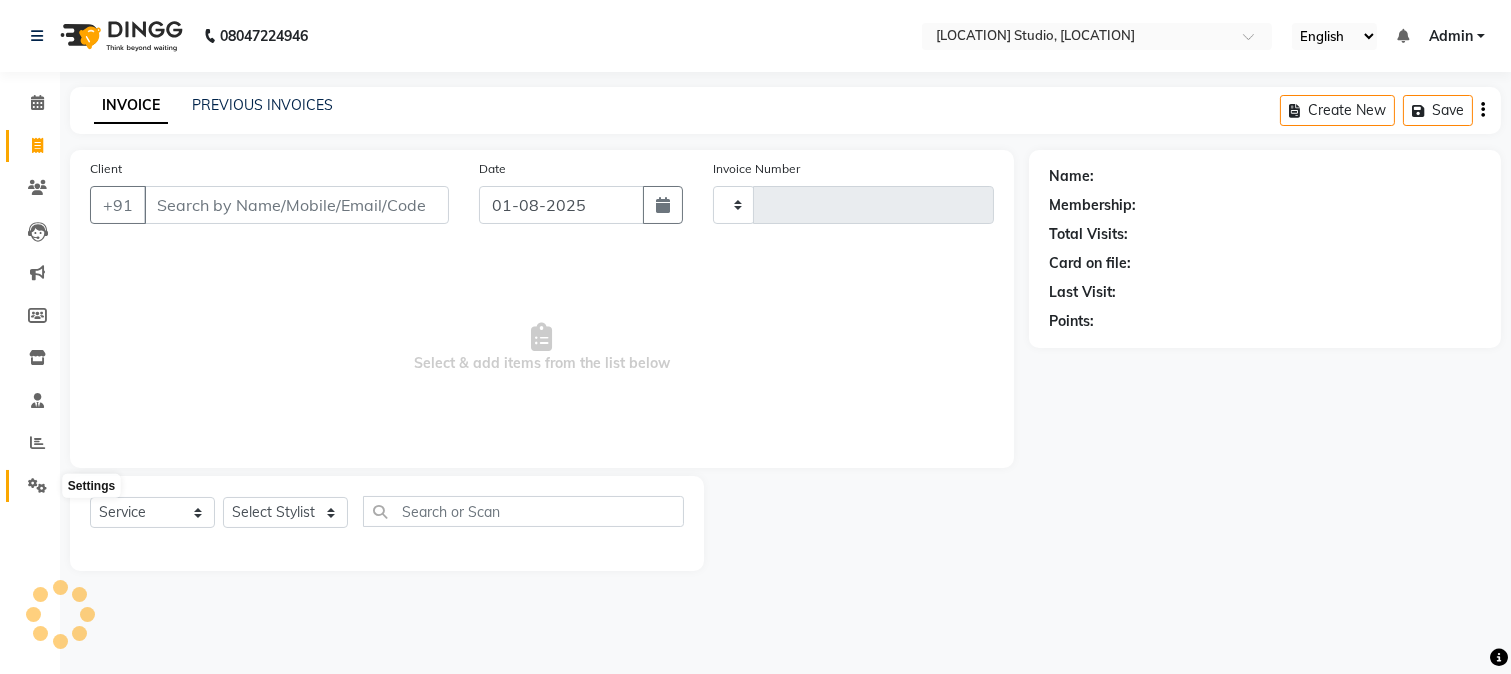 click 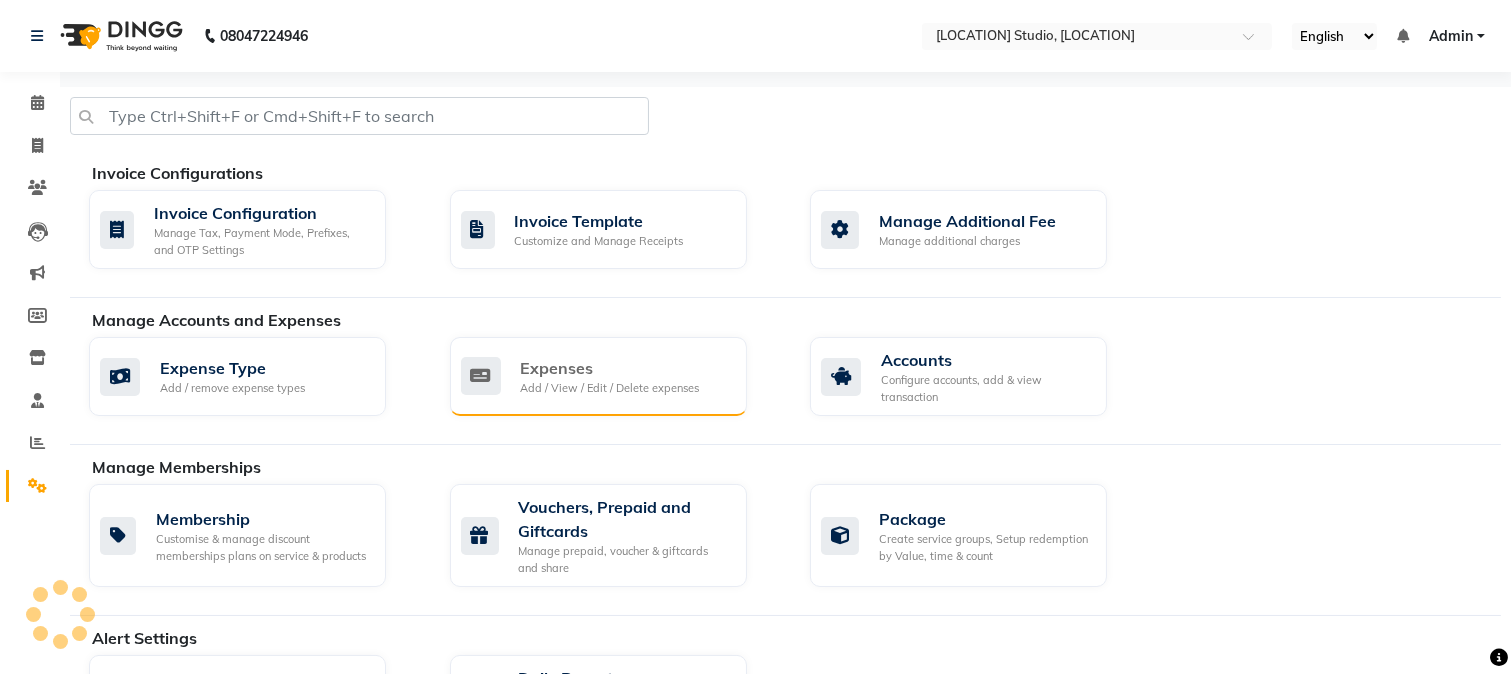 click on "Expenses" 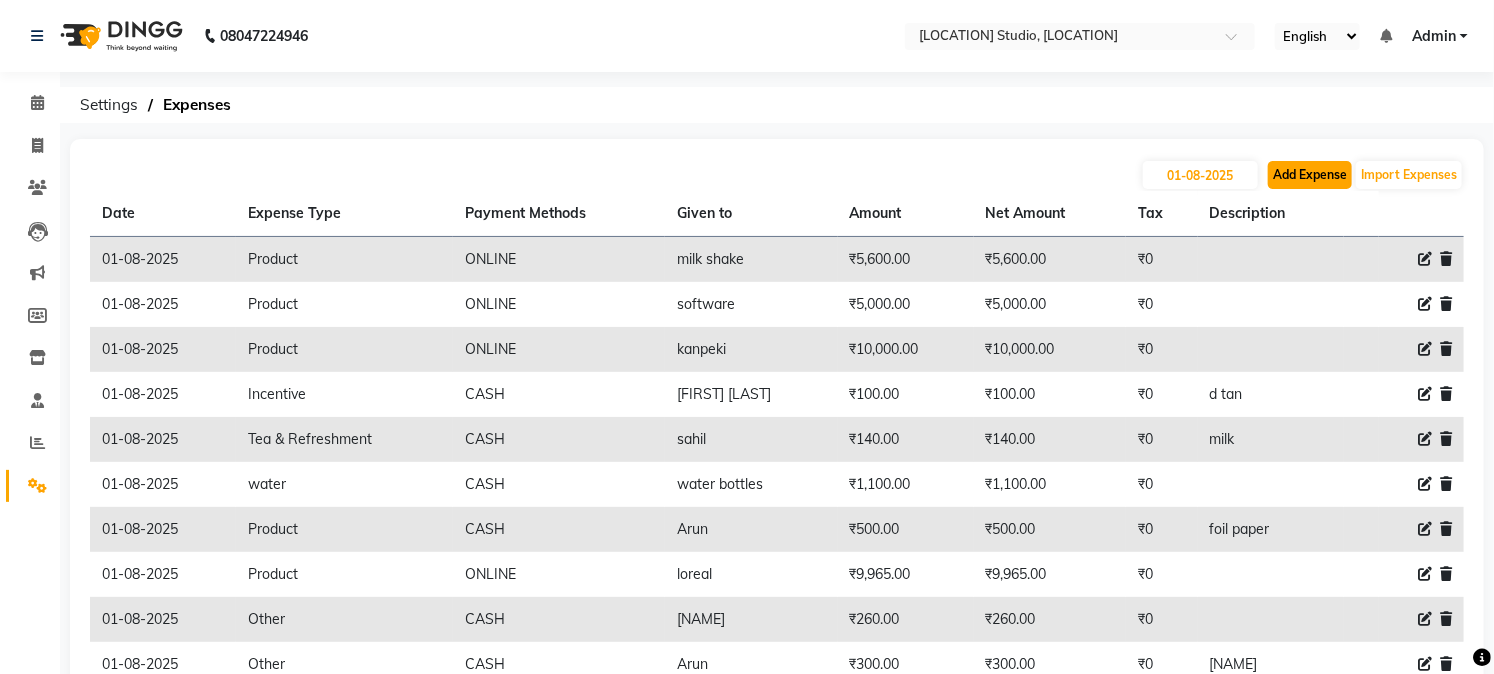 click on "Add Expense" 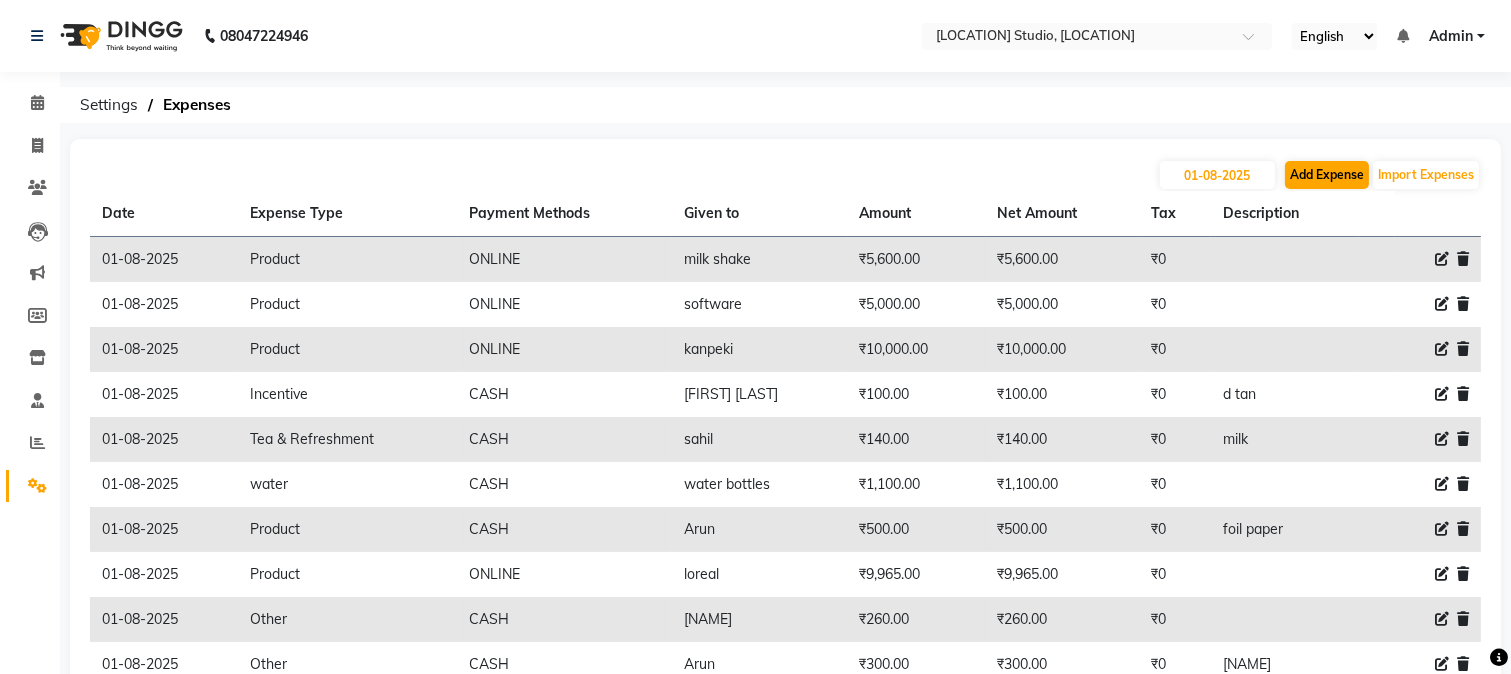 select on "1" 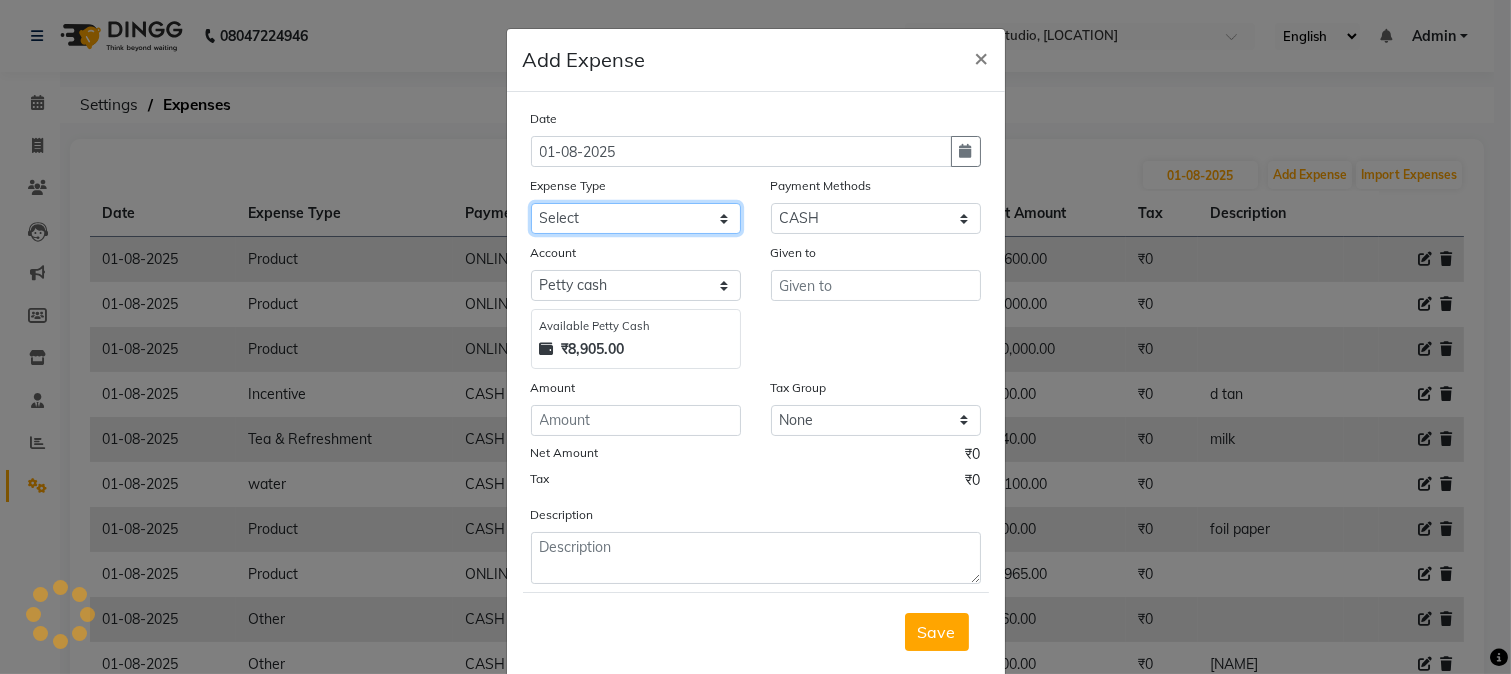 click on "Select Advance Salary Bank charges Cash transfer to bank Cash transfer to hub Client Snacks Conveyance Custoomer TIP electricity Equipment Festival Expense Incentive Insurance LOREAL PRODUCTS Maintenance Marketing Miscellaneous Other Pantry Product Rent Salary Staff Snacks Tea & Refreshment TIP Utilities water" 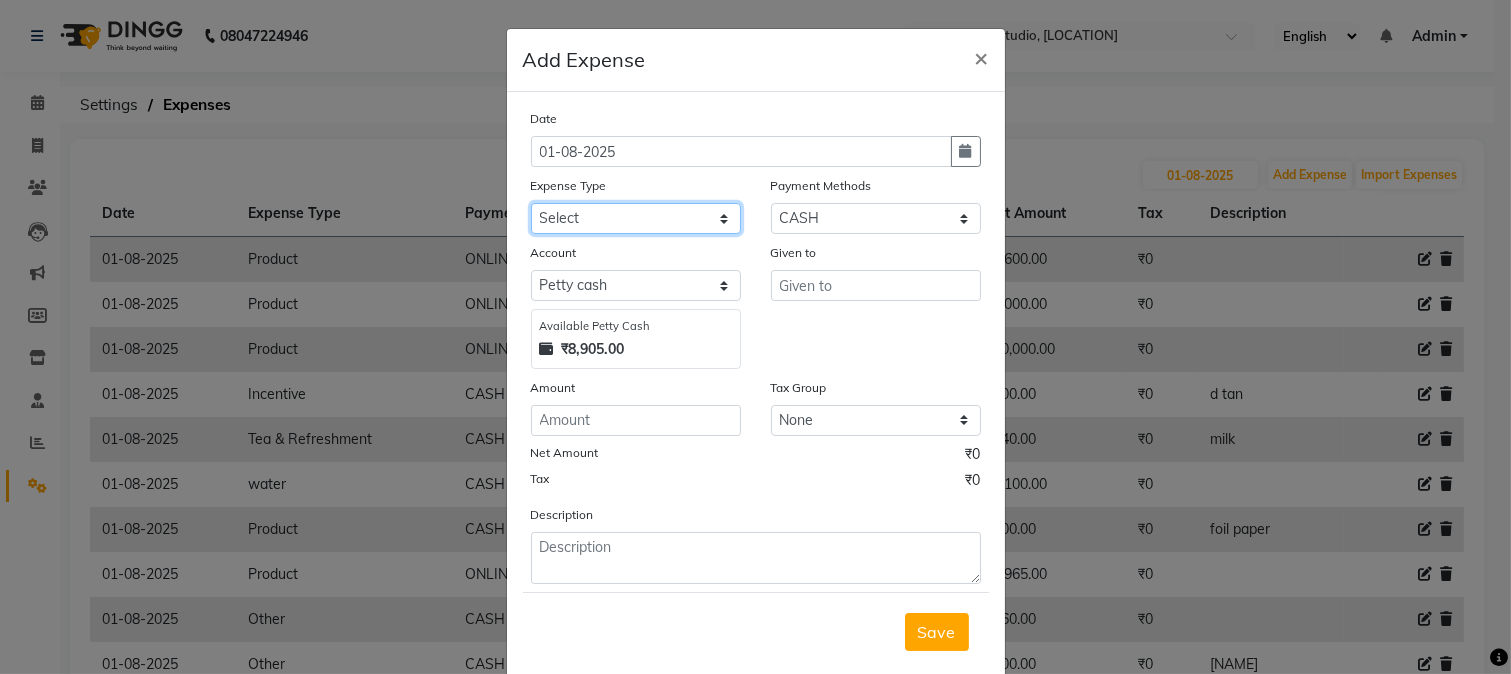 select on "112" 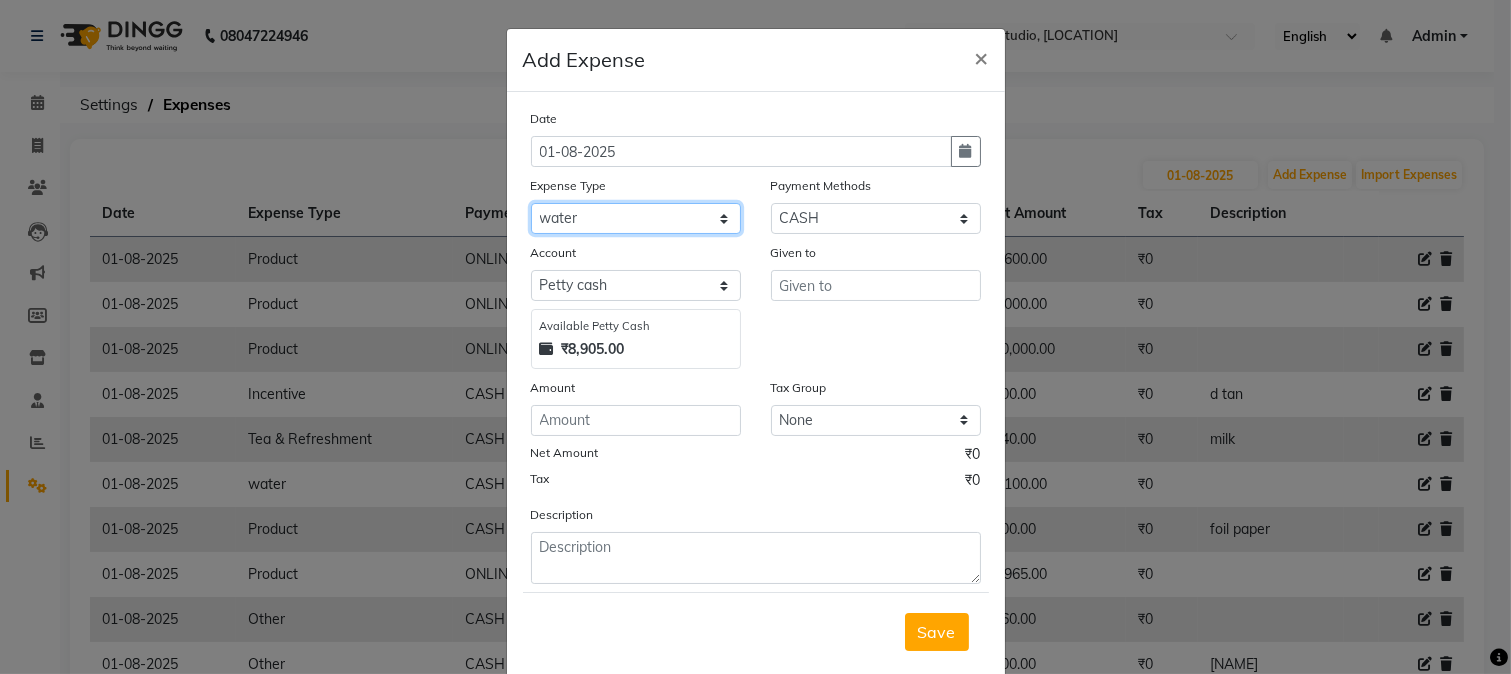 click on "Select Advance Salary Bank charges Cash transfer to bank Cash transfer to hub Client Snacks Conveyance Custoomer TIP electricity Equipment Festival Expense Incentive Insurance LOREAL PRODUCTS Maintenance Marketing Miscellaneous Other Pantry Product Rent Salary Staff Snacks Tea & Refreshment TIP Utilities water" 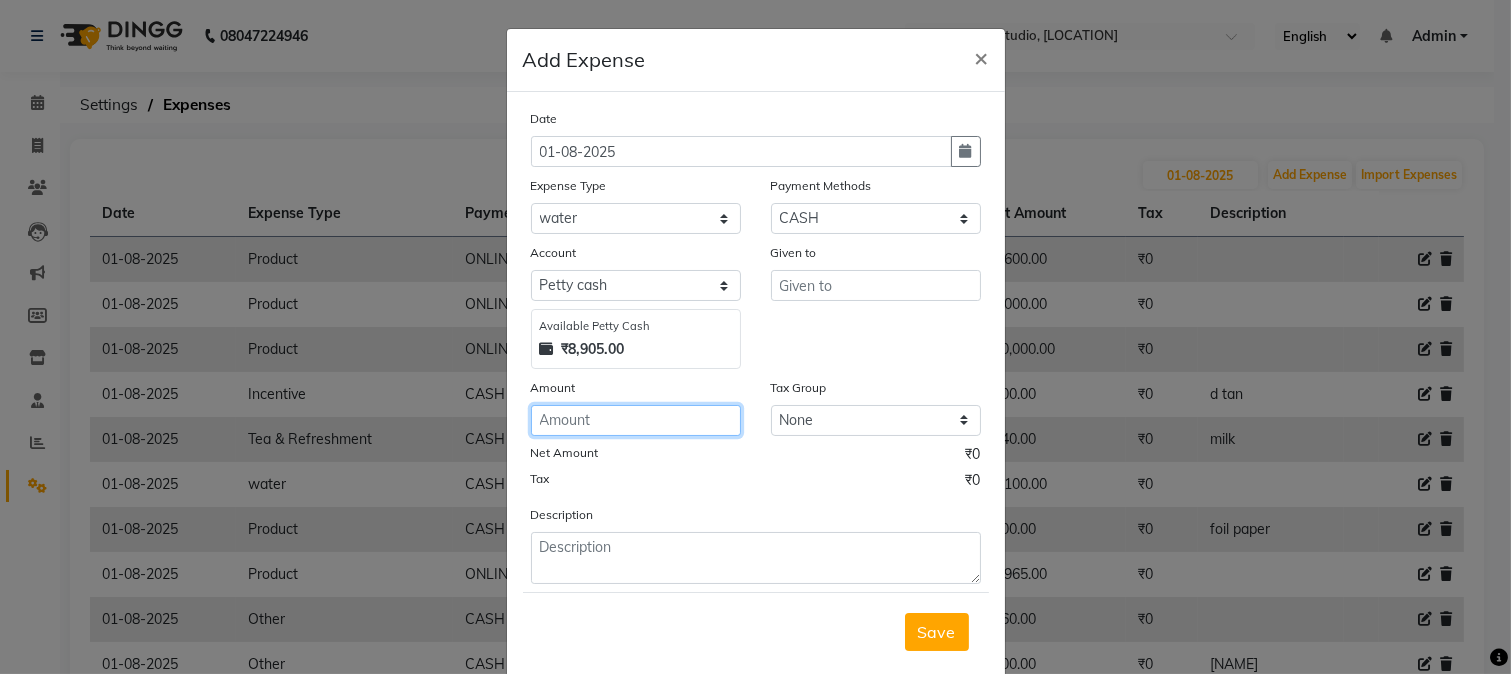 click 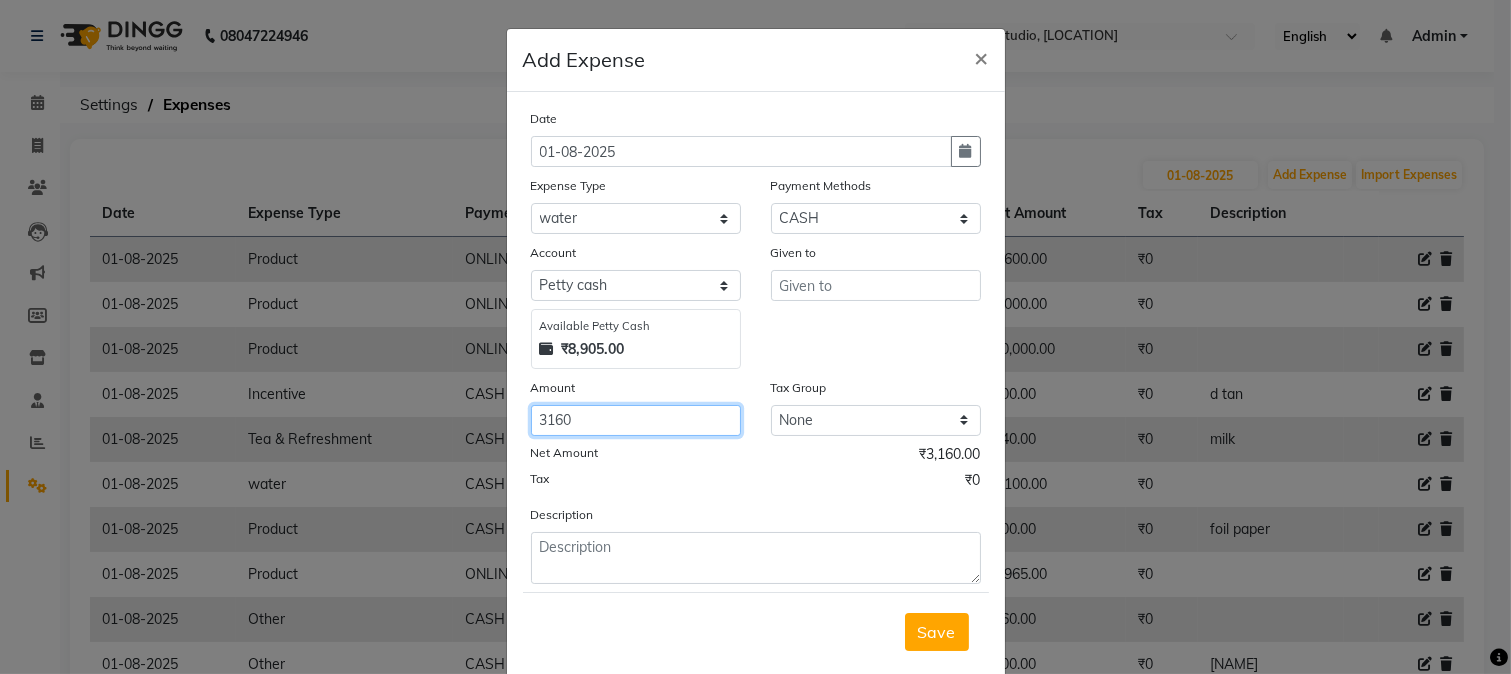 type on "3160" 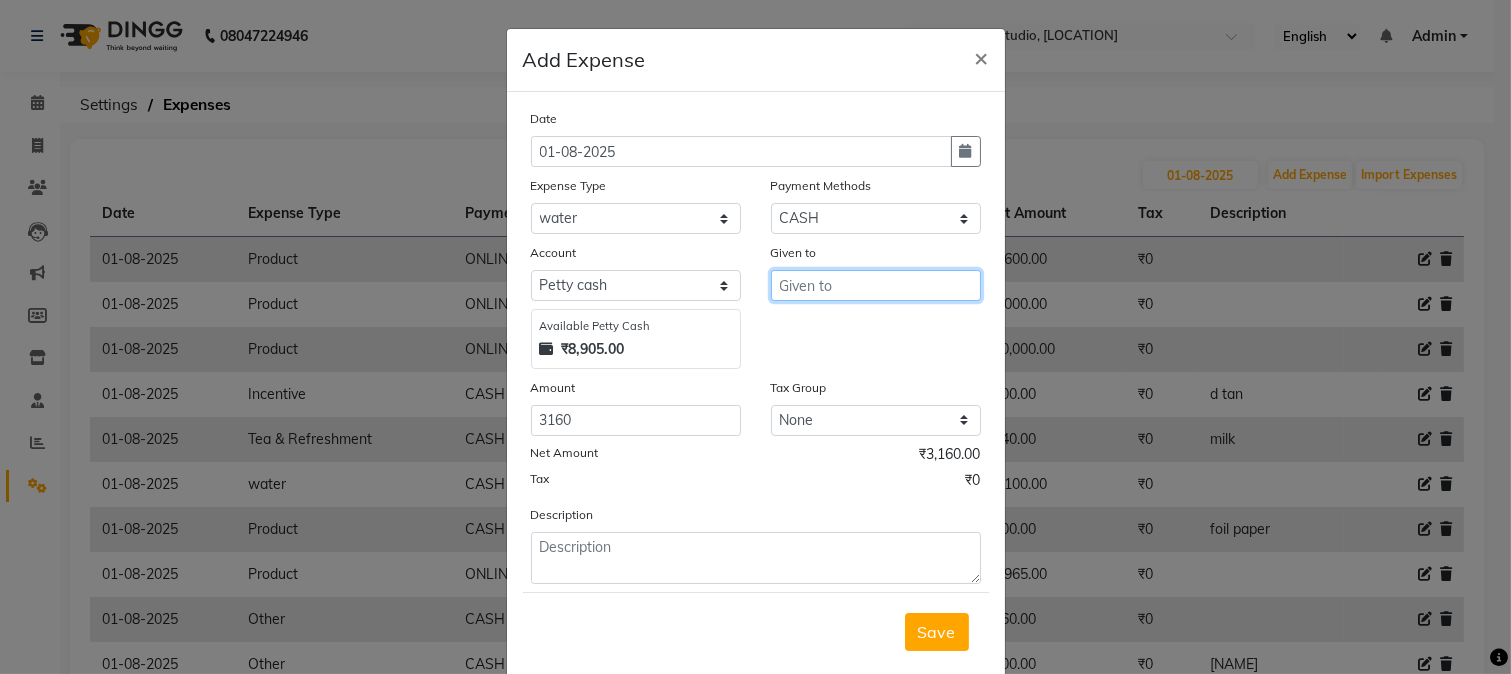 click at bounding box center (876, 285) 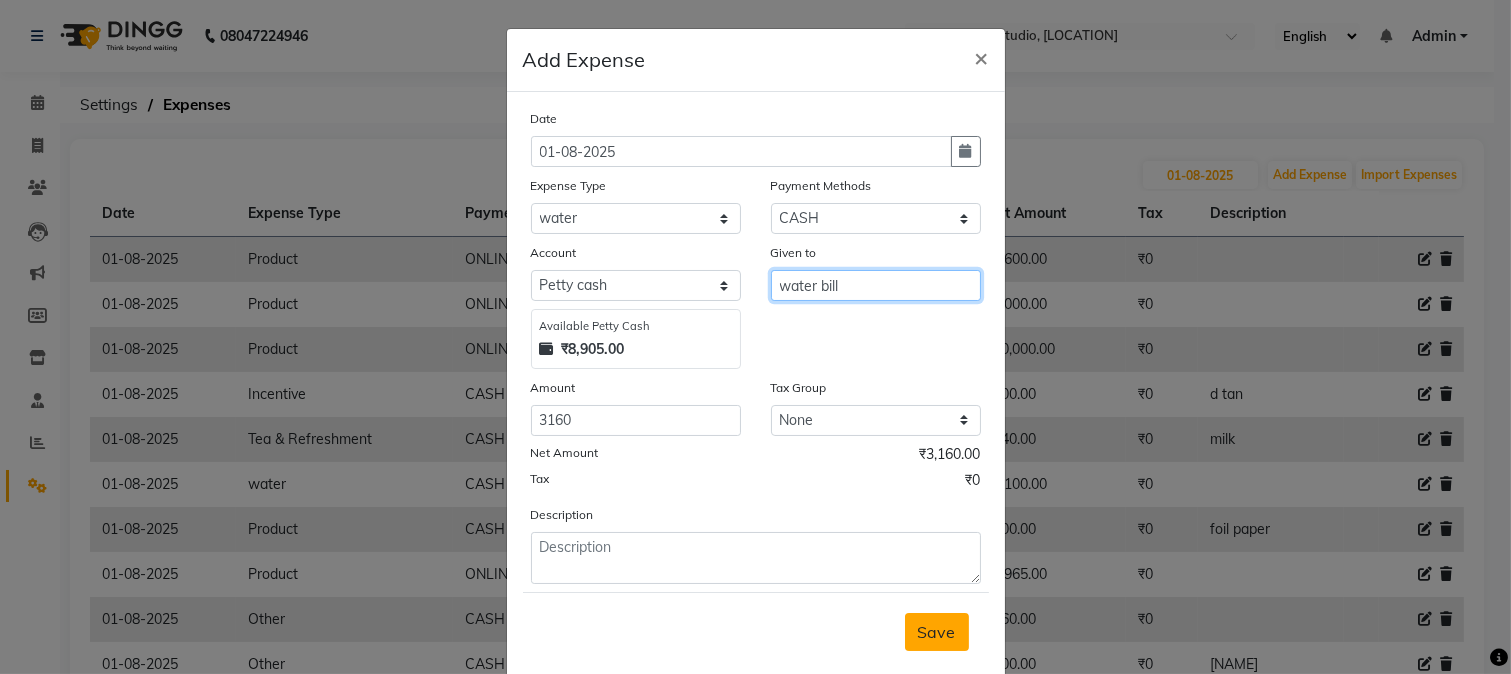 type on "water bill" 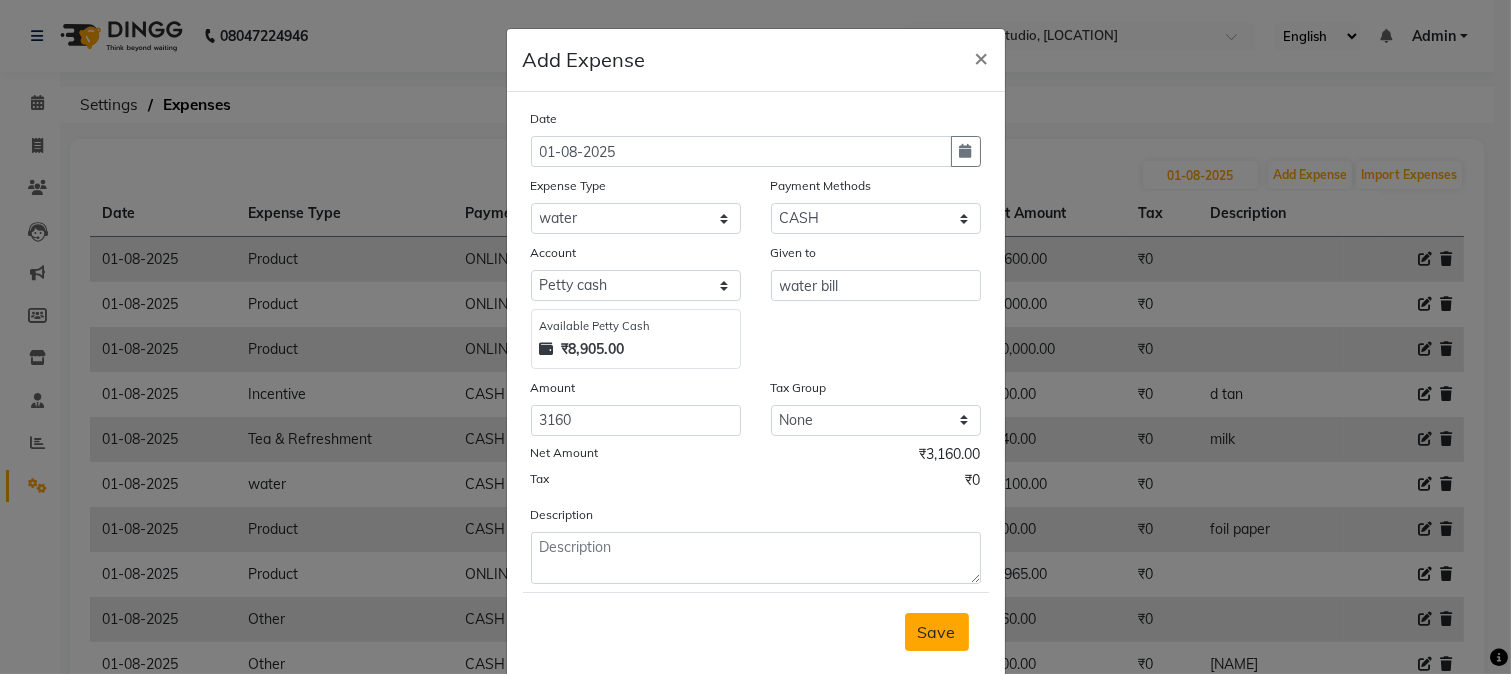 click on "Save" at bounding box center [937, 632] 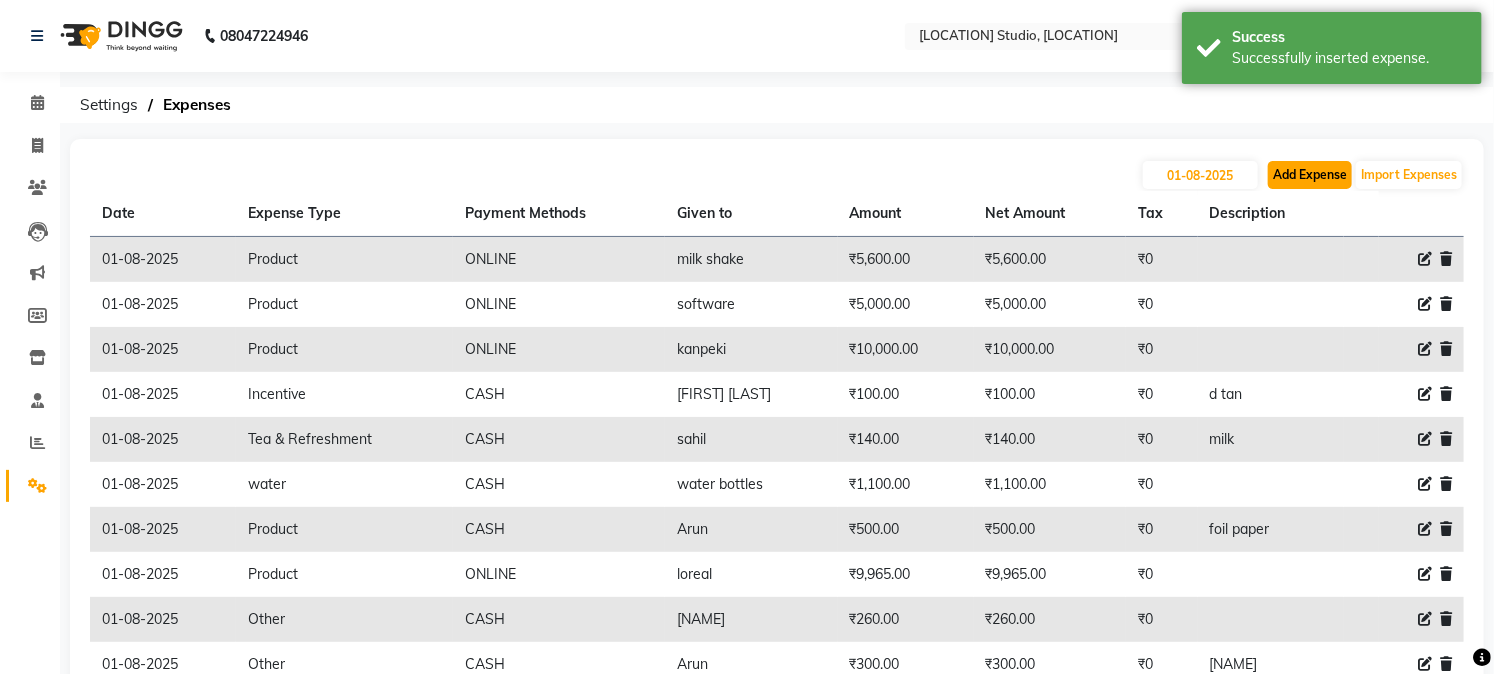 click on "Add Expense" 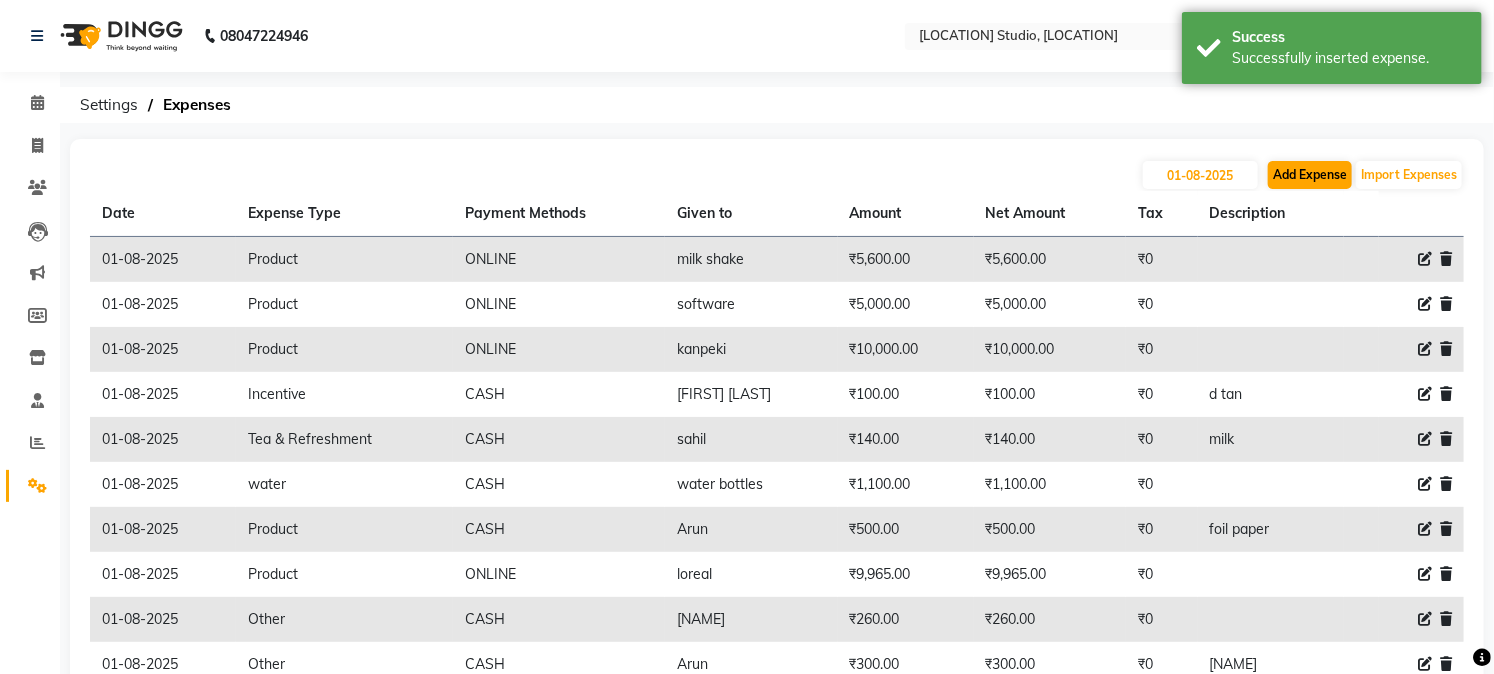 select on "1" 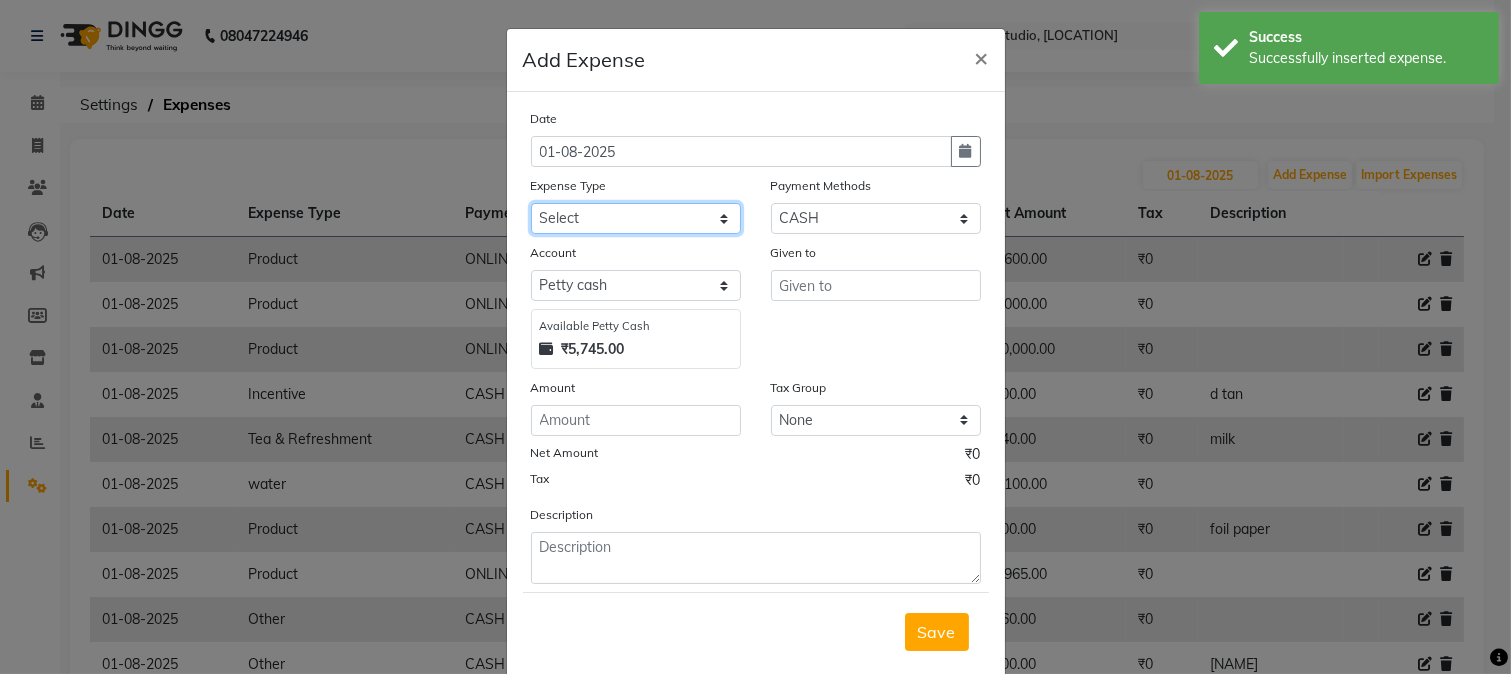 click on "Select Advance Salary Bank charges Cash transfer to bank Cash transfer to hub Client Snacks Conveyance Custoomer TIP electricity Equipment Festival Expense Incentive Insurance LOREAL PRODUCTS Maintenance Marketing Miscellaneous Other Pantry Product Rent Salary Staff Snacks Tea & Refreshment TIP Utilities water" 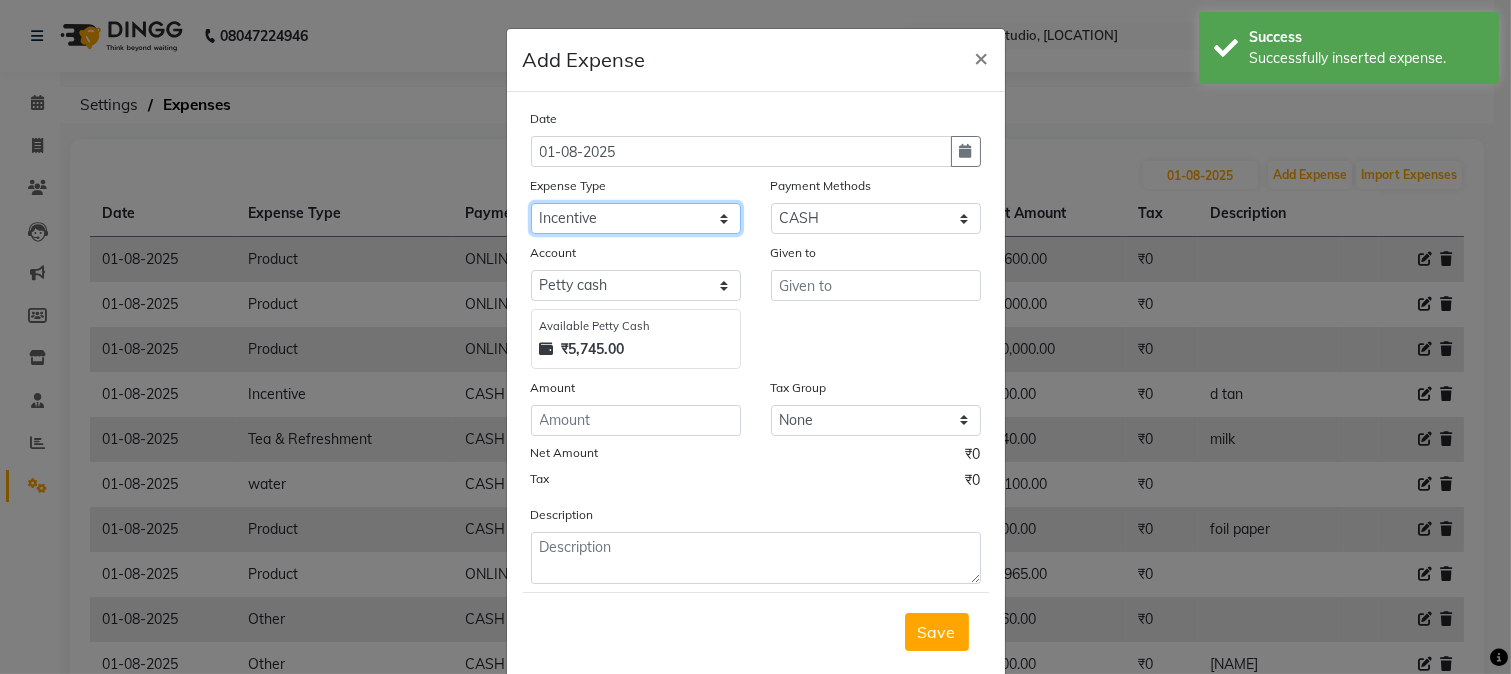 click on "Select Advance Salary Bank charges Cash transfer to bank Cash transfer to hub Client Snacks Conveyance Custoomer TIP electricity Equipment Festival Expense Incentive Insurance LOREAL PRODUCTS Maintenance Marketing Miscellaneous Other Pantry Product Rent Salary Staff Snacks Tea & Refreshment TIP Utilities water" 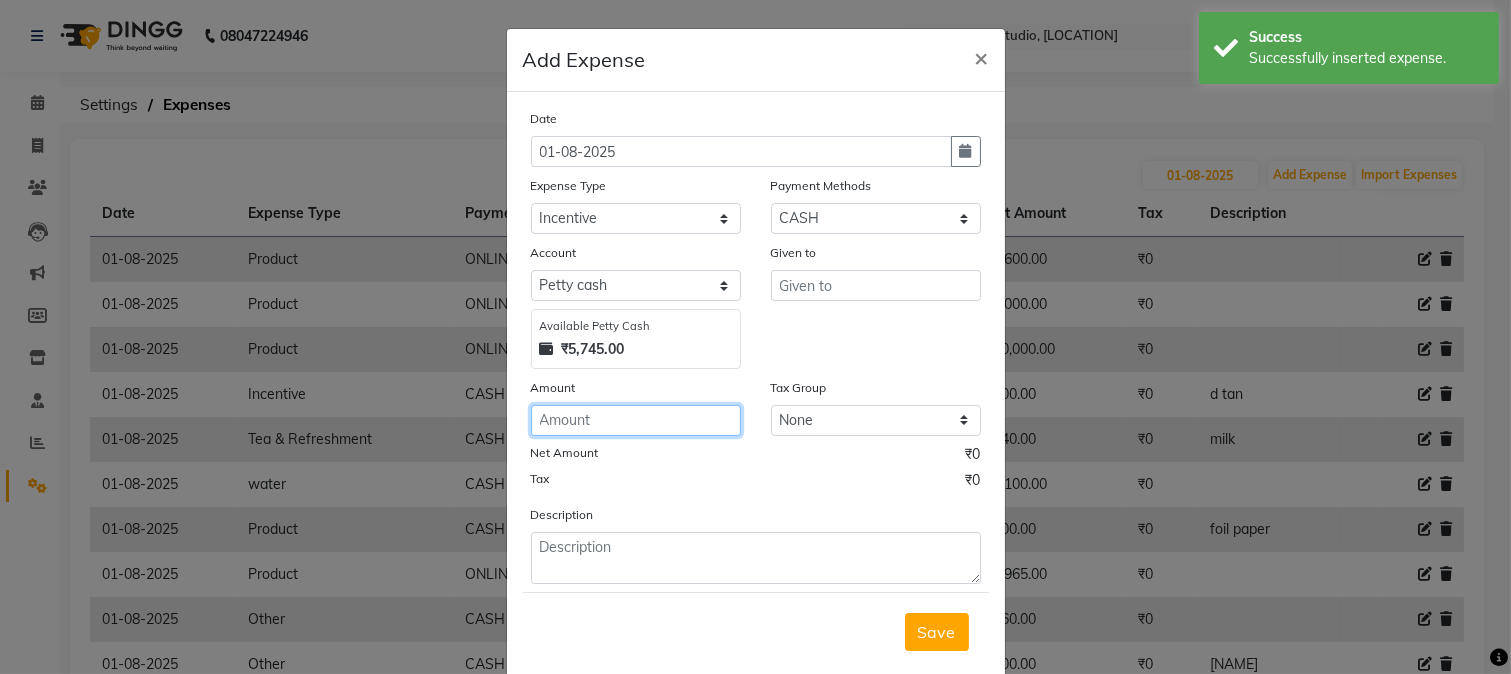 click 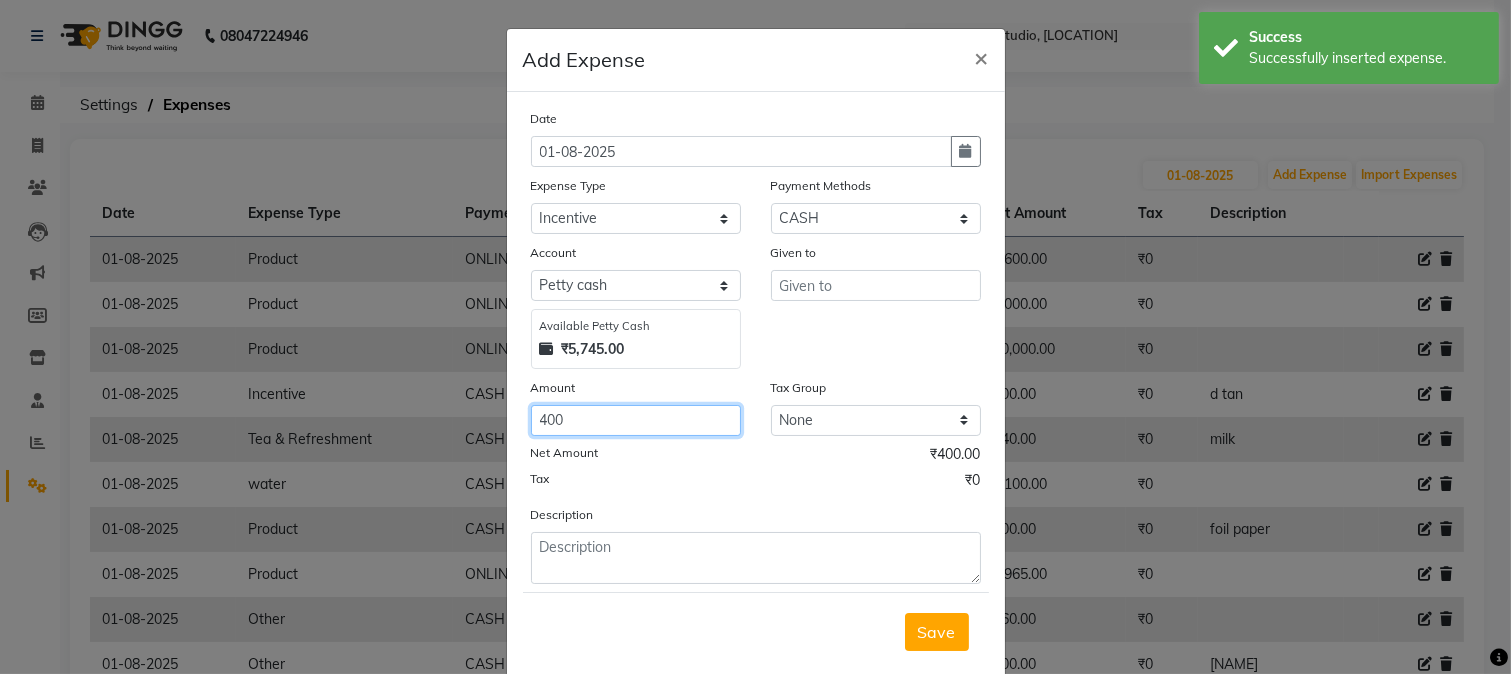 type on "400" 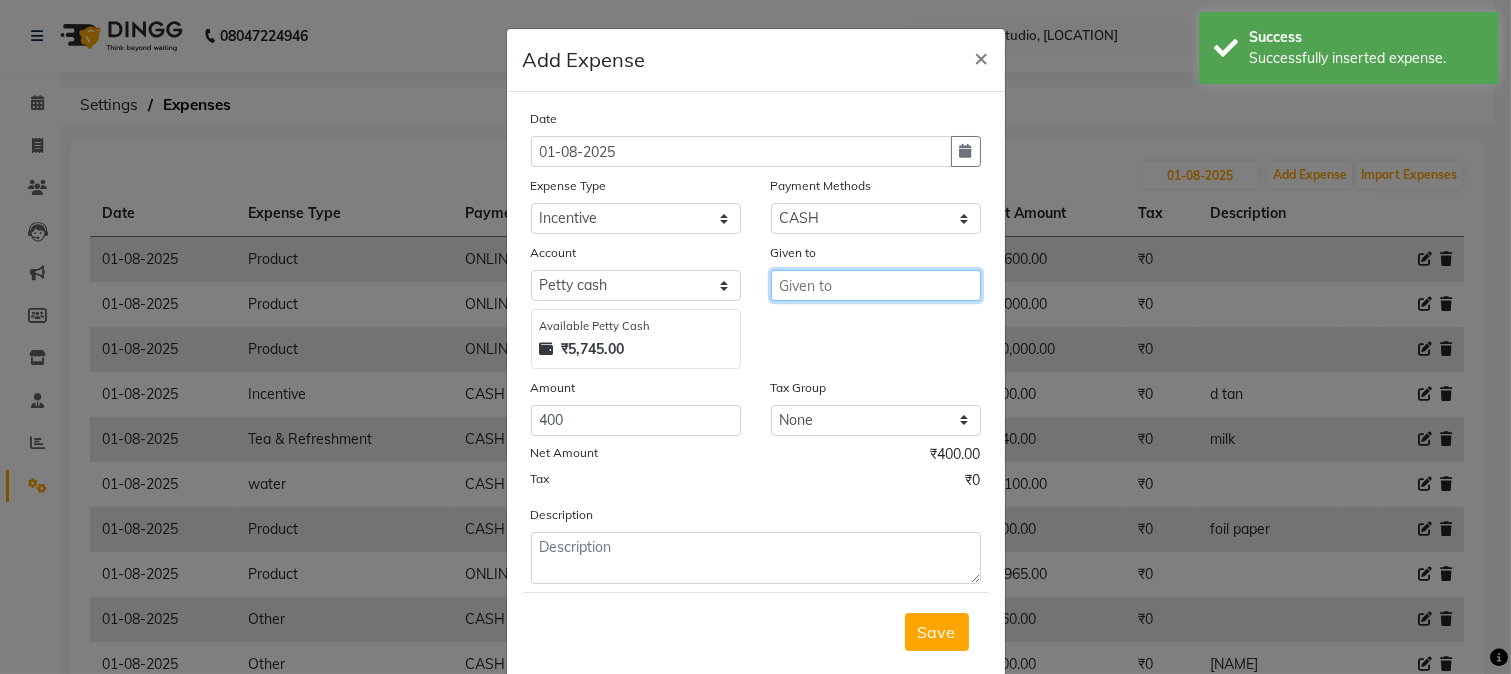 click at bounding box center [876, 285] 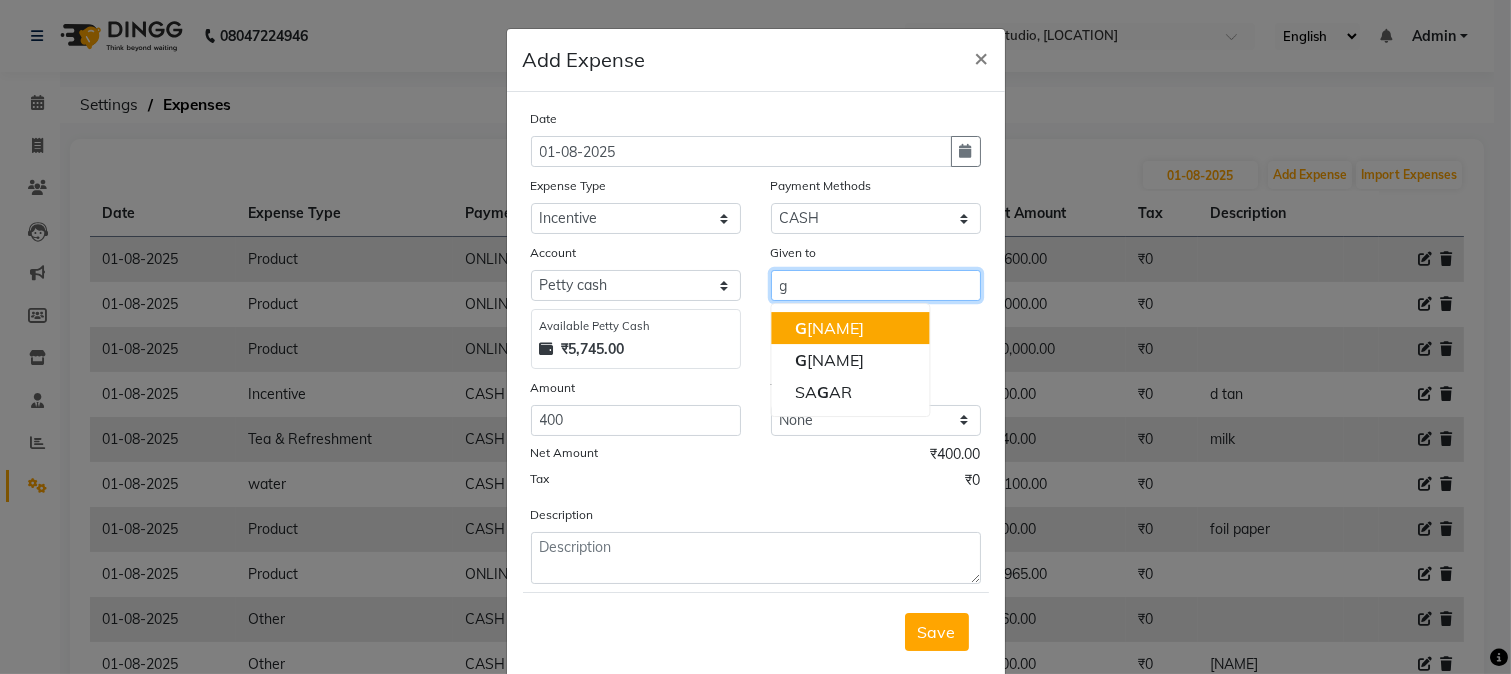 click on "G aurav" at bounding box center [850, 328] 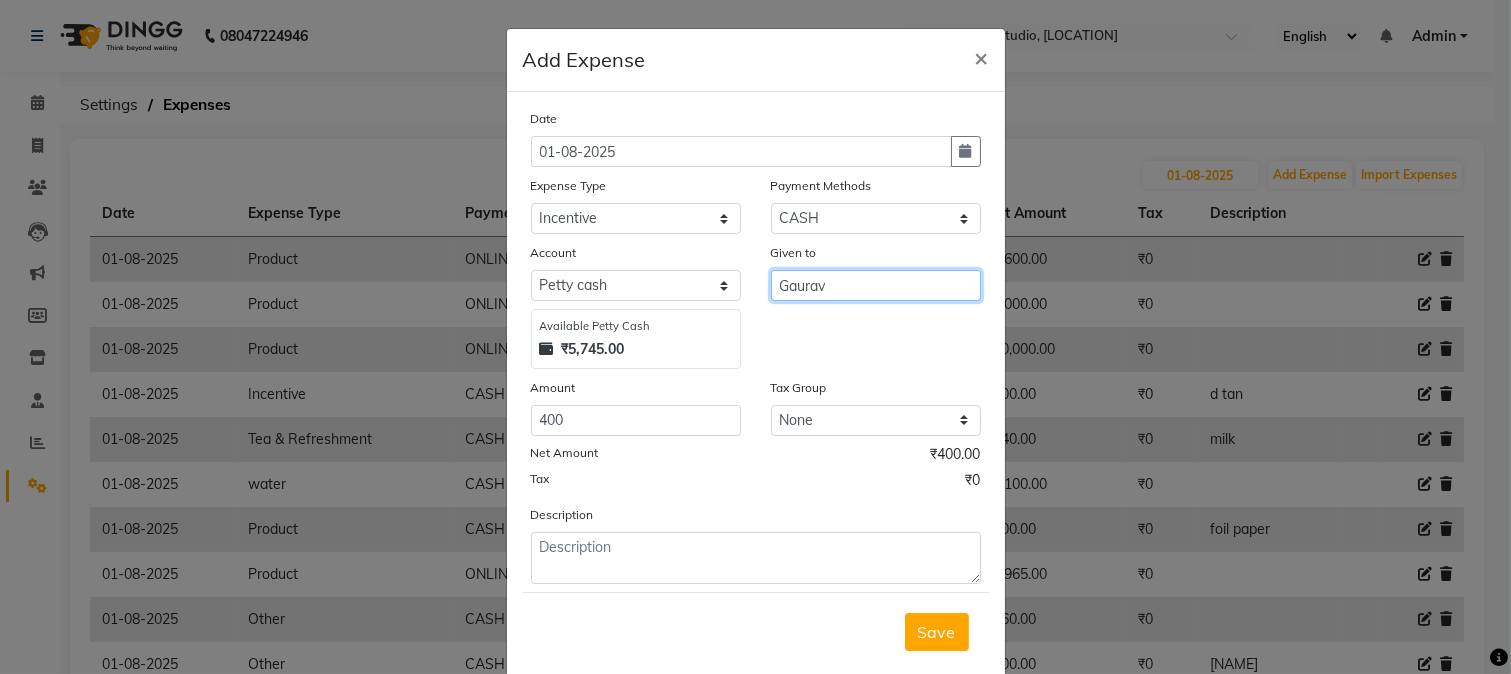 type on "Gaurav" 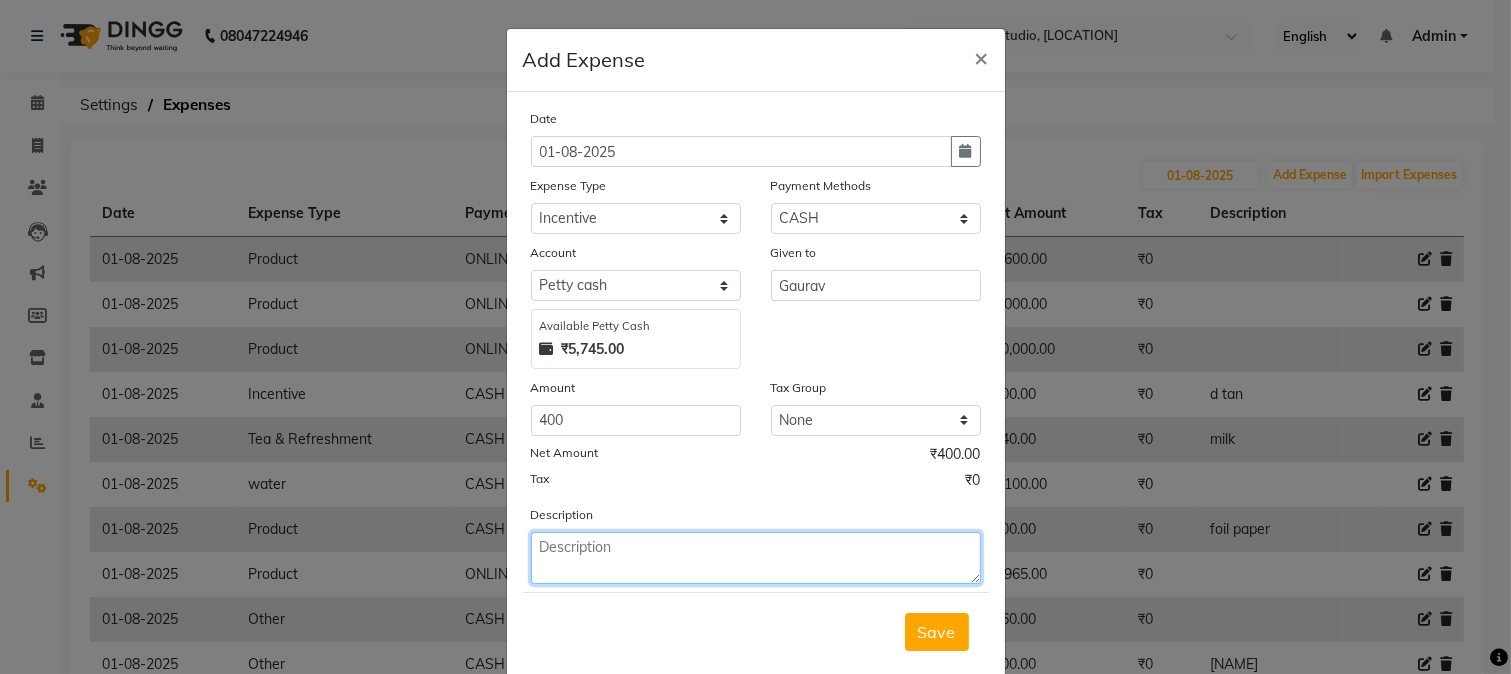 click 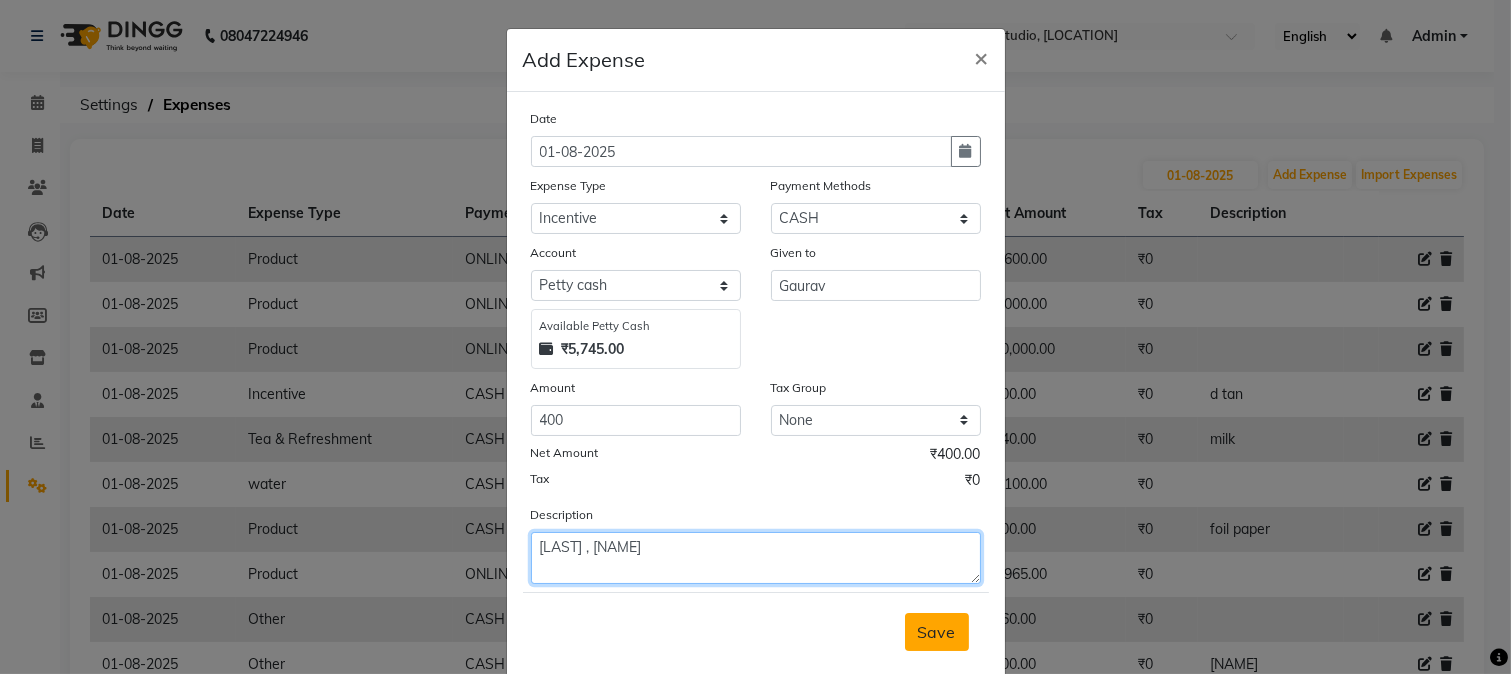 type on "bharti , maam" 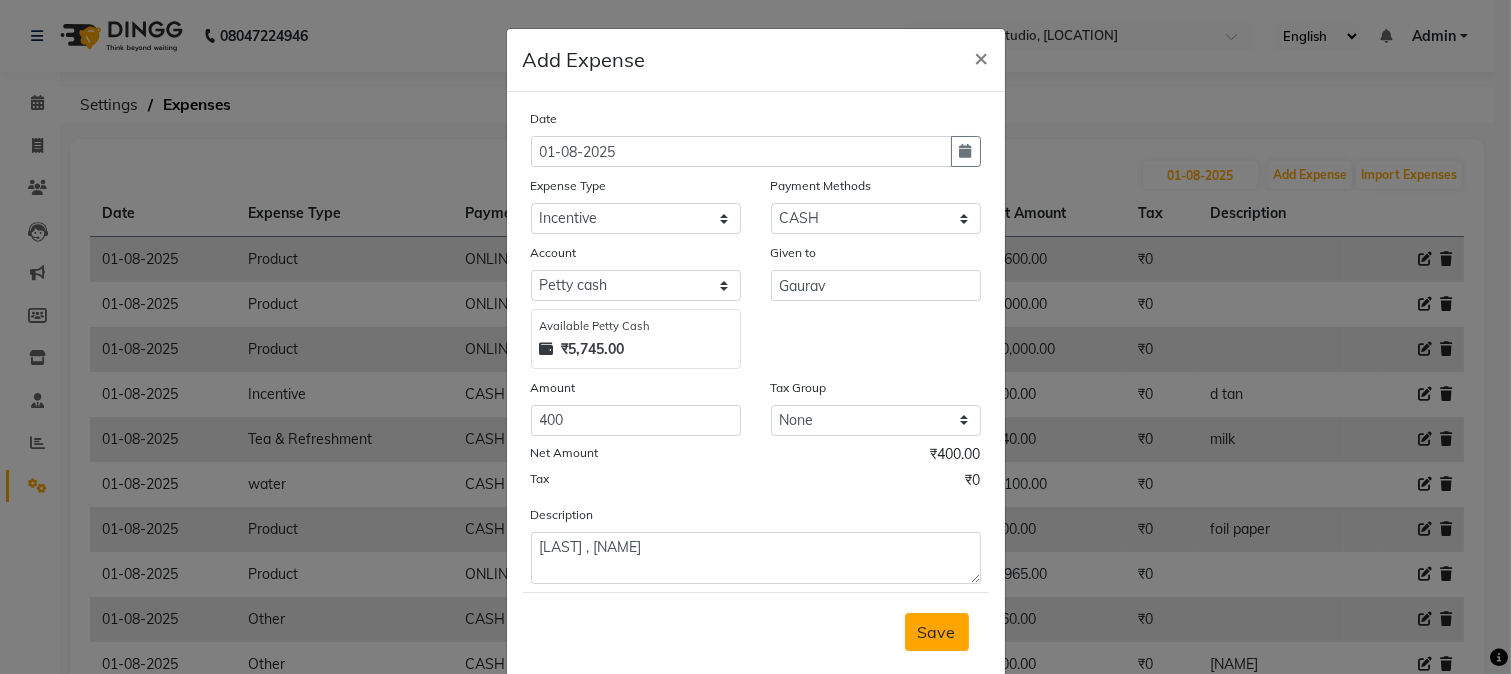 click on "Save" at bounding box center (937, 632) 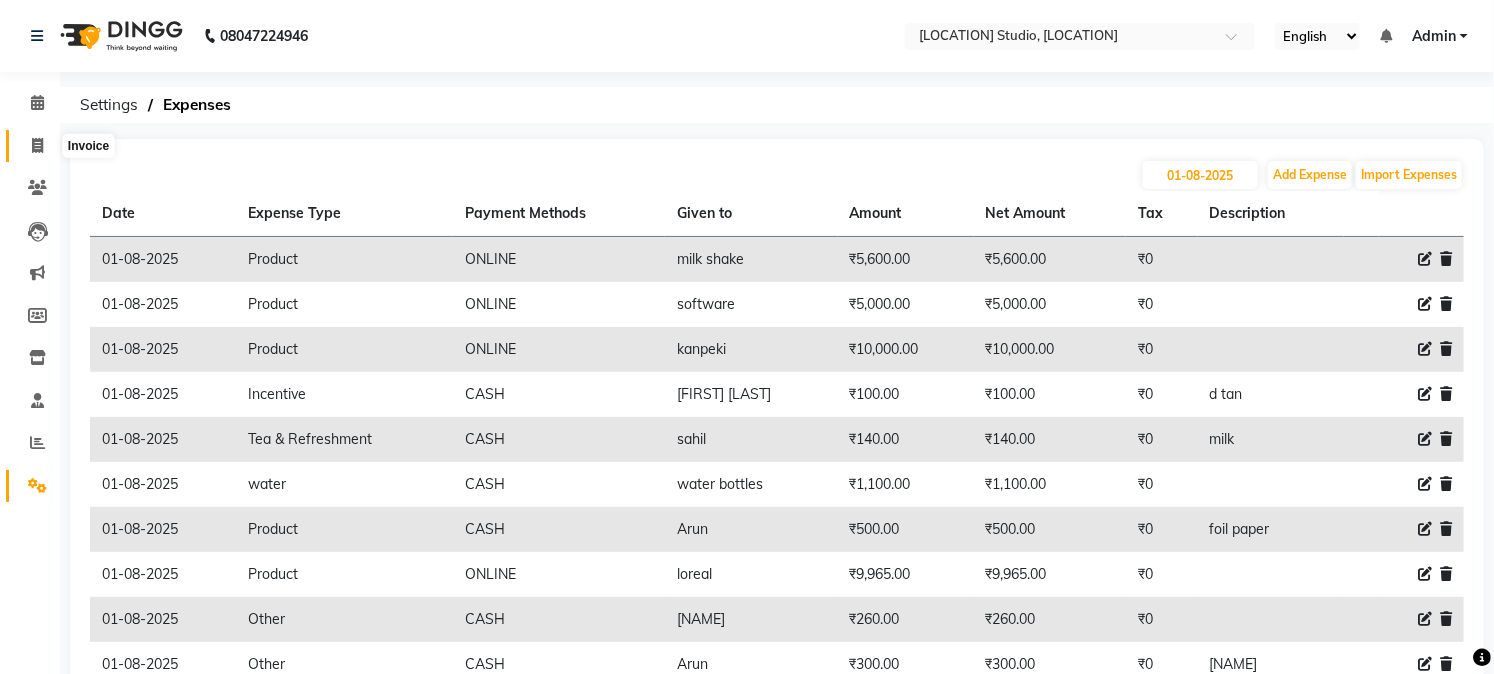 click 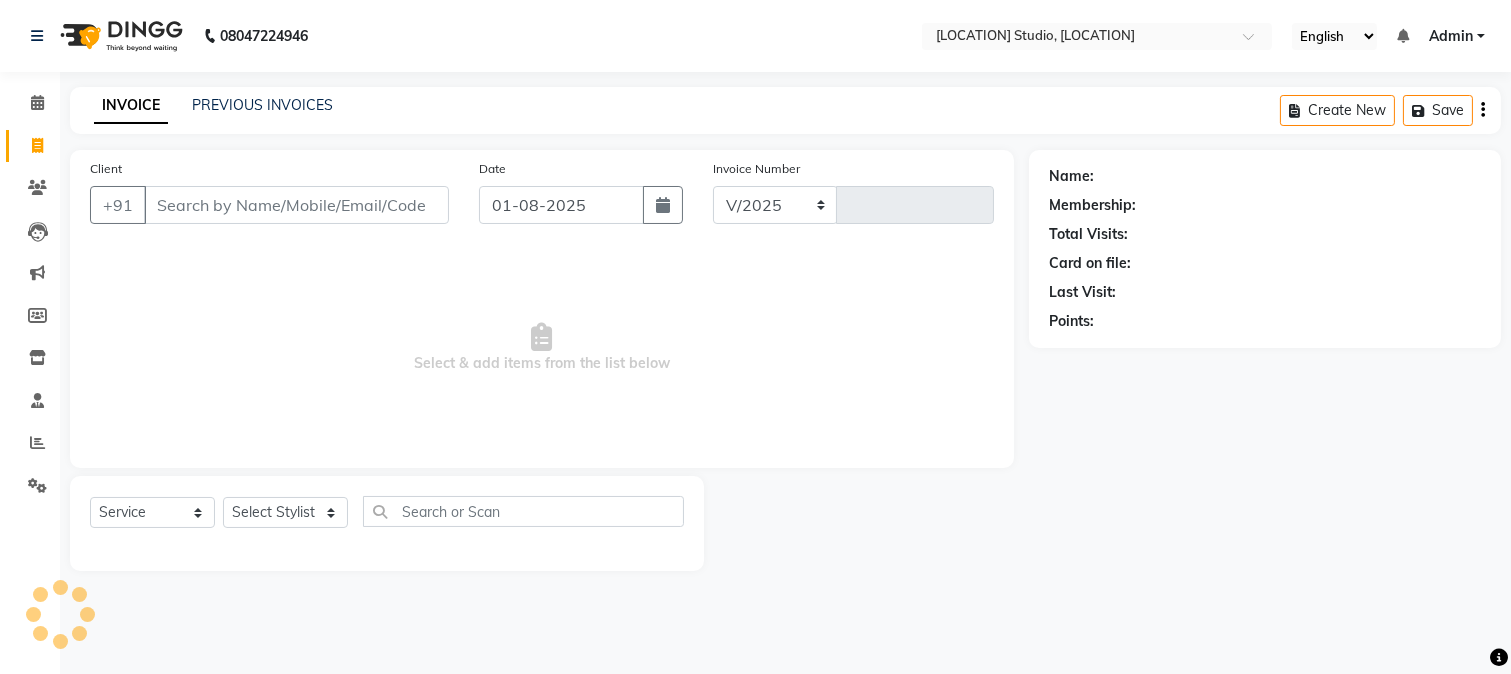 select on "223" 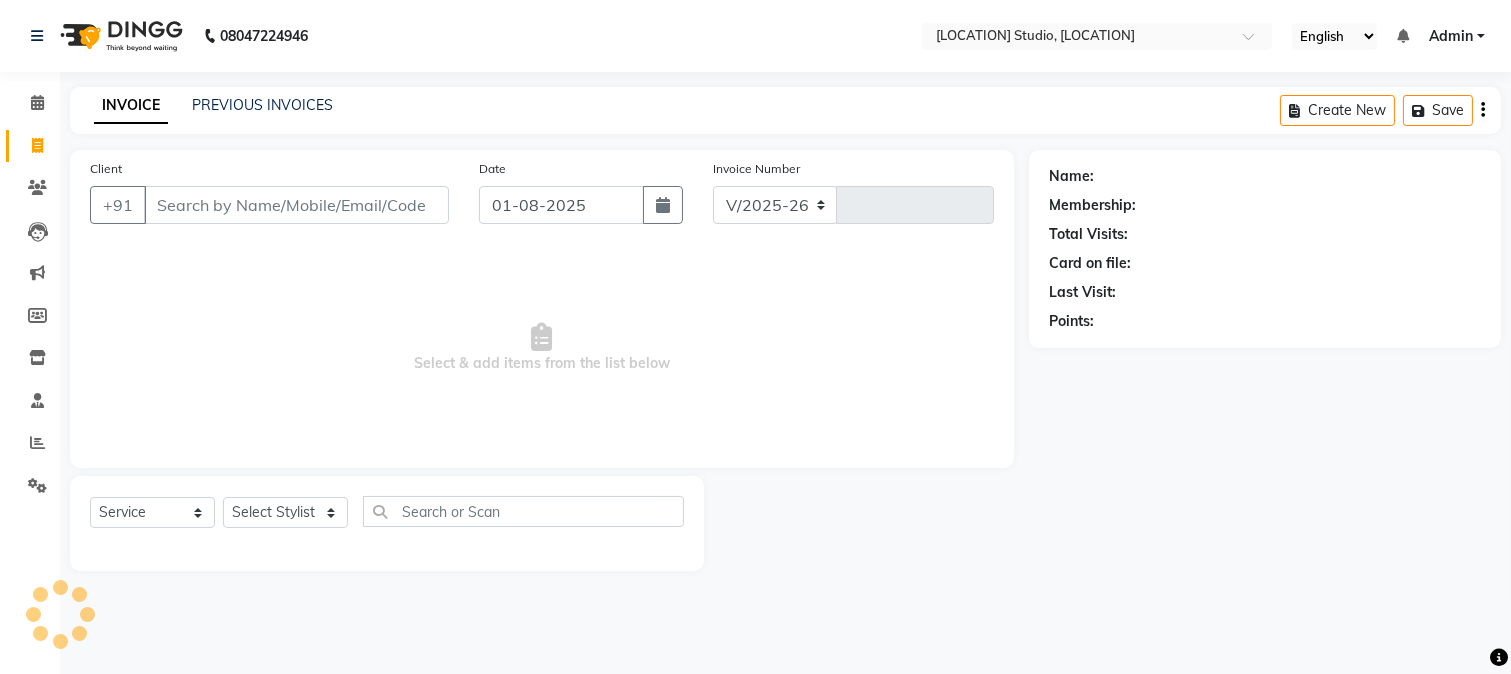 type on "2776" 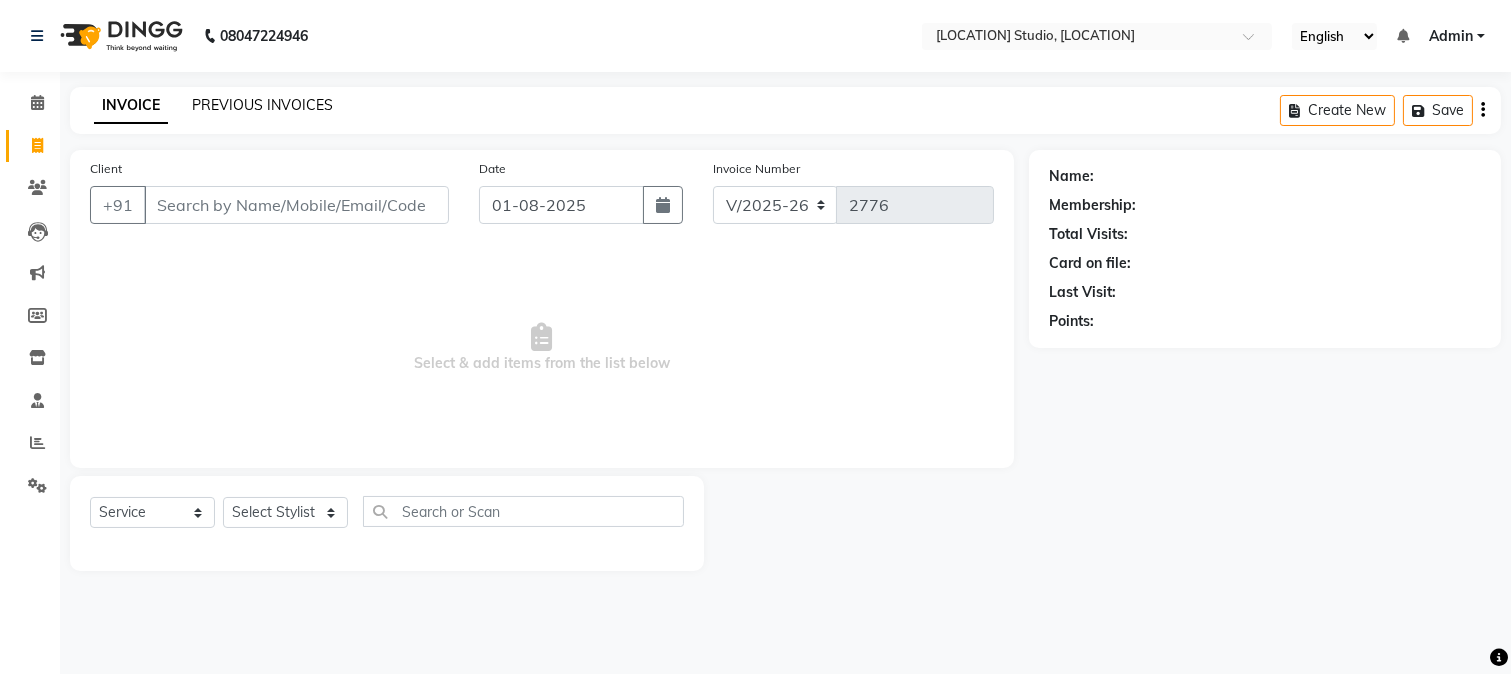 click on "PREVIOUS INVOICES" 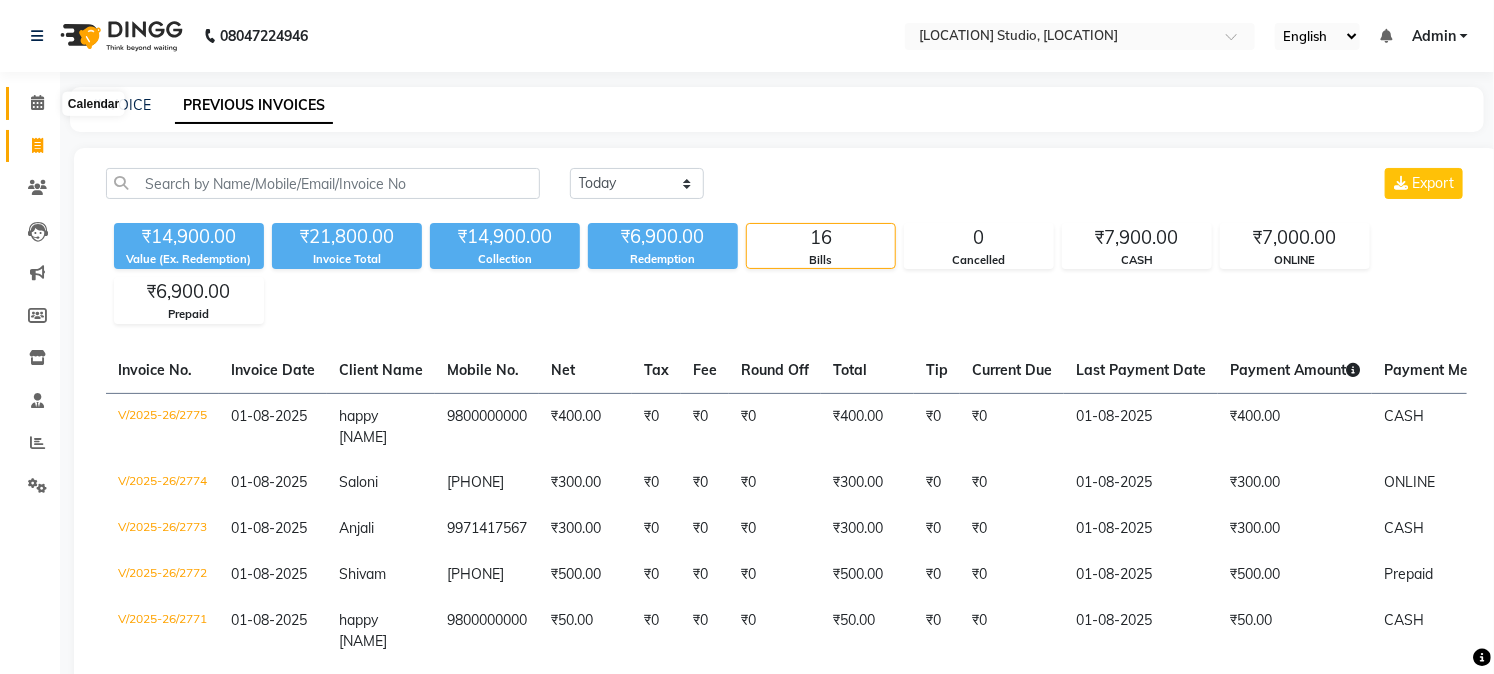 click 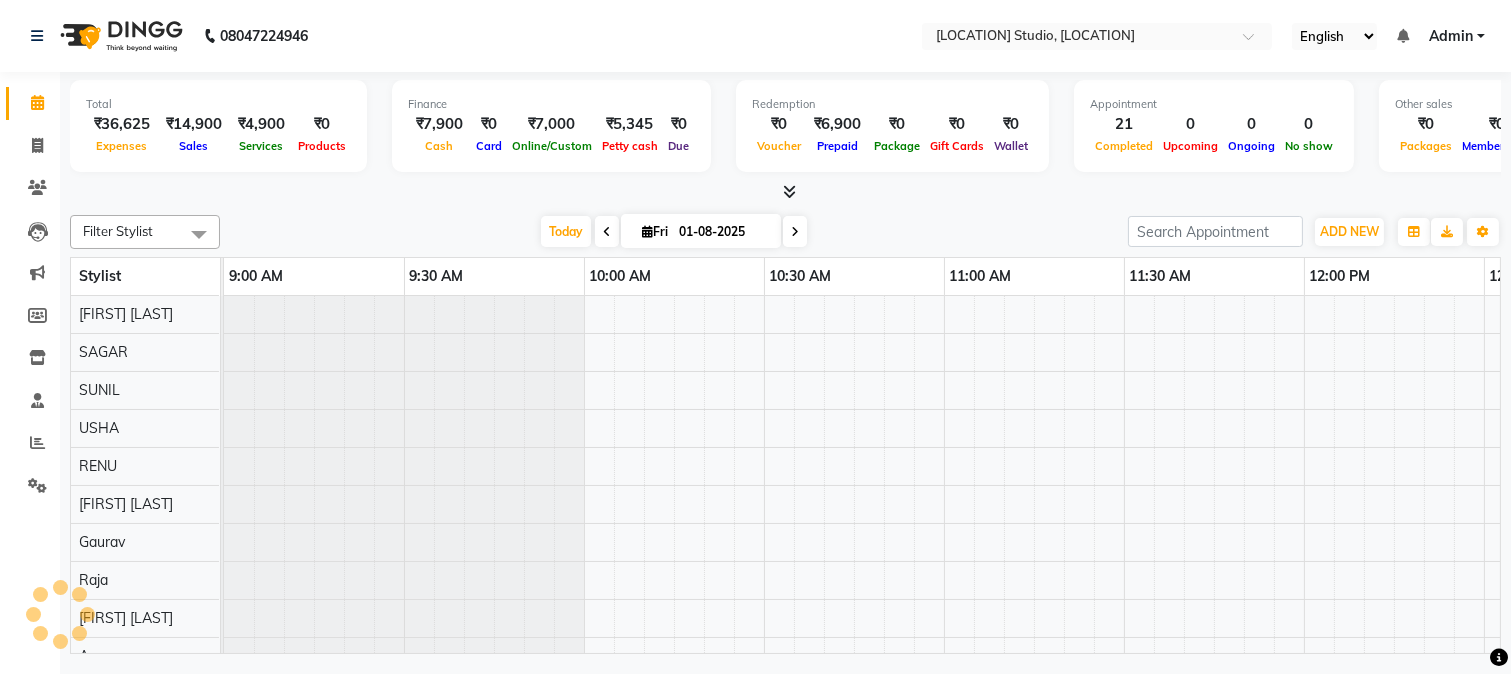 scroll, scrollTop: 0, scrollLeft: 0, axis: both 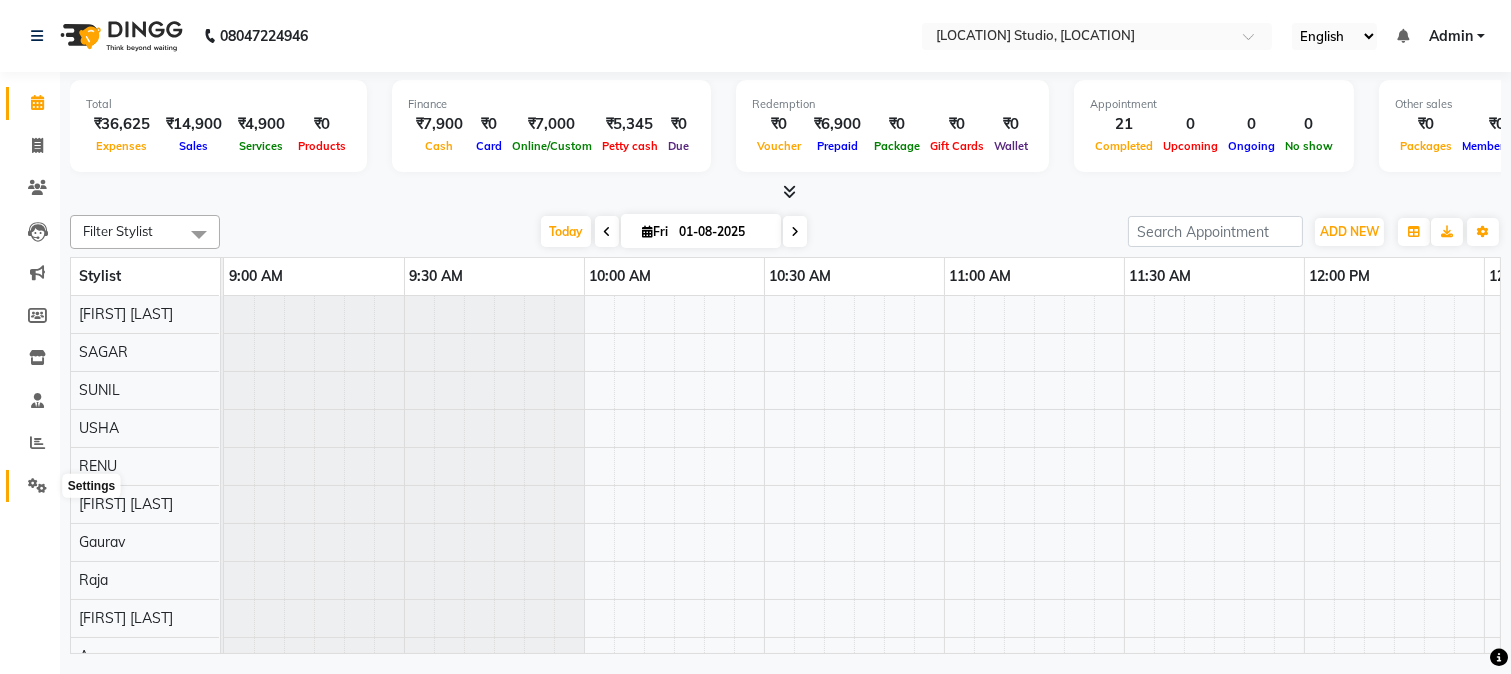 click 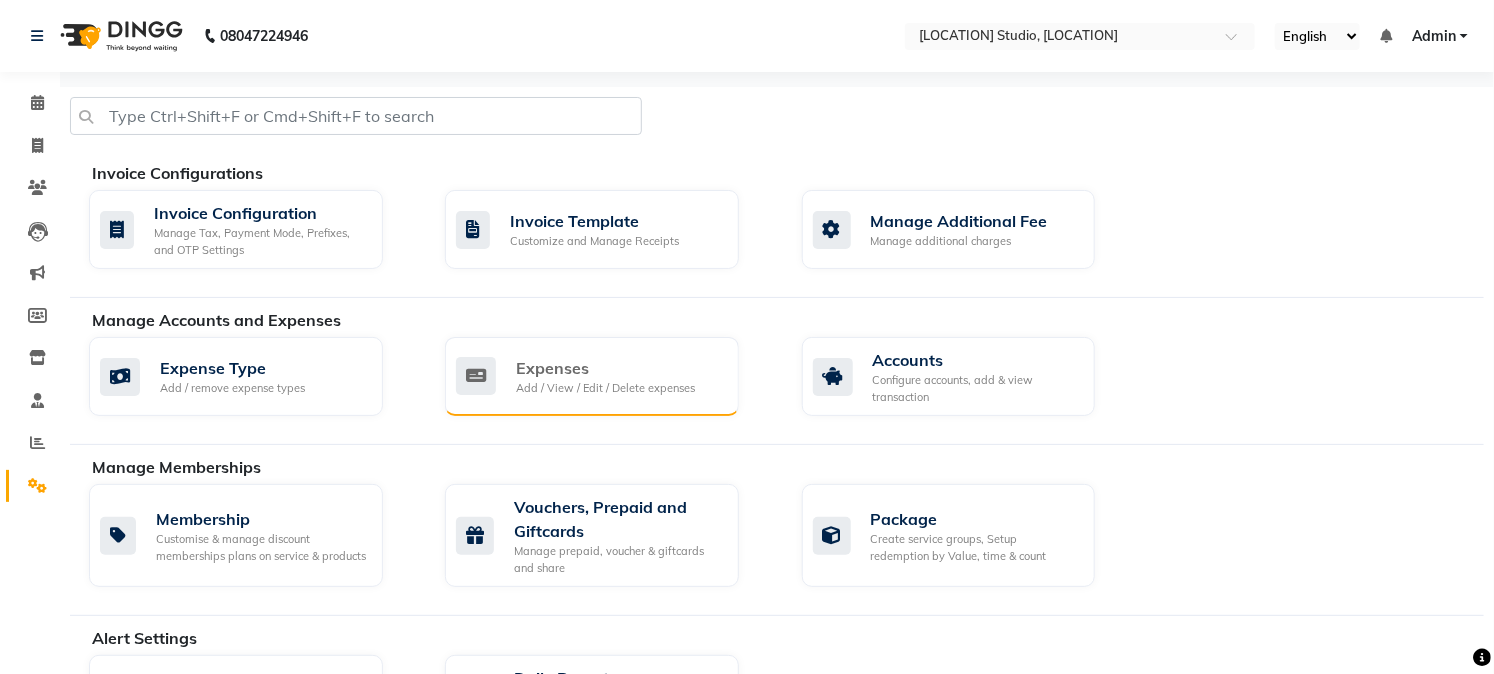 click on "Add / View / Edit / Delete expenses" 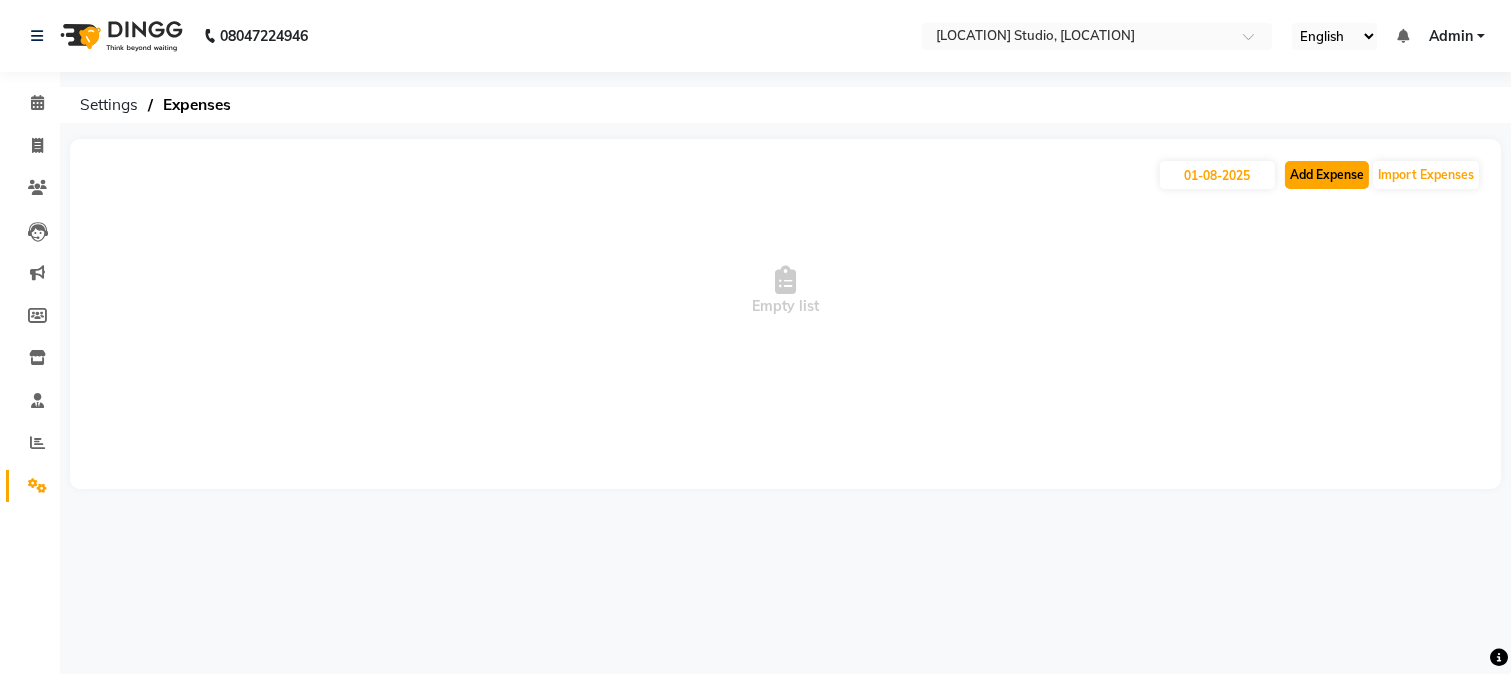click on "Add Expense" 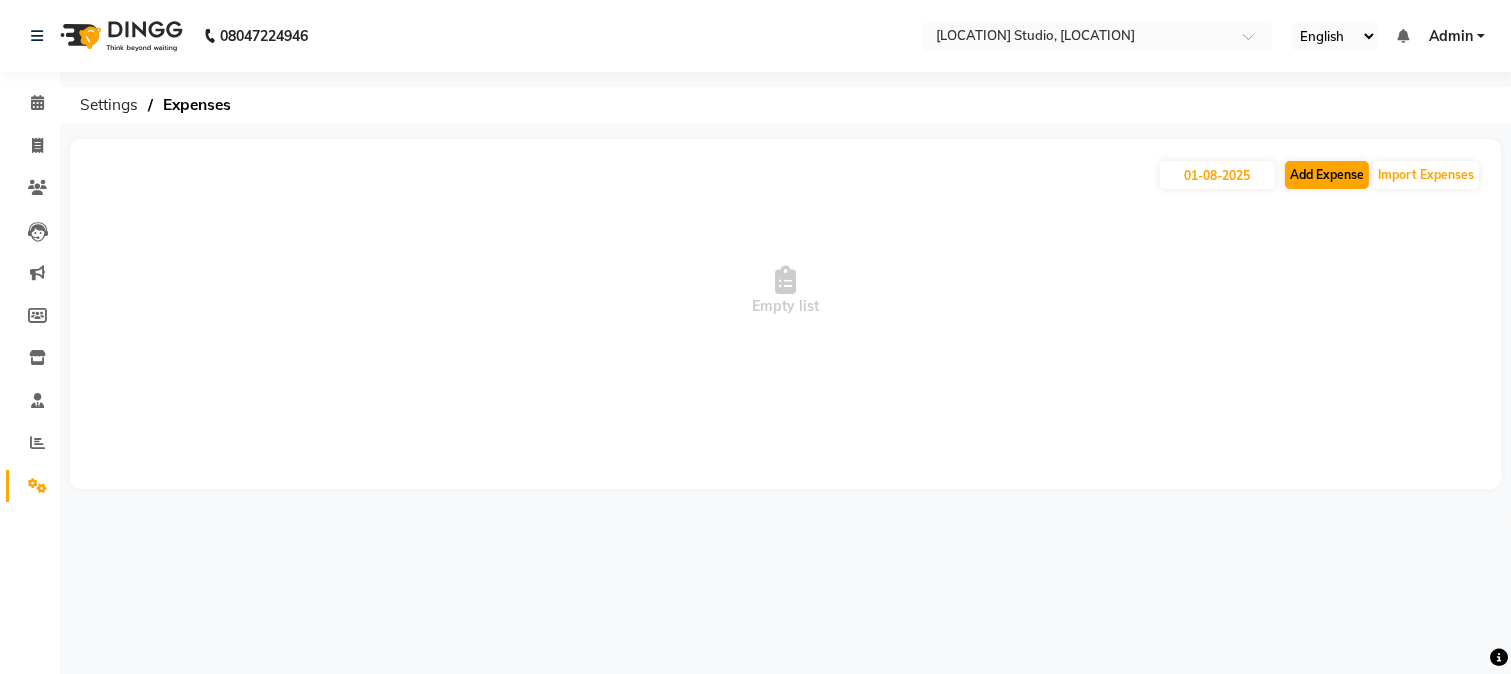select on "1" 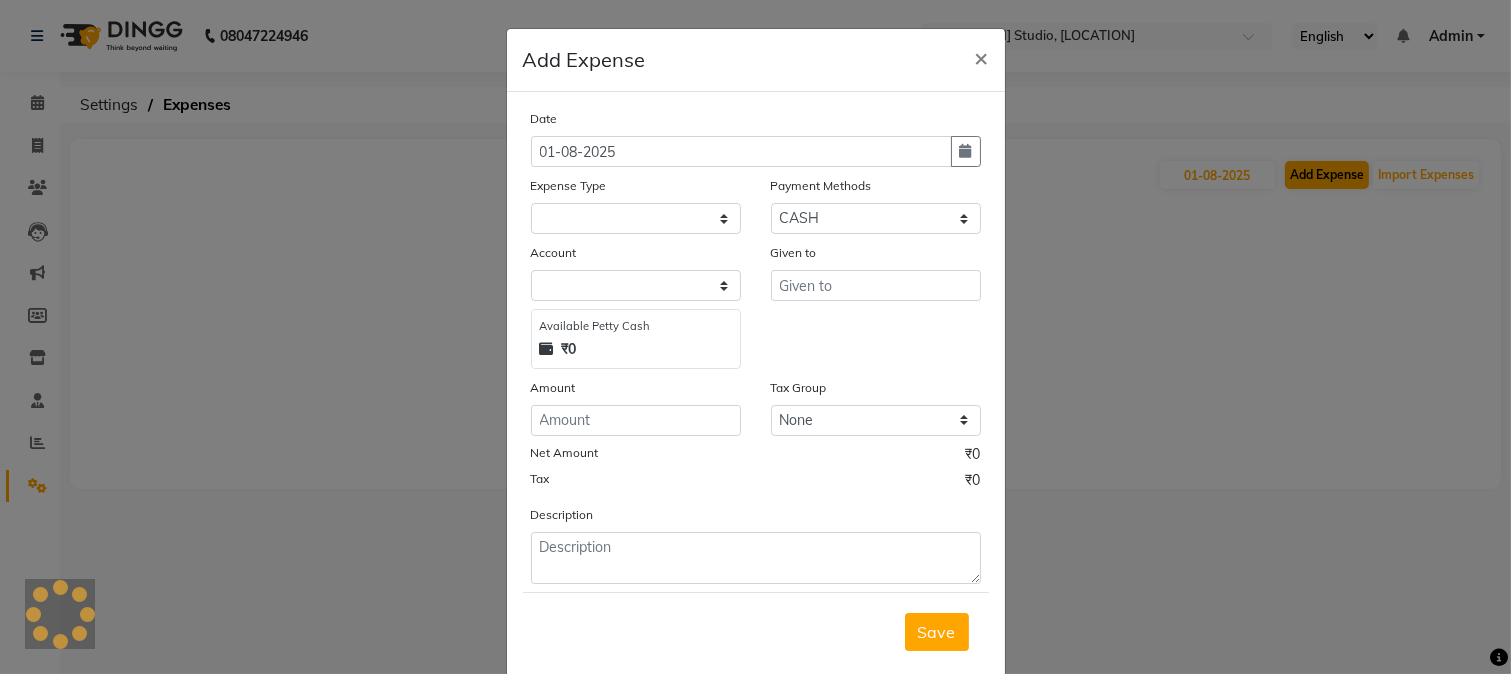 select on "2523" 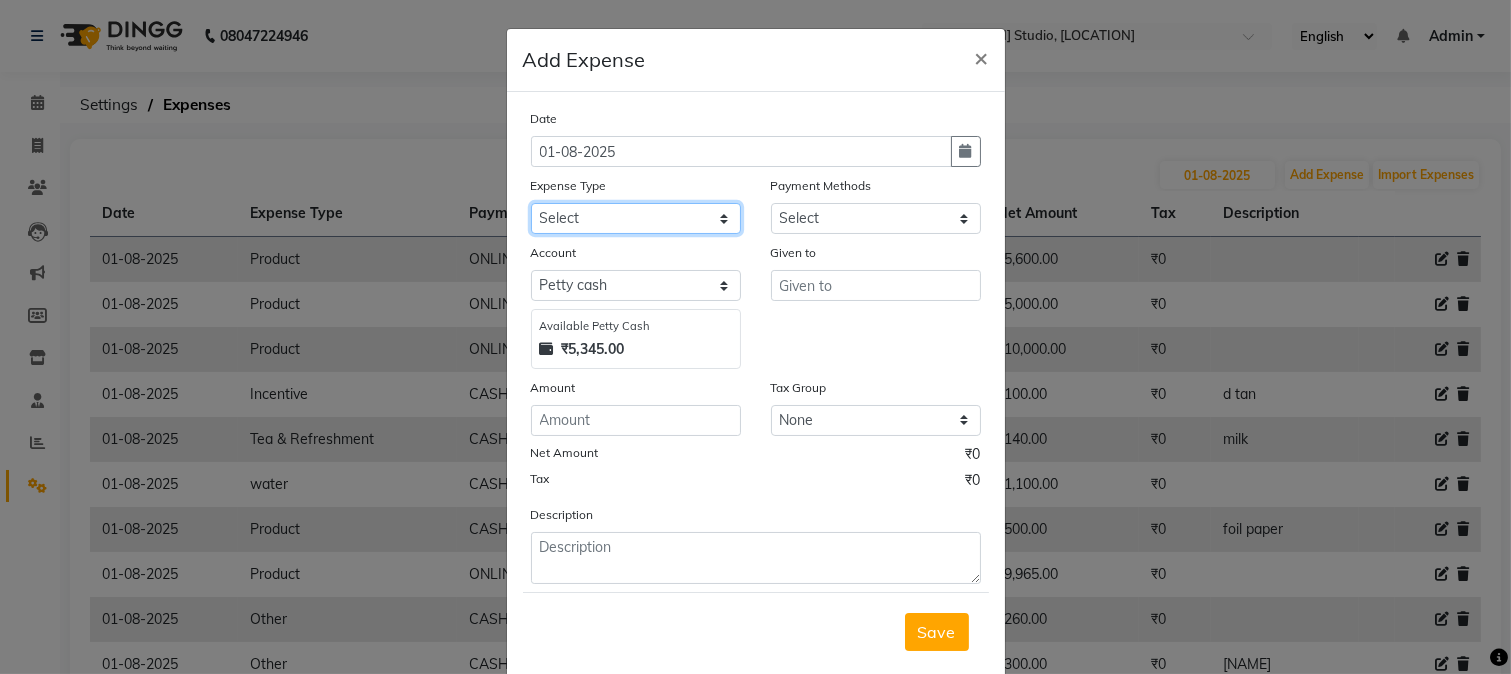 click on "Select Advance Salary Bank charges Cash transfer to bank Cash transfer to hub Client Snacks Conveyance Custoomer TIP electricity Equipment Festival Expense Incentive Insurance LOREAL PRODUCTS Maintenance Marketing Miscellaneous Other Pantry Product Rent Salary Staff Snacks Tea & Refreshment TIP Utilities water" 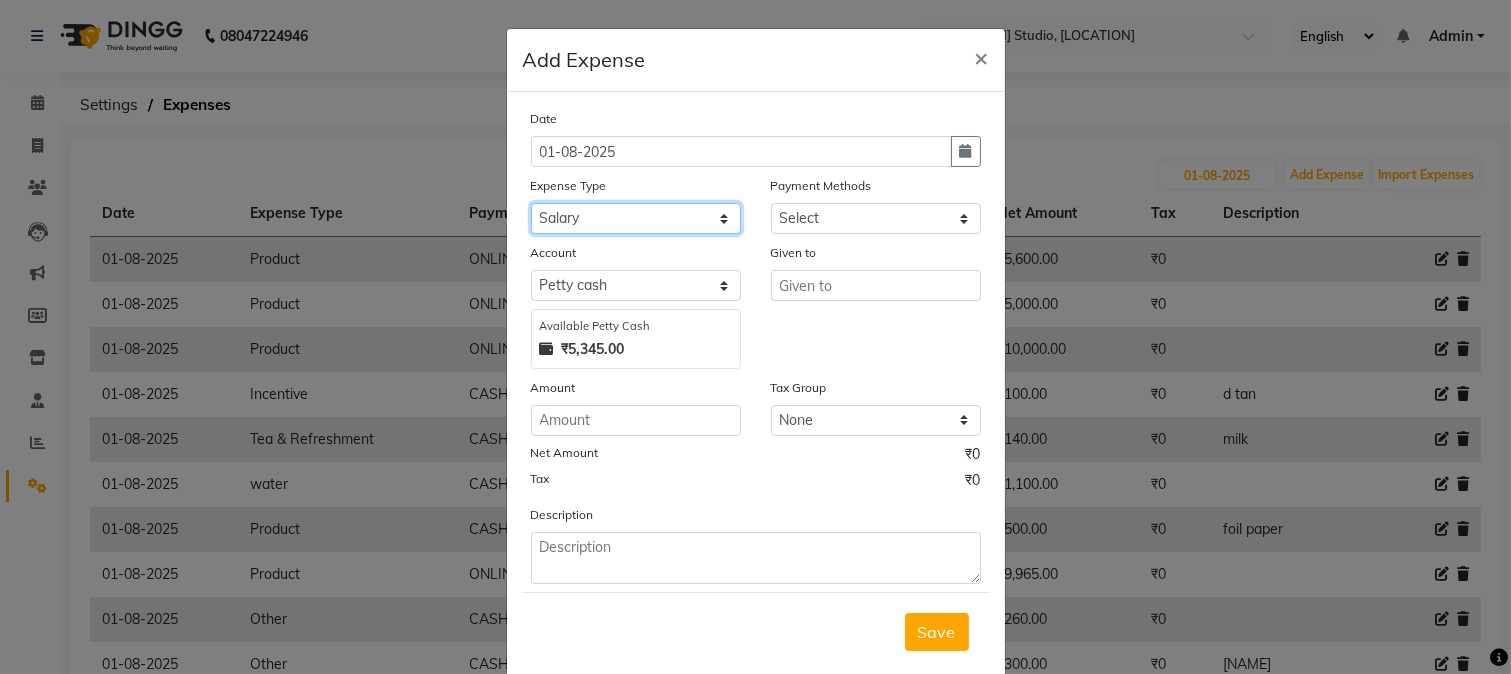click on "Select Advance Salary Bank charges Cash transfer to bank Cash transfer to hub Client Snacks Conveyance Custoomer TIP electricity Equipment Festival Expense Incentive Insurance LOREAL PRODUCTS Maintenance Marketing Miscellaneous Other Pantry Product Rent Salary Staff Snacks Tea & Refreshment TIP Utilities water" 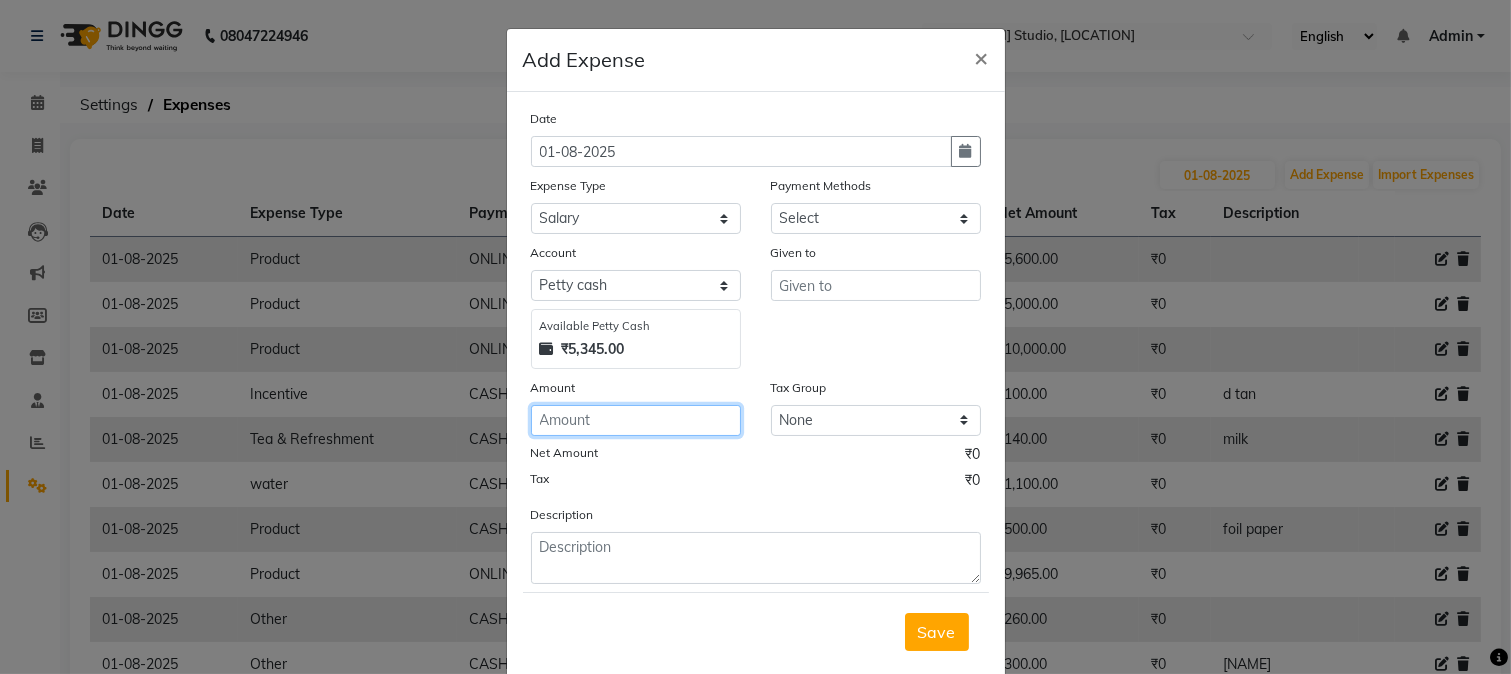 click 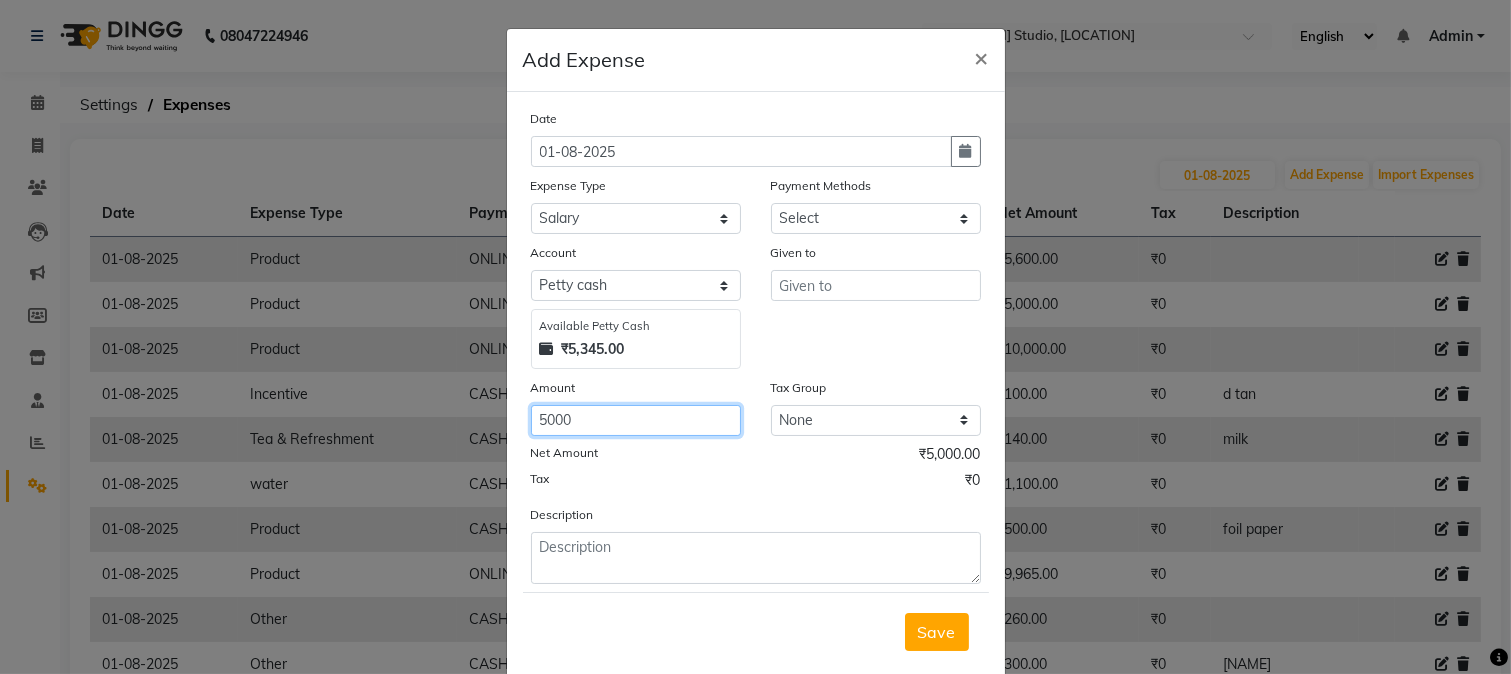 type on "5000" 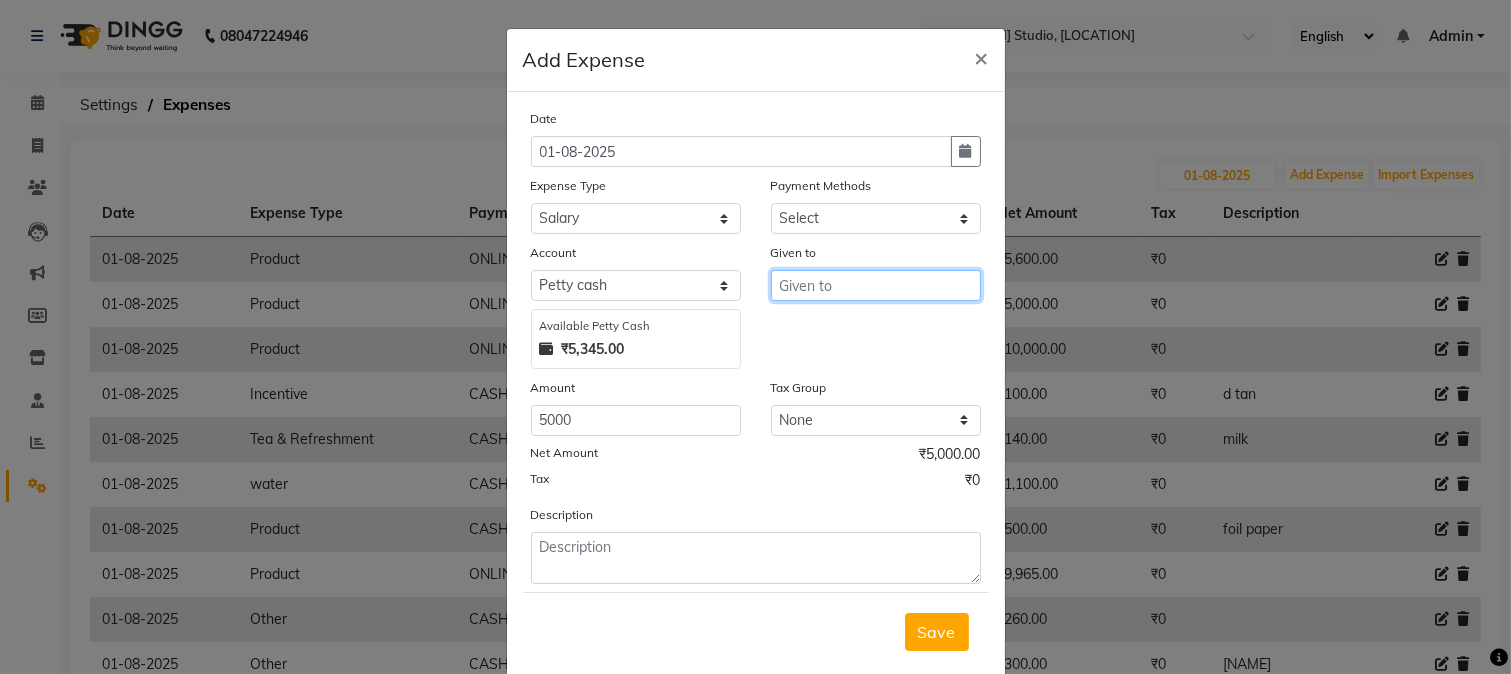 click at bounding box center (876, 285) 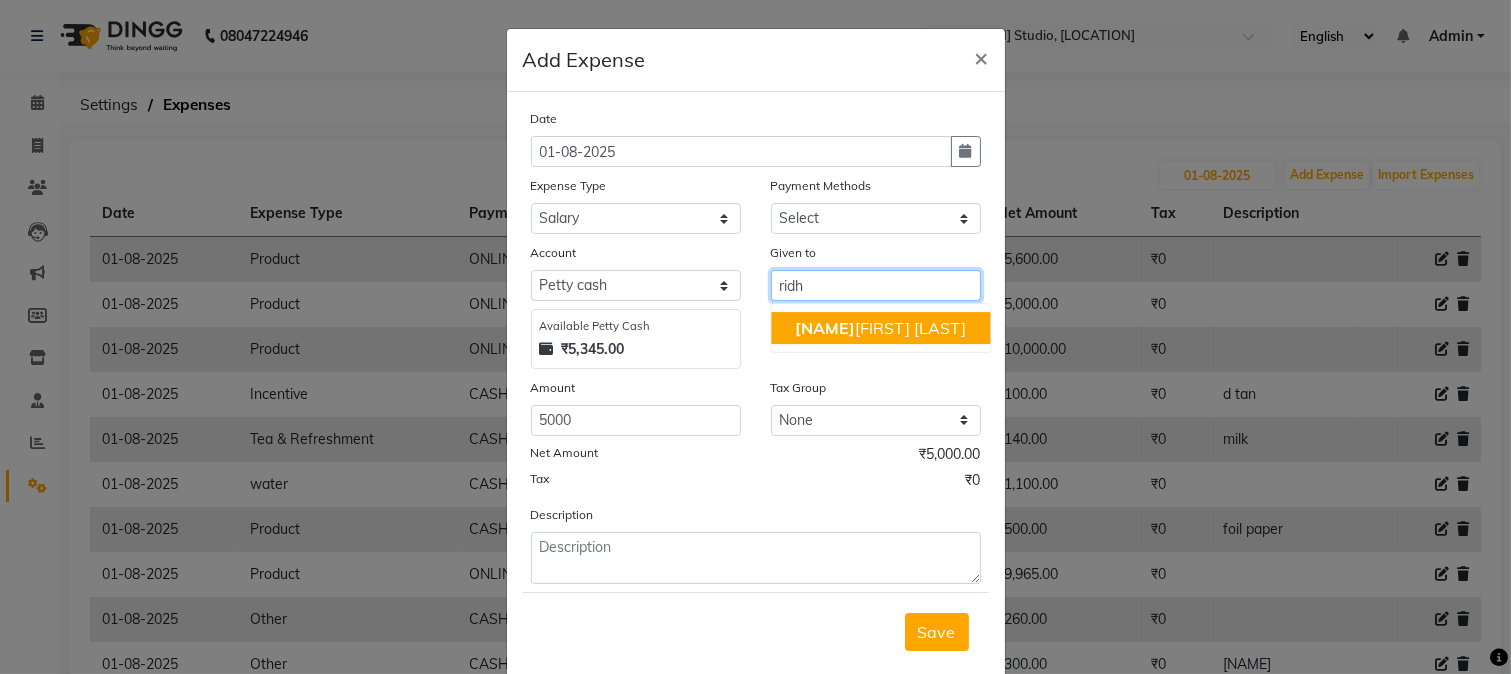 click on "RIDH IMA BHATIA" at bounding box center [880, 328] 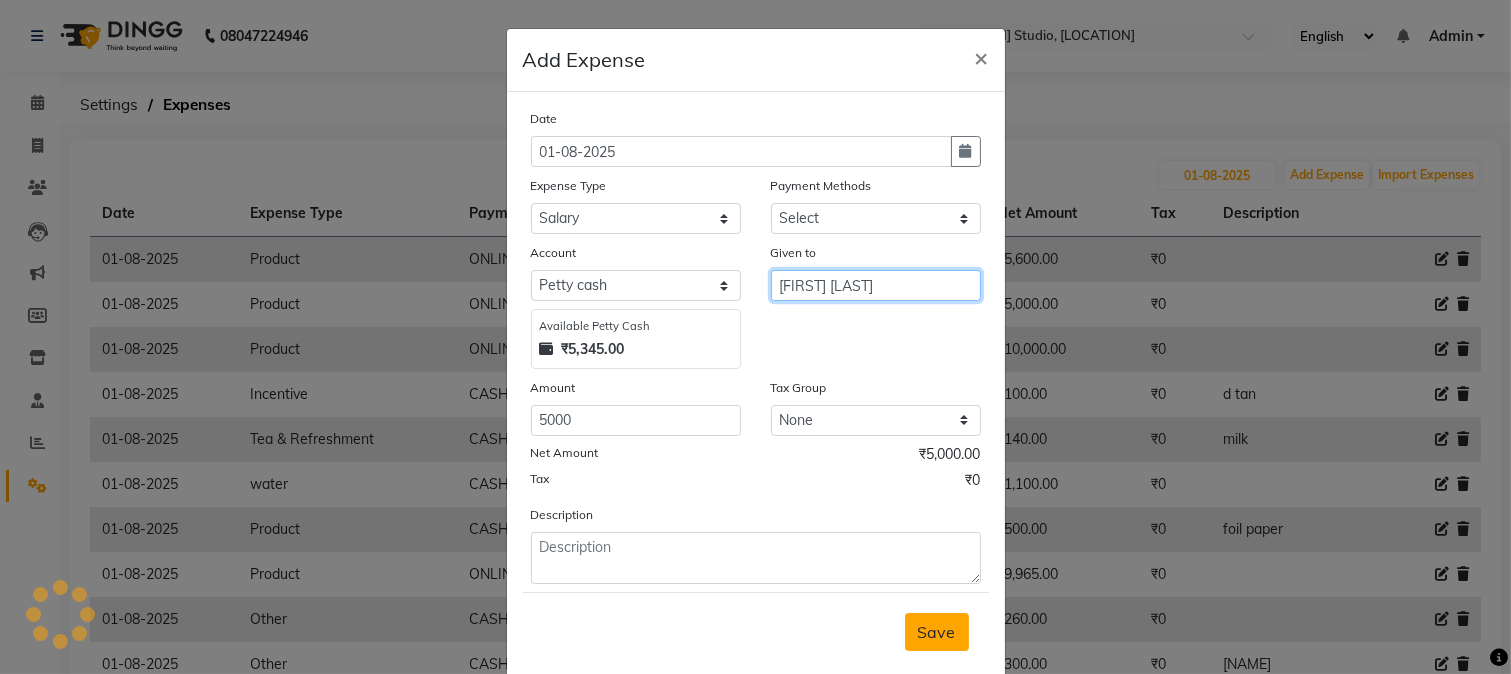 type on "[FIRST] [LAST]" 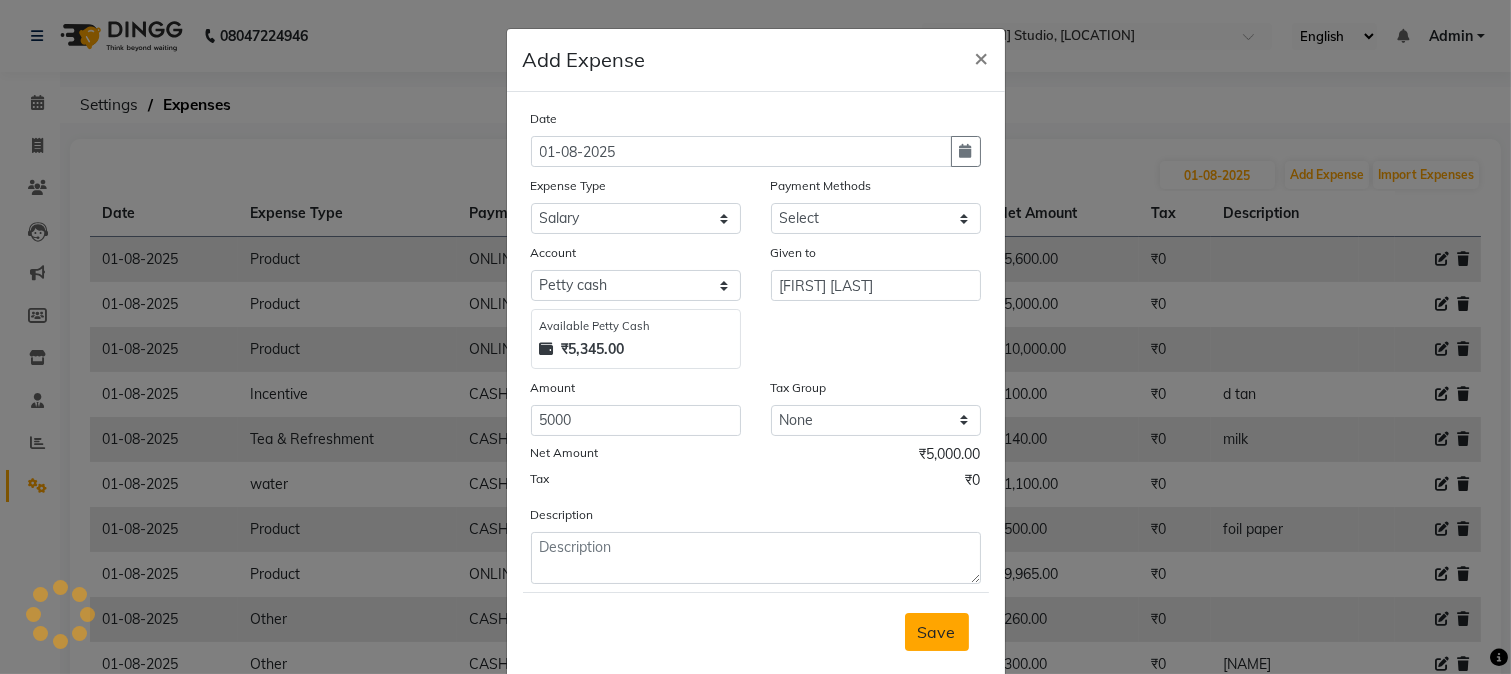 click on "Save" at bounding box center [937, 632] 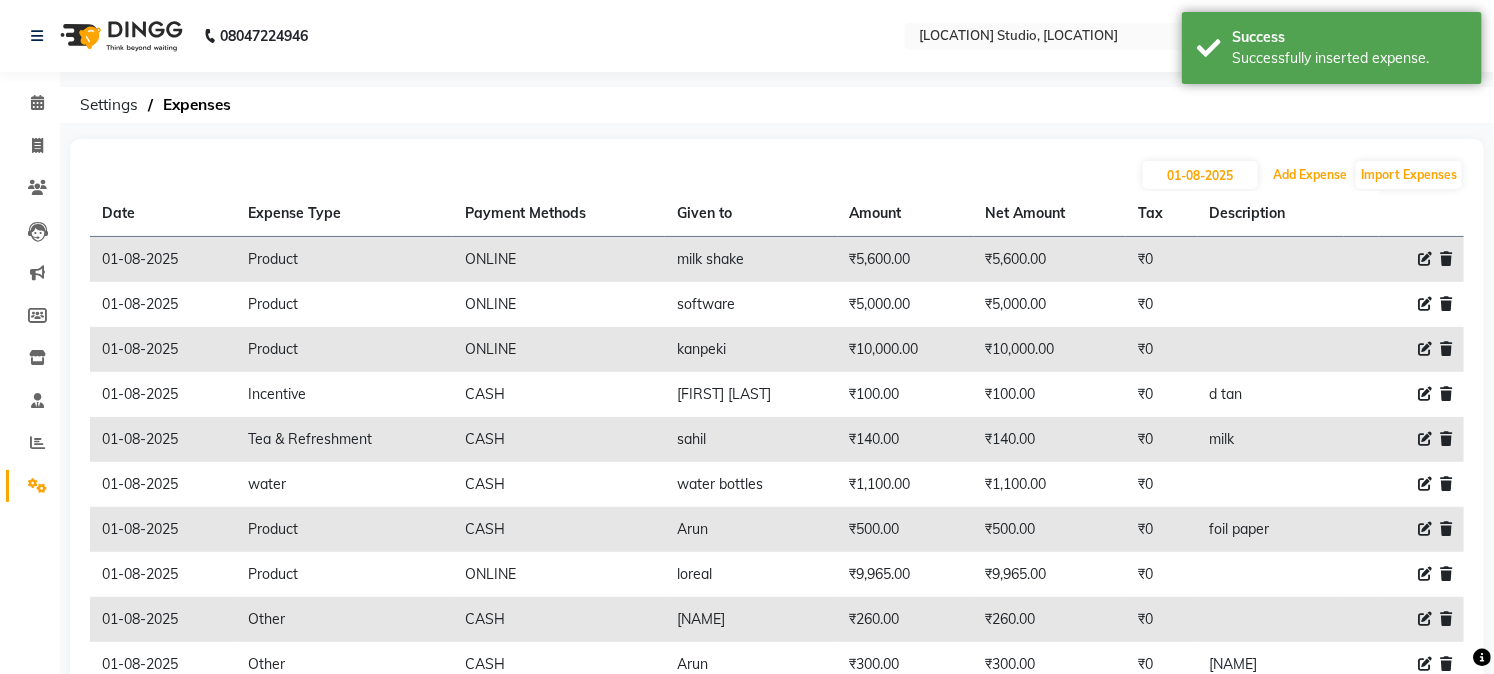 scroll, scrollTop: 121, scrollLeft: 0, axis: vertical 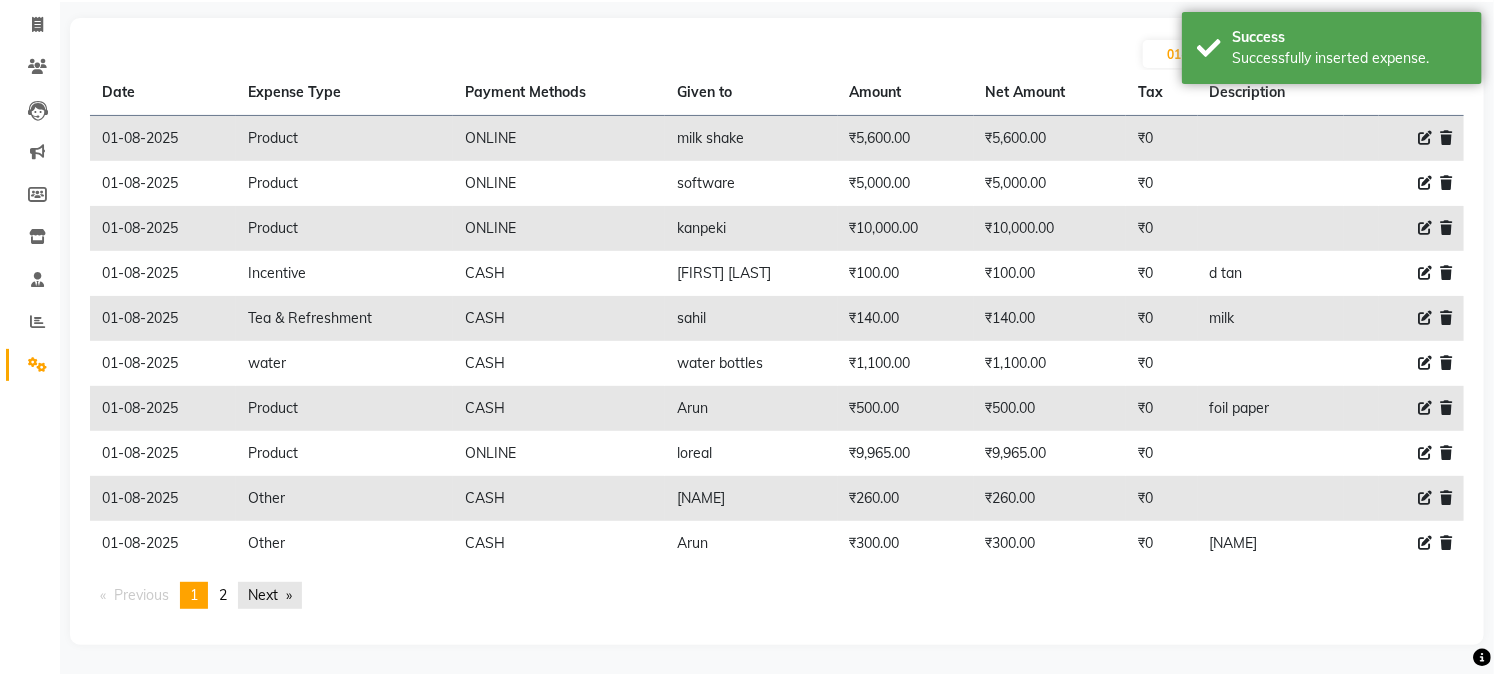 click on "Next  page" at bounding box center (270, 595) 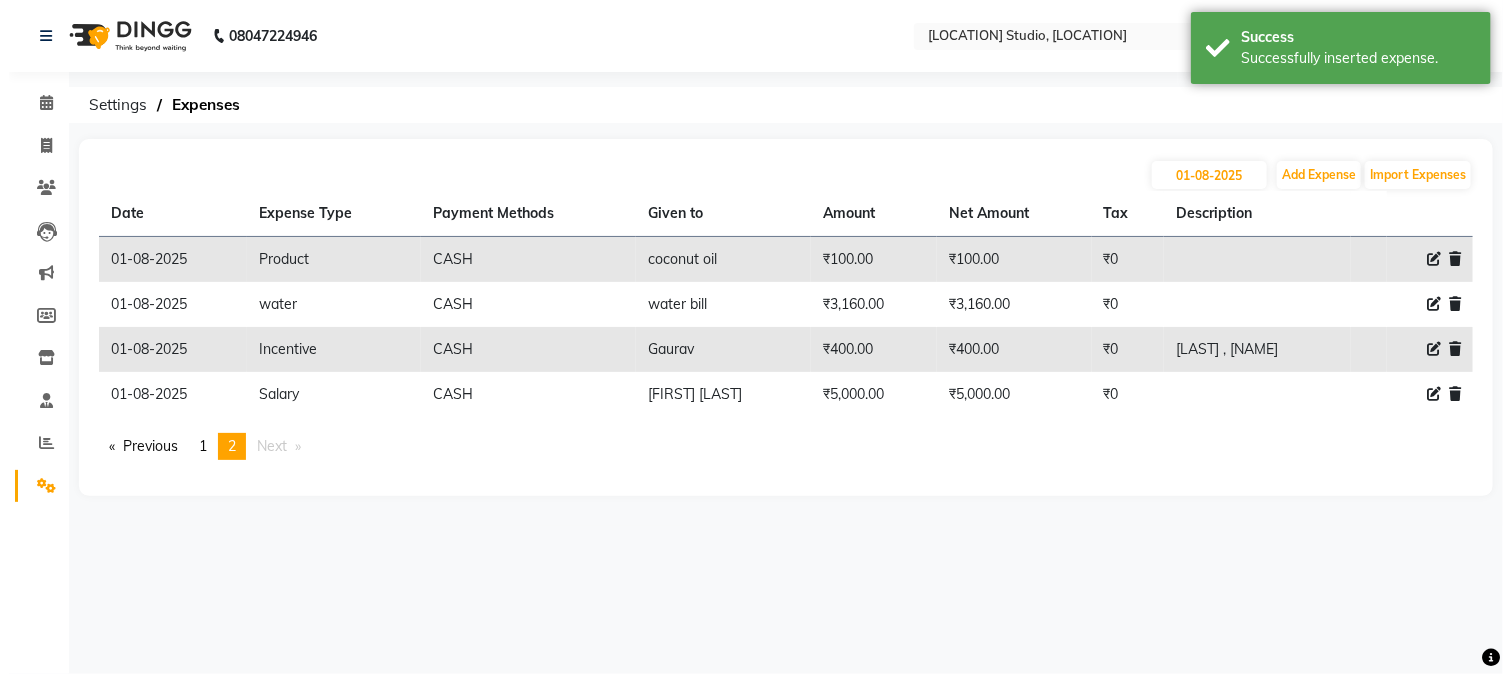 scroll, scrollTop: 0, scrollLeft: 0, axis: both 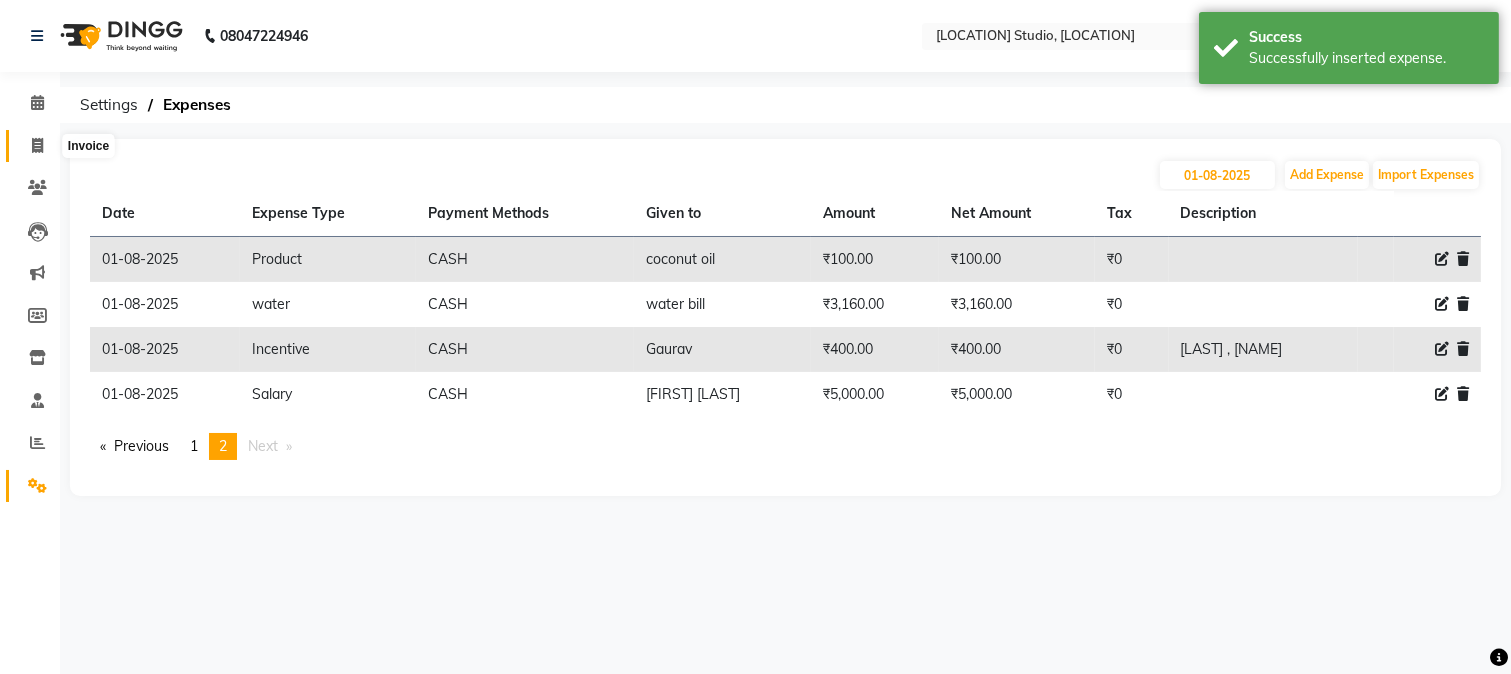 click 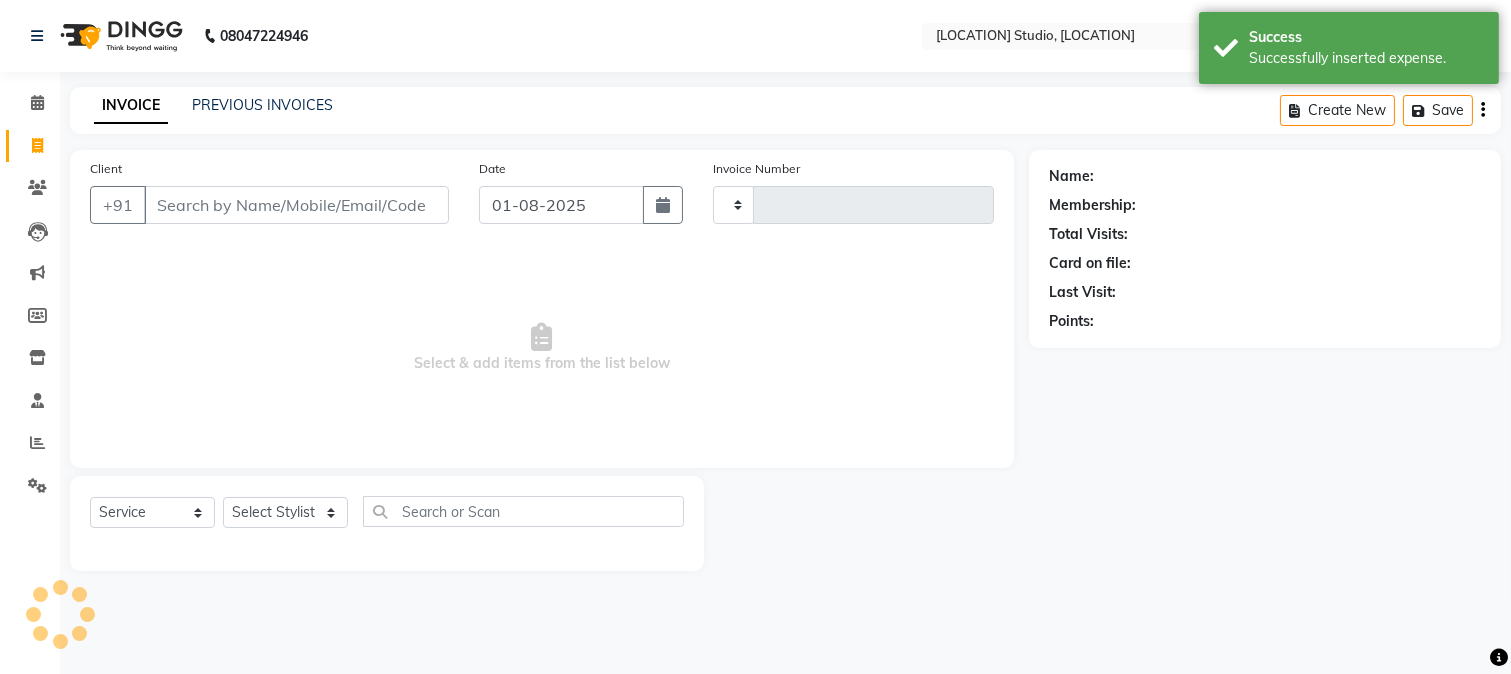 type on "2776" 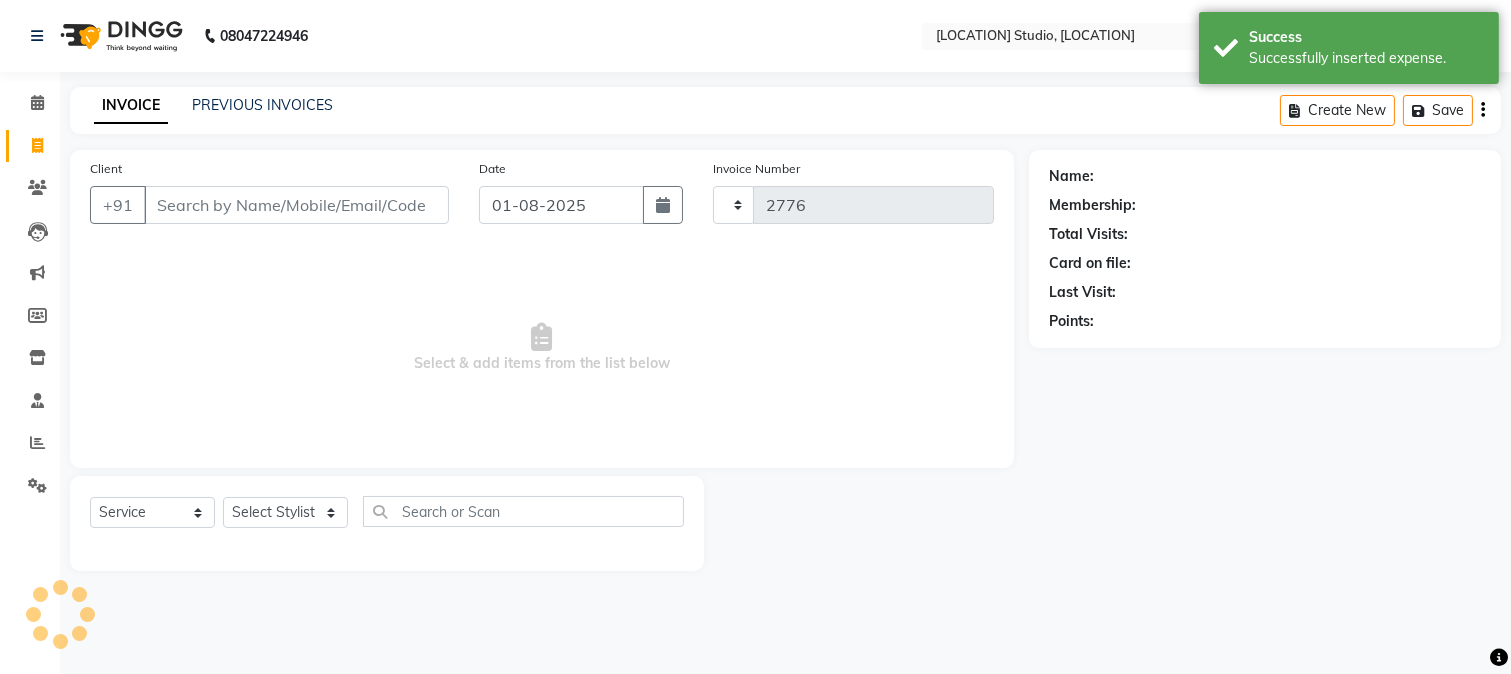 select on "223" 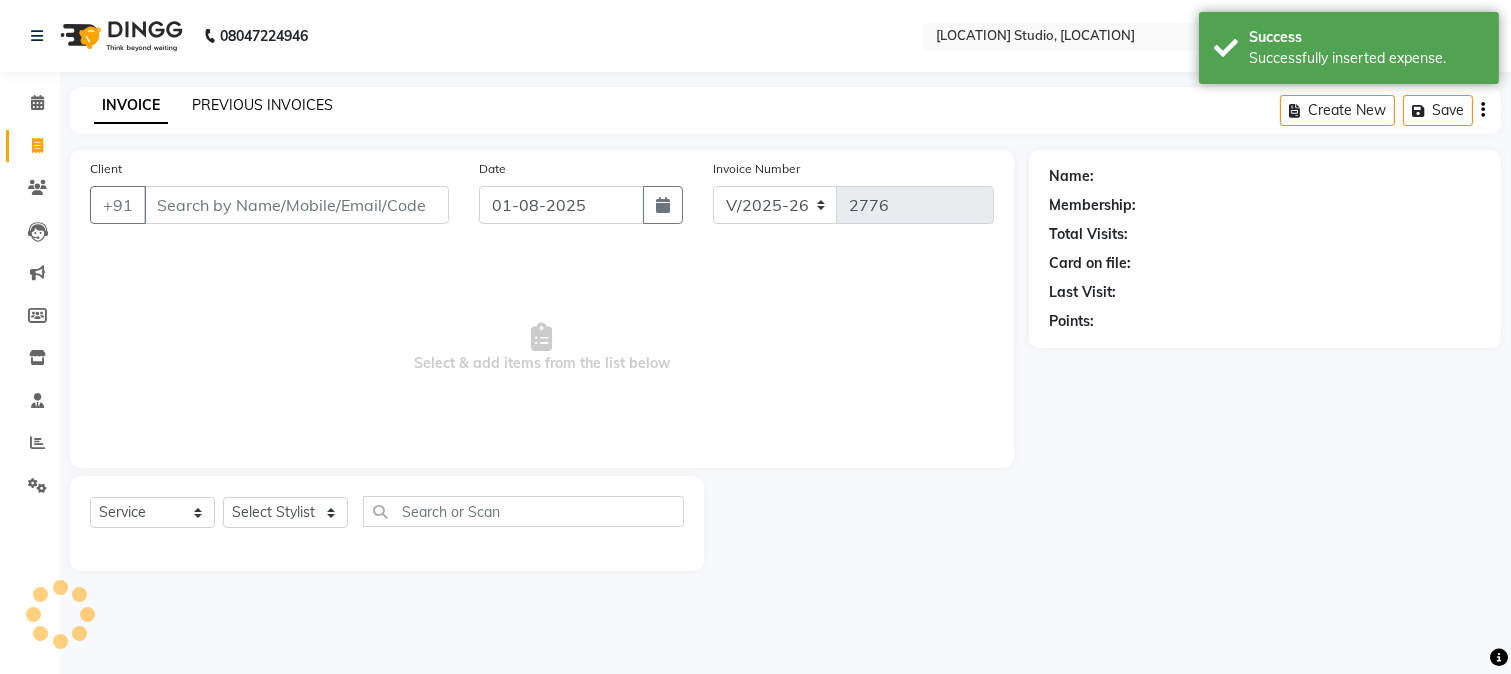 click on "PREVIOUS INVOICES" 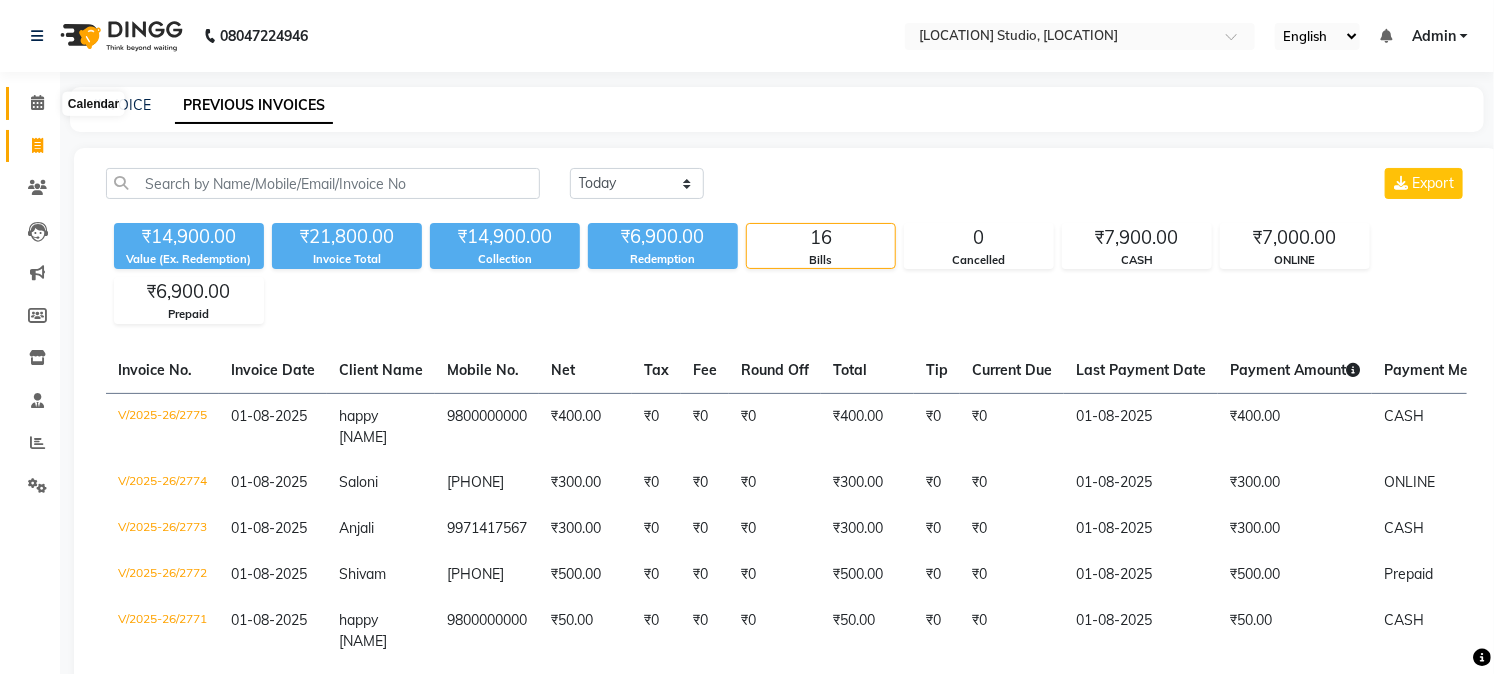 click 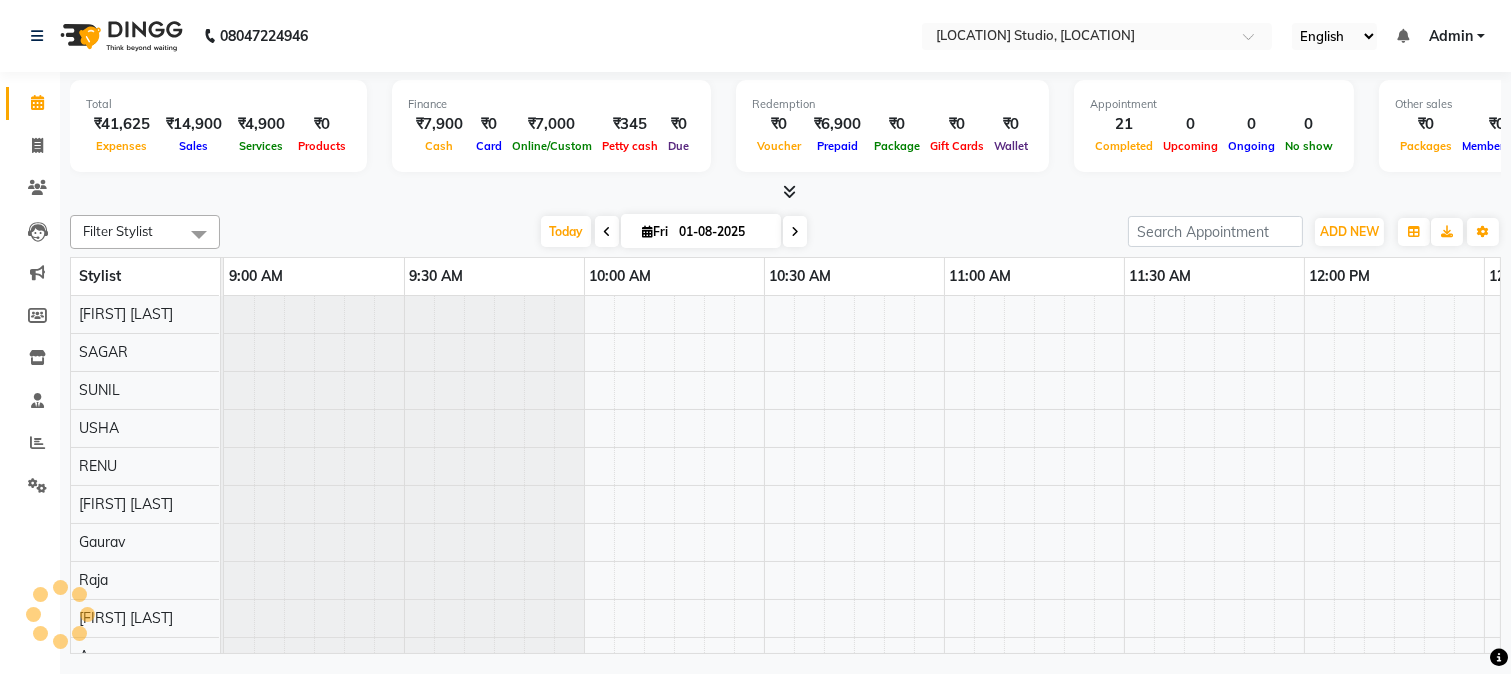scroll, scrollTop: 0, scrollLeft: 0, axis: both 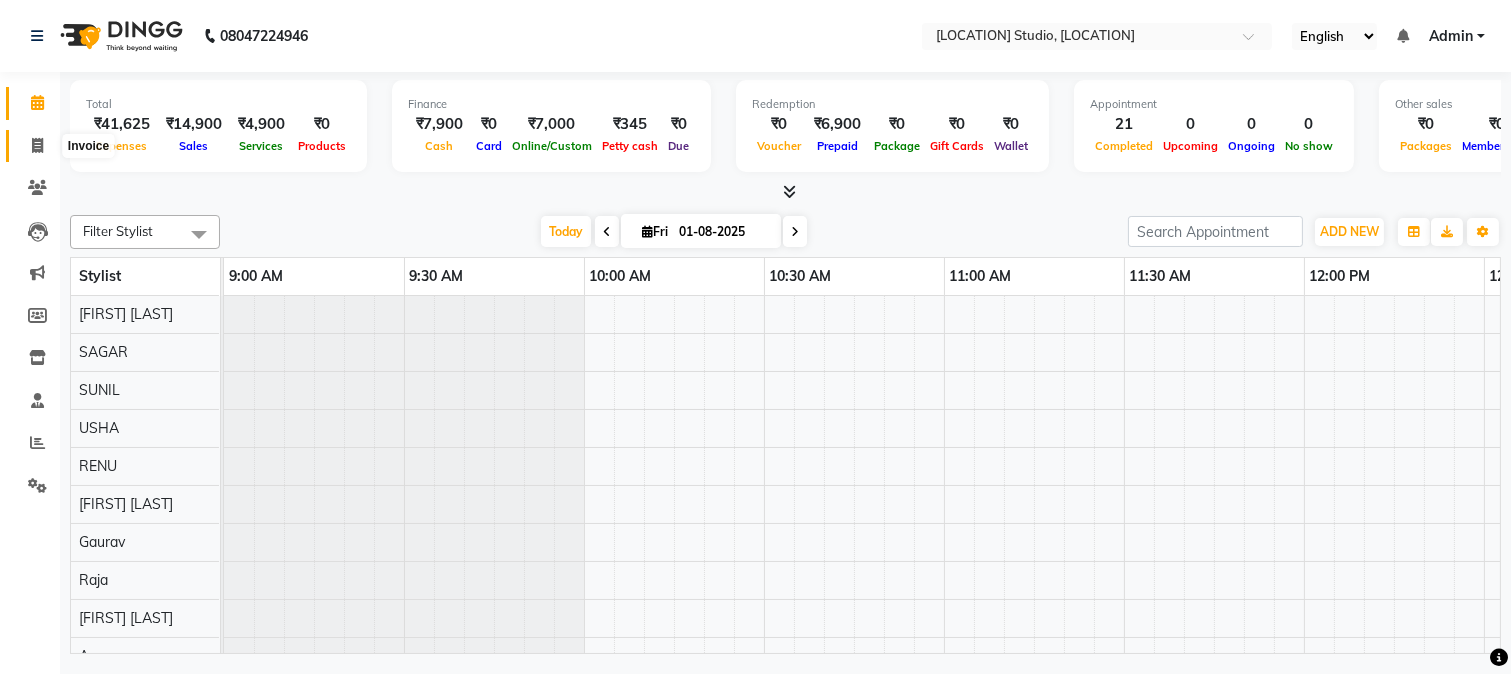 click 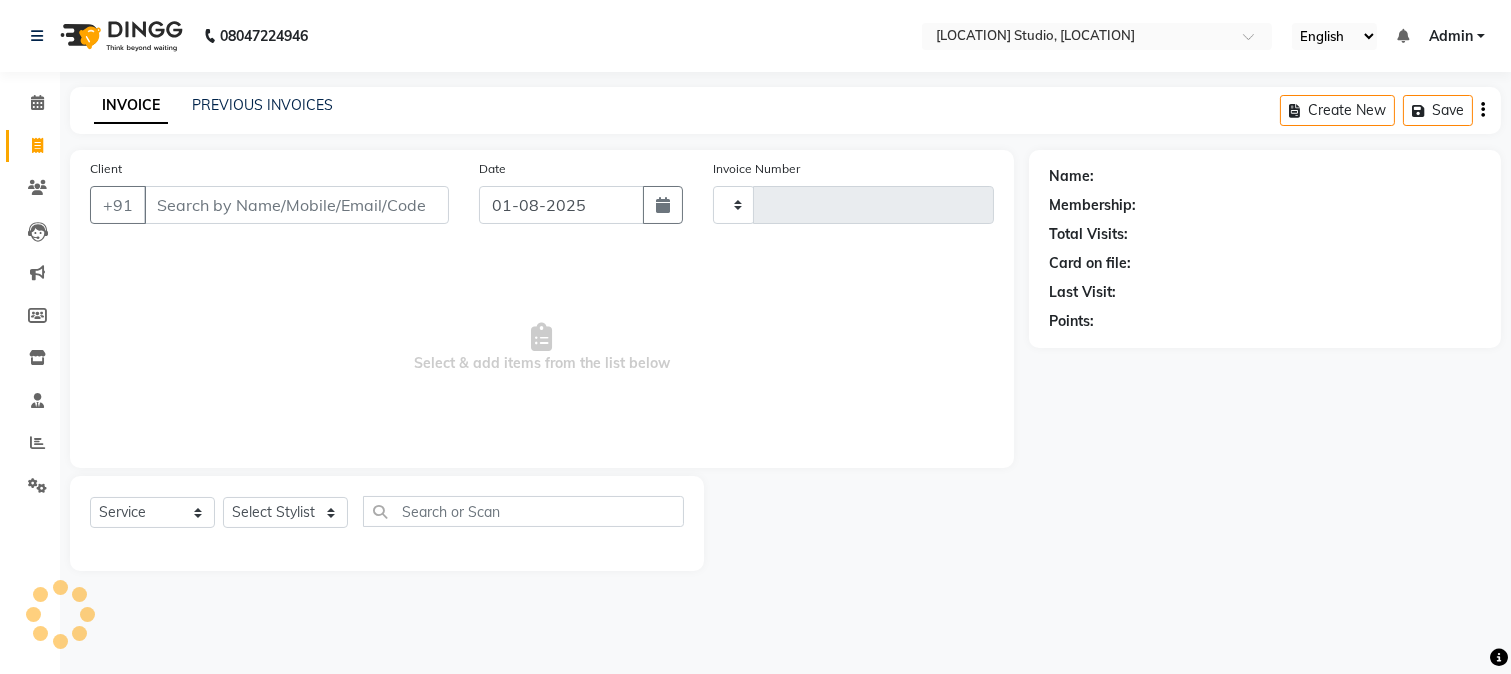type on "2776" 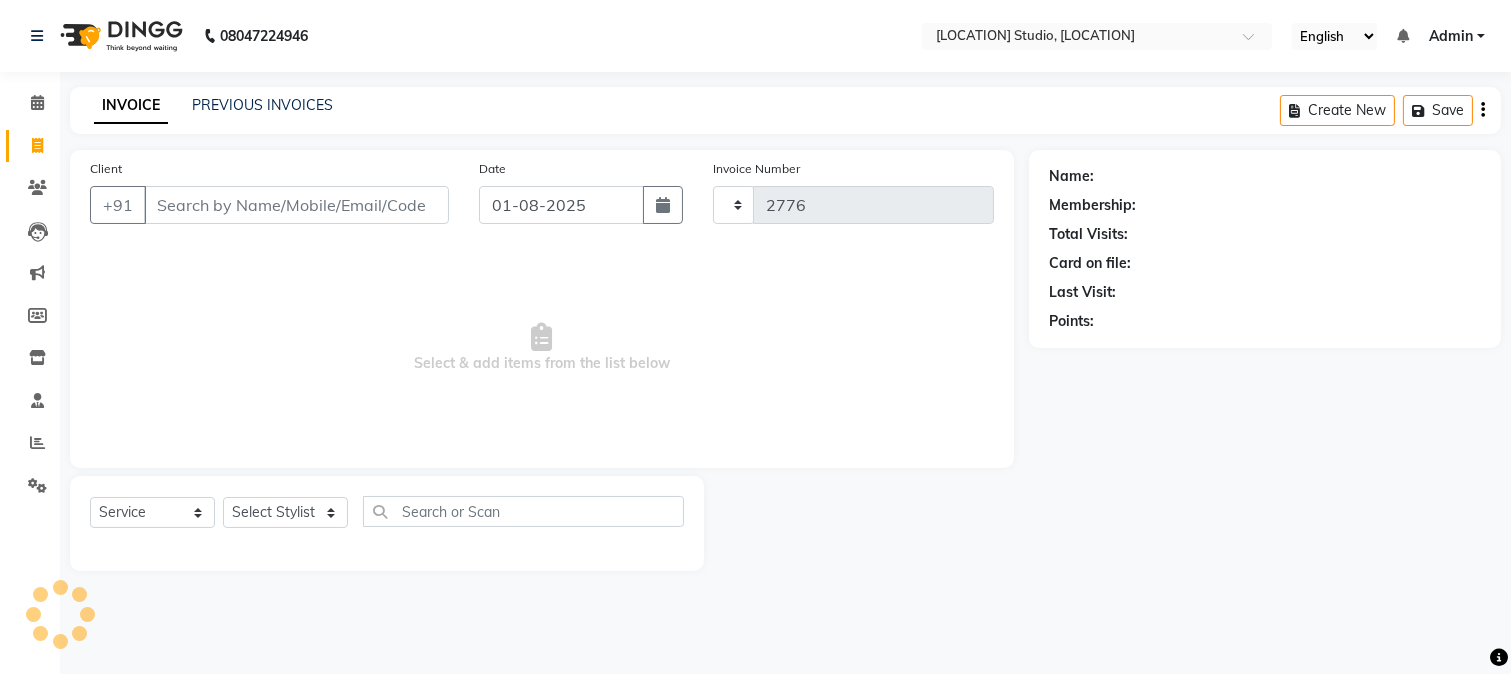 select on "223" 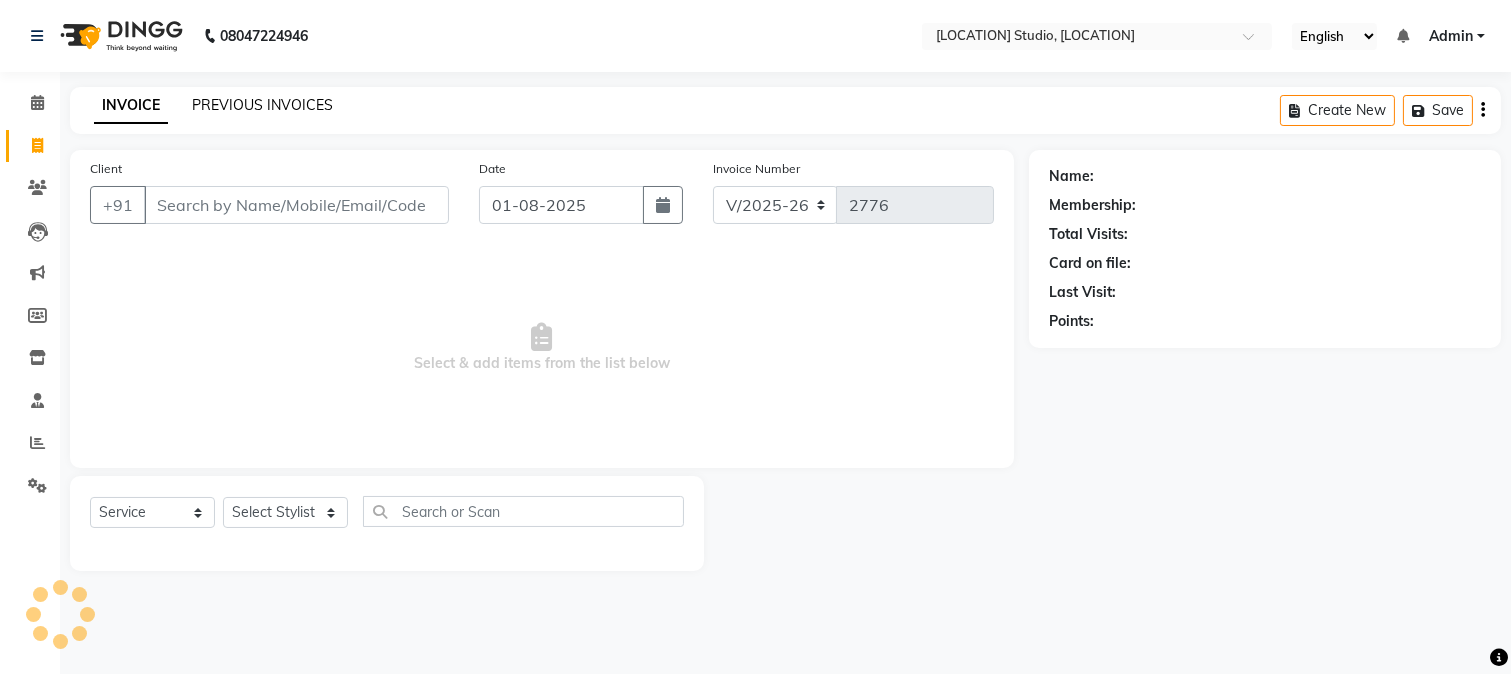 click on "PREVIOUS INVOICES" 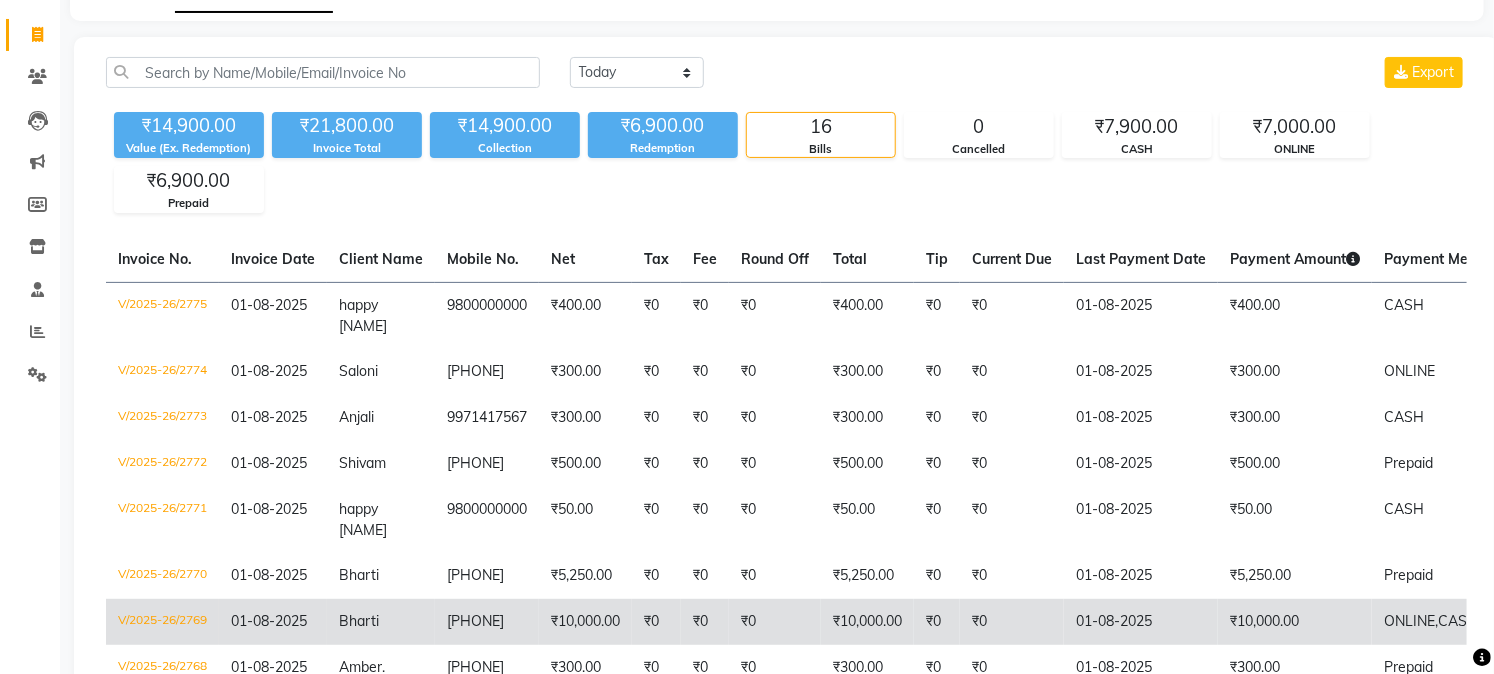 scroll, scrollTop: 222, scrollLeft: 0, axis: vertical 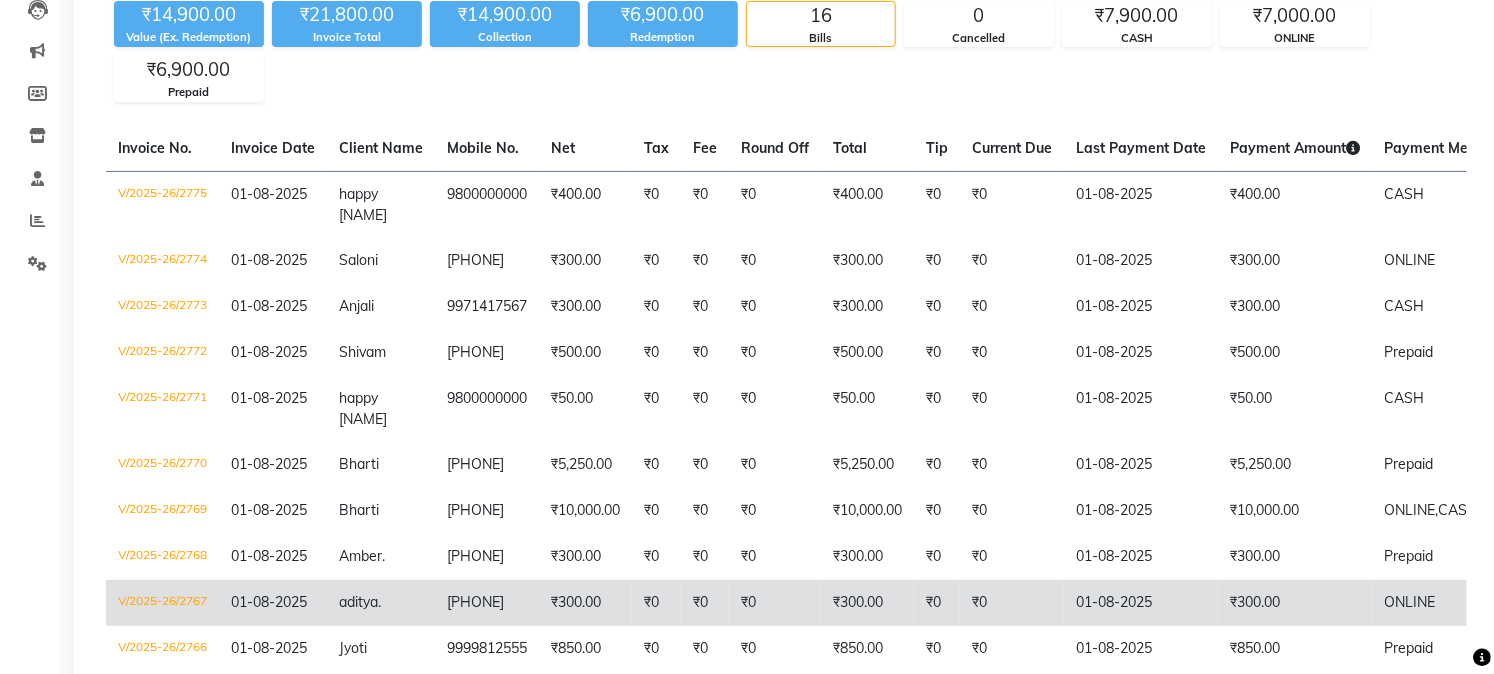 click on "[PHONE]" 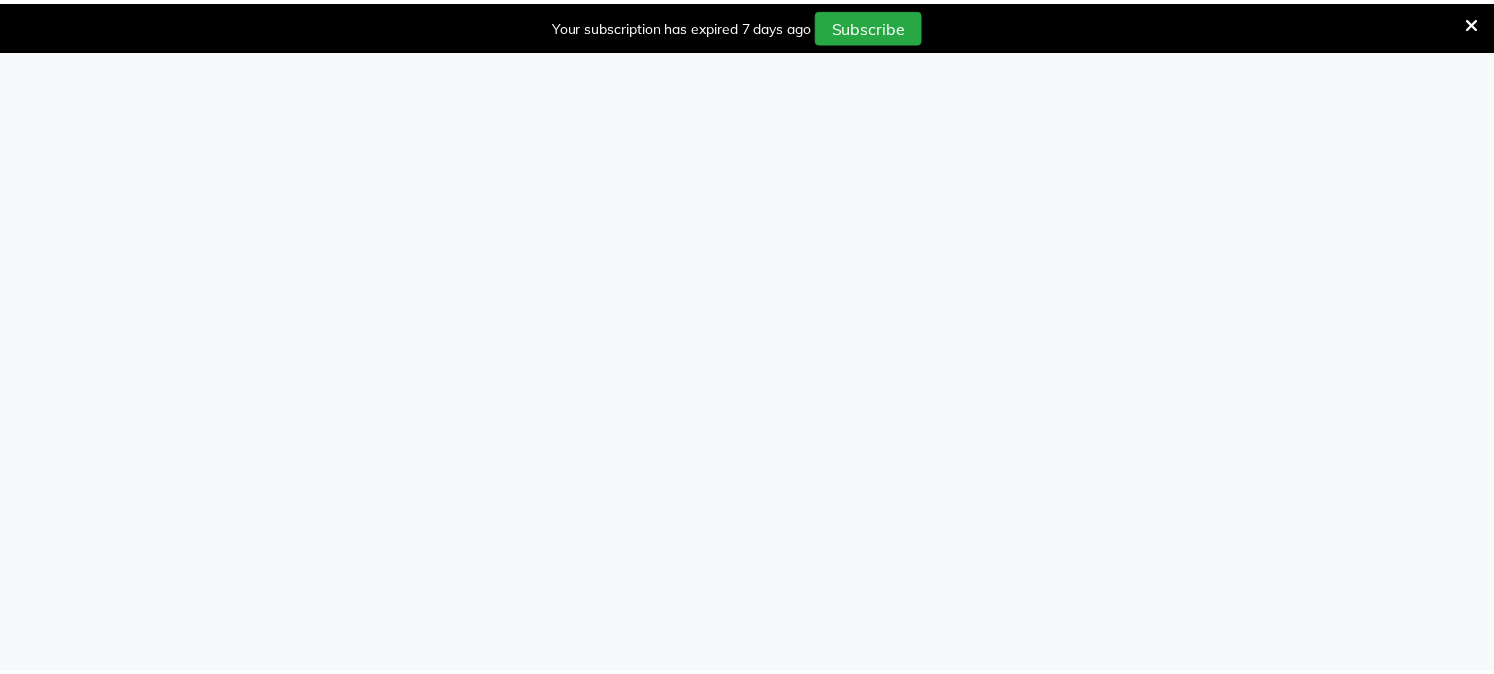 scroll, scrollTop: 0, scrollLeft: 0, axis: both 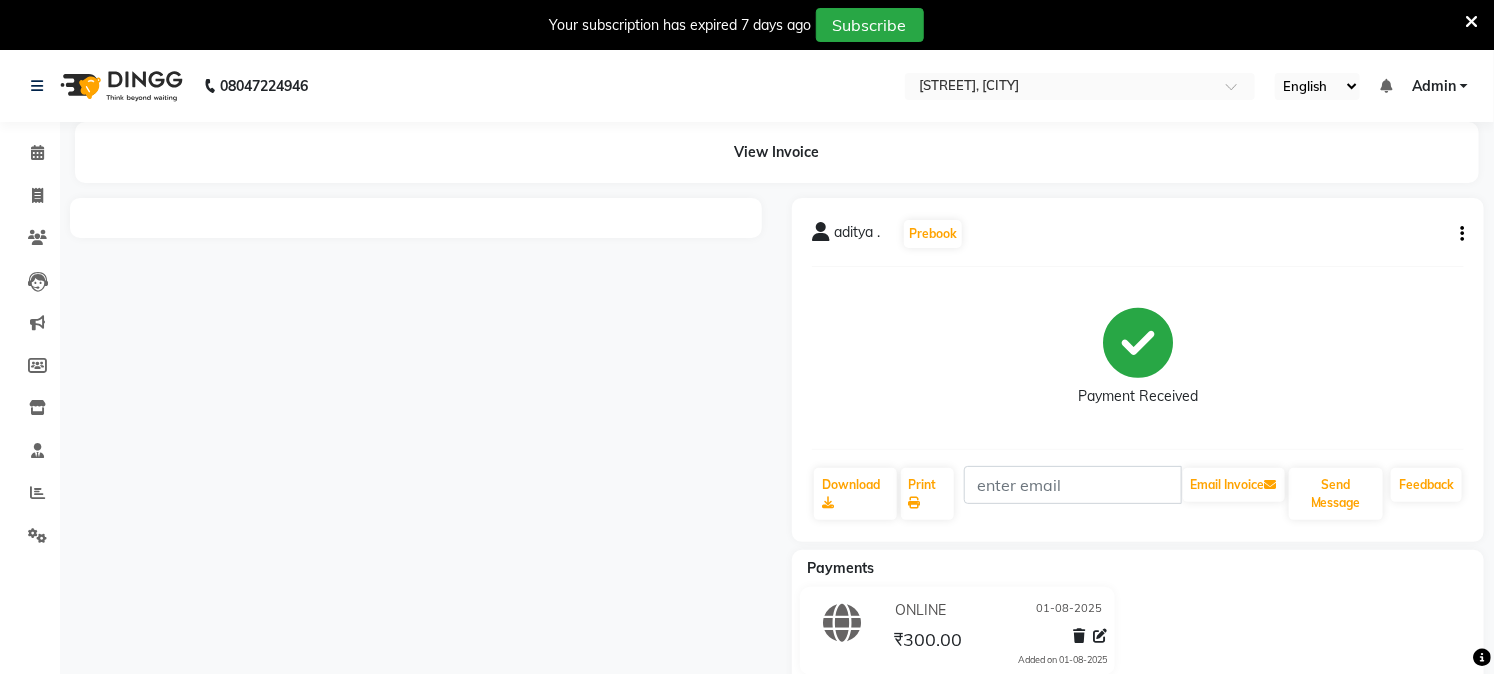 click on "Feedback" 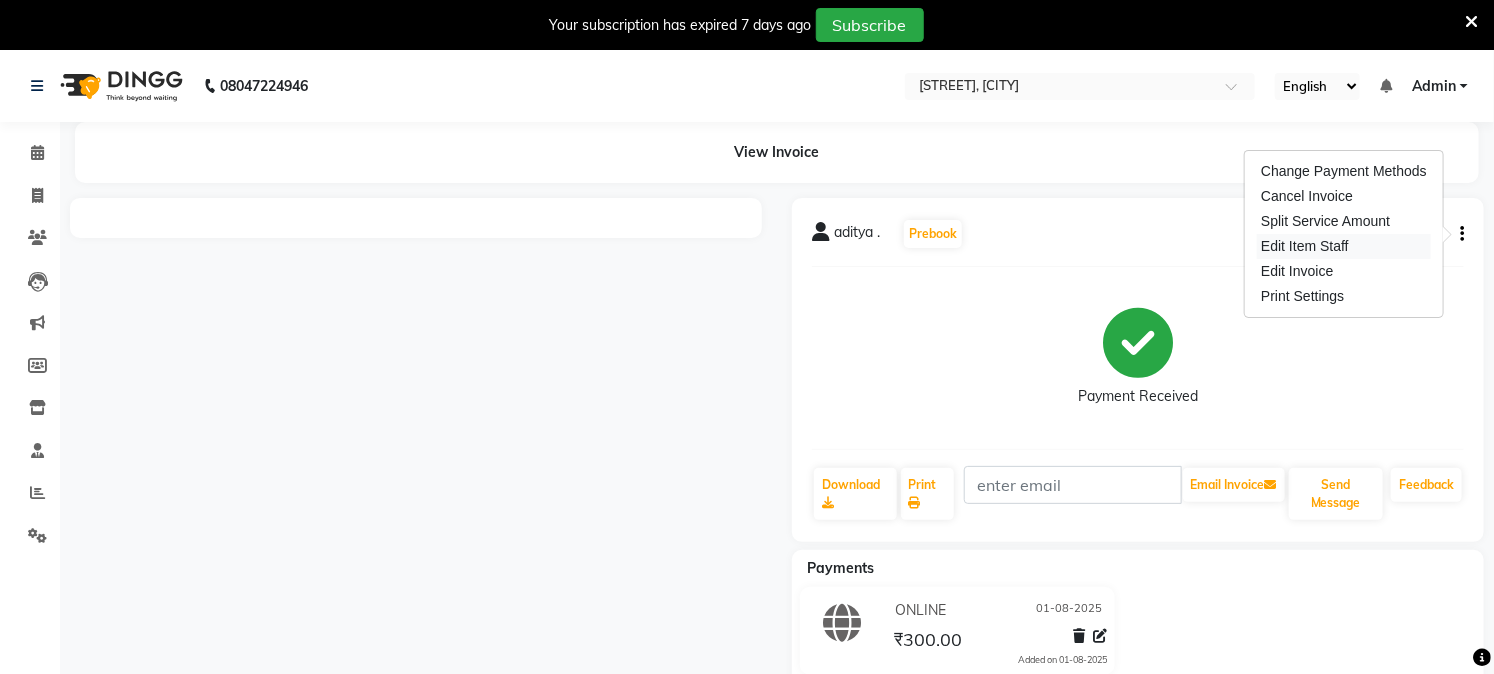 click on "Edit Item Staff" at bounding box center [1344, 246] 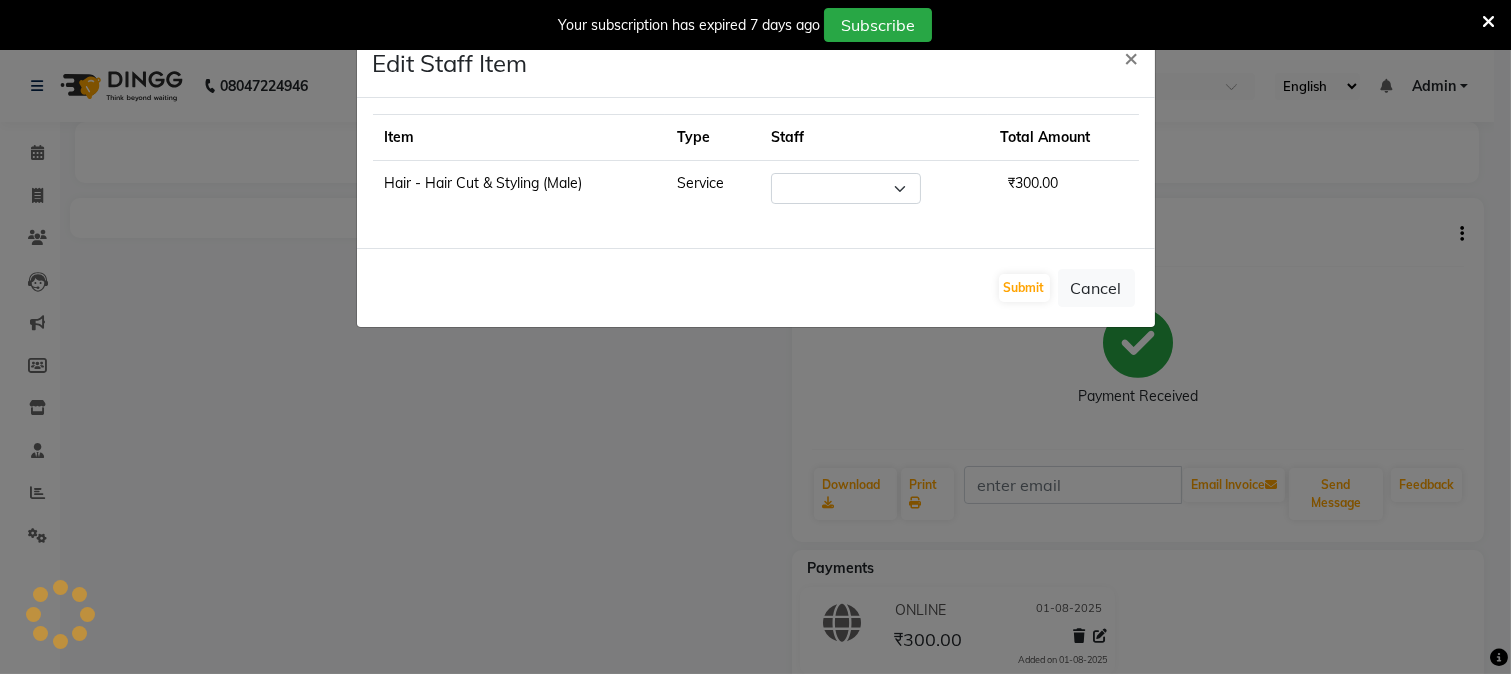 select on "8527" 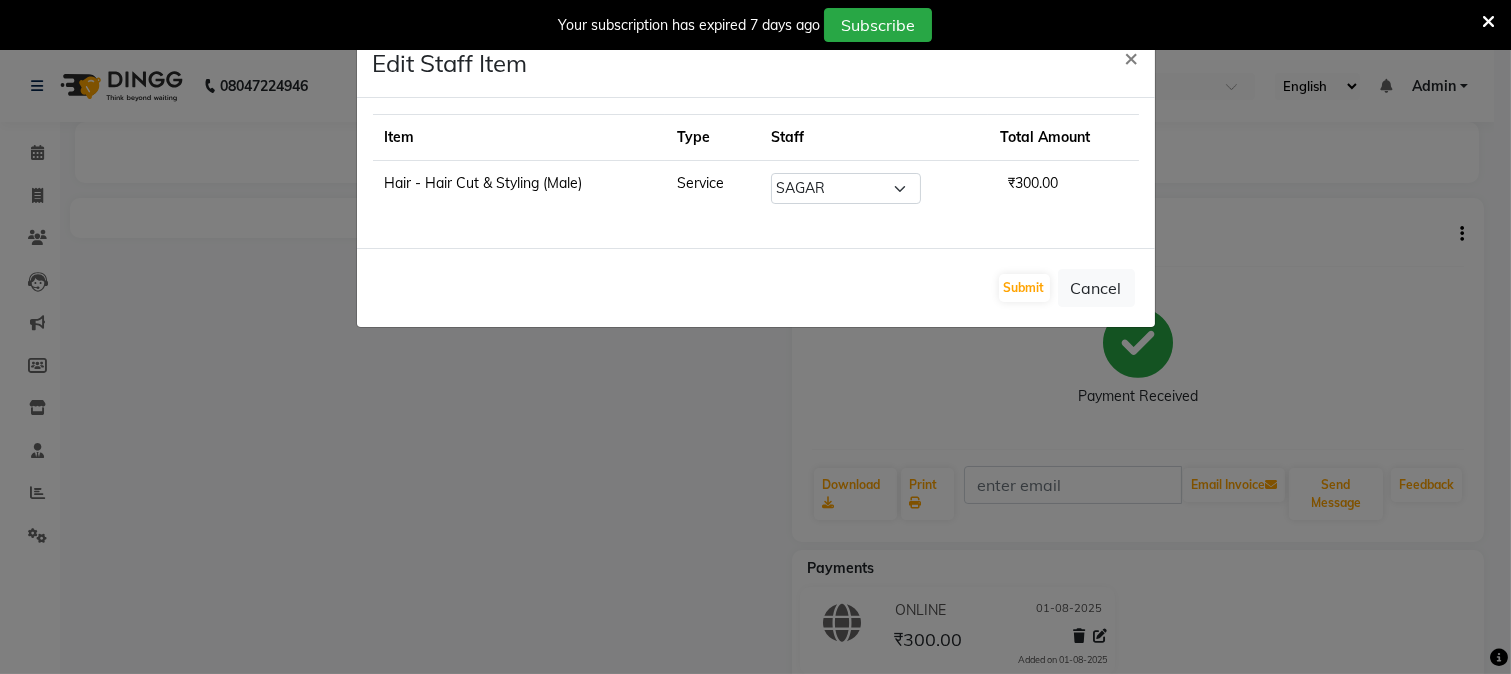 click at bounding box center (1488, 22) 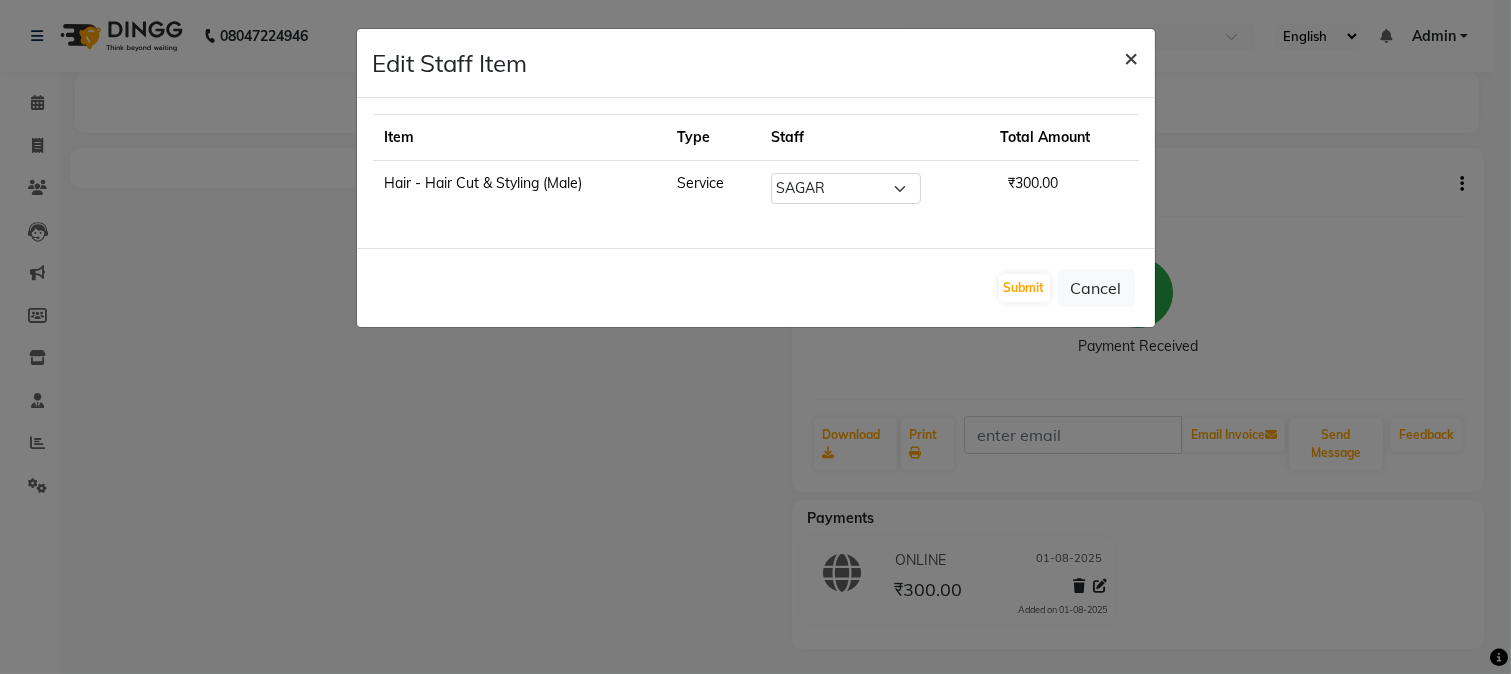 click on "×" 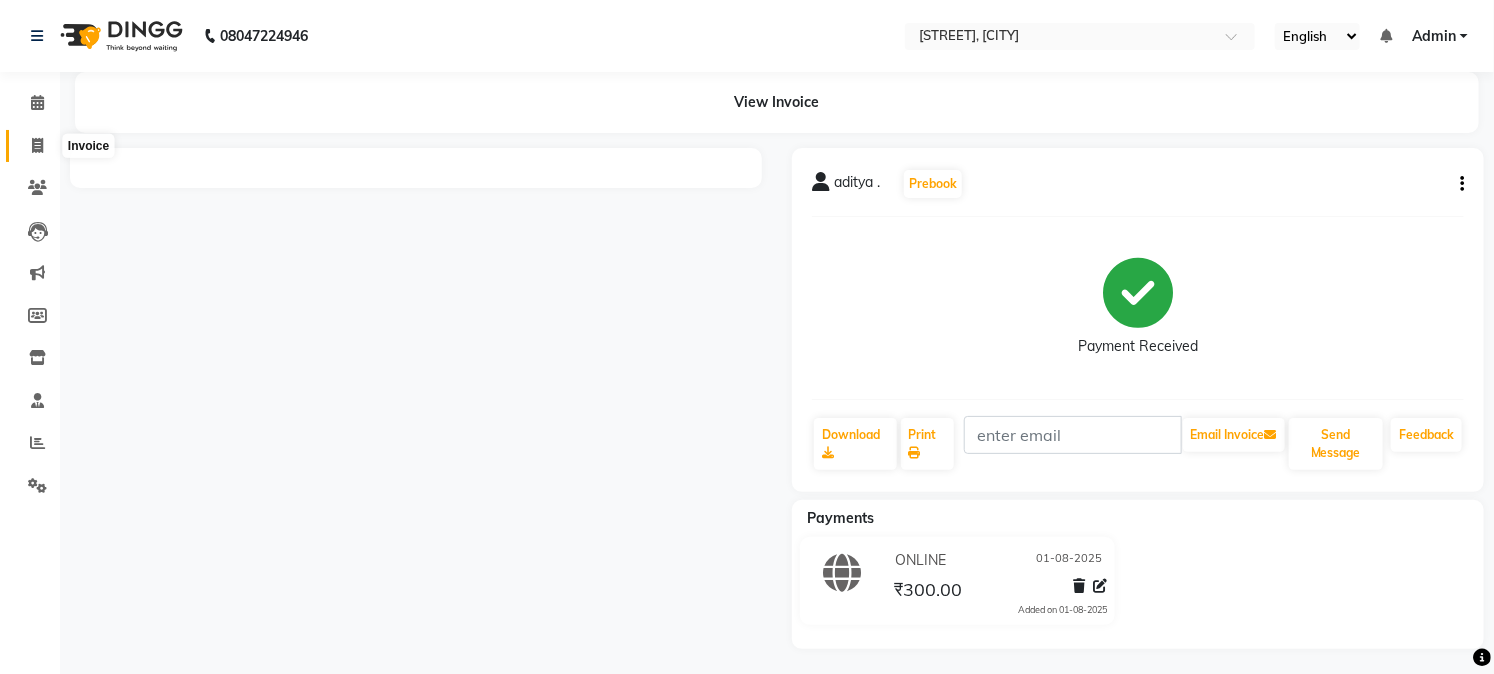 click 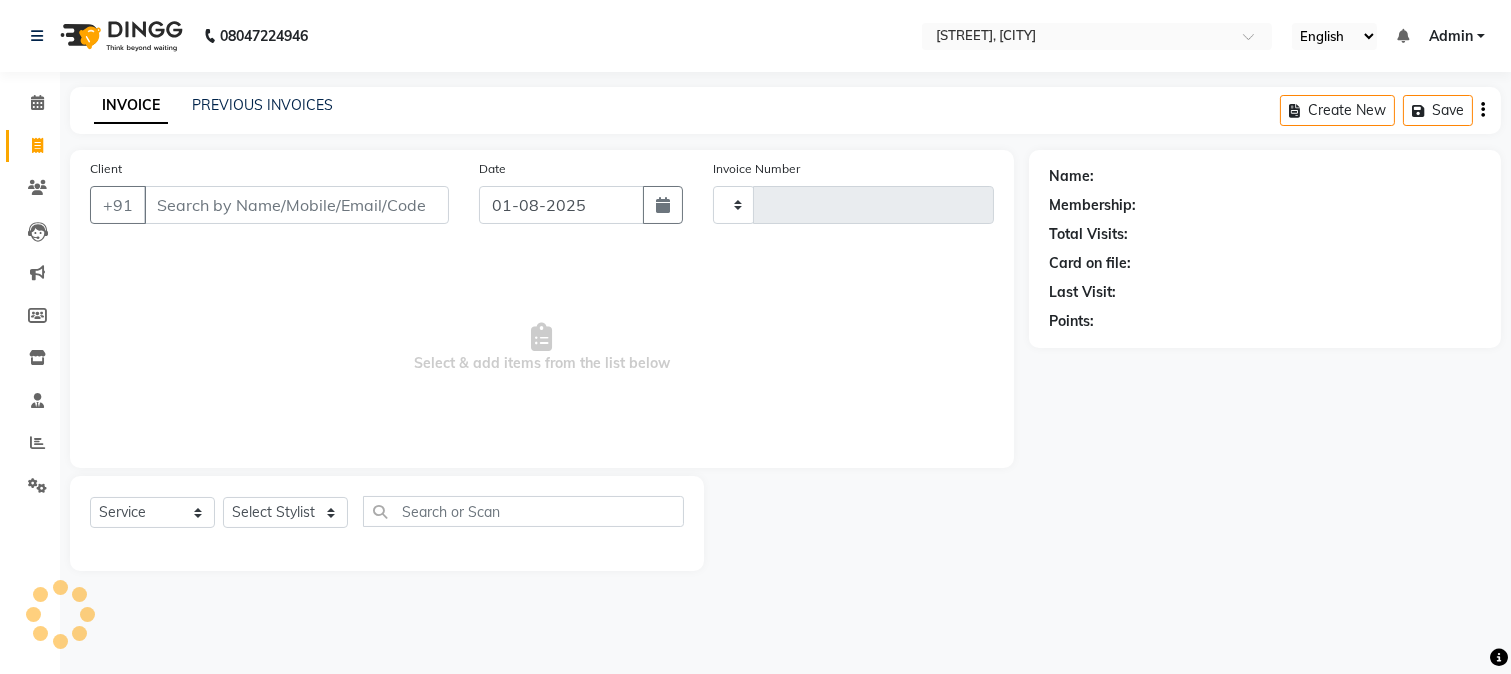 type on "2776" 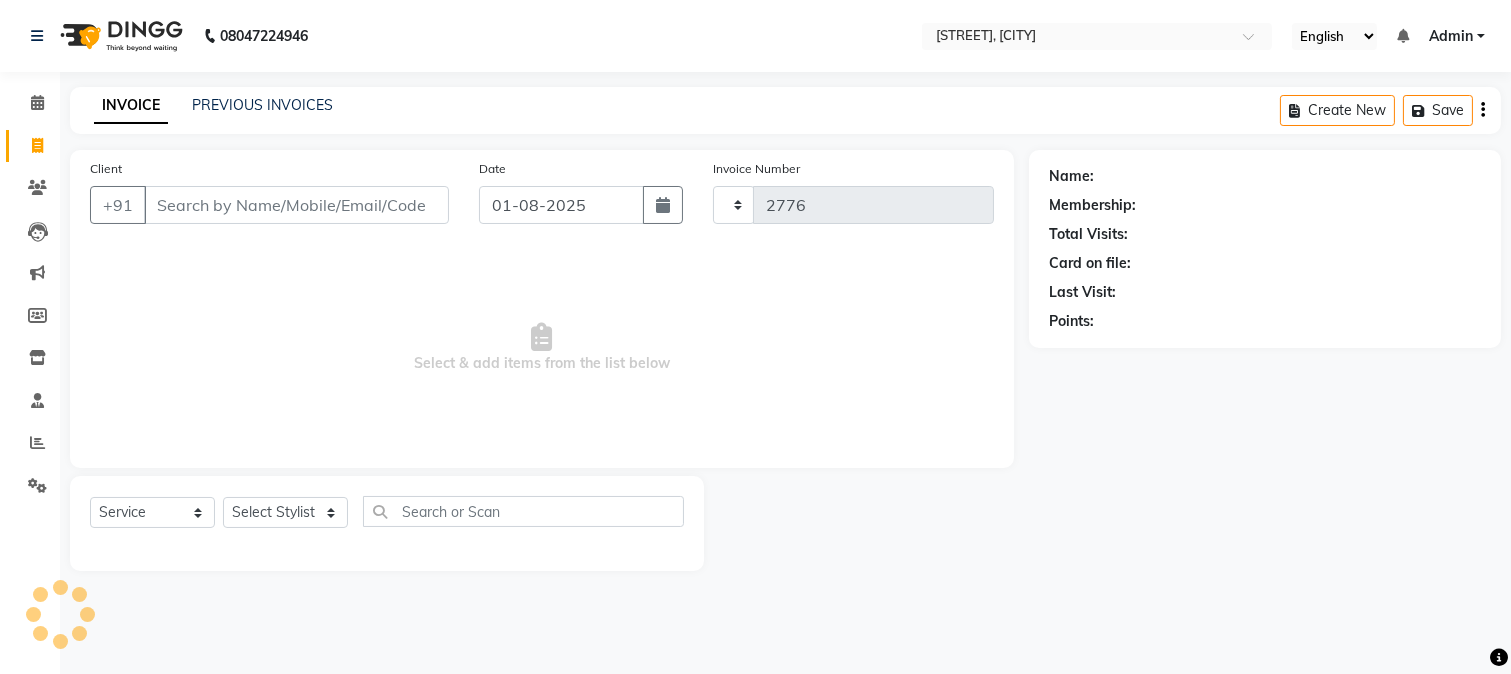 select on "223" 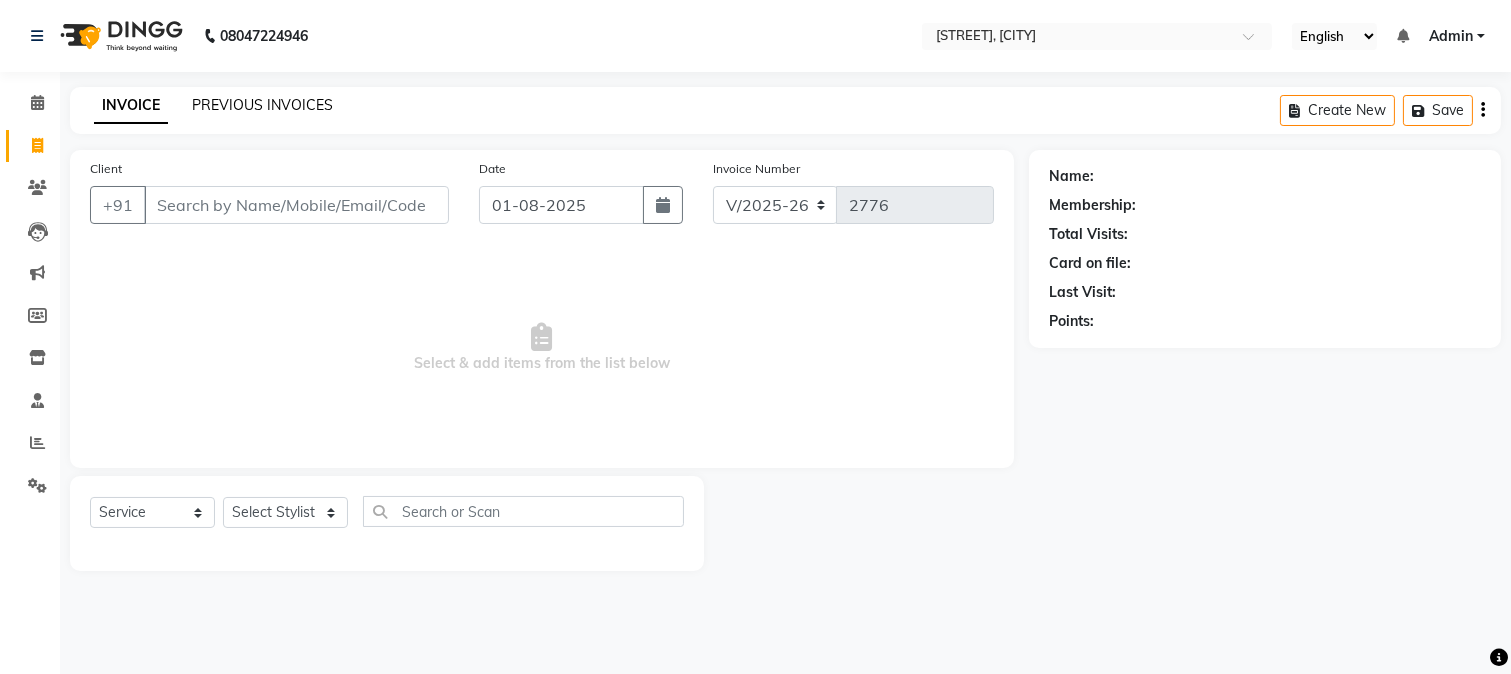 click on "PREVIOUS INVOICES" 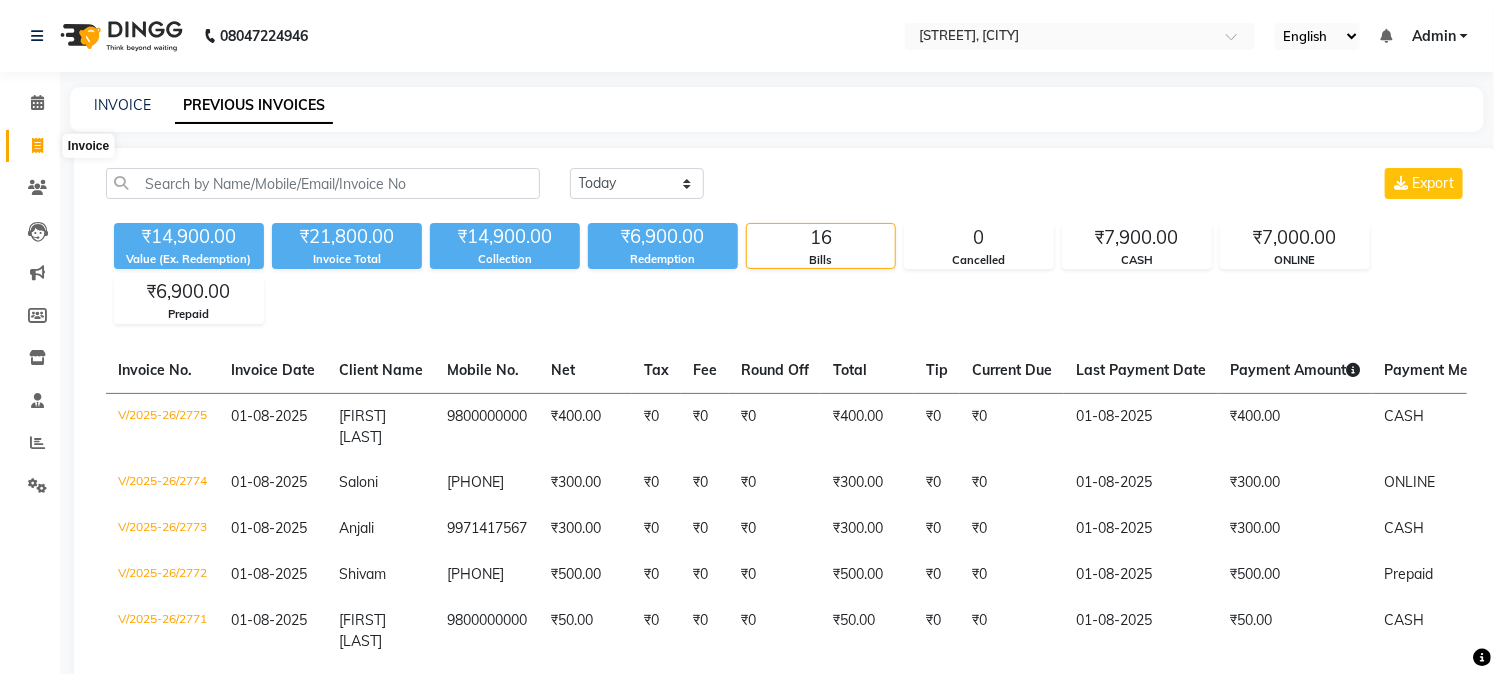 click 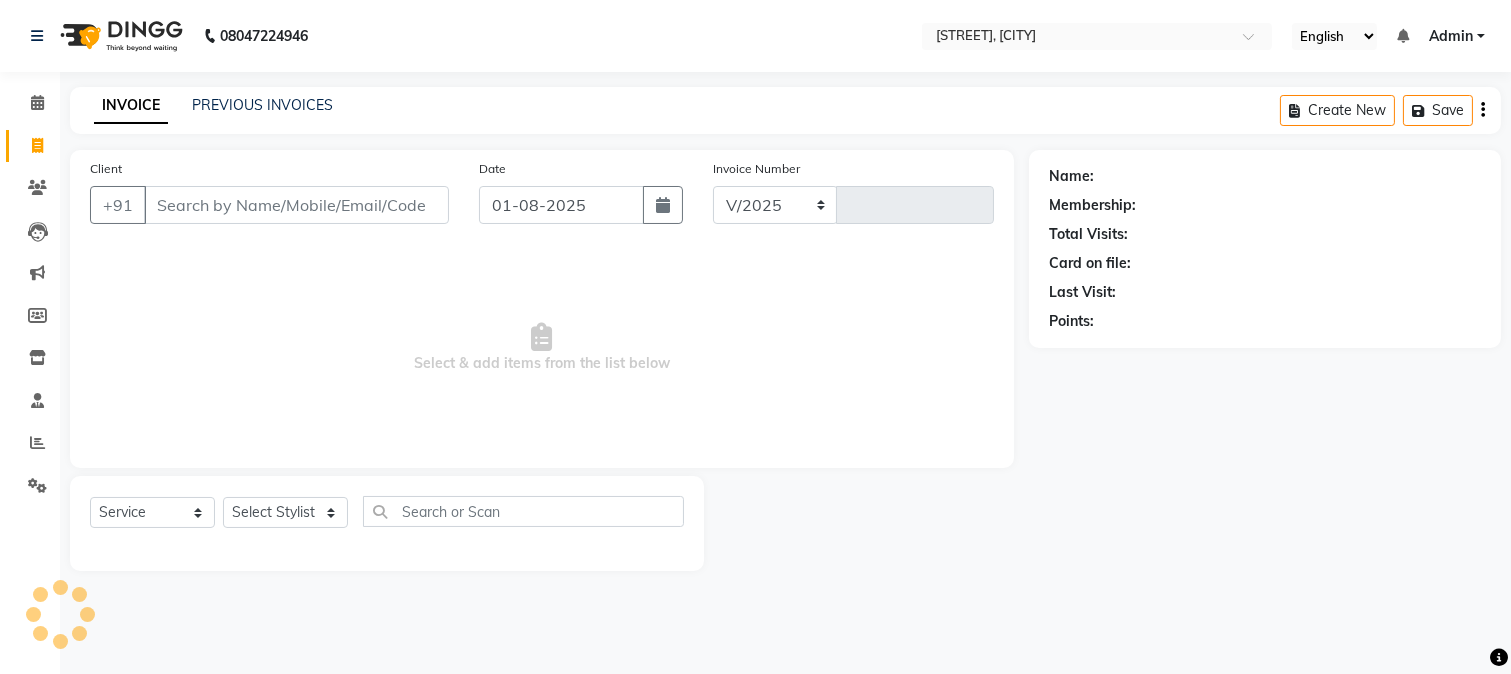 select on "223" 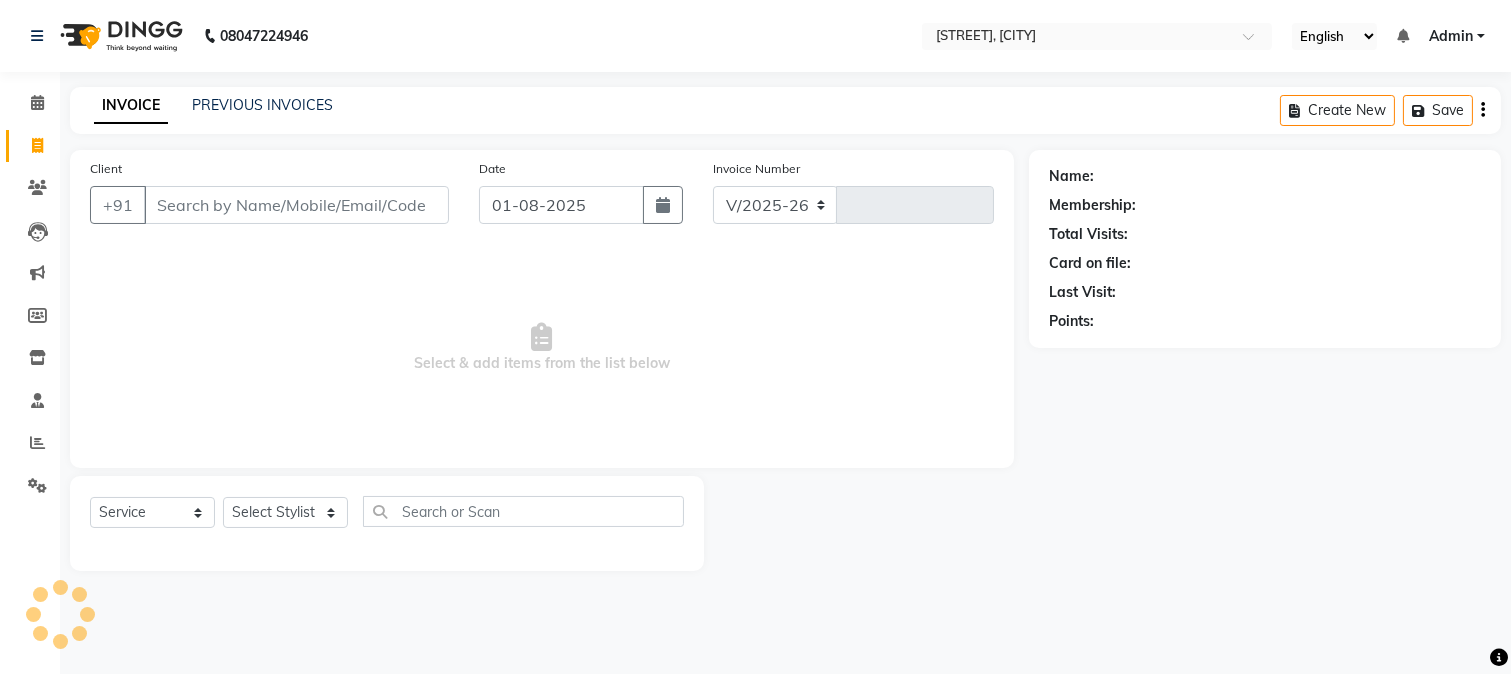 type on "2776" 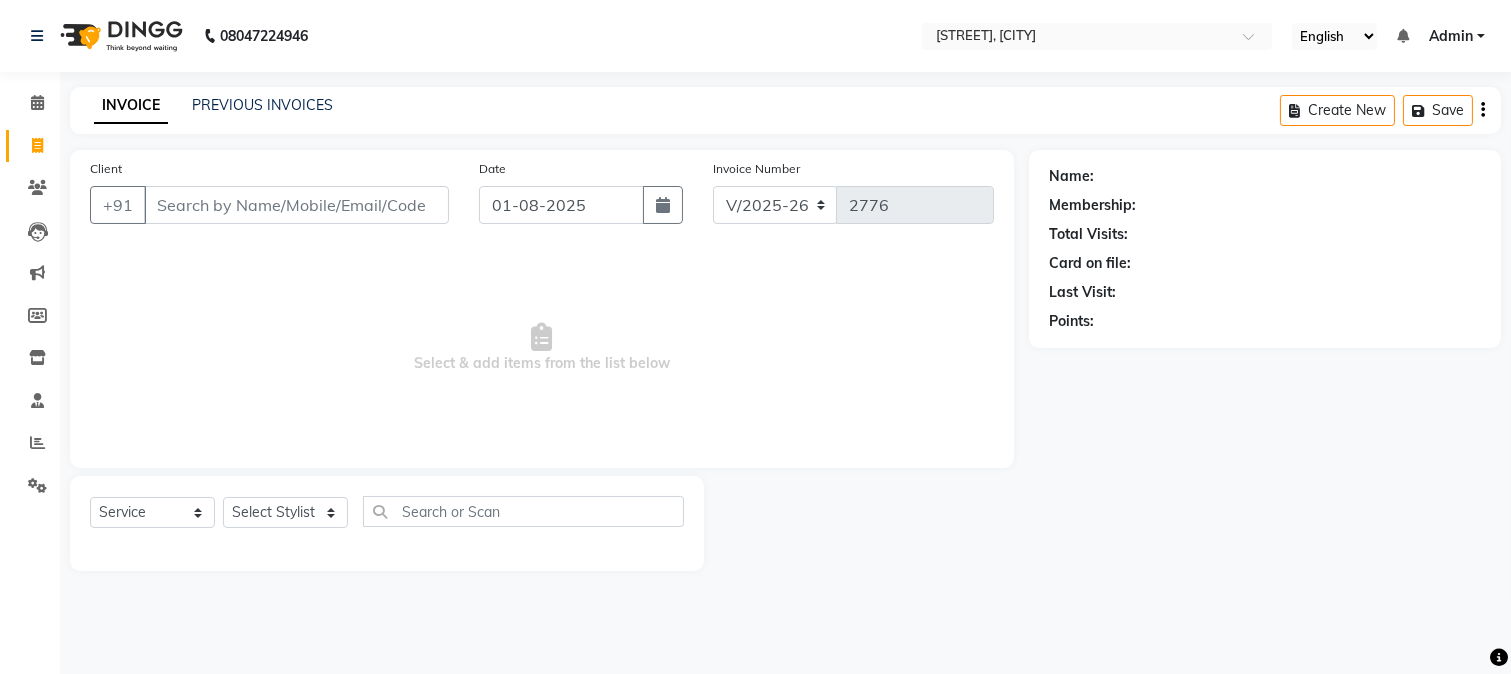 click on "Client" at bounding box center (296, 205) 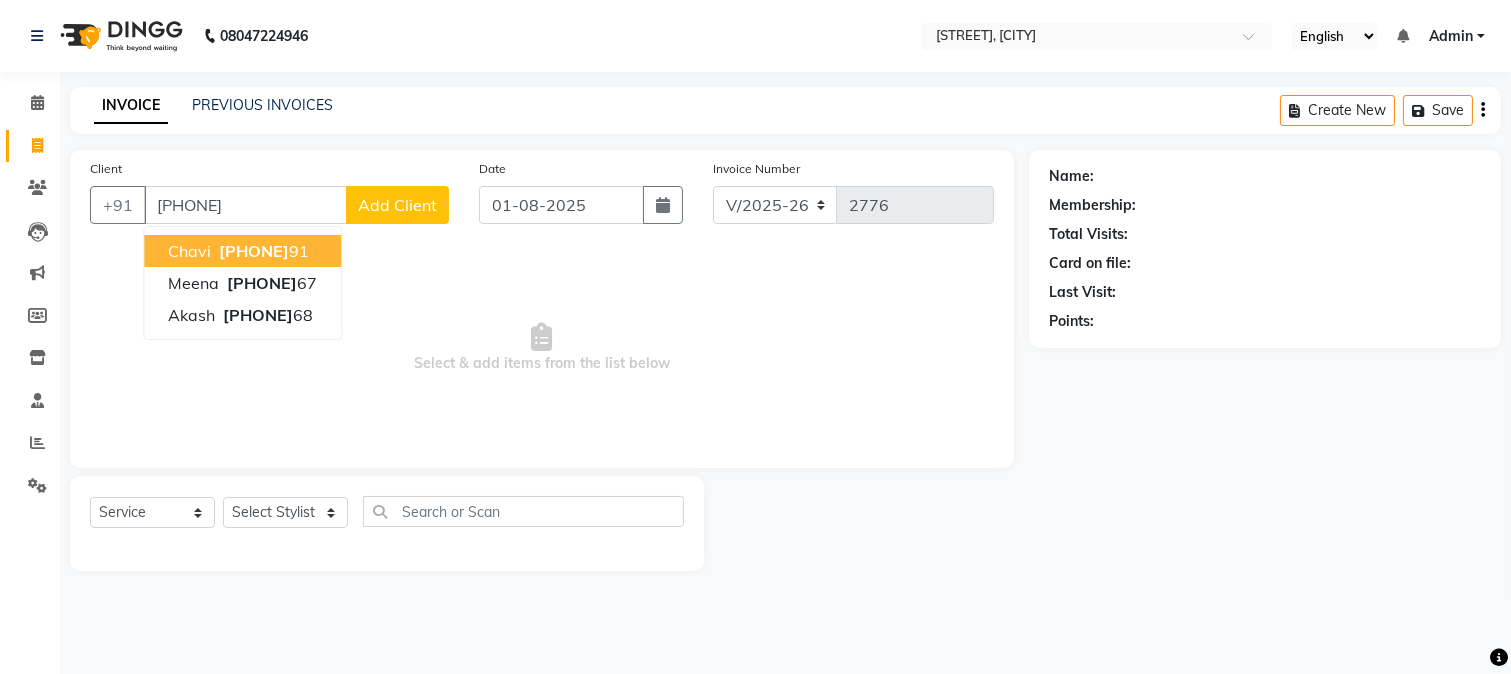 click on "[PHONE]" at bounding box center (254, 251) 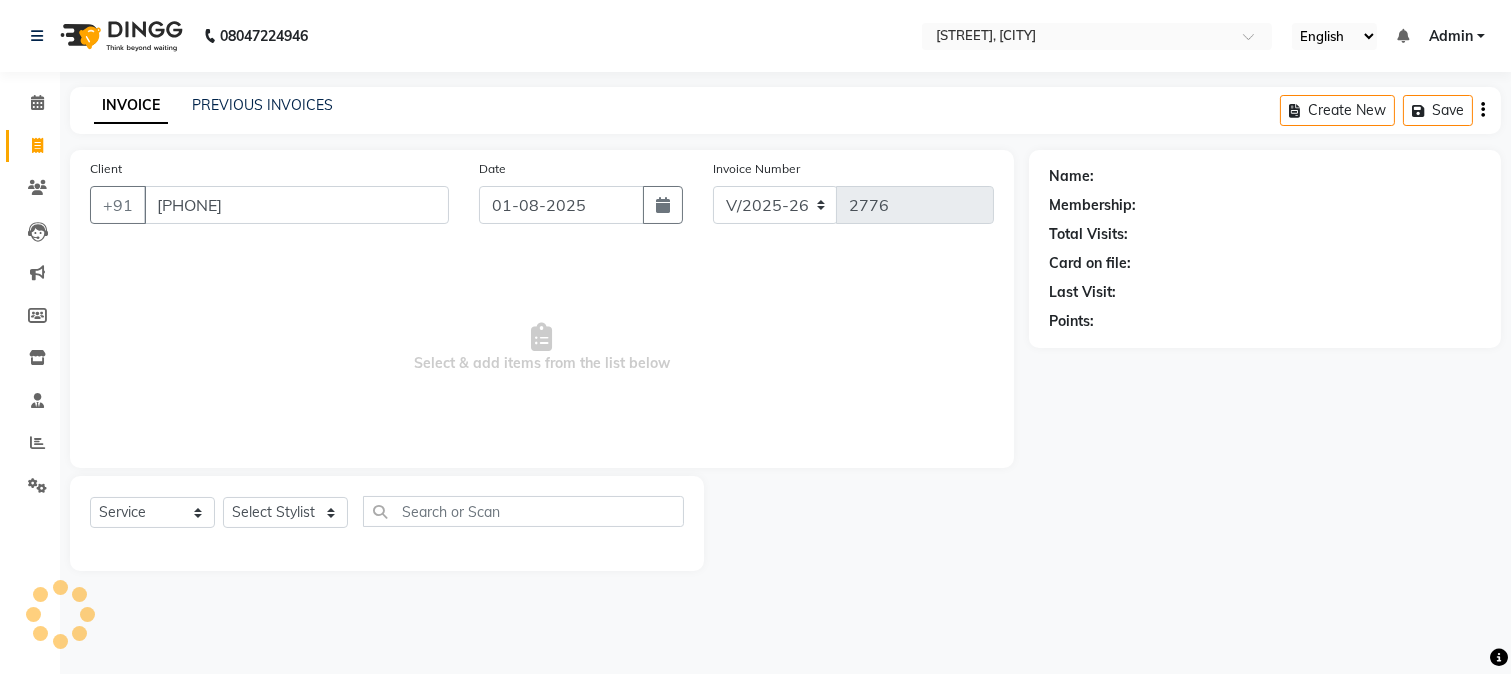 type on "[PHONE]" 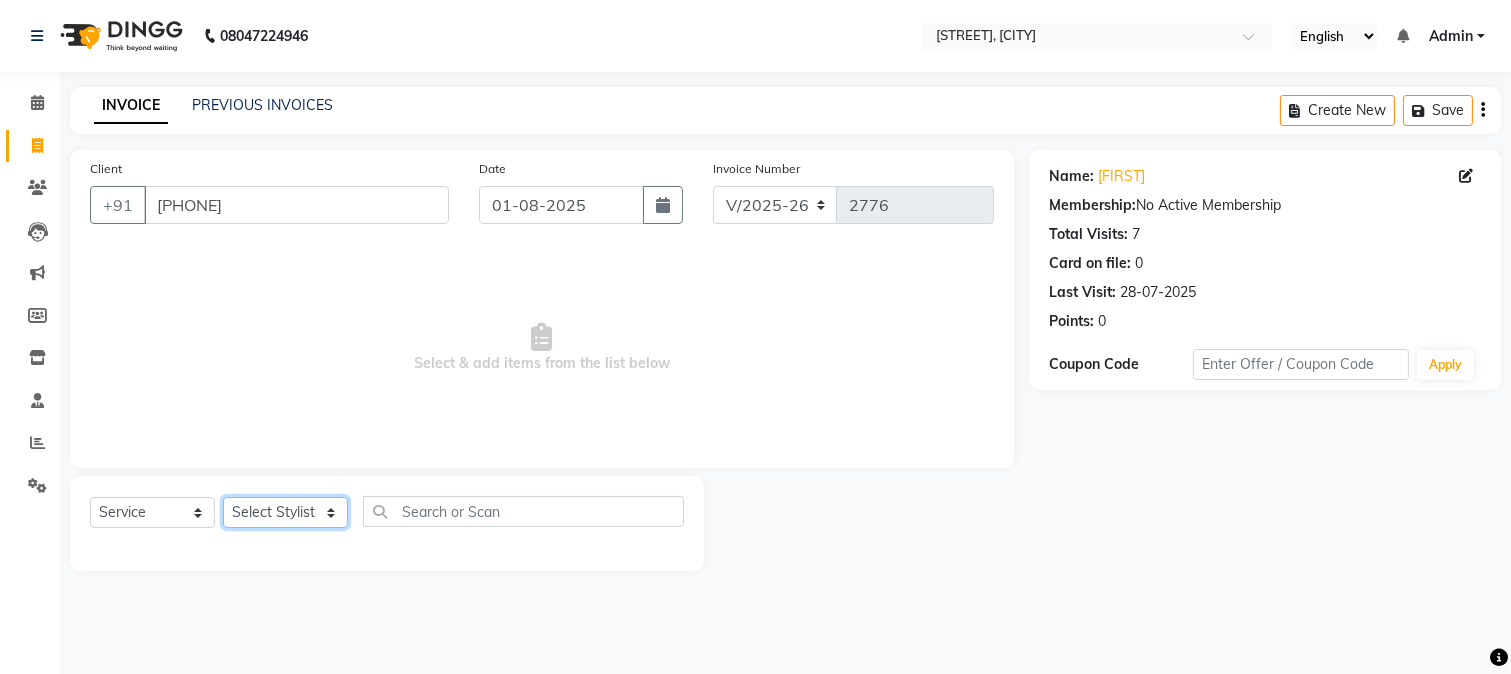 click on "Select Stylist [FIRST] [FIRST] [FIRST] [FIRST]  [FIRST] [FIRST] [FIRST] [FIRST] [FIRST] [FIRST] [FIRST] [FIRST] [FIRST] [FIRST] [FIRST] [FIRST] [FIRST] [FIRST] [FIRST] [FIRST] [FIRST] [FIRST]" 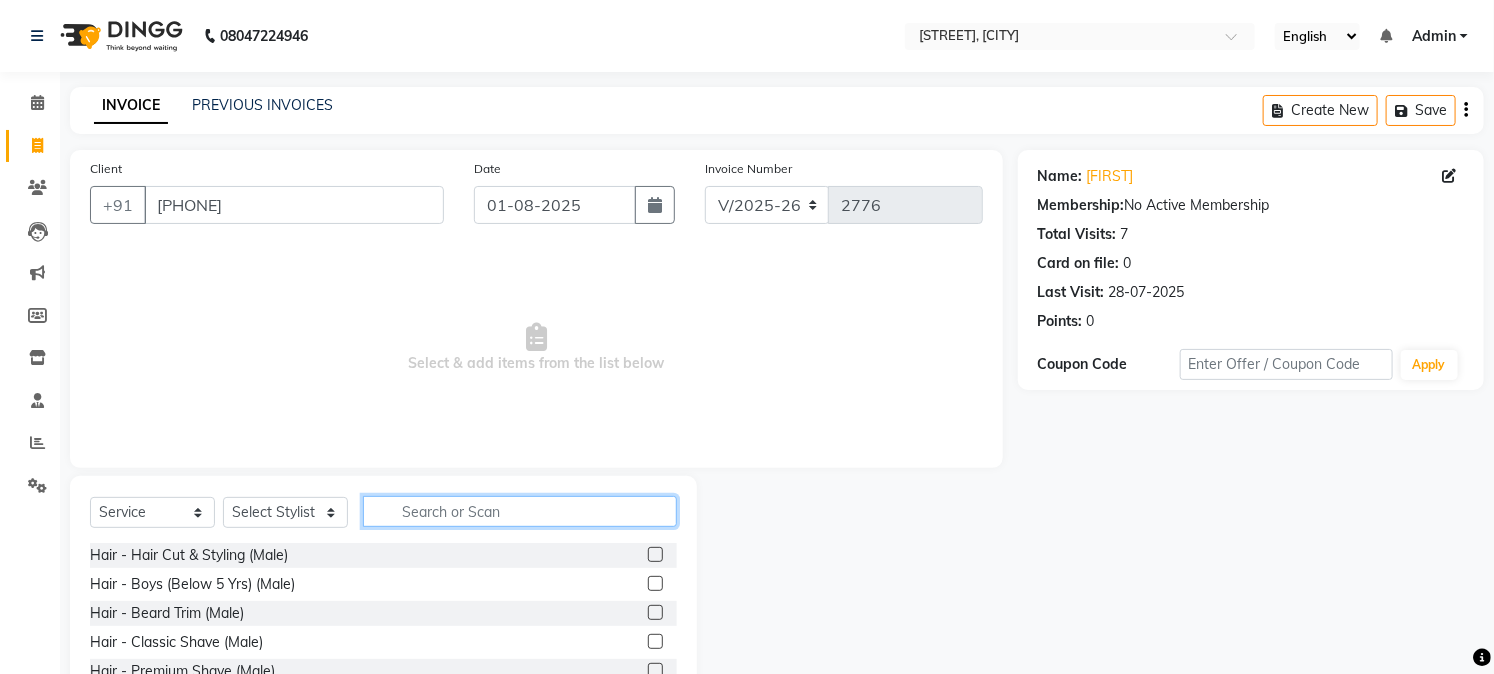 click 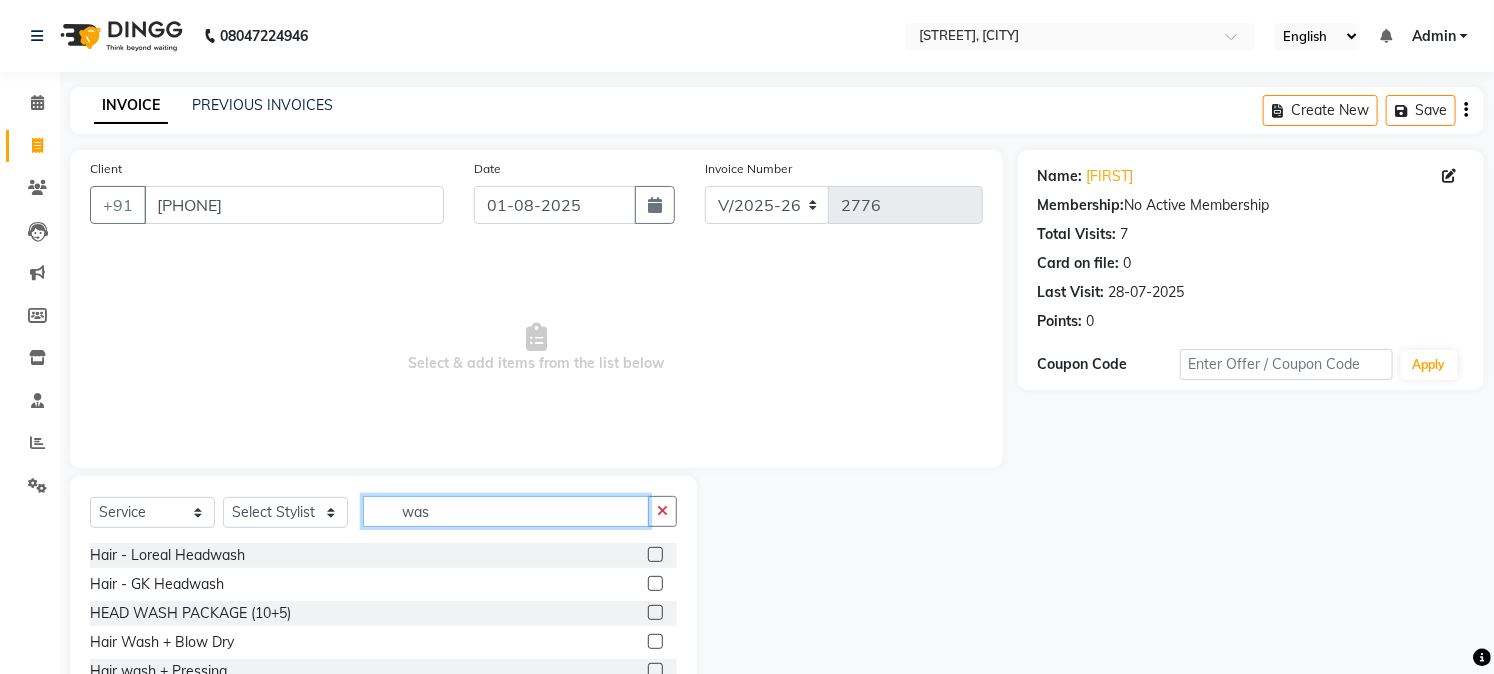 type on "was" 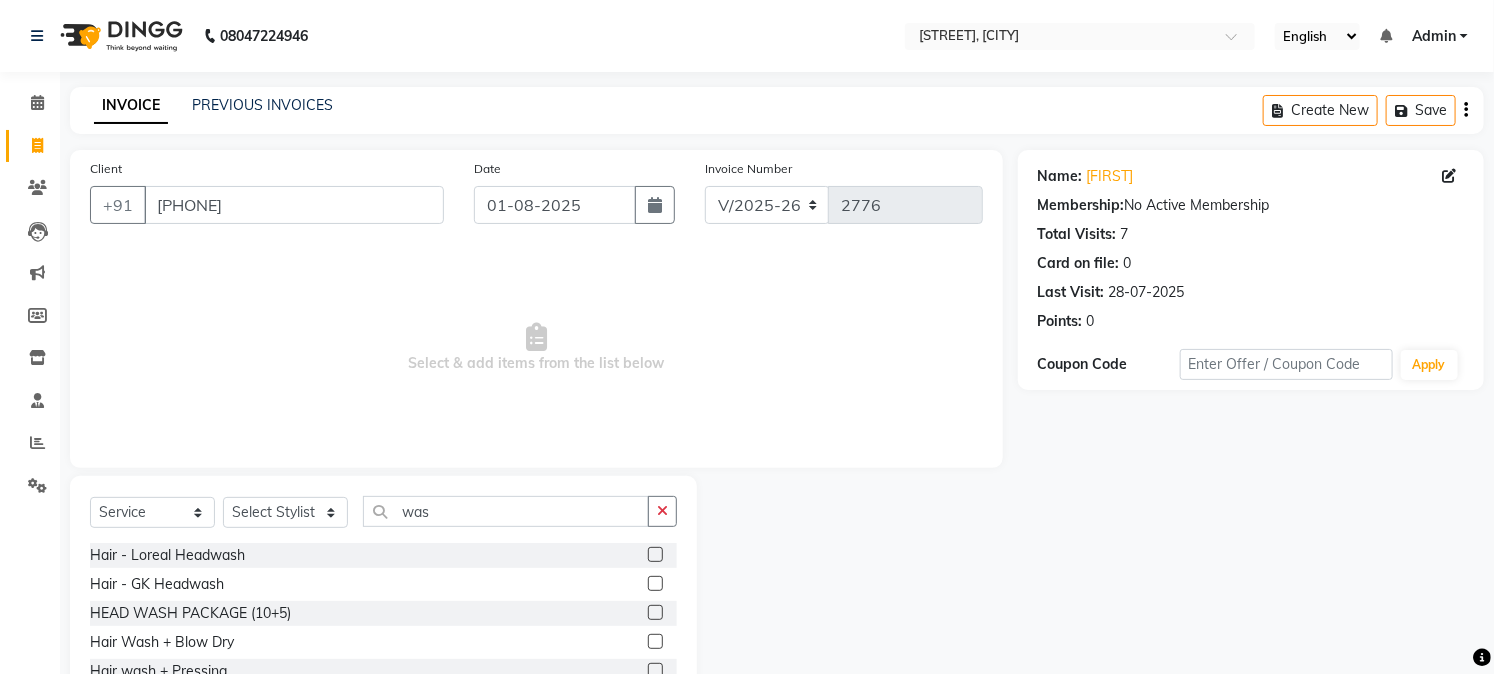click 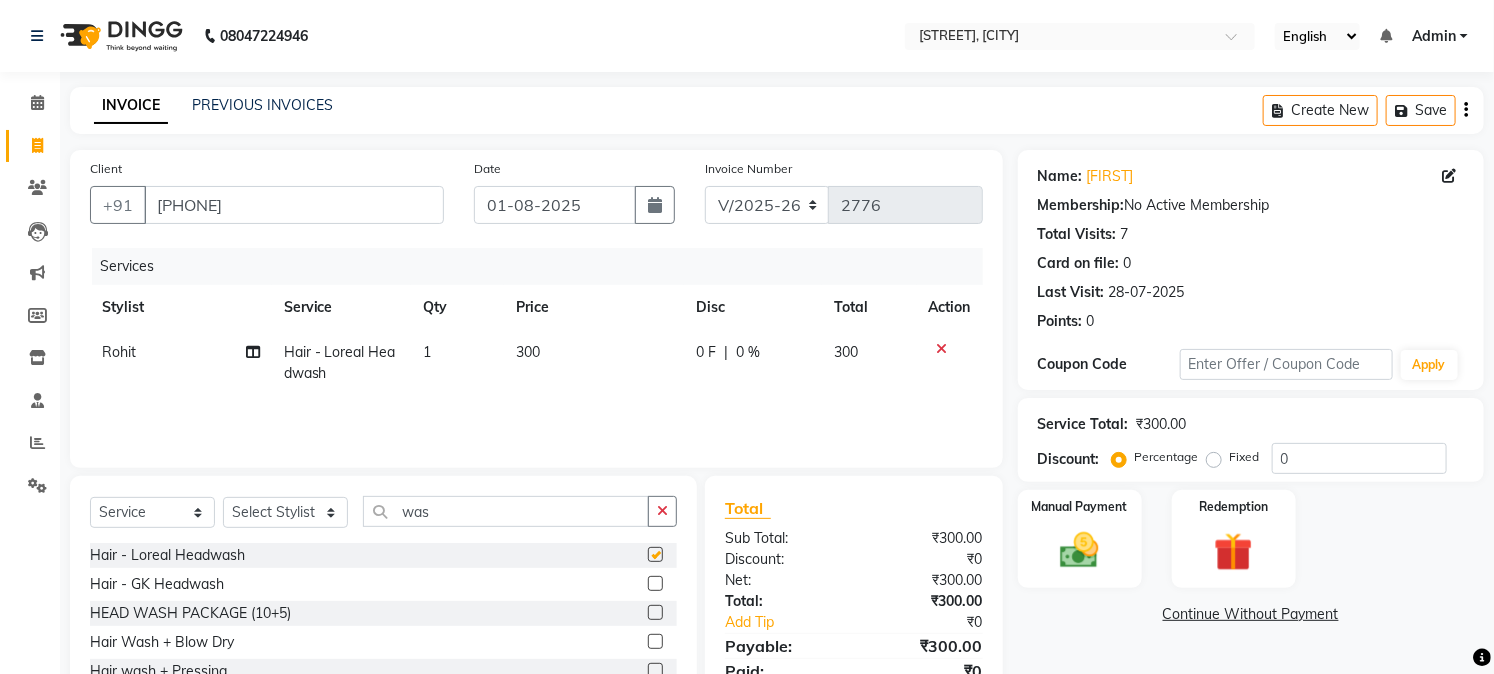 checkbox on "false" 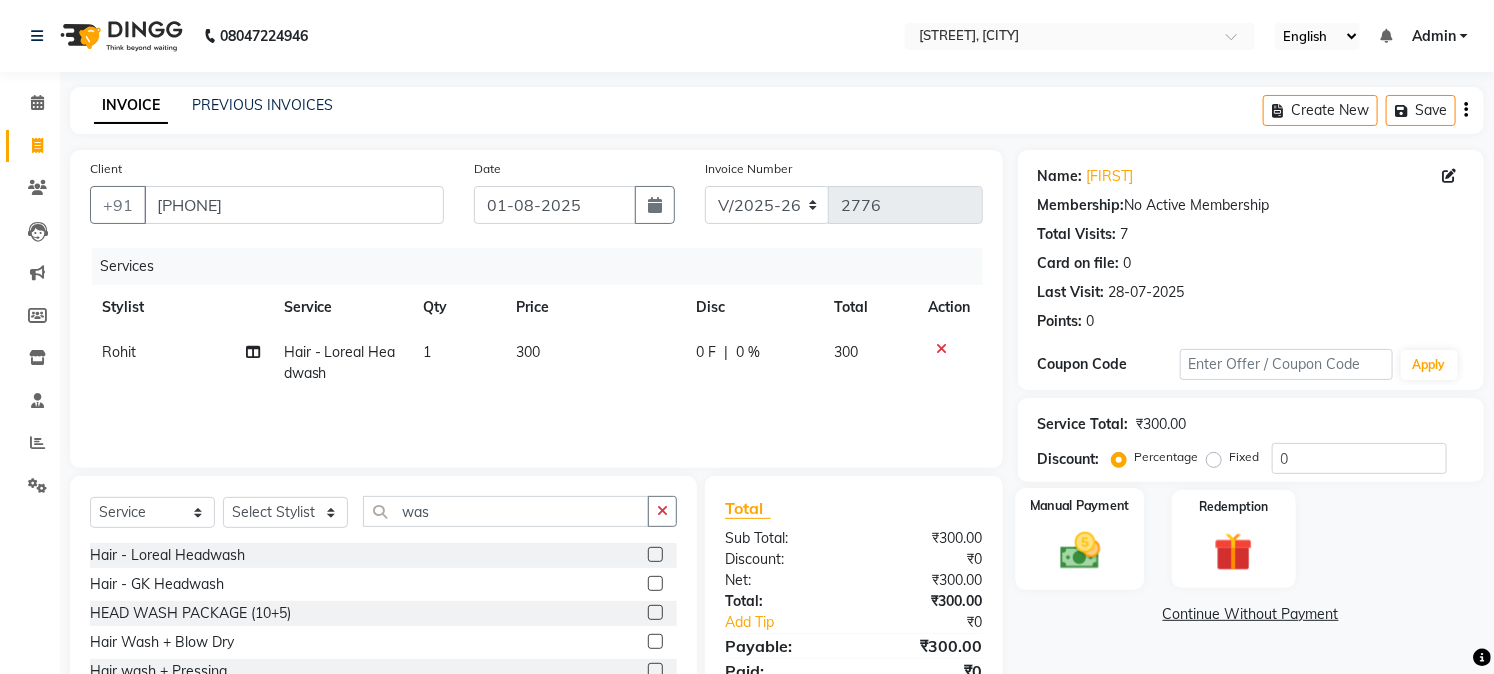 click 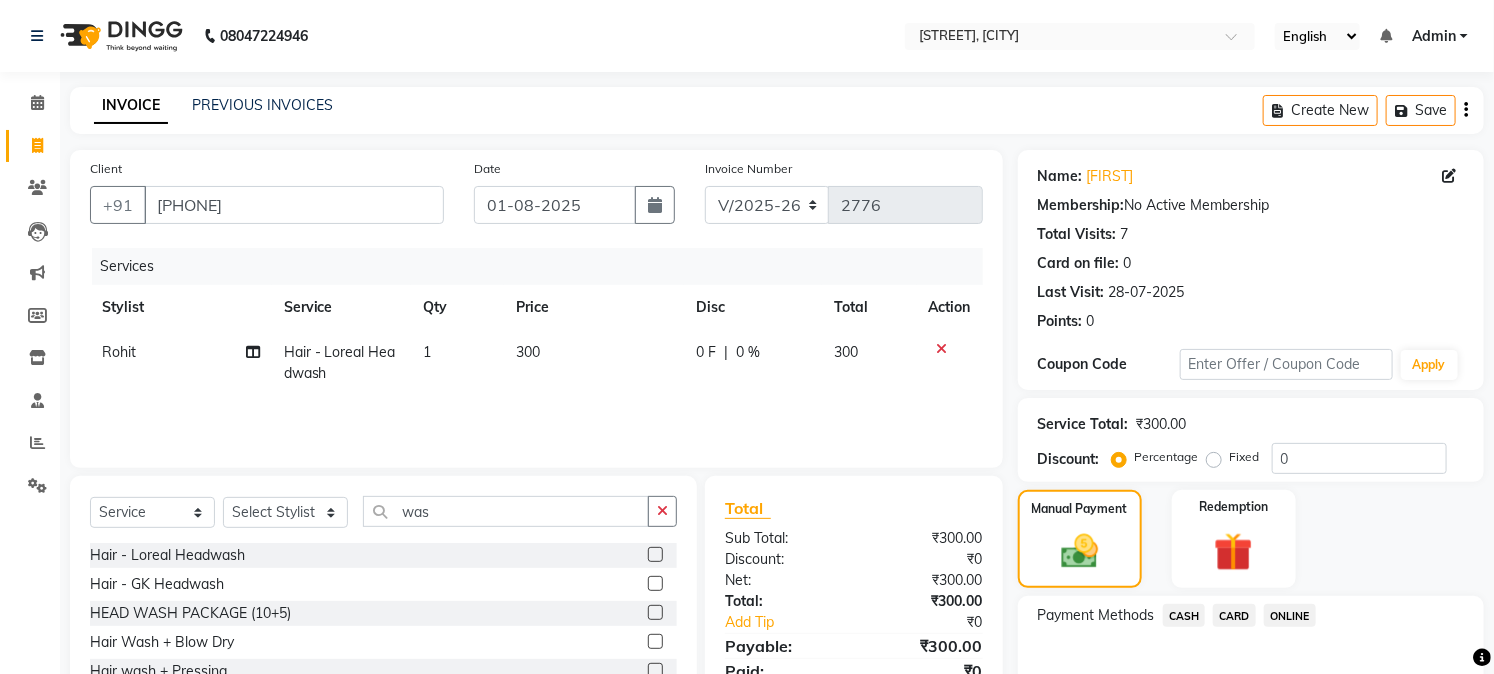 click on "ONLINE" 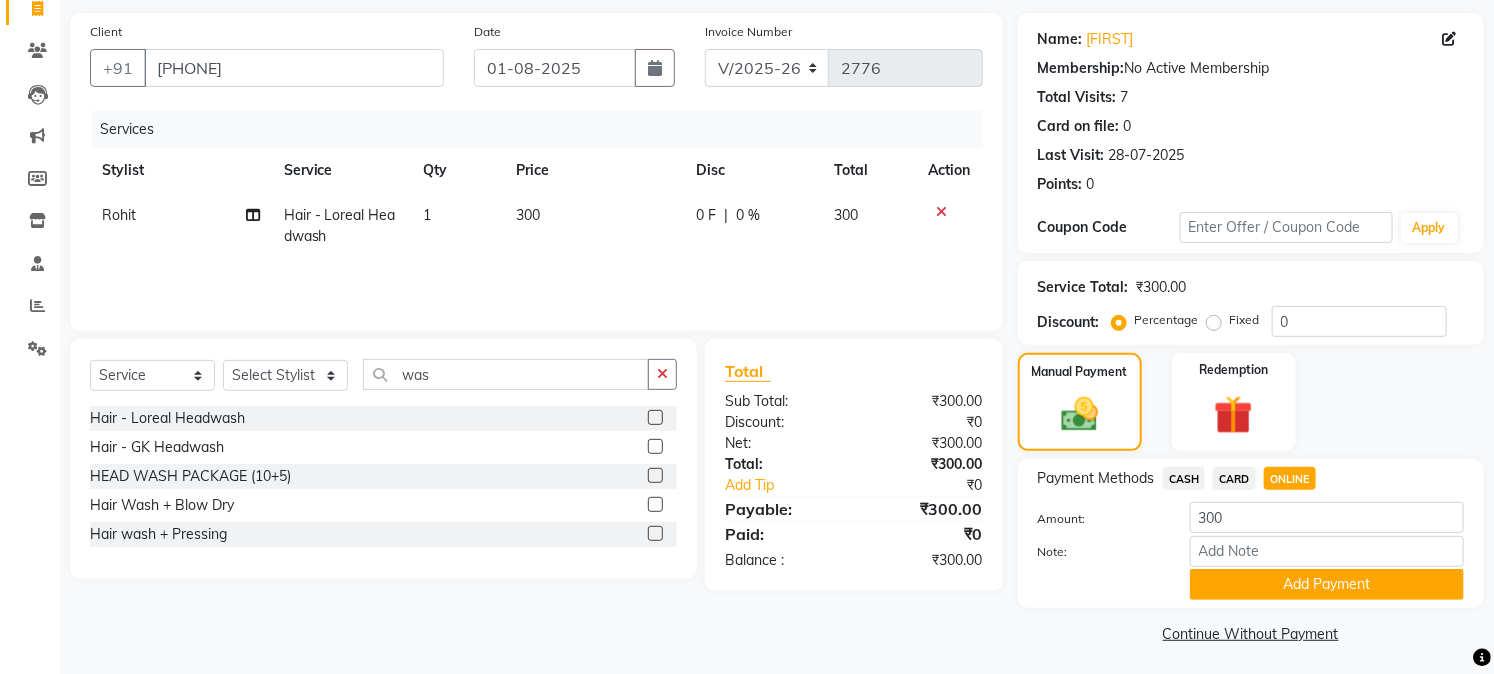 scroll, scrollTop: 142, scrollLeft: 0, axis: vertical 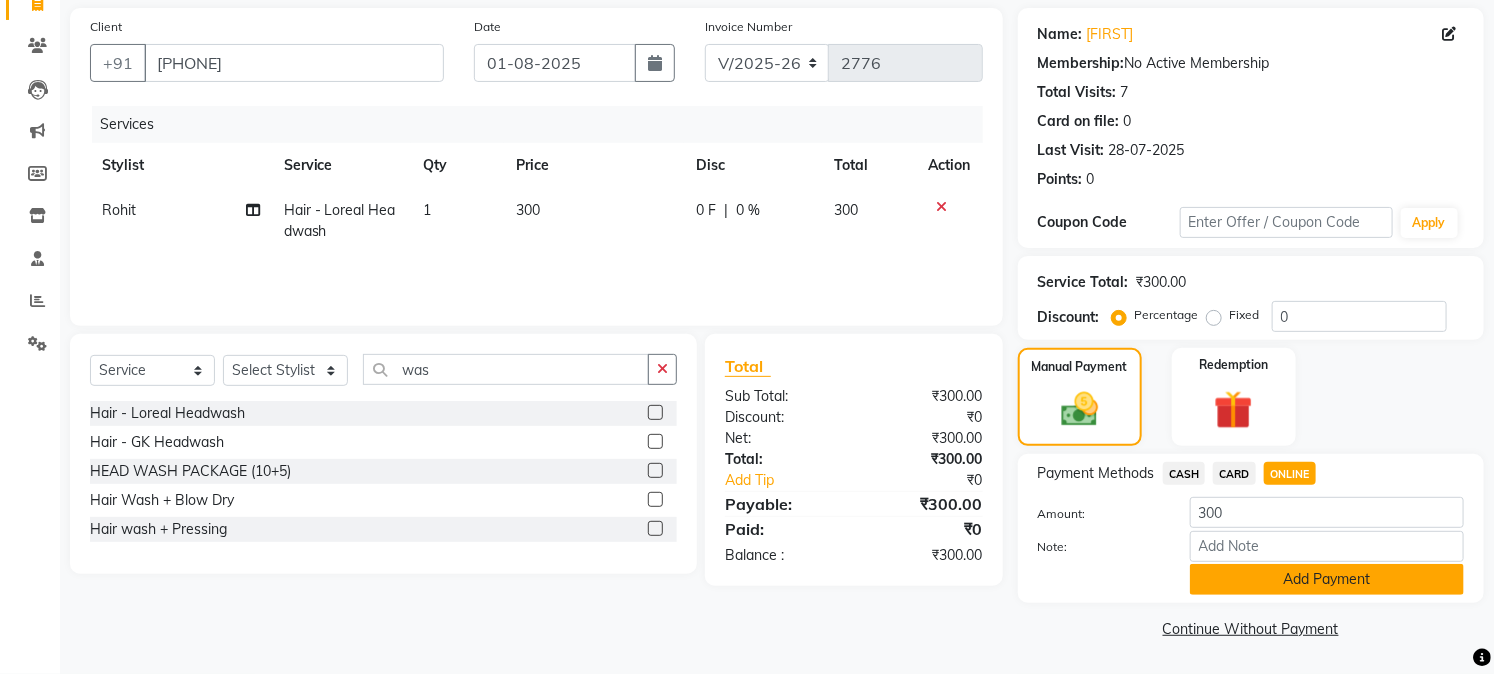 click on "Add Payment" 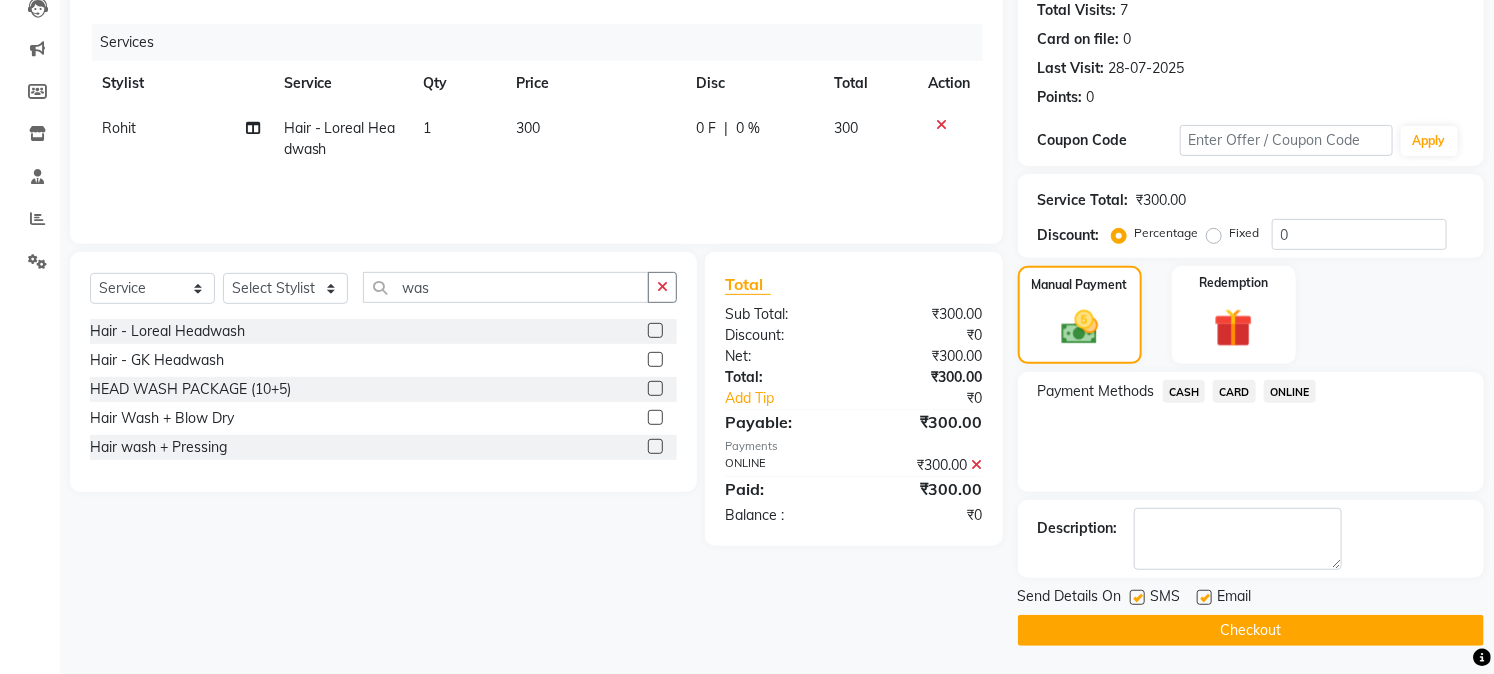 scroll, scrollTop: 225, scrollLeft: 0, axis: vertical 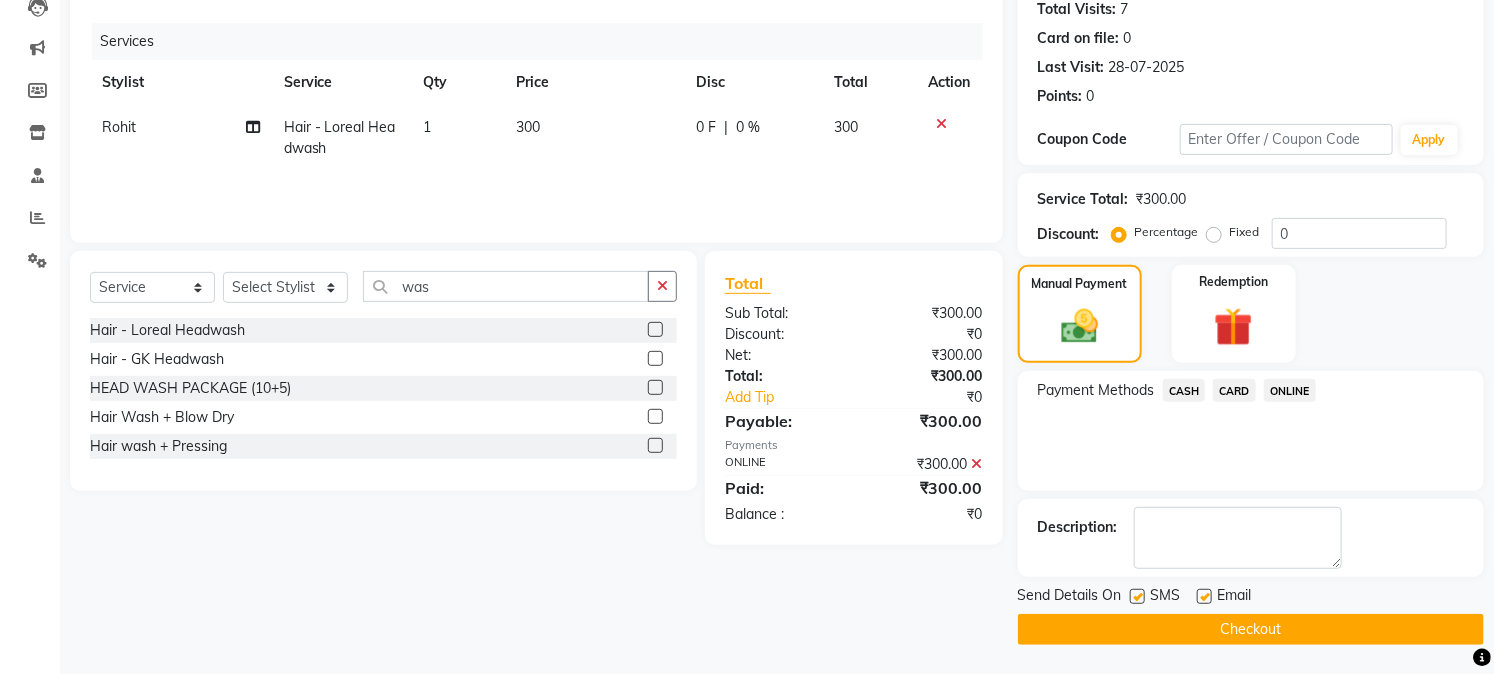 click on "Checkout" 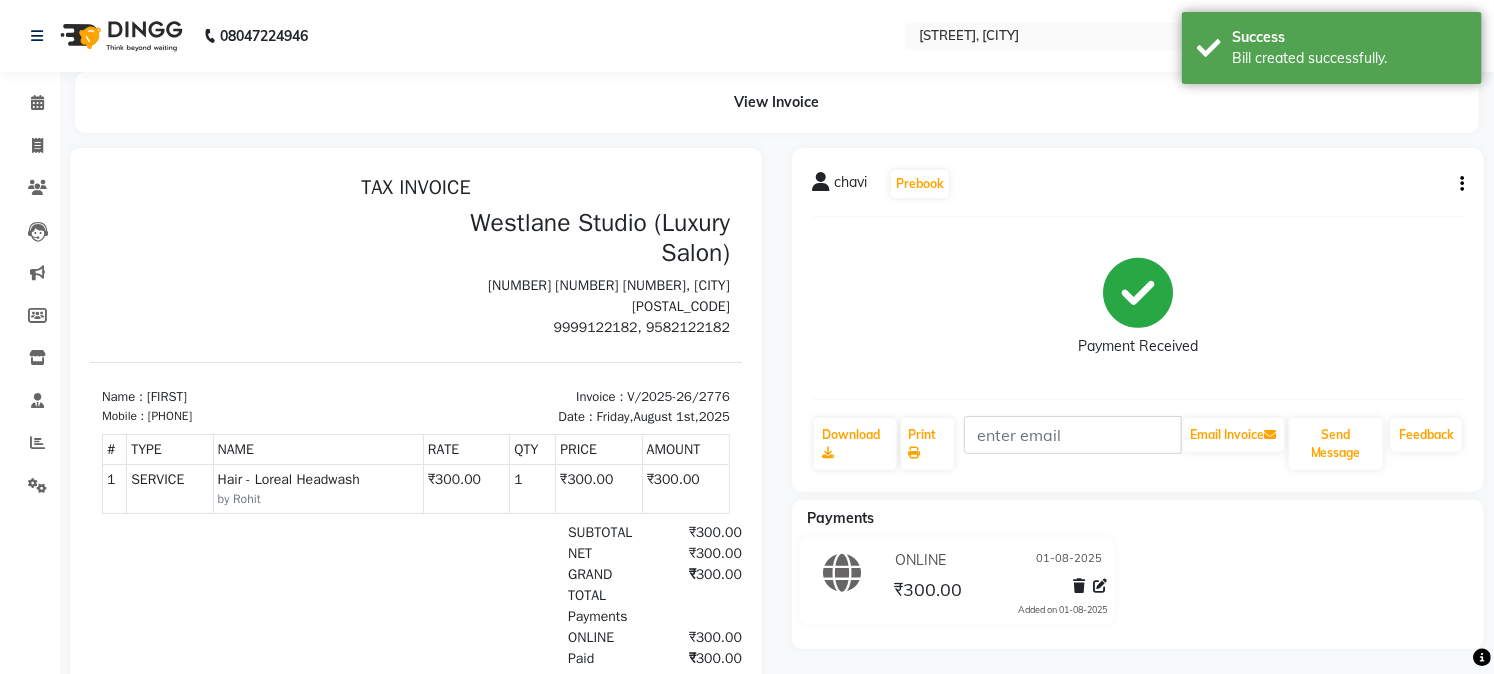 scroll, scrollTop: 0, scrollLeft: 0, axis: both 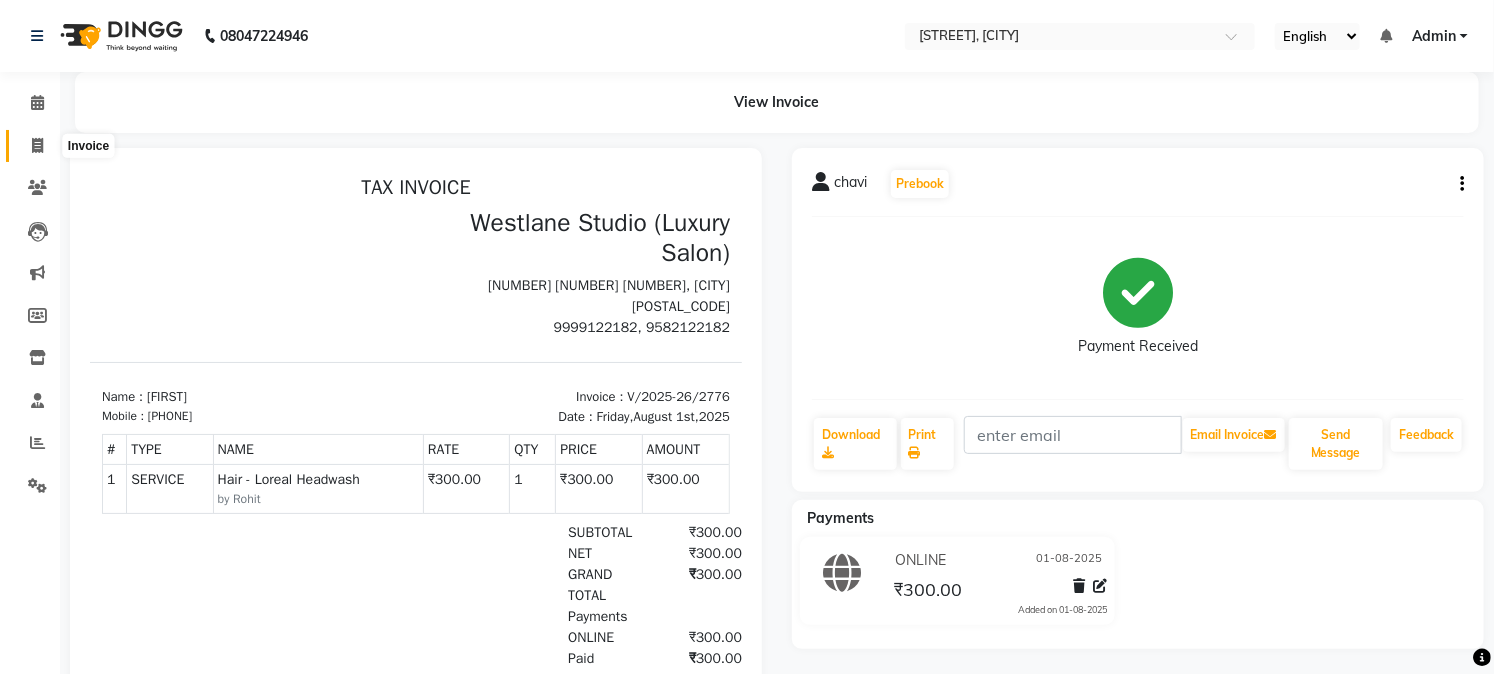 click 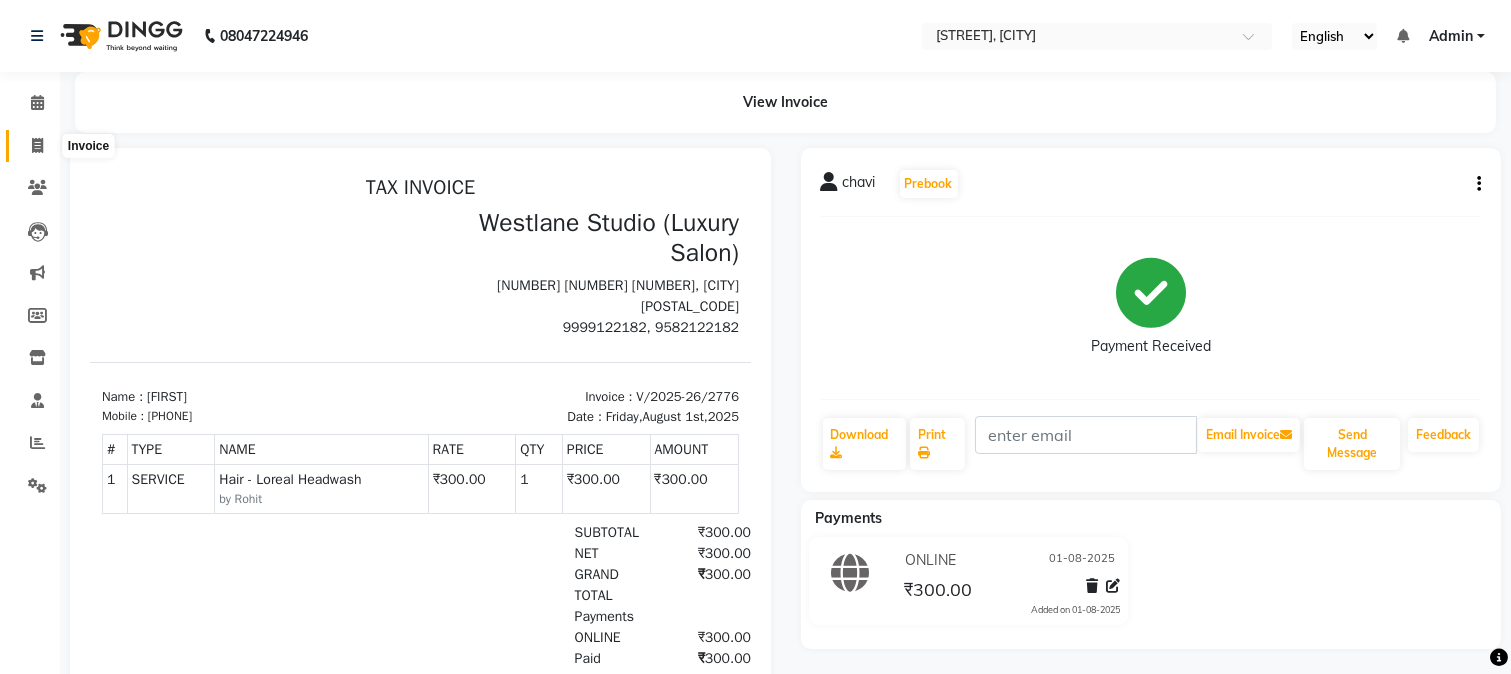 select on "service" 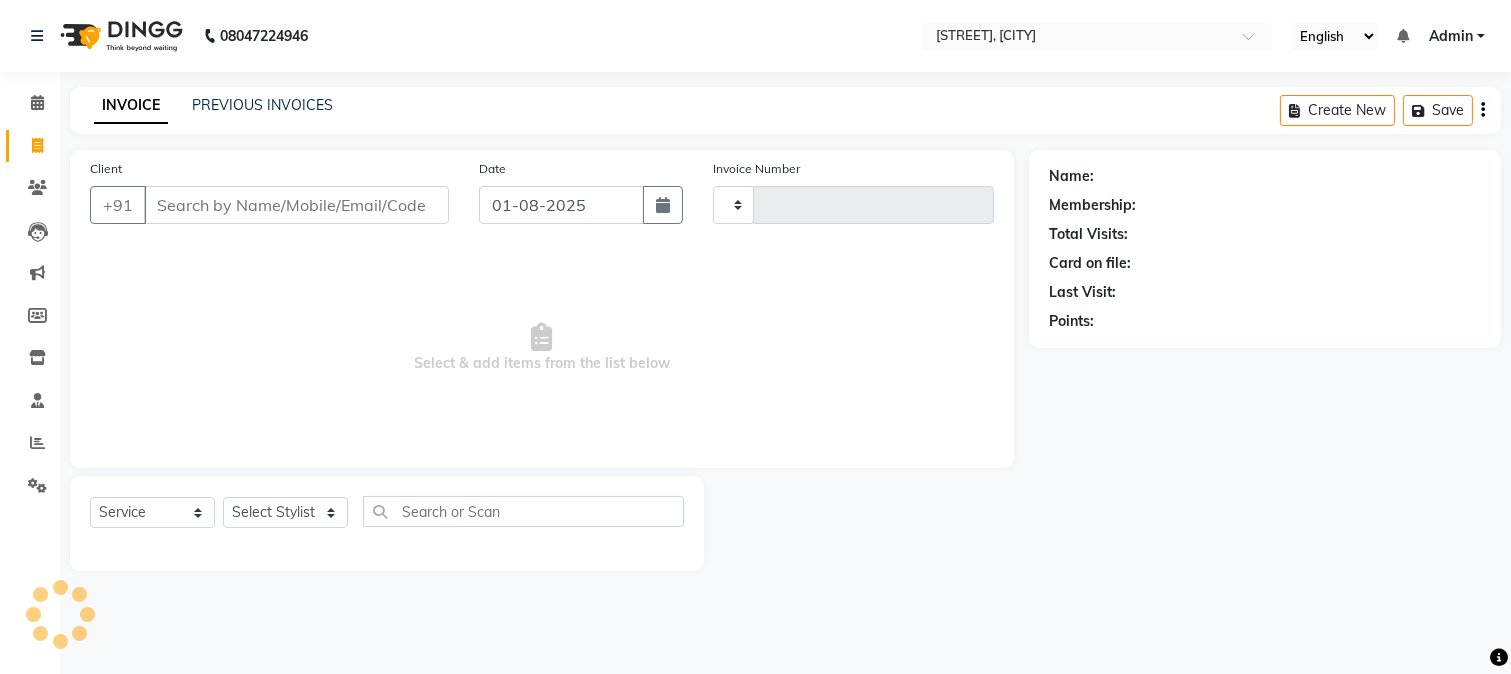 type on "2777" 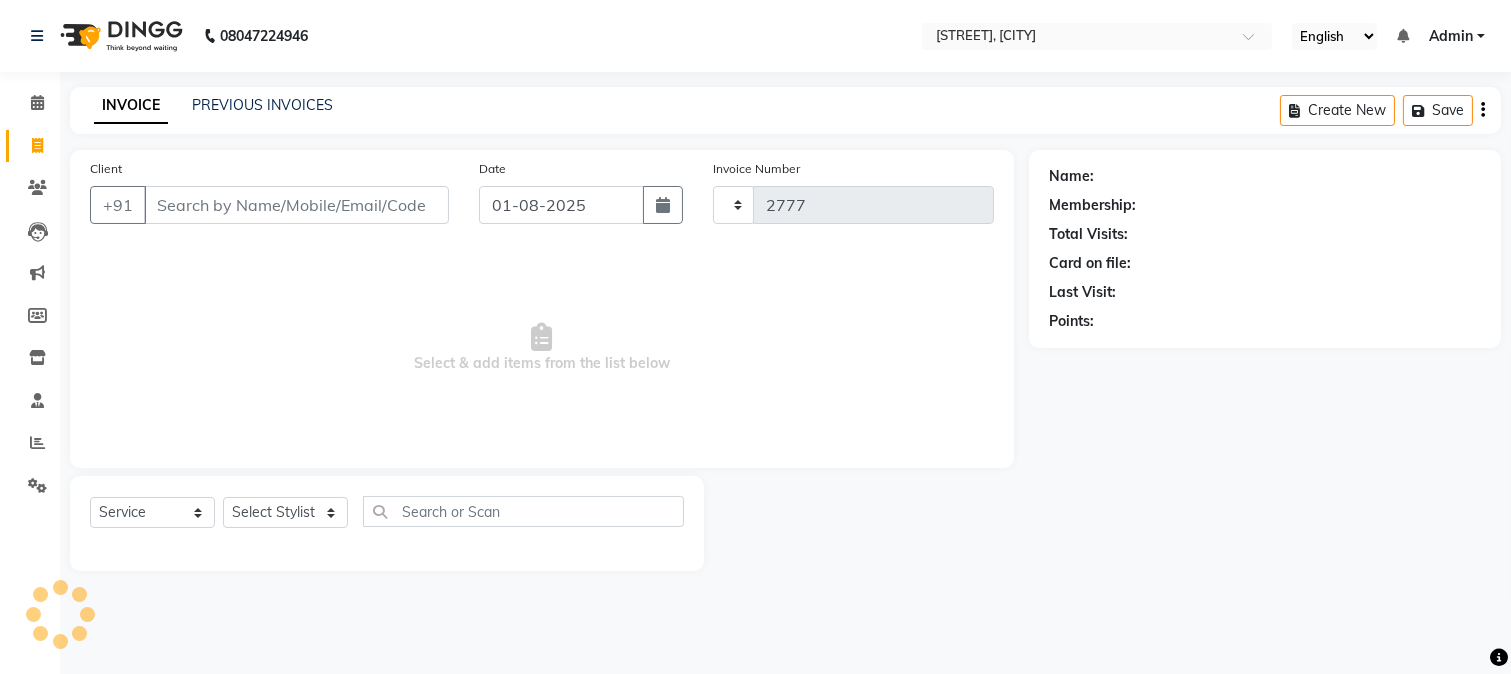 select on "223" 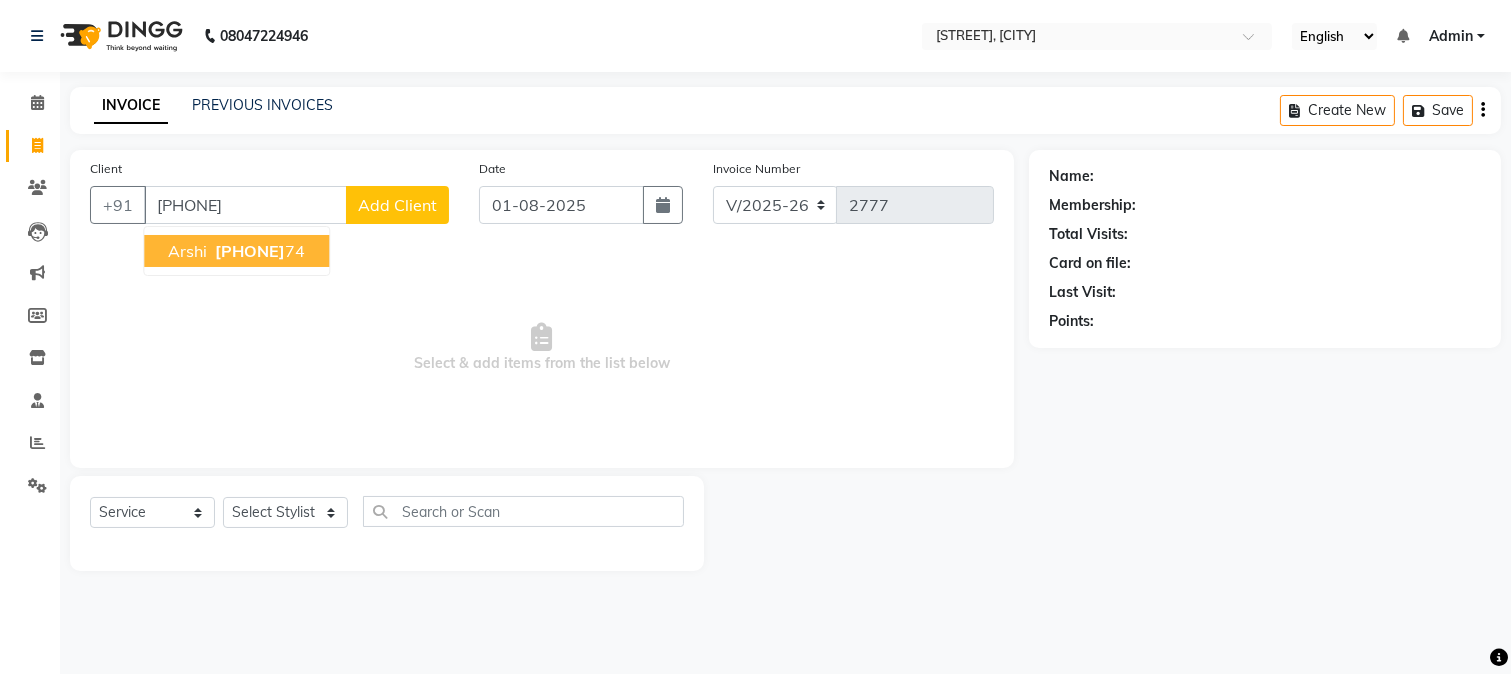 click on "arshi" at bounding box center (187, 251) 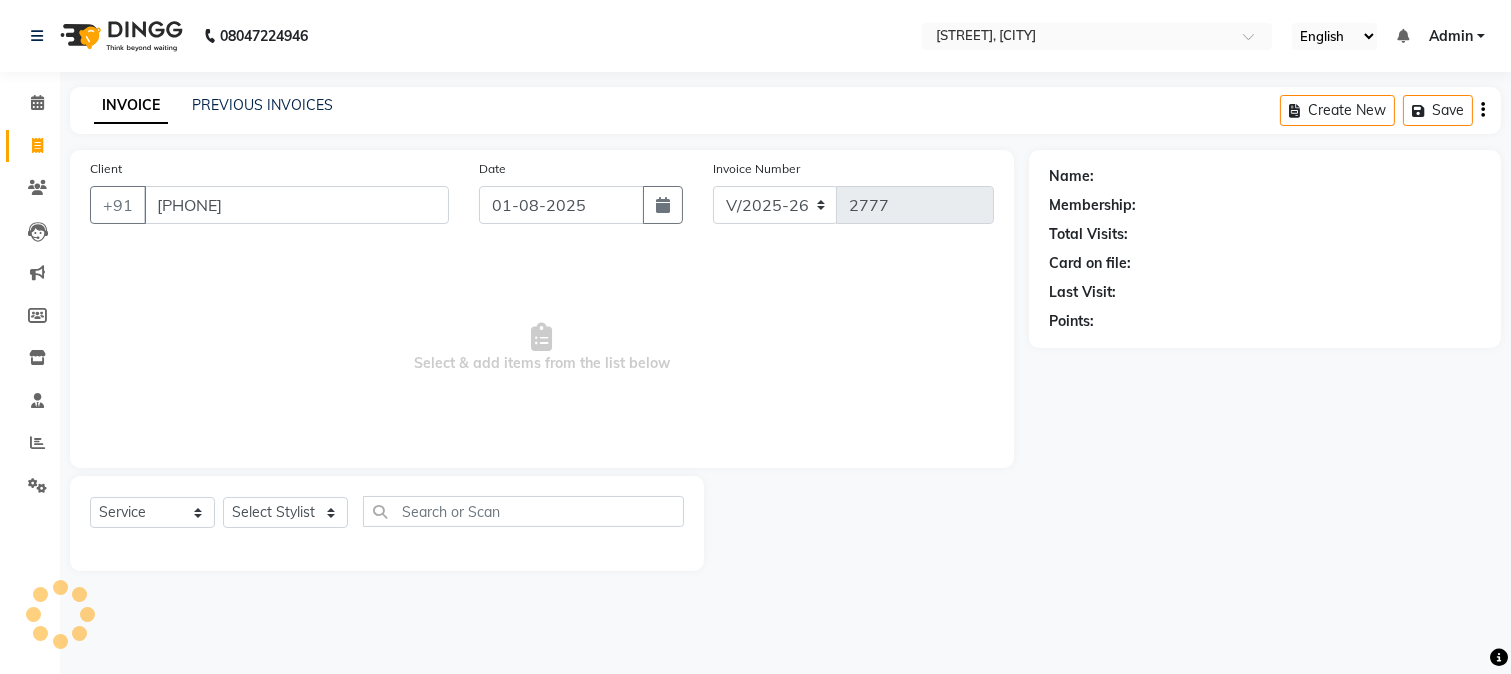 type on "[PHONE]" 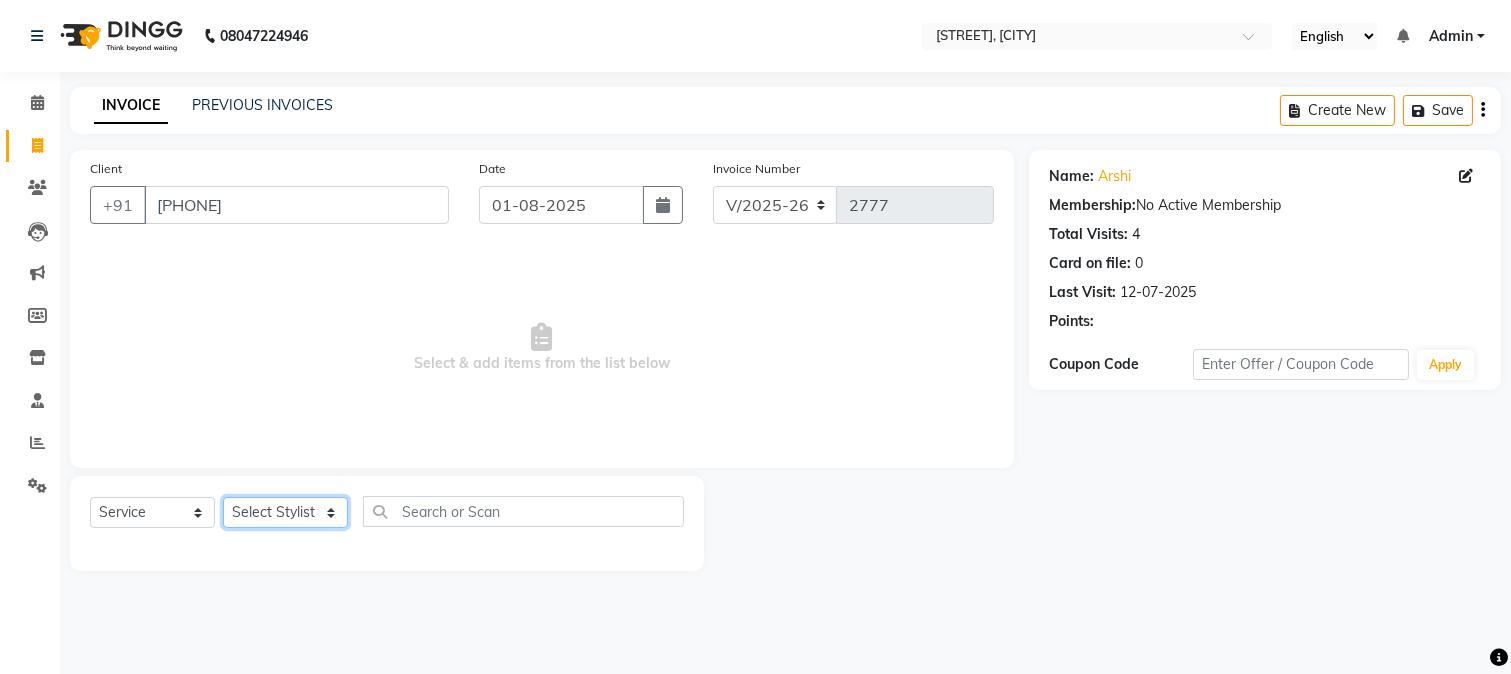 click on "Select Stylist" 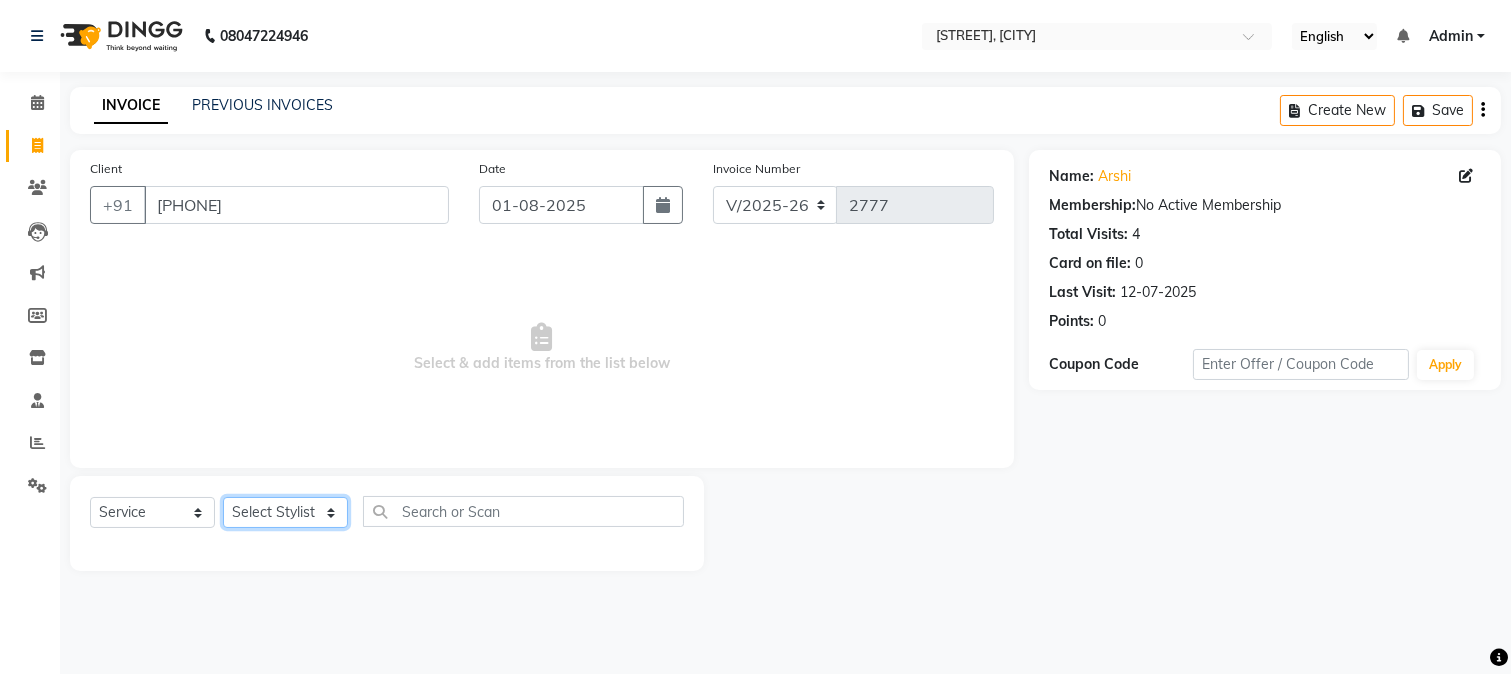 click on "Select Stylist" 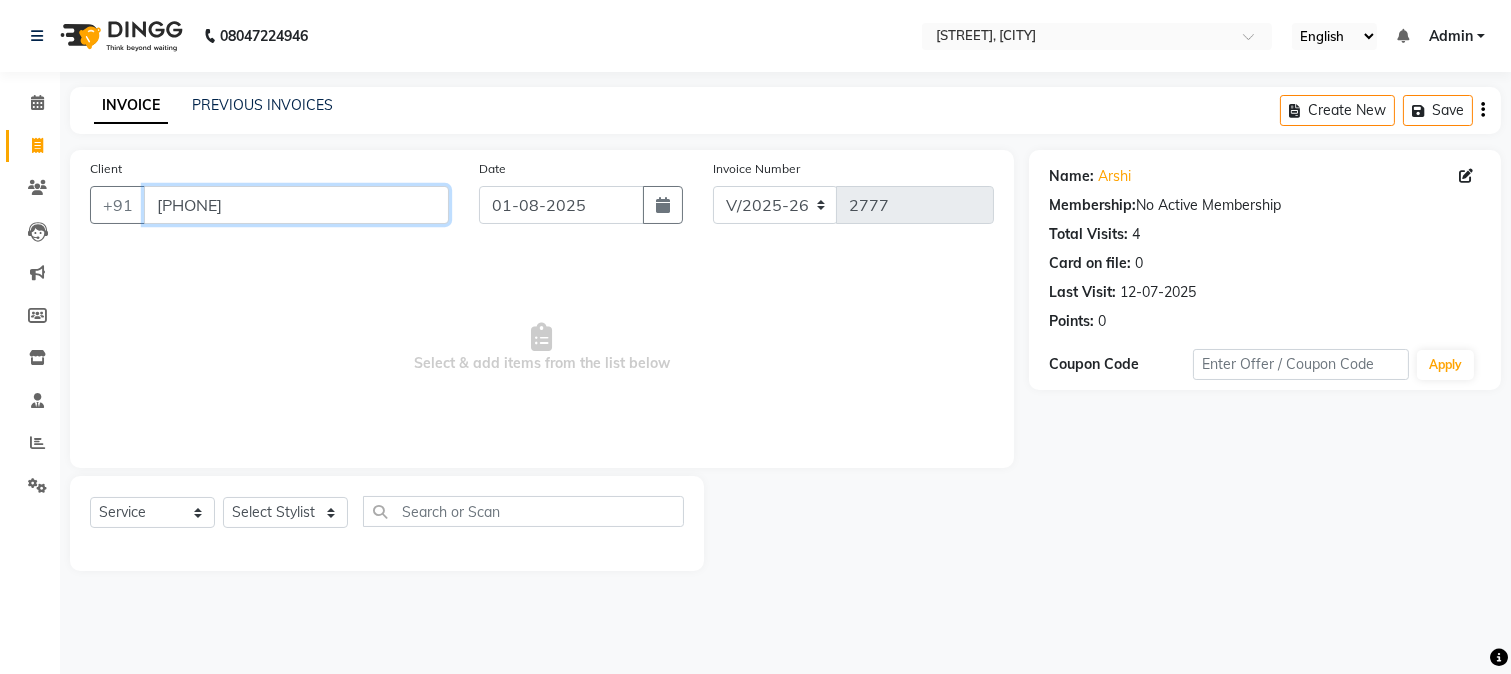 drag, startPoint x: 264, startPoint y: 214, endPoint x: 155, endPoint y: 217, distance: 109.041275 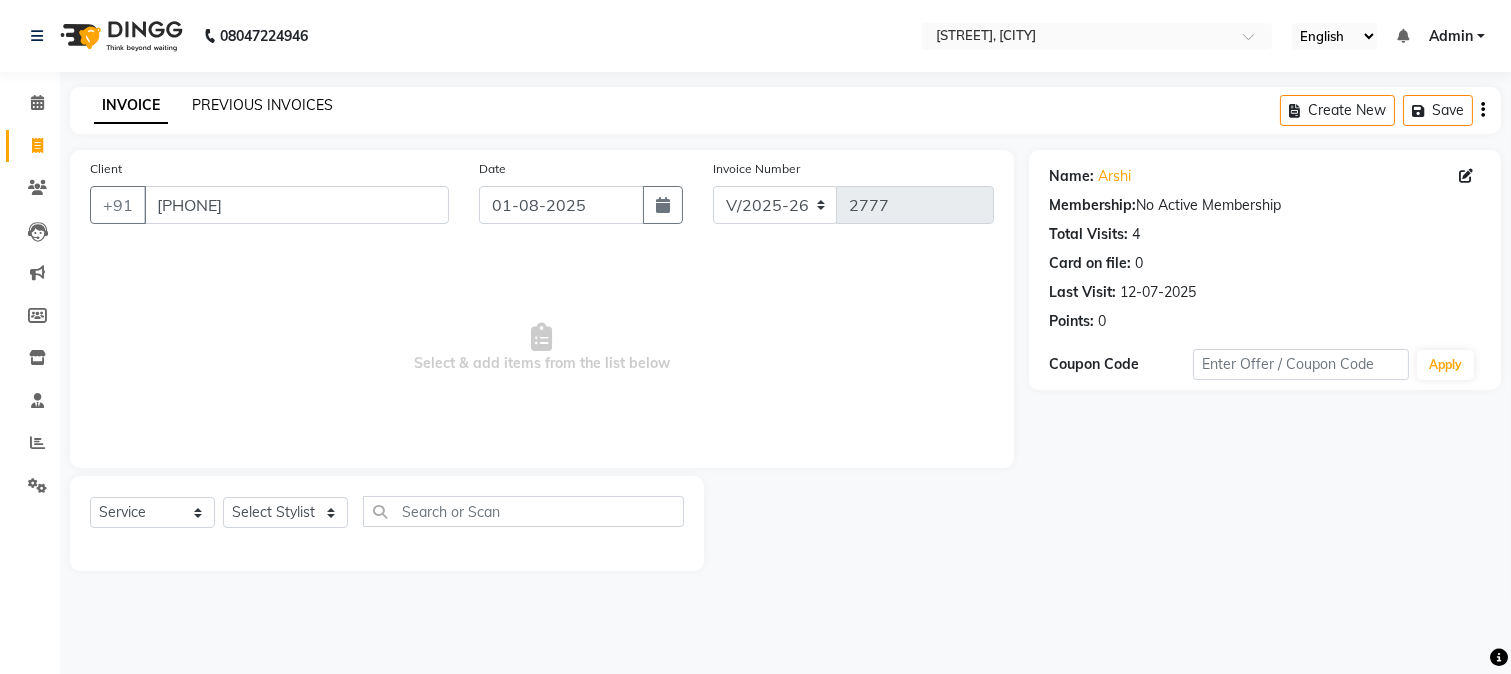 click on "PREVIOUS INVOICES" 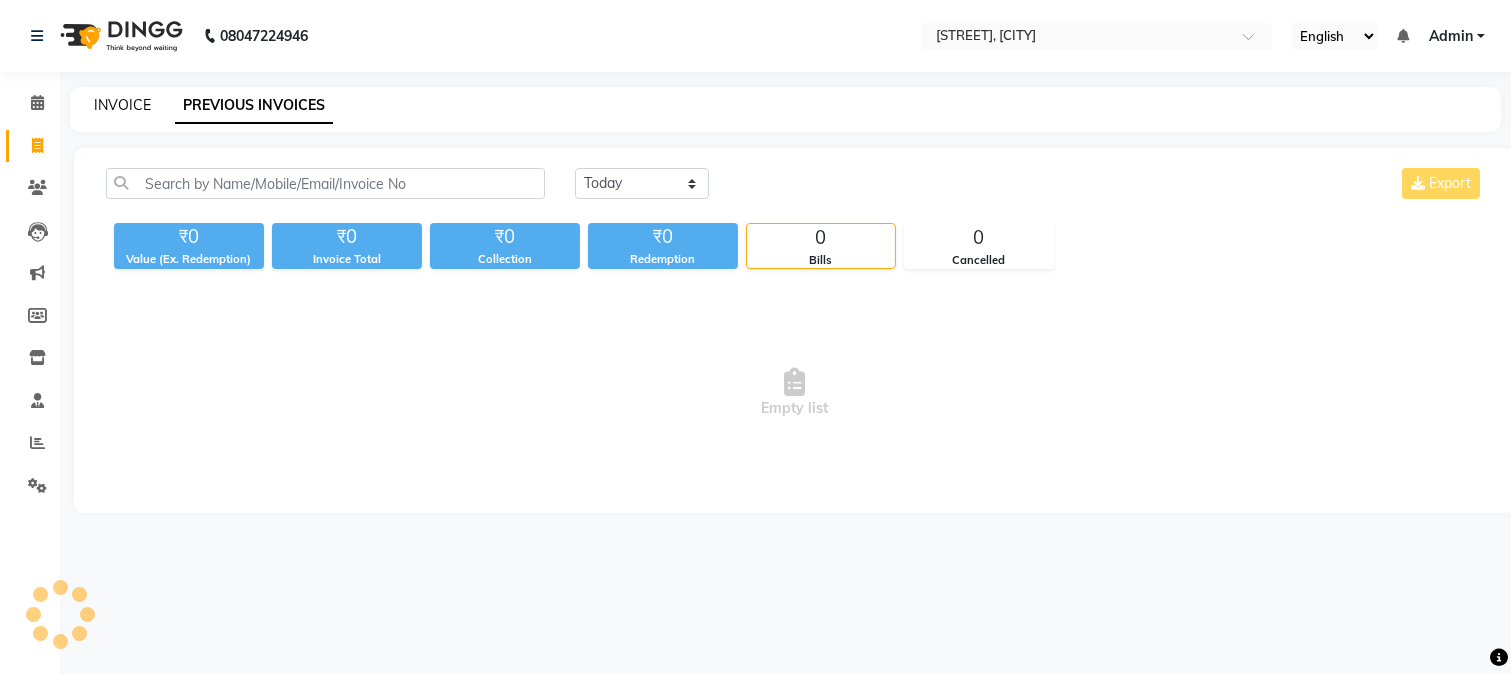 click on "INVOICE" 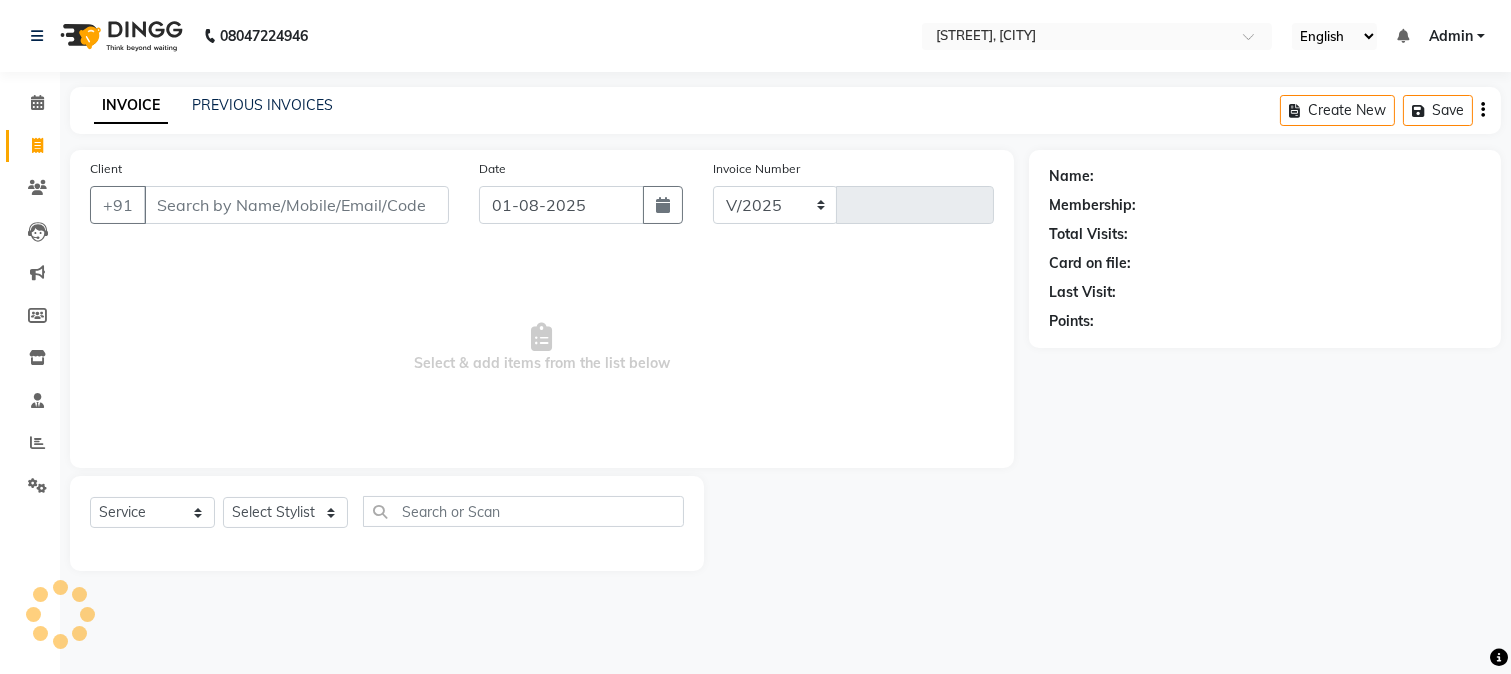 select on "223" 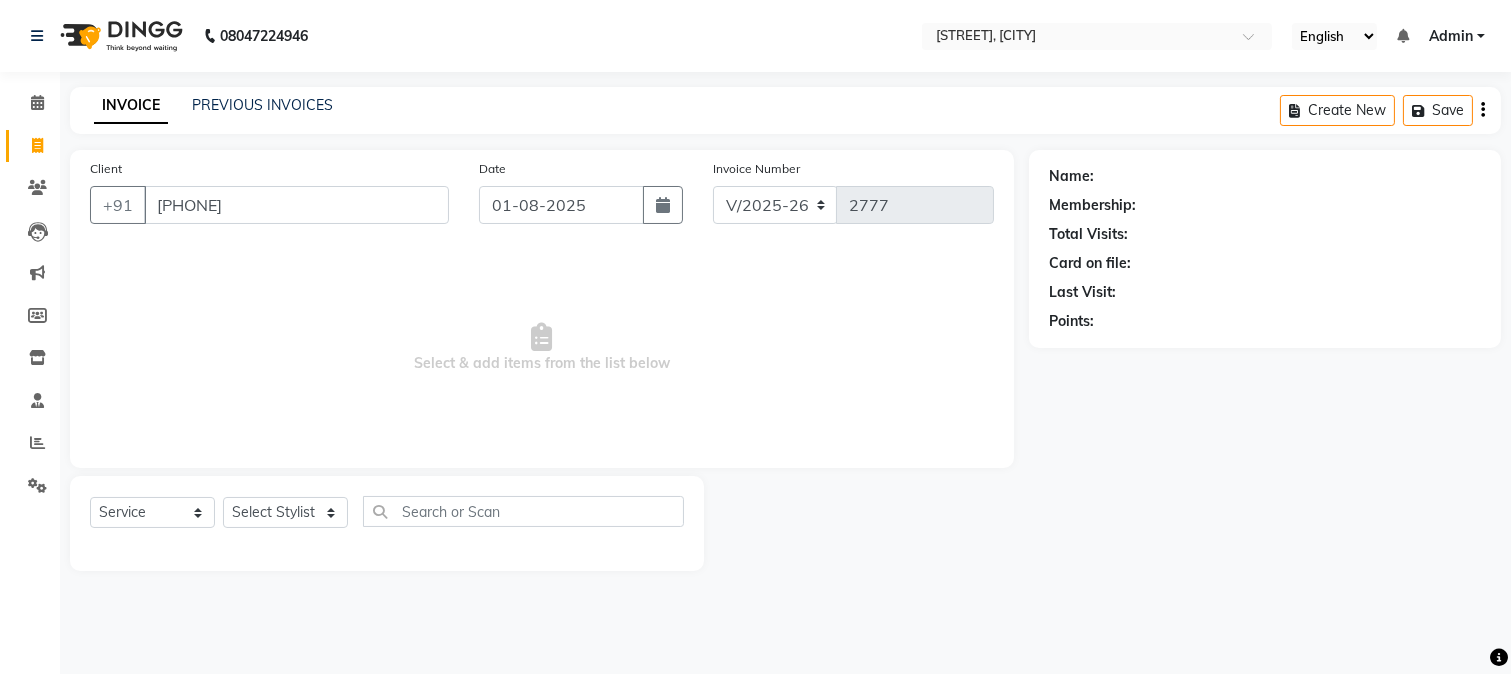 type on "[PHONE]" 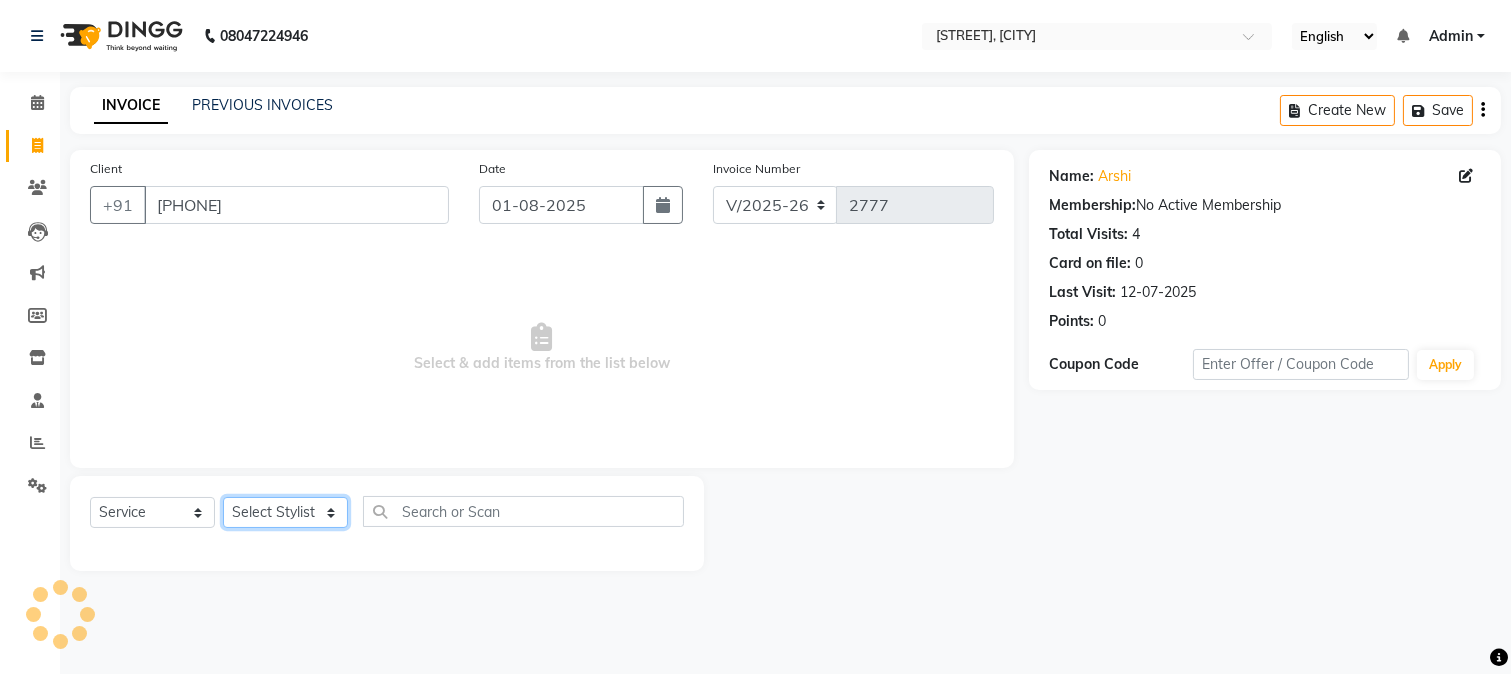 click on "Select Stylist [FIRST] [FIRST] [FIRST] [FIRST]  [FIRST] [FIRST] [FIRST] [FIRST] [FIRST] [FIRST] [FIRST] [FIRST] [FIRST] [FIRST] [FIRST] [FIRST] [FIRST] [FIRST] [FIRST] [FIRST] [FIRST] [FIRST]" 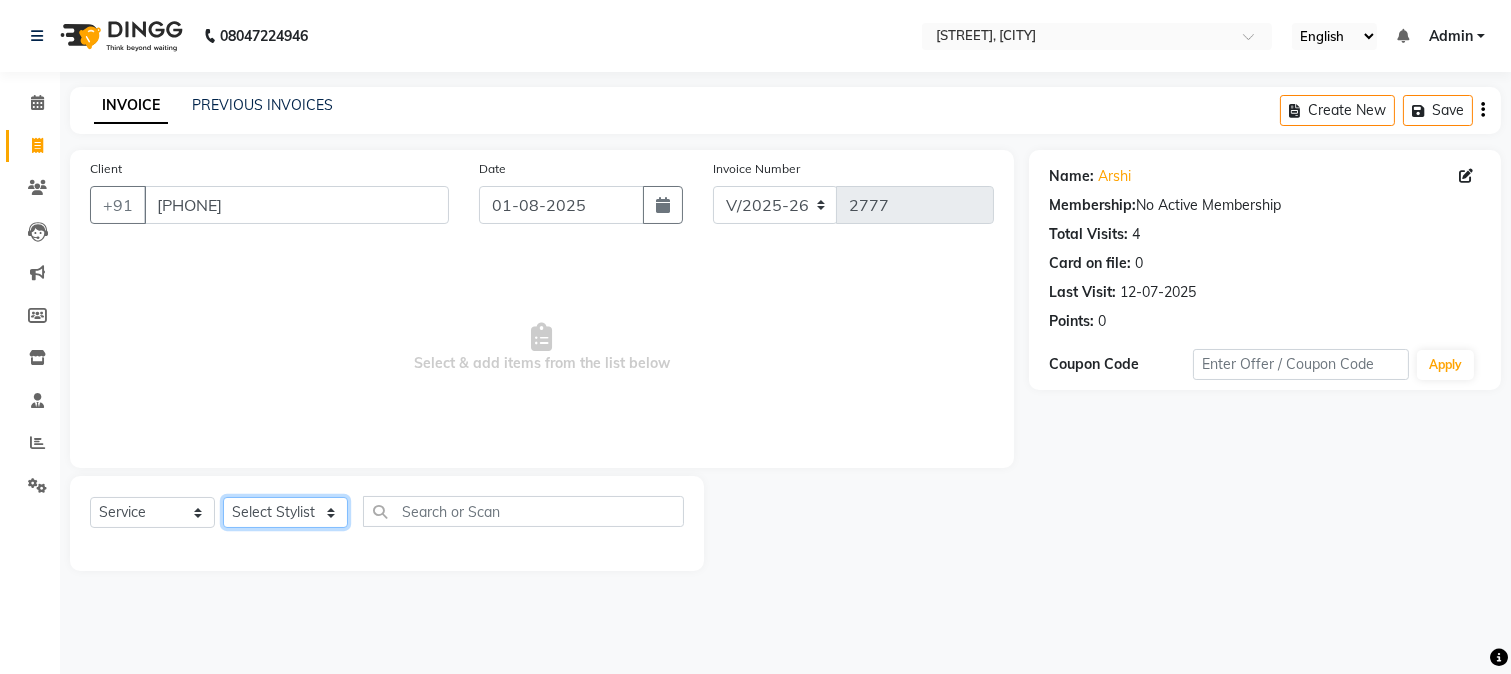 select on "14818" 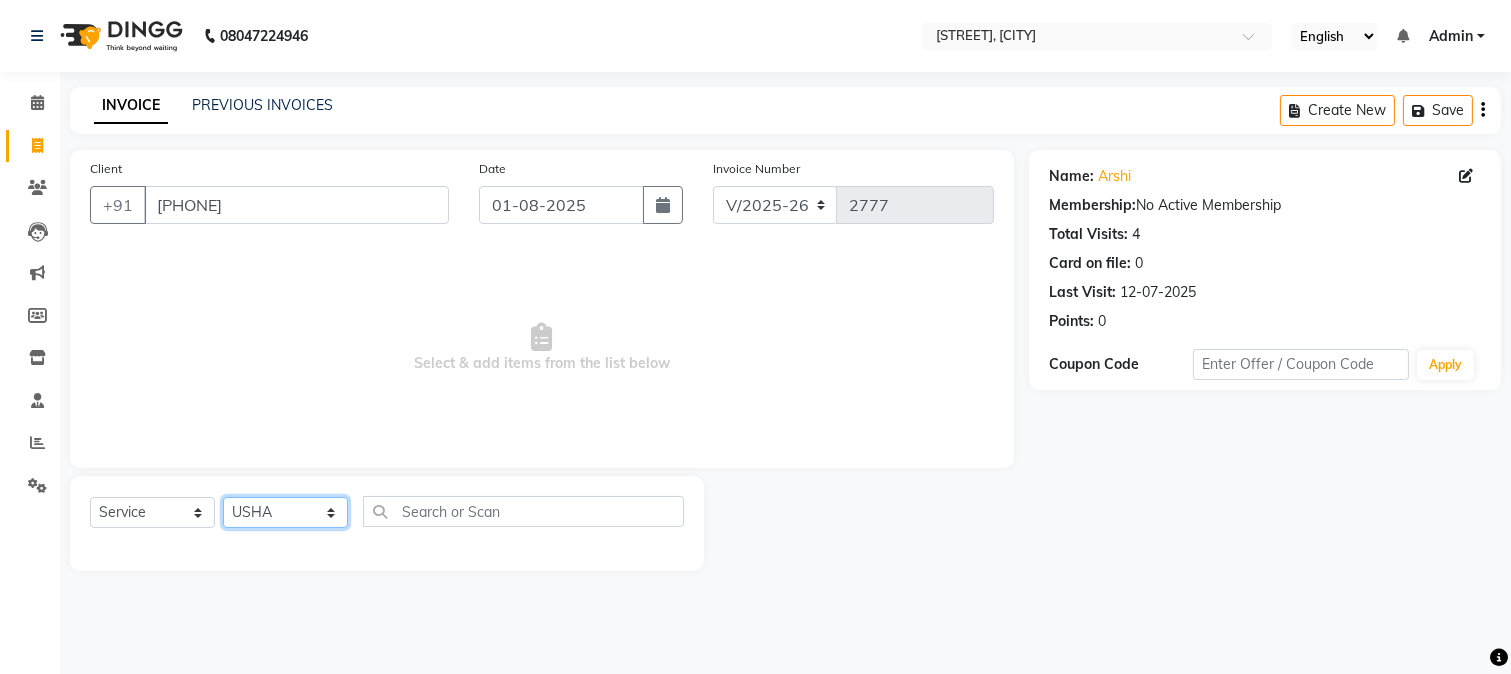 click on "Select Stylist [FIRST] [FIRST] [FIRST] [FIRST]  [FIRST] [FIRST] [FIRST] [FIRST] [FIRST] [FIRST] [FIRST] [FIRST] [FIRST] [FIRST] [FIRST] [FIRST] [FIRST] [FIRST] [FIRST] [FIRST] [FIRST] [FIRST]" 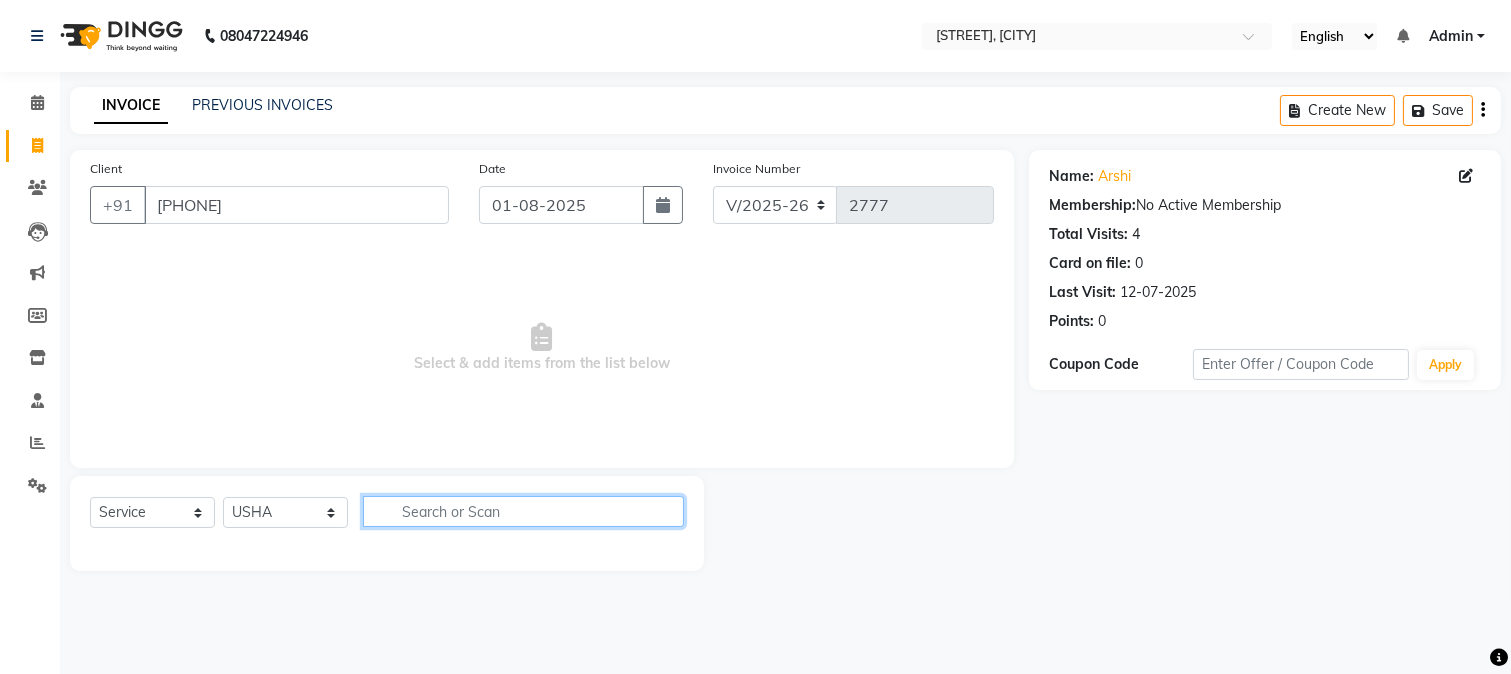 click 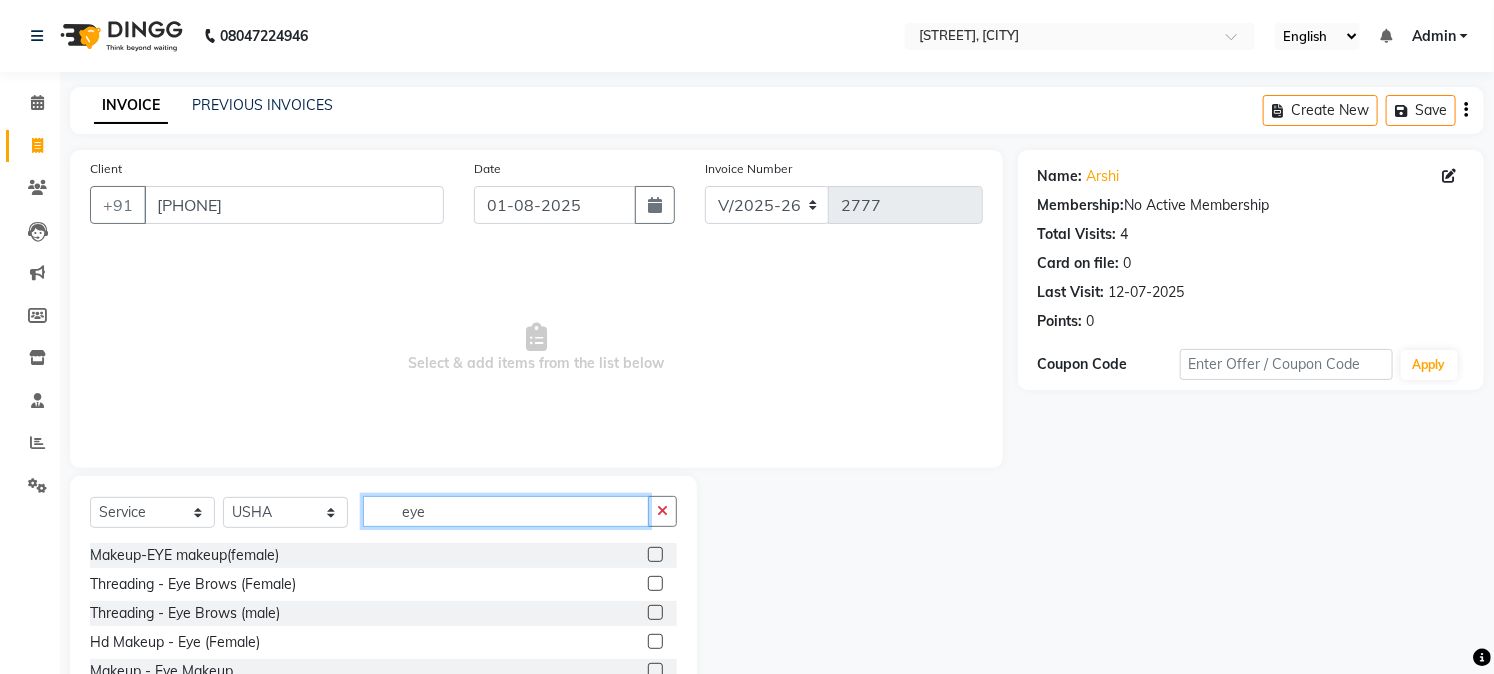 type on "eye" 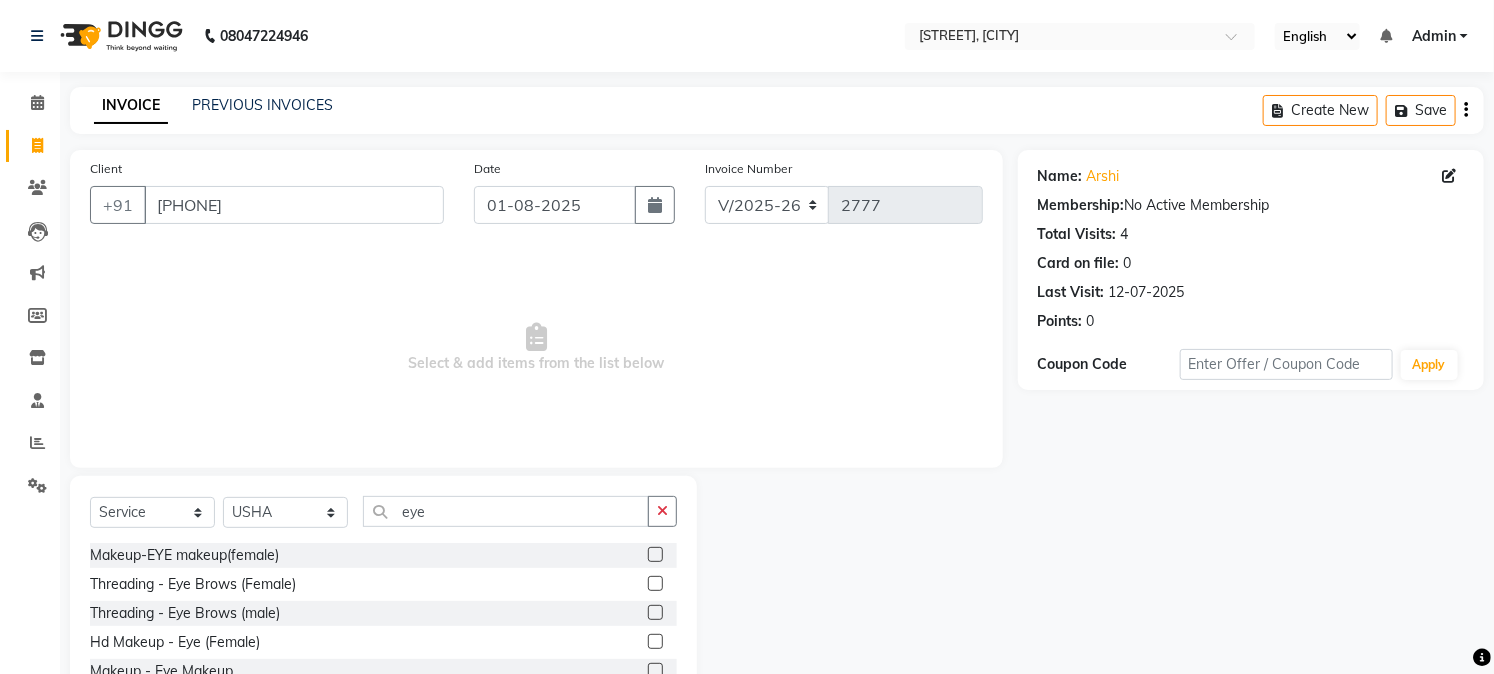 click 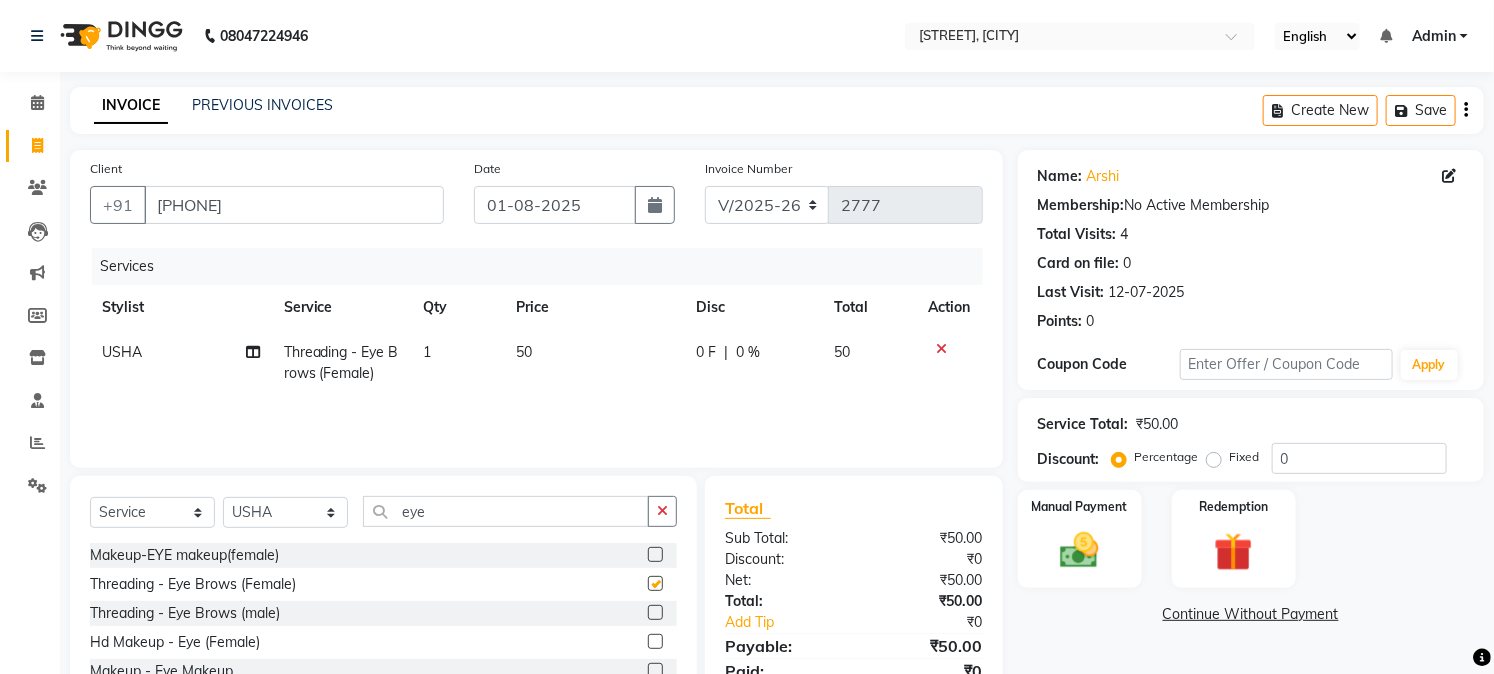 checkbox on "false" 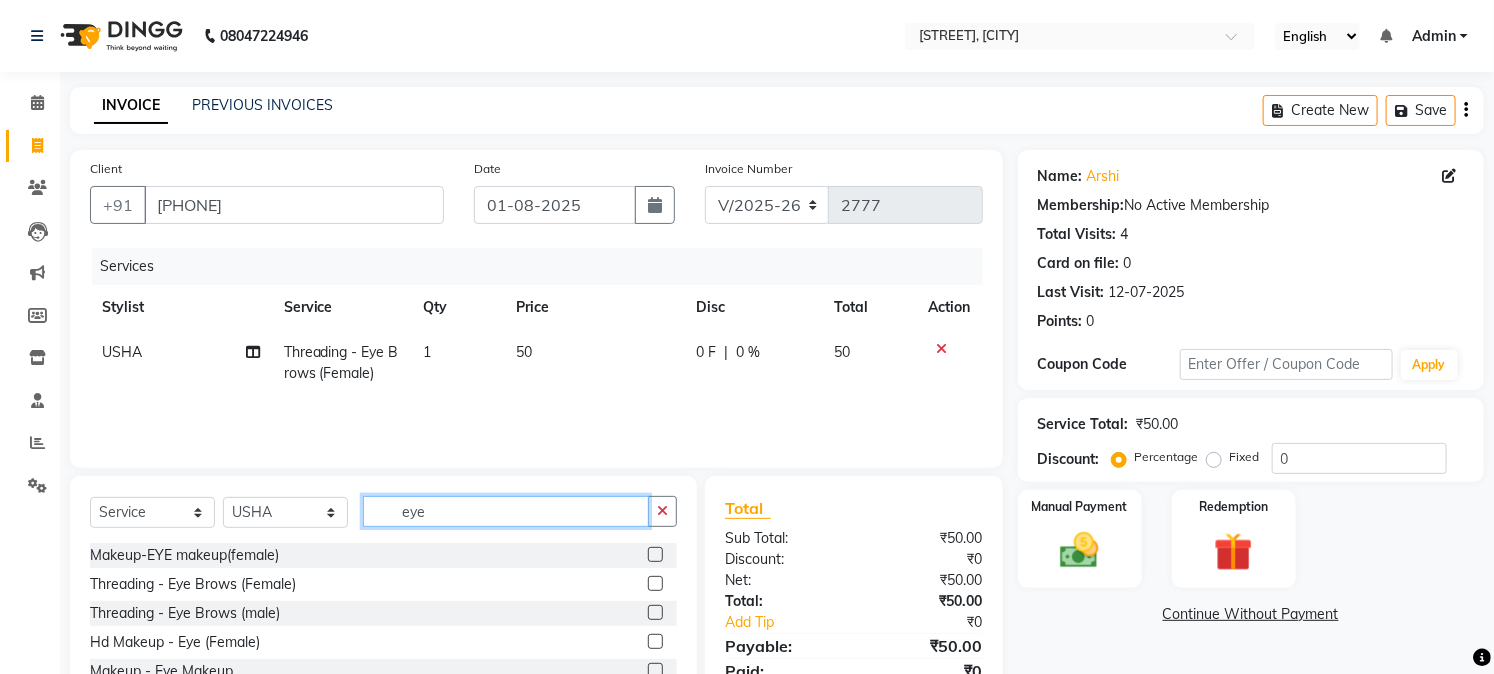 click on "eye" 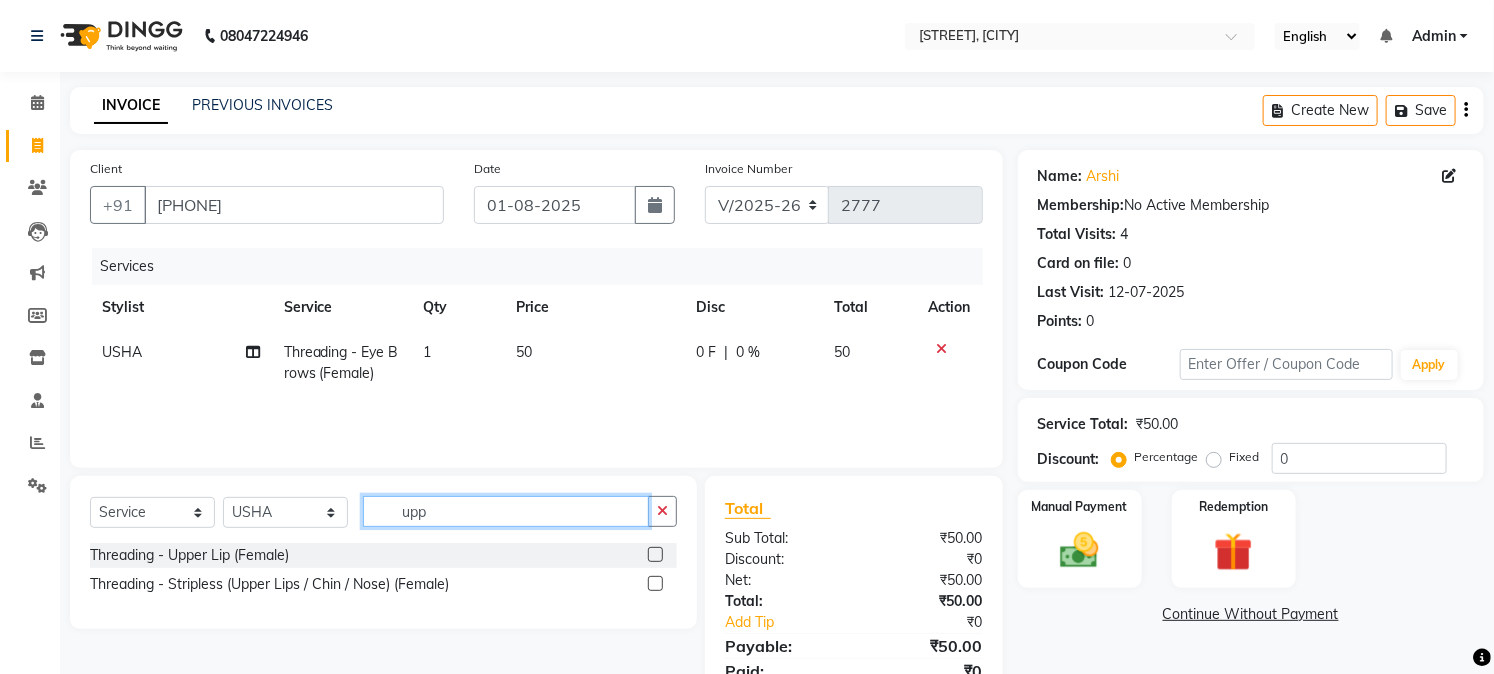 type on "upp" 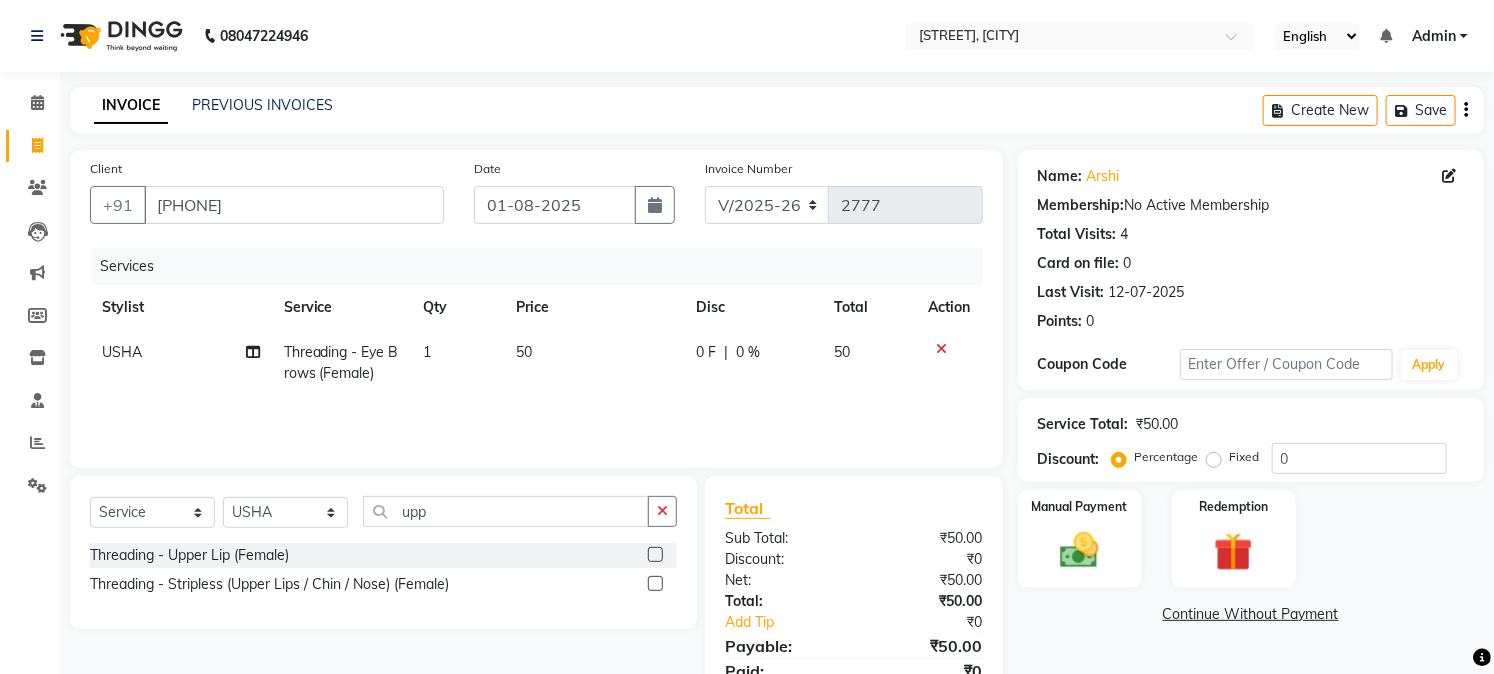 click 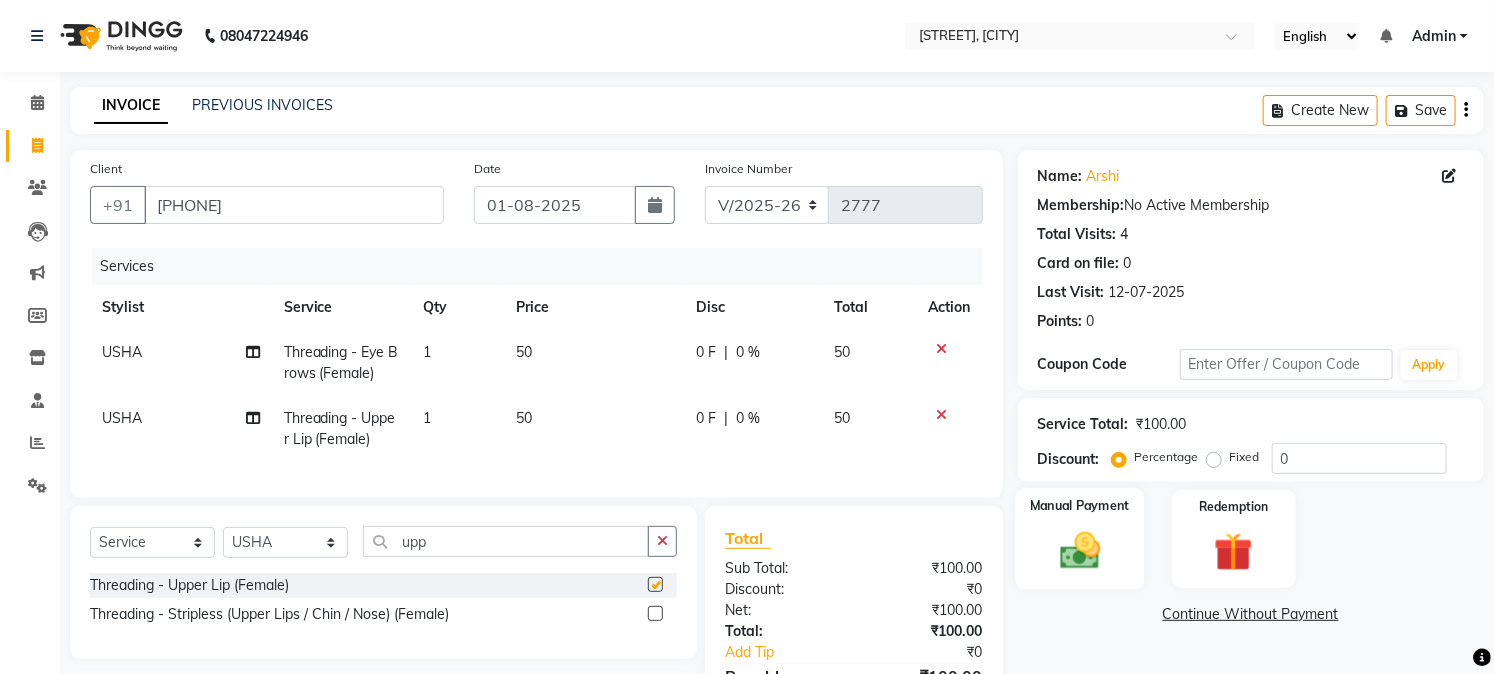 checkbox on "false" 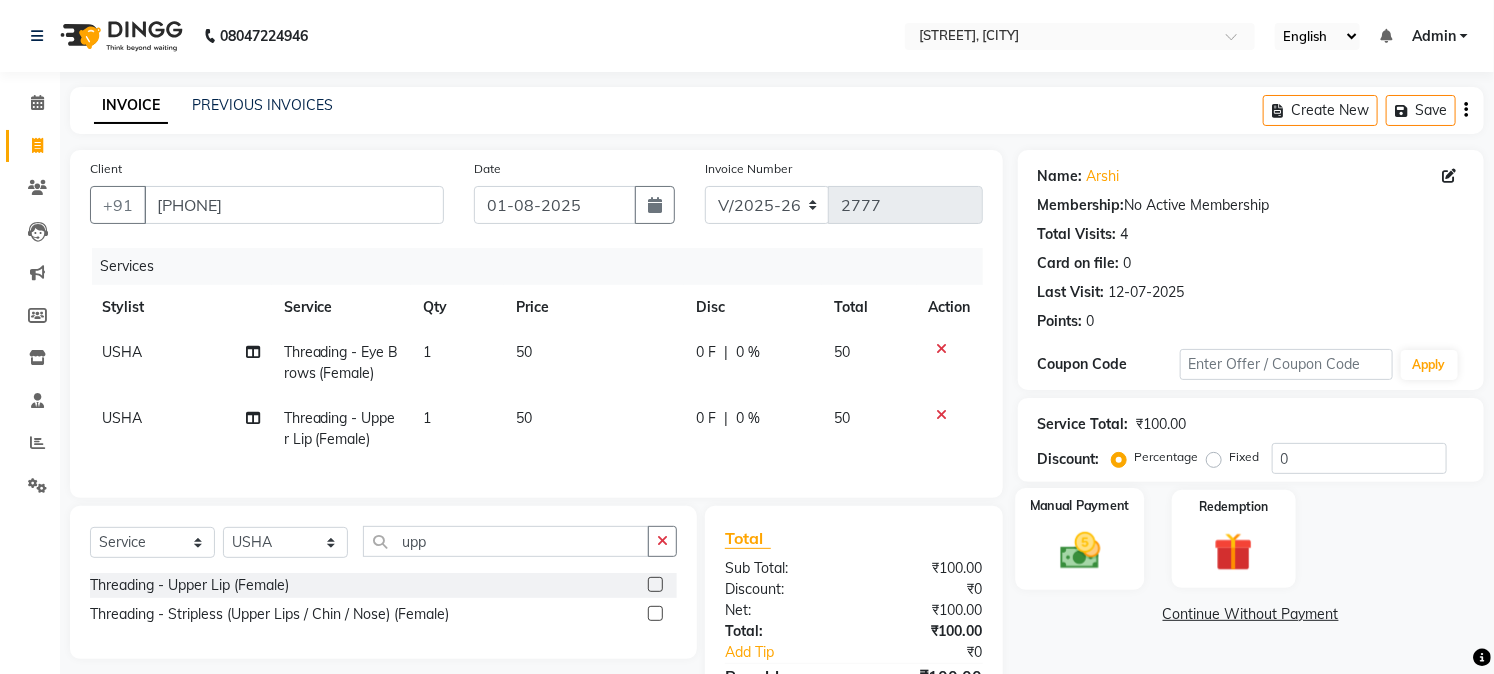 click 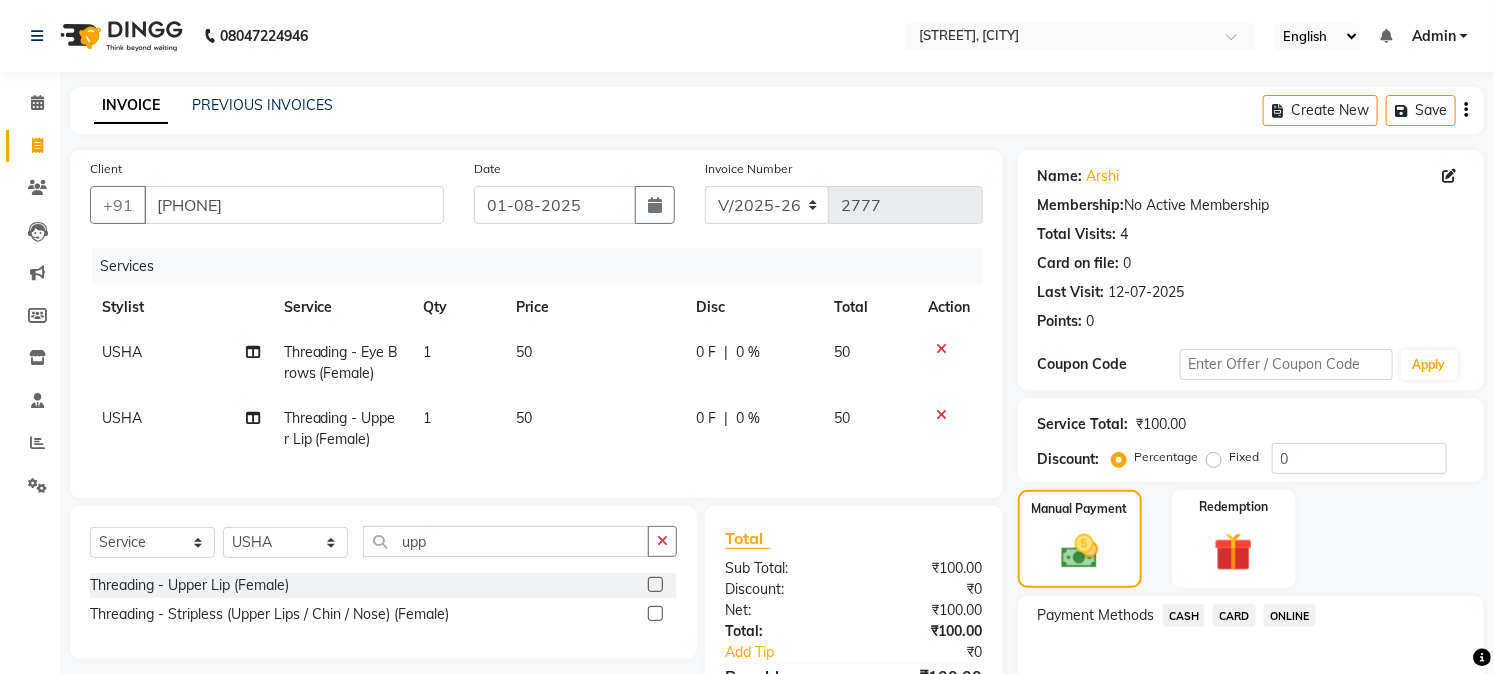 click on "ONLINE" 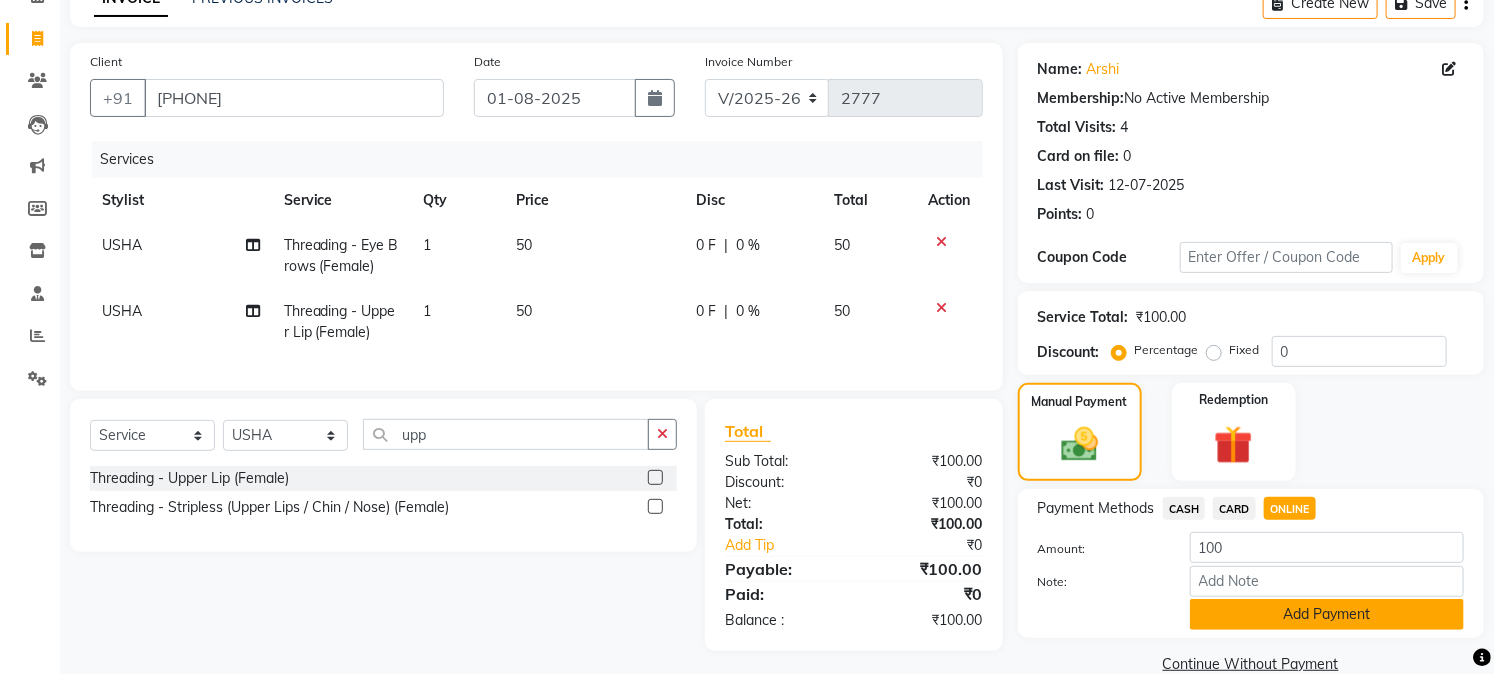 scroll, scrollTop: 111, scrollLeft: 0, axis: vertical 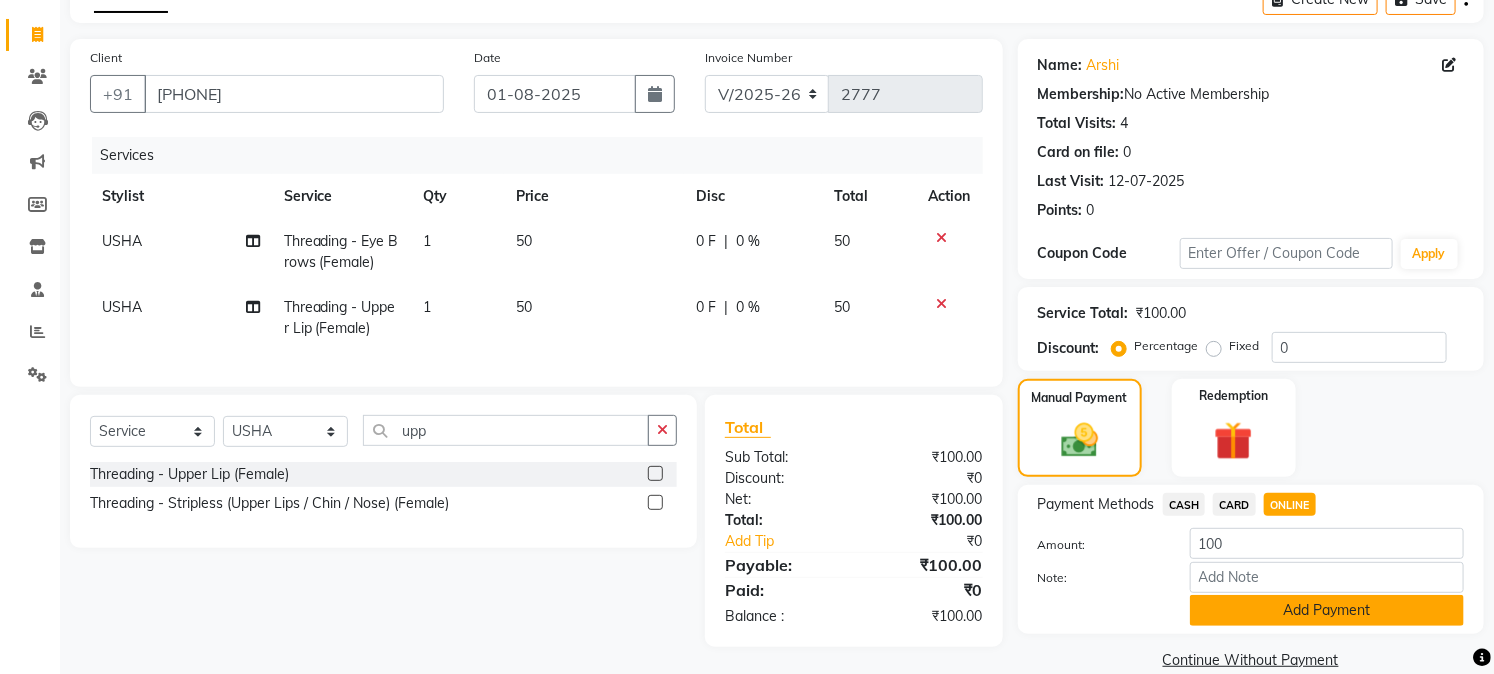 click on "Add Payment" 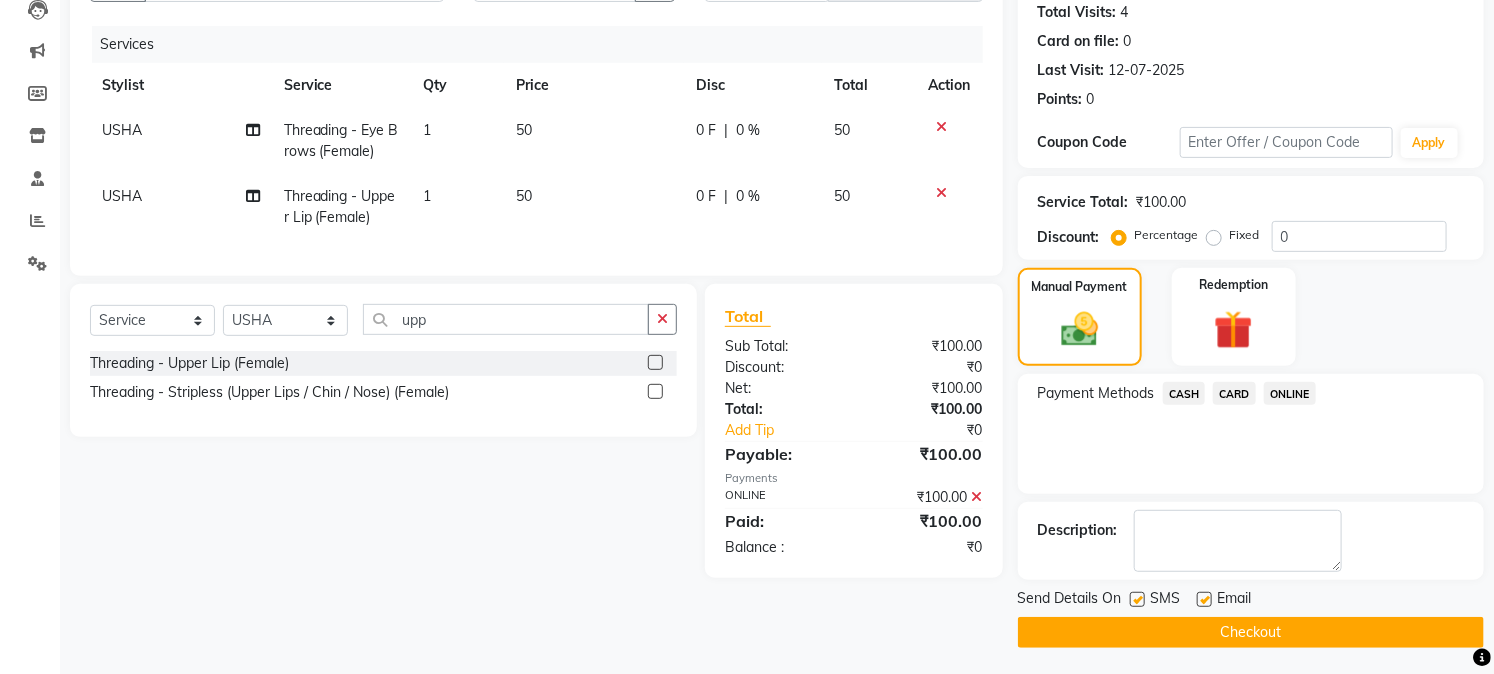 scroll, scrollTop: 225, scrollLeft: 0, axis: vertical 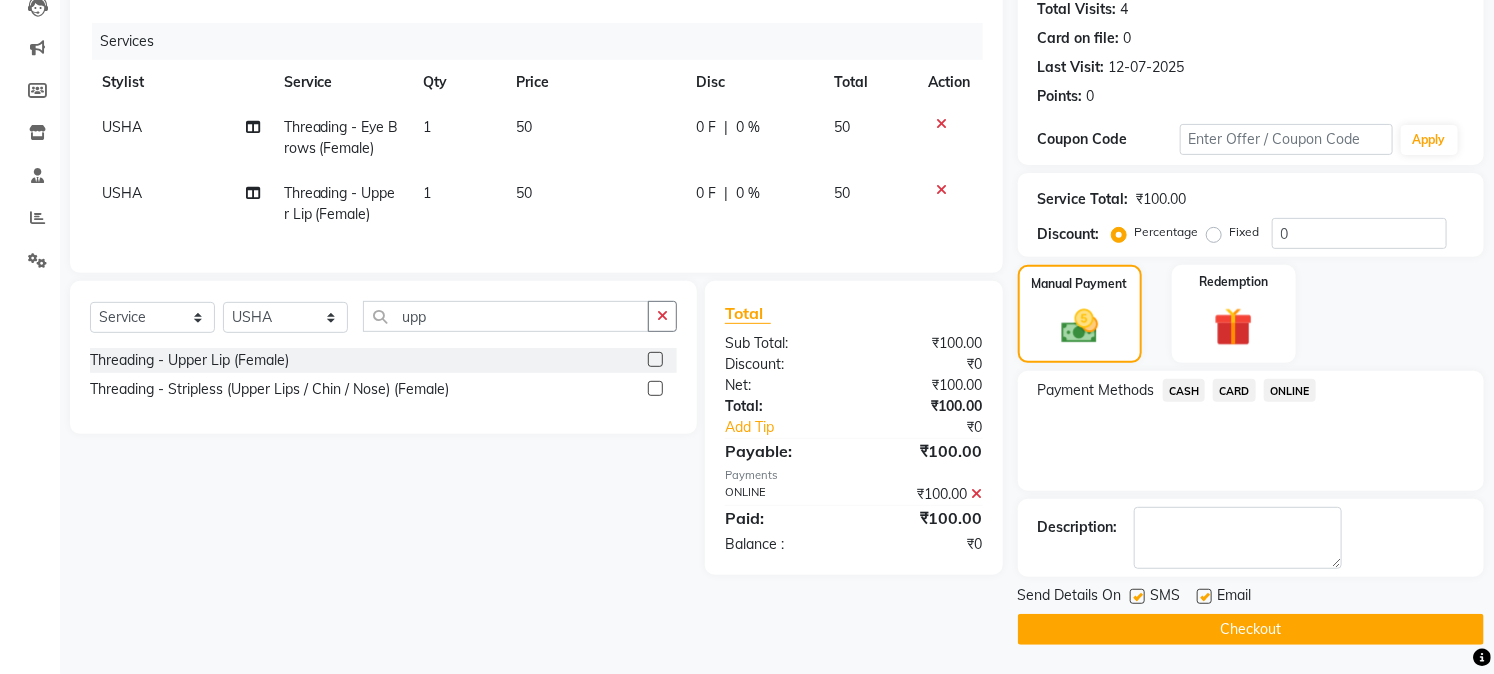 click on "Checkout" 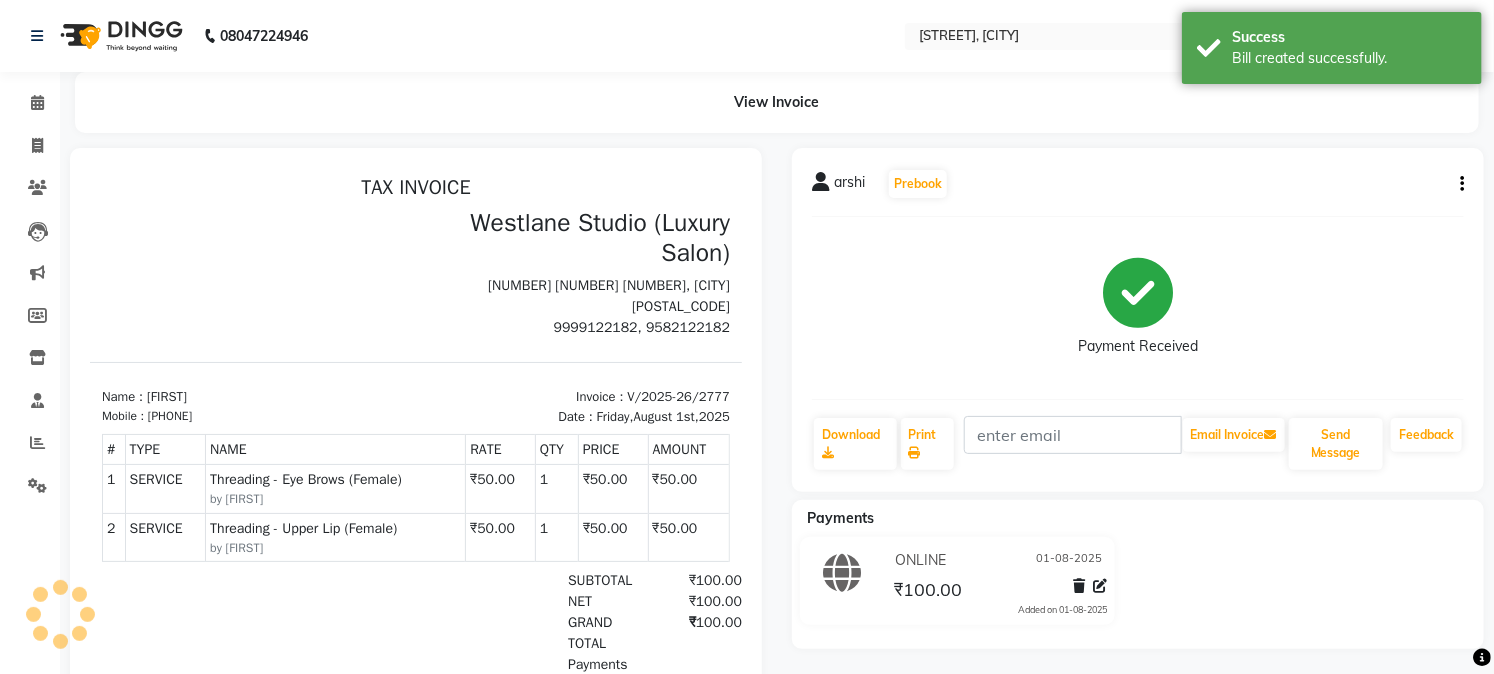 scroll, scrollTop: 0, scrollLeft: 0, axis: both 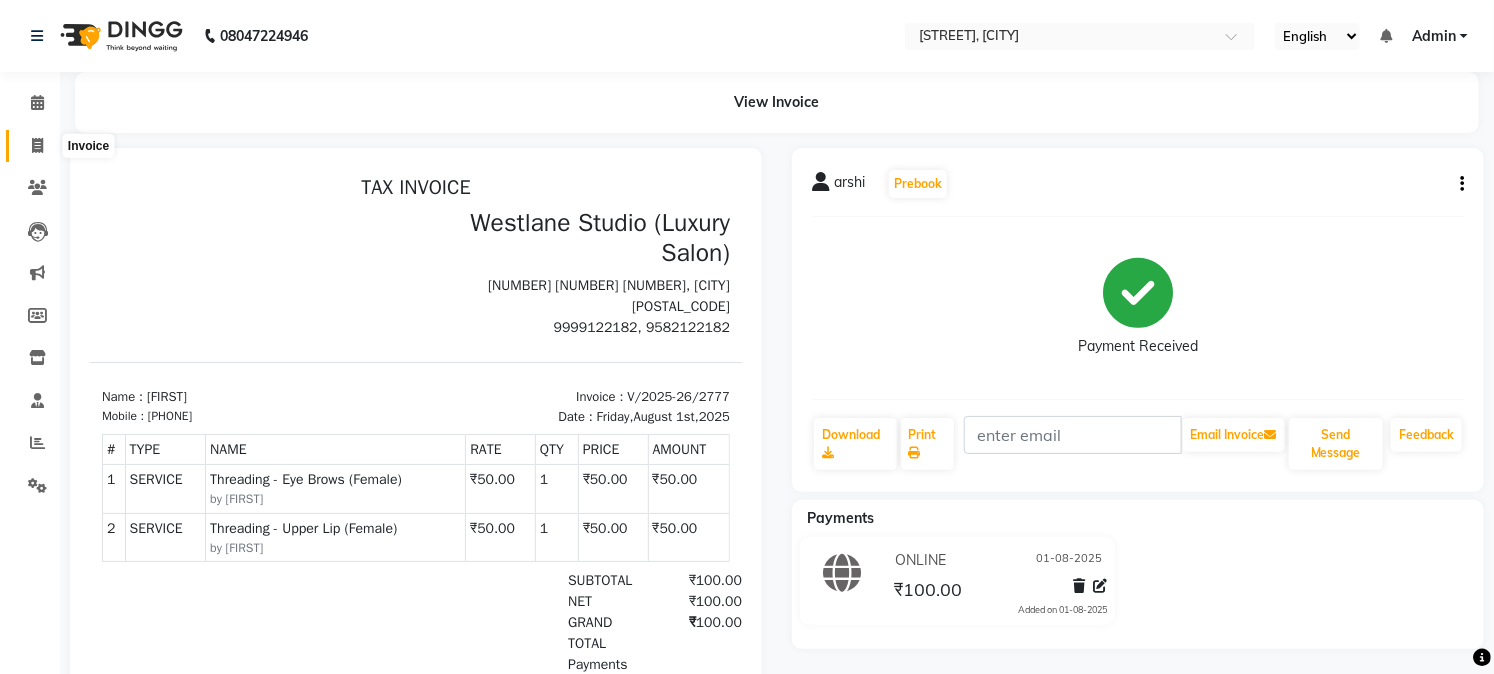 click 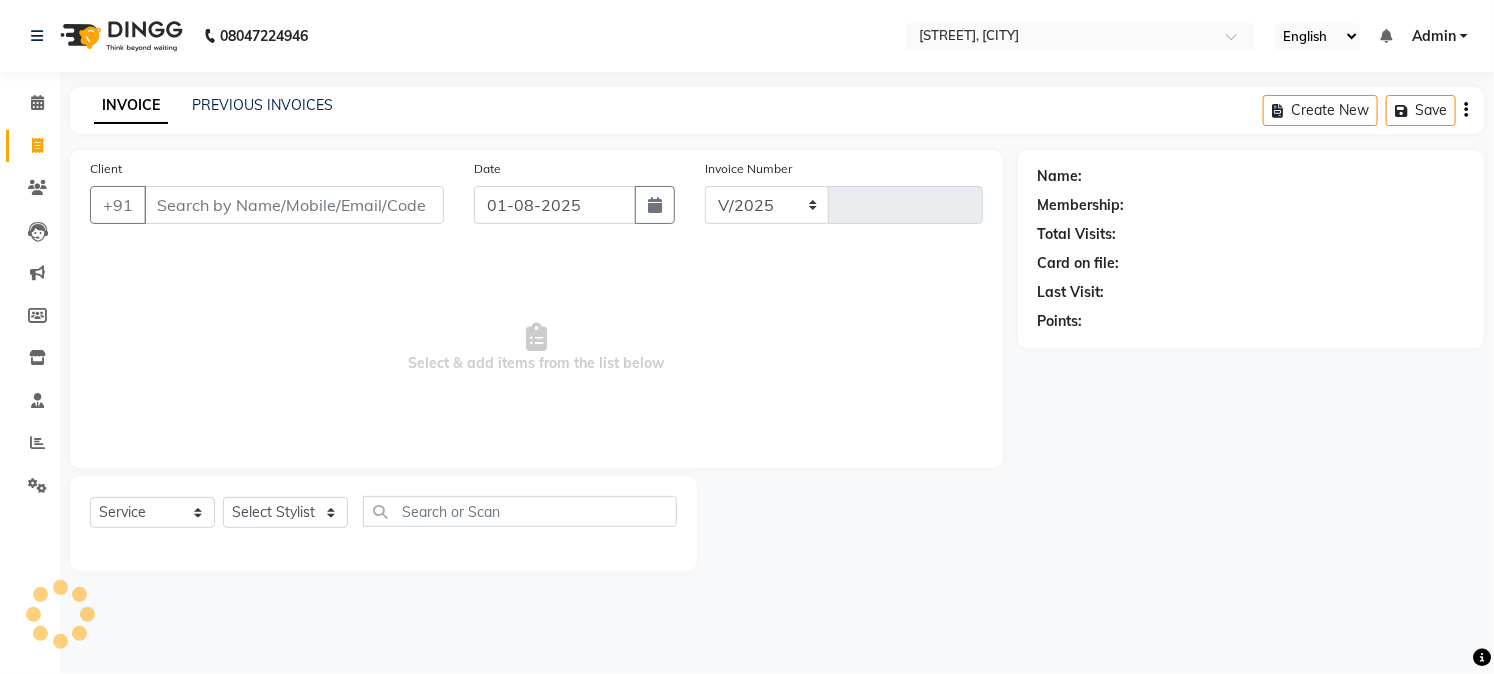 select on "223" 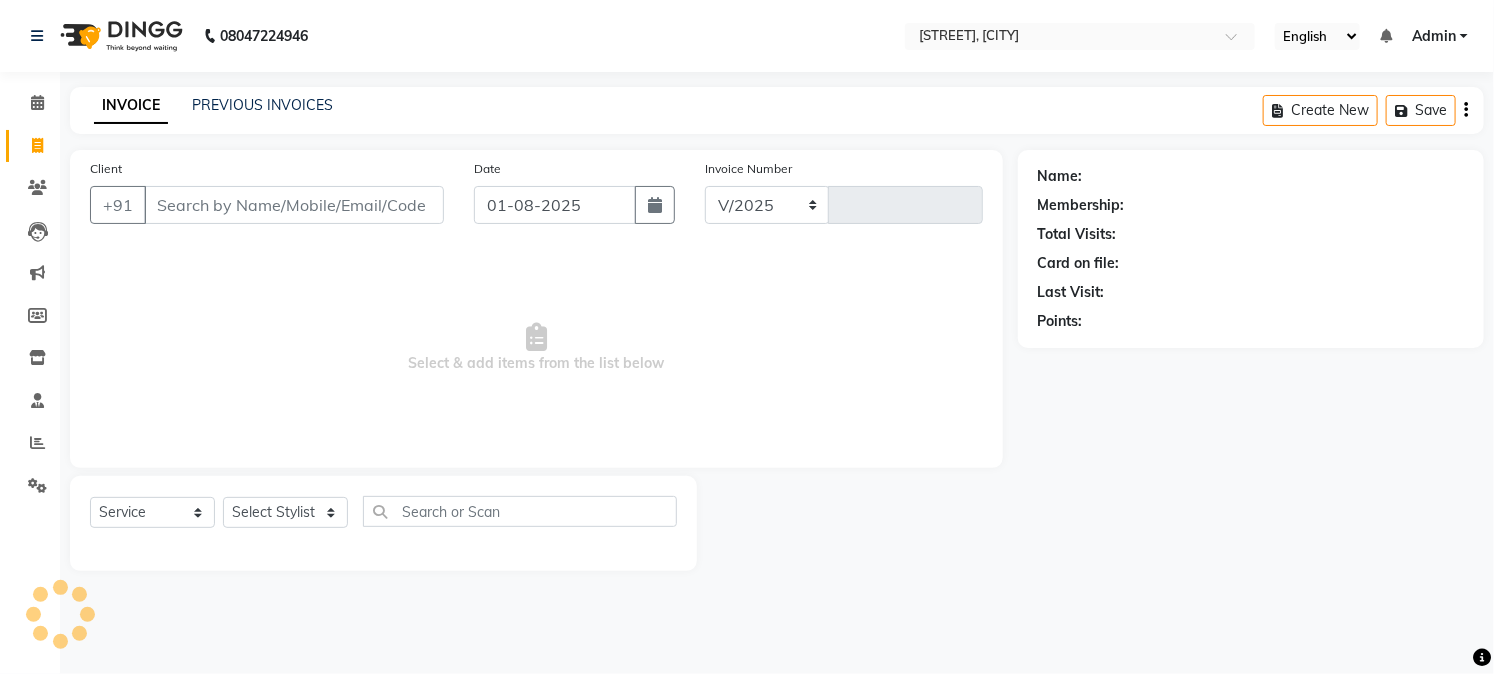 type on "2778" 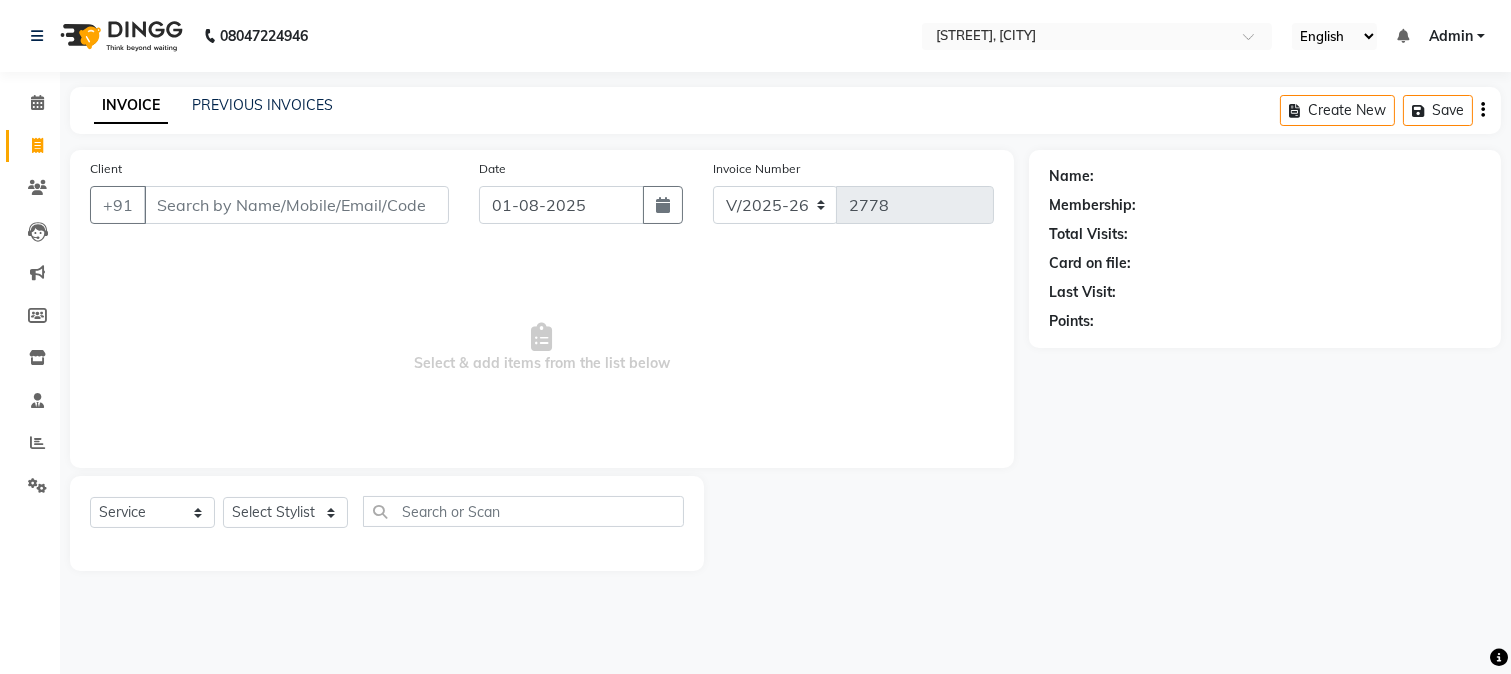 drag, startPoint x: 452, startPoint y: 313, endPoint x: 1167, endPoint y: 648, distance: 789.5885 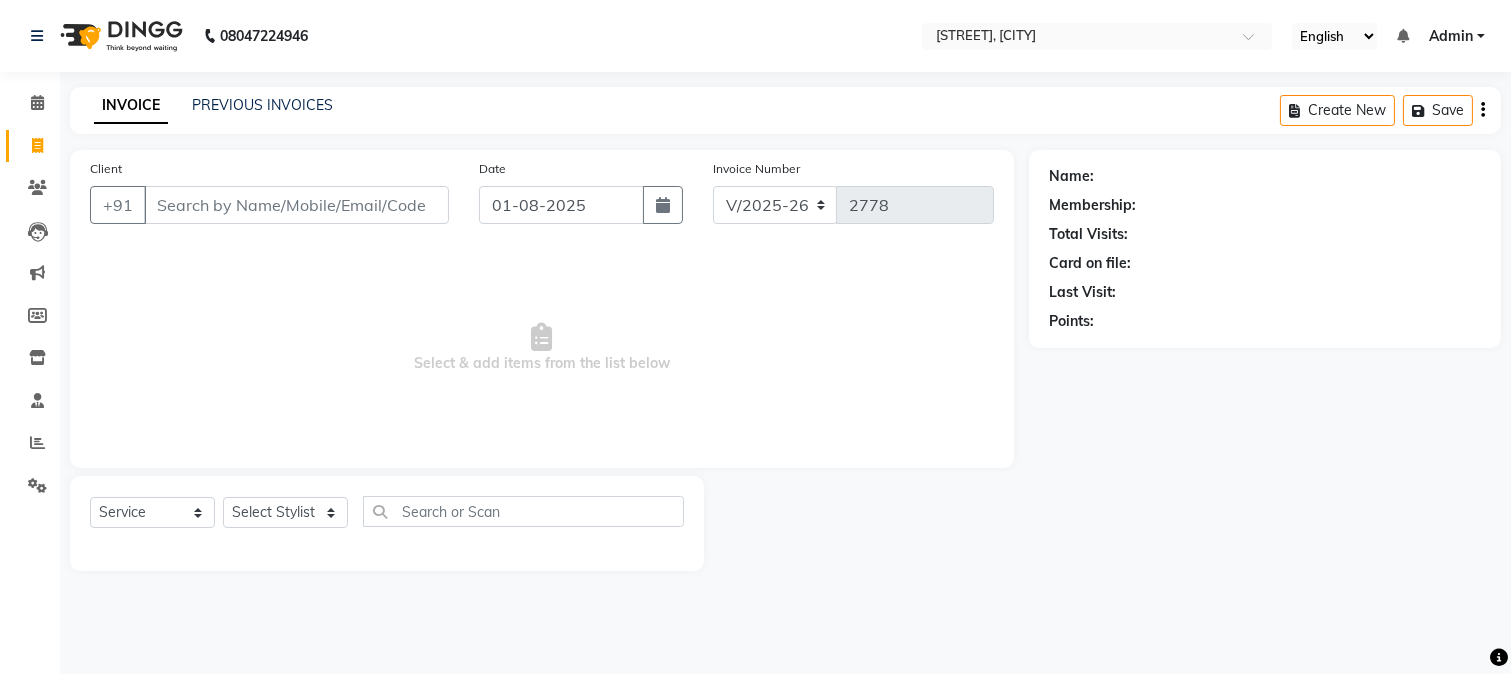 click on "Client +91 Date 01-08-2025 Invoice Number V/2025 V/2025-26 2778  Select &add items from the list below  Select  Service  Product  Membership  Package Voucher Prepaid Gift Card  Select Stylist [FIRST] [FIRST] [FIRST] [FIRST]  [FIRST] [FIRST] [FIRST] [FIRST] [FIRST] [FIRST] [FIRST] [FIRST] [FIRST] [FIRST] [FIRST] [FIRST] [FIRST] [FIRST] [FIRST] [FIRST] [FIRST] [FIRST]" 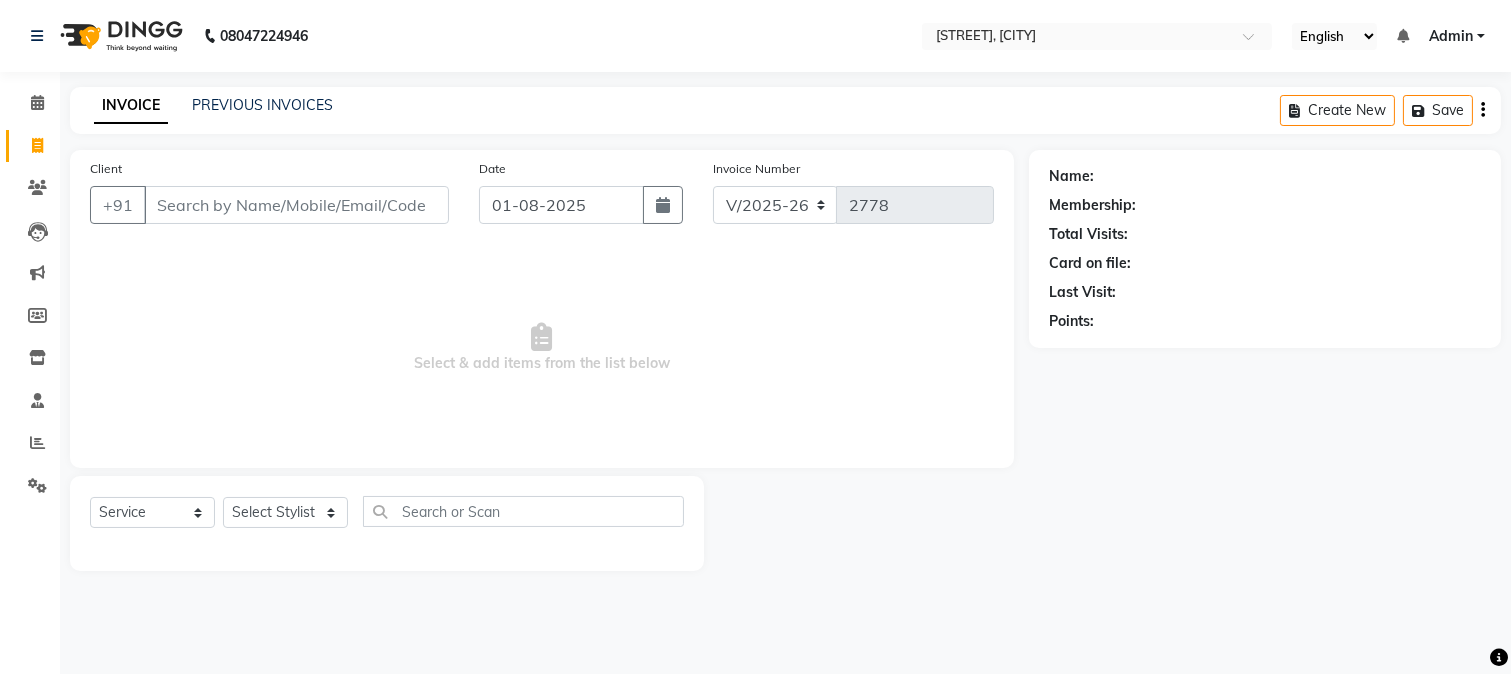 click on "Client" at bounding box center (296, 205) 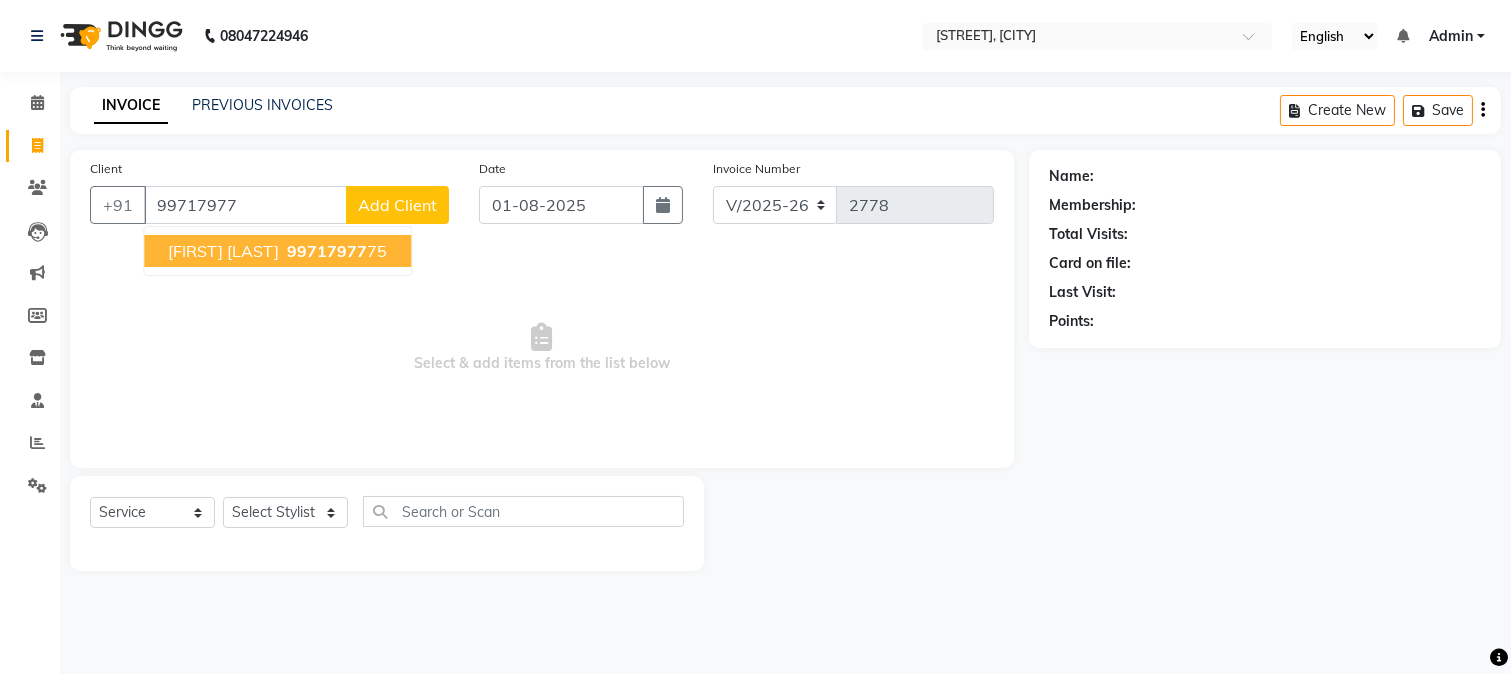 click on "99717977" at bounding box center [327, 251] 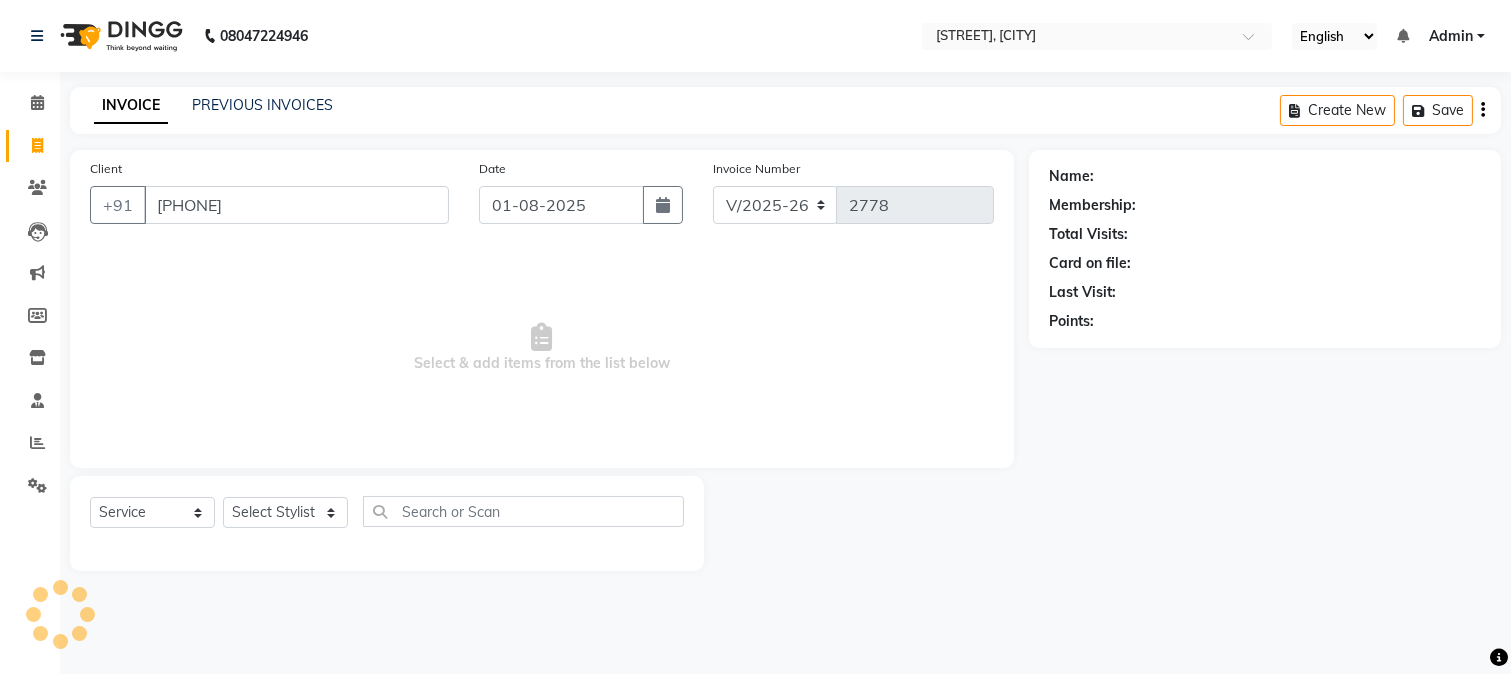 type on "[PHONE]" 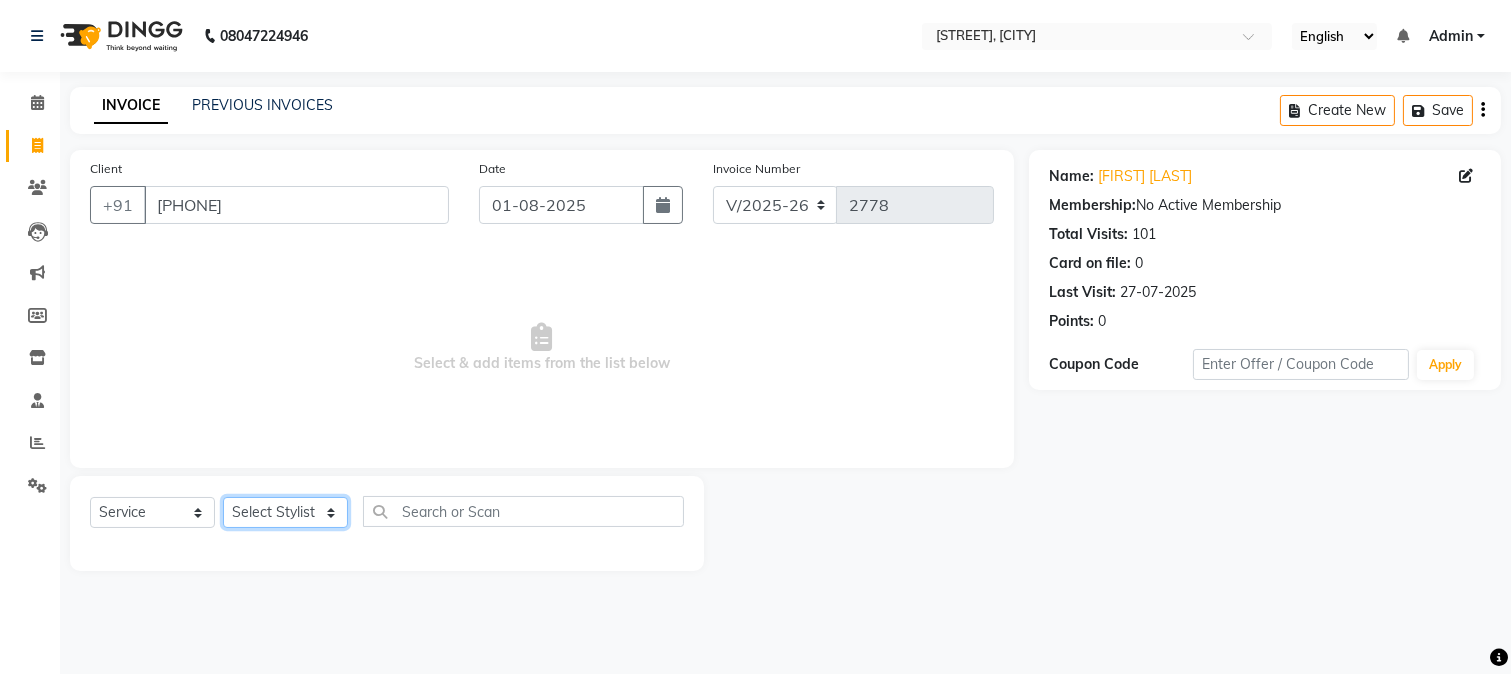 click on "Select Stylist [FIRST] [FIRST] [FIRST] [FIRST]  [FIRST] [FIRST] [FIRST] [FIRST] [FIRST] [FIRST] [FIRST] [FIRST] [FIRST] [FIRST] [FIRST] [FIRST] [FIRST] [FIRST] [FIRST] [FIRST] [FIRST] [FIRST]" 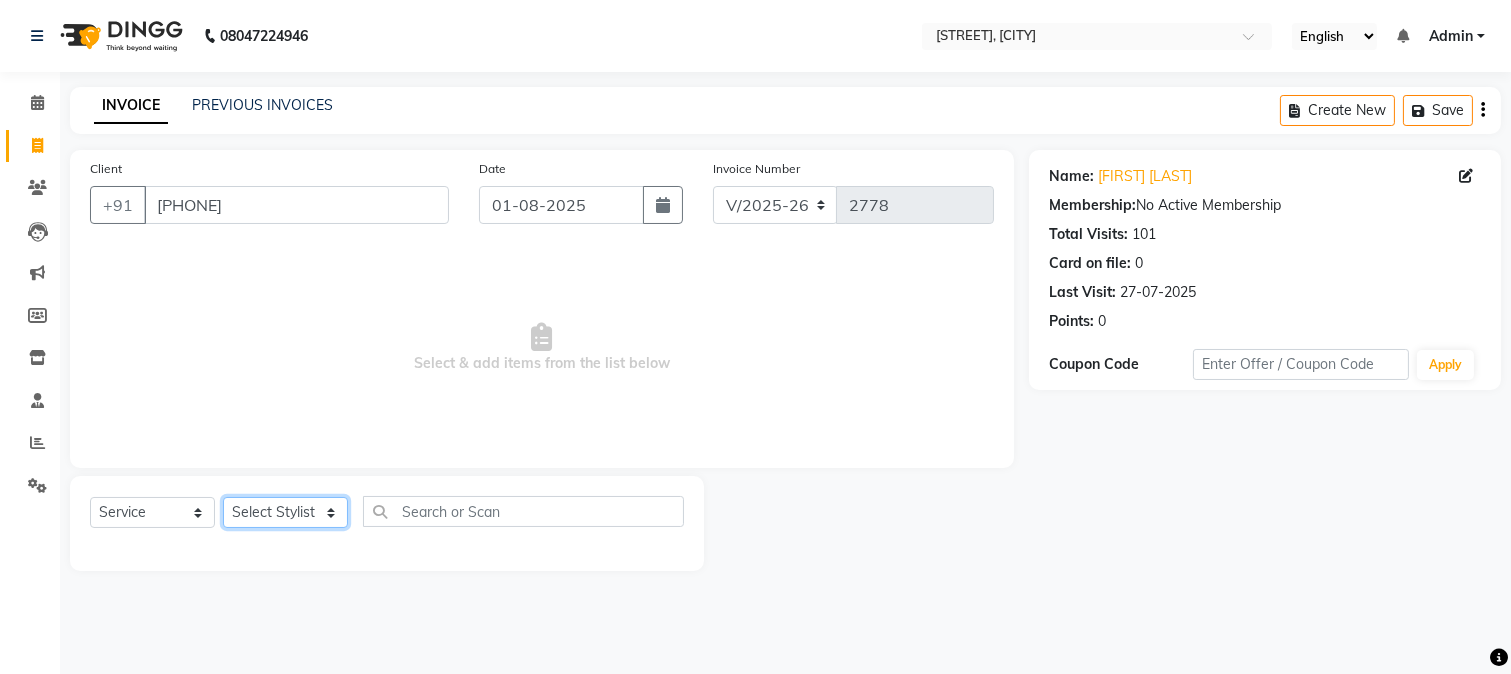 select on "25198" 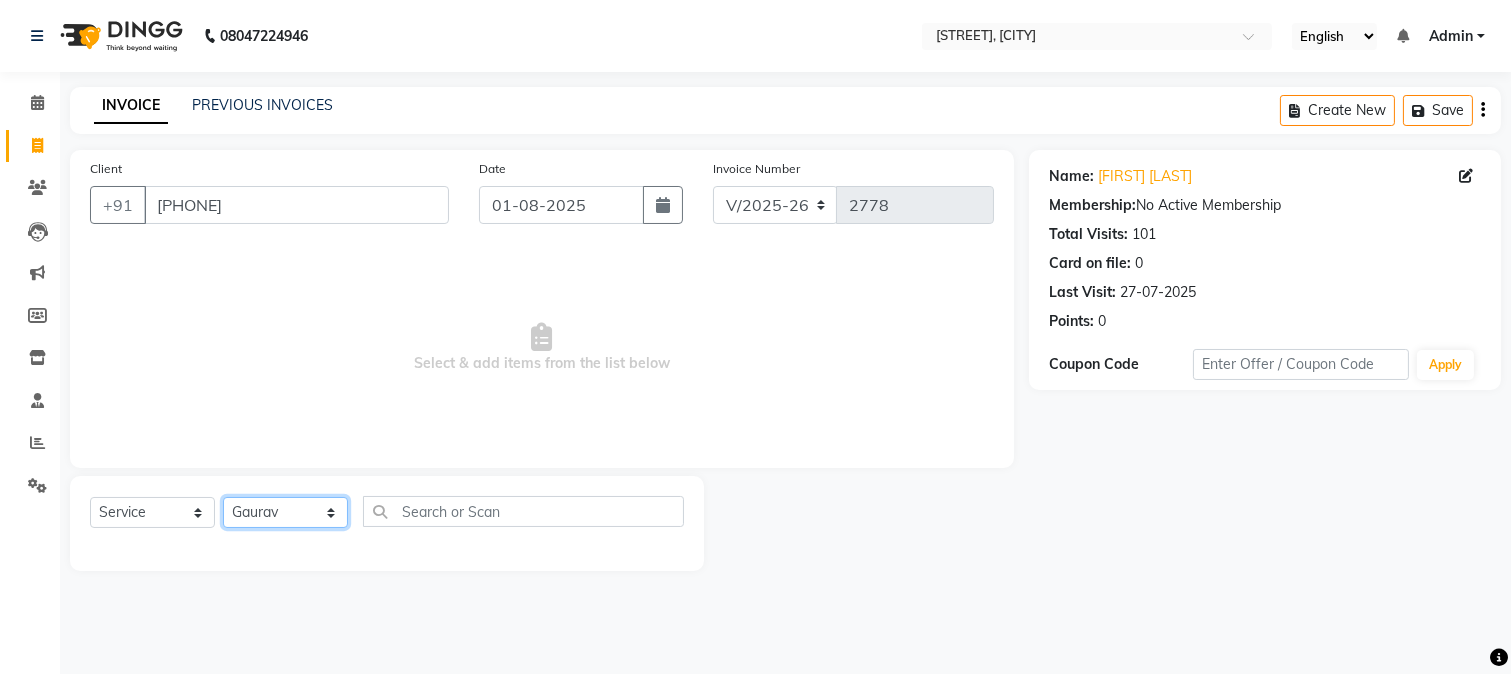 click on "Select Stylist [FIRST] [FIRST] [FIRST] [FIRST]  [FIRST] [FIRST] [FIRST] [FIRST] [FIRST] [FIRST] [FIRST] [FIRST] [FIRST] [FIRST] [FIRST] [FIRST] [FIRST] [FIRST] [FIRST] [FIRST] [FIRST] [FIRST]" 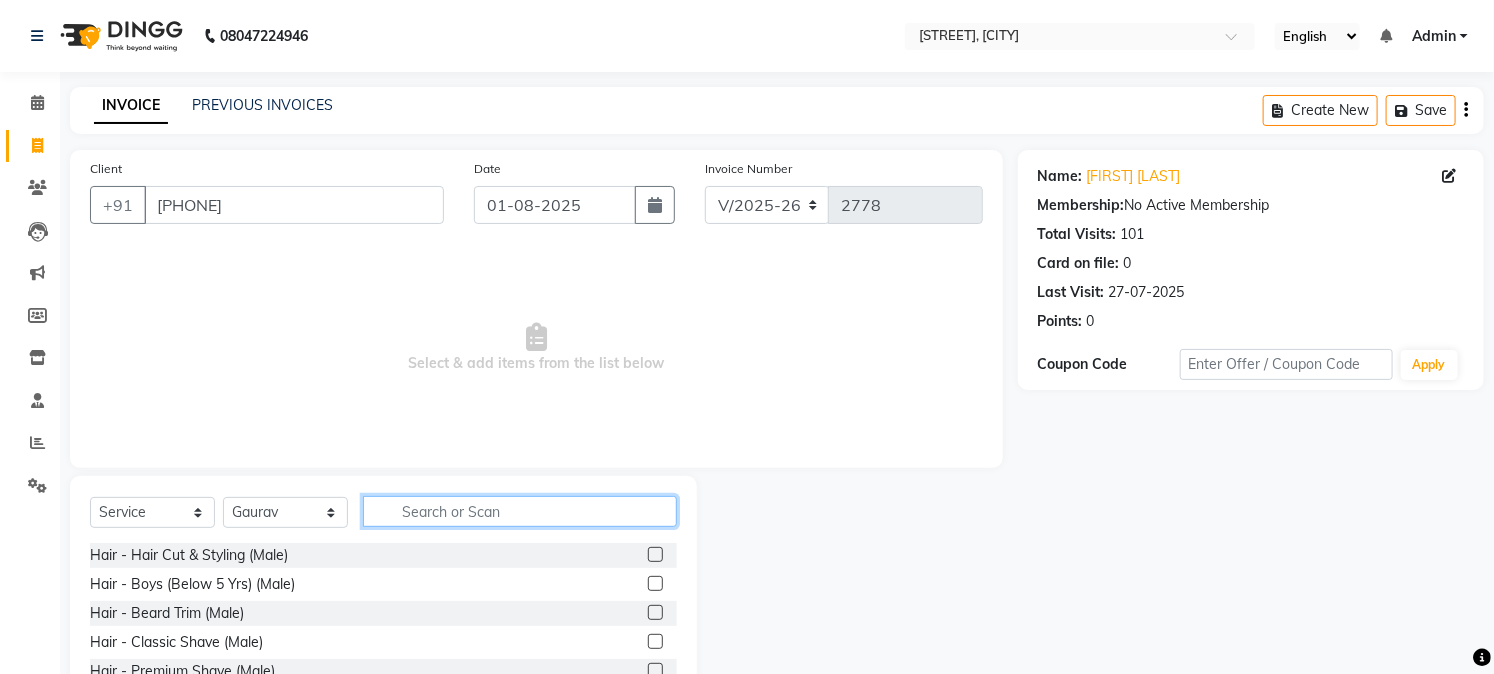 click 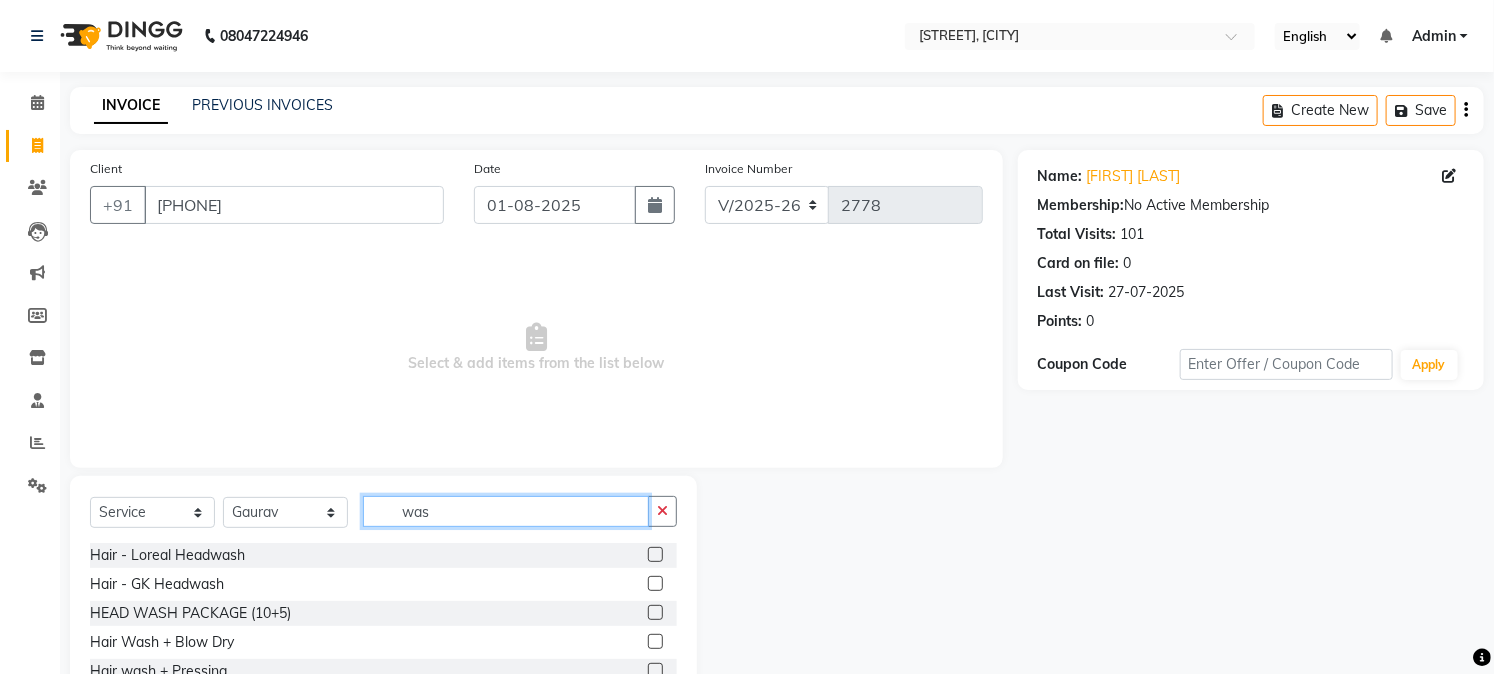 type on "was" 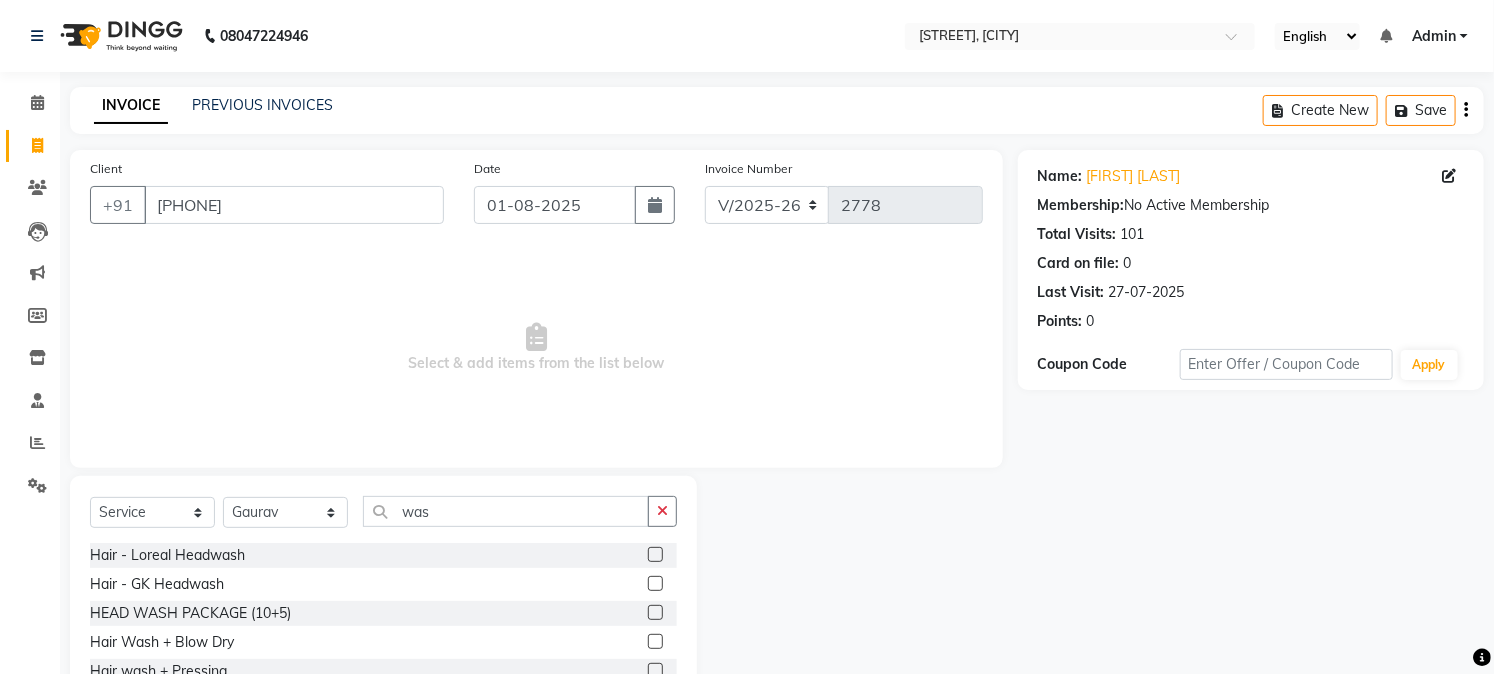 click 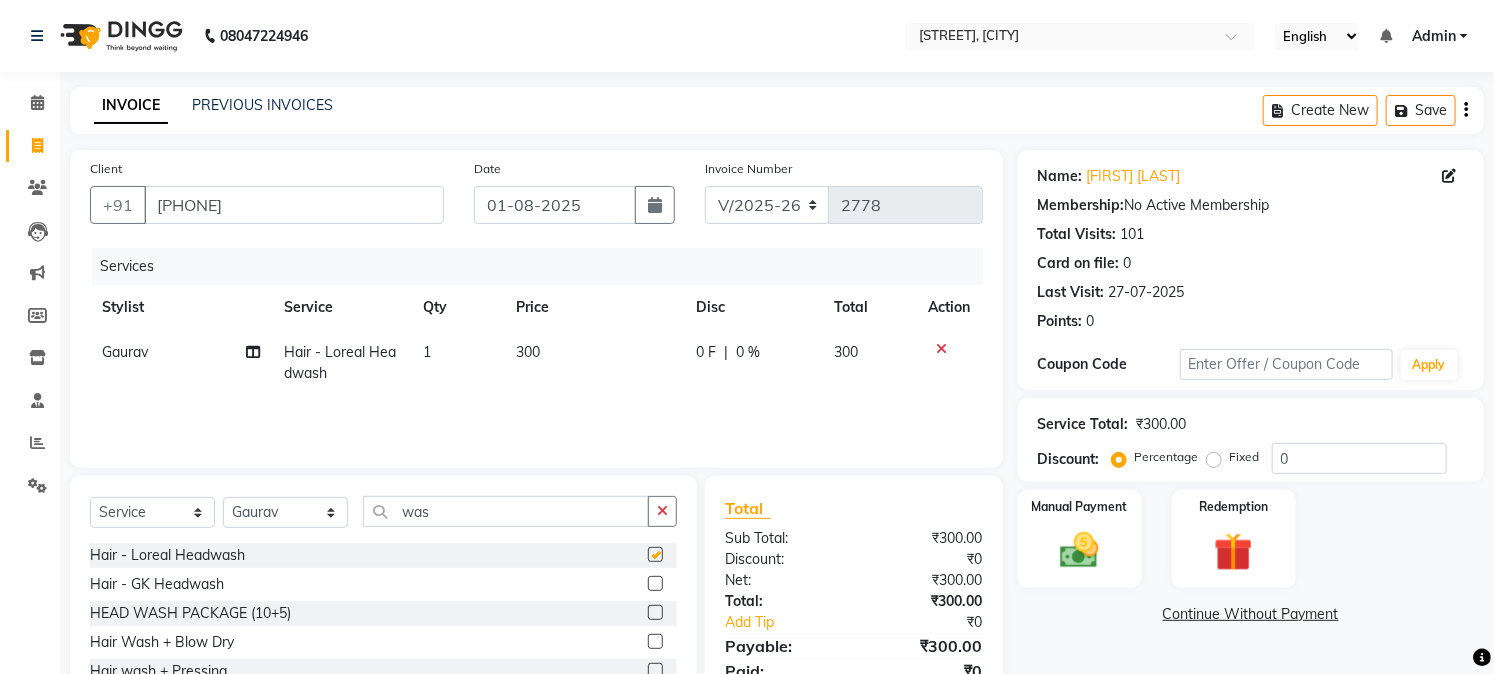 checkbox on "false" 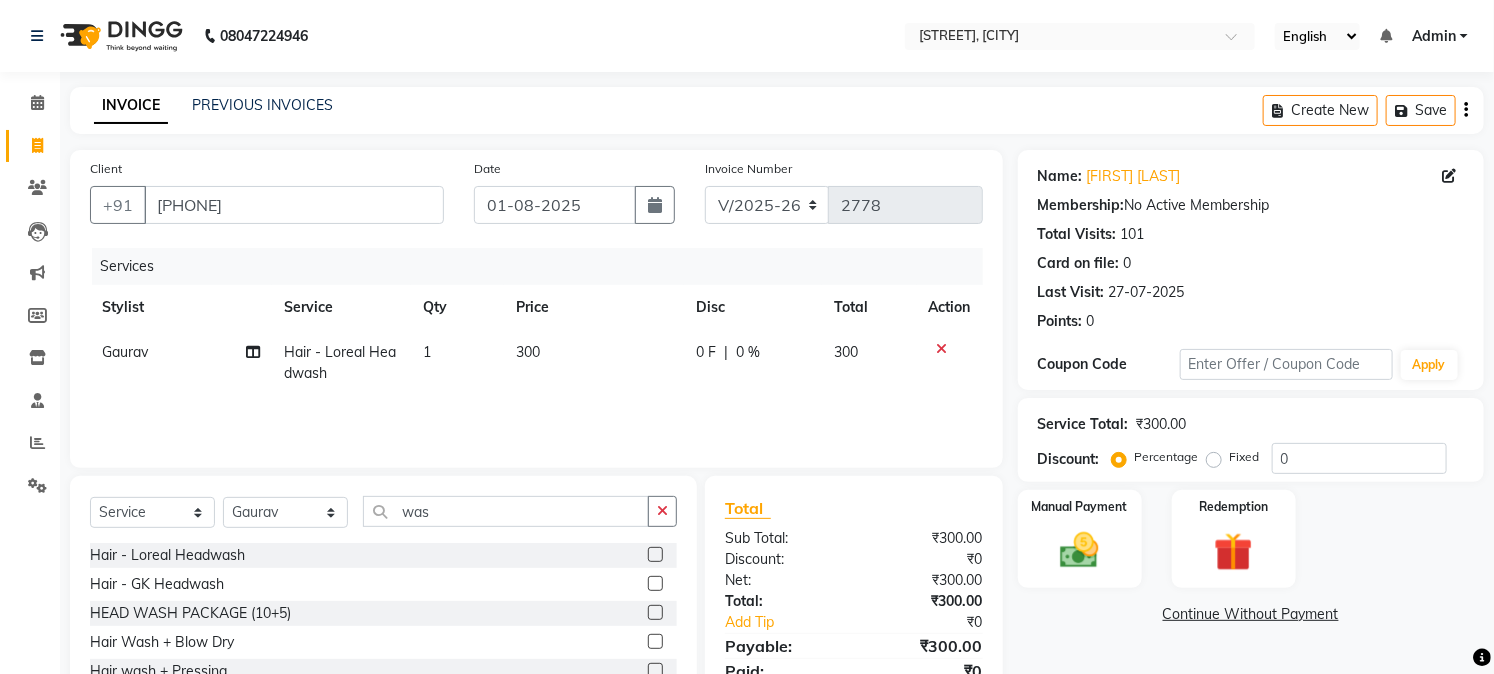 click on "Gaurav" 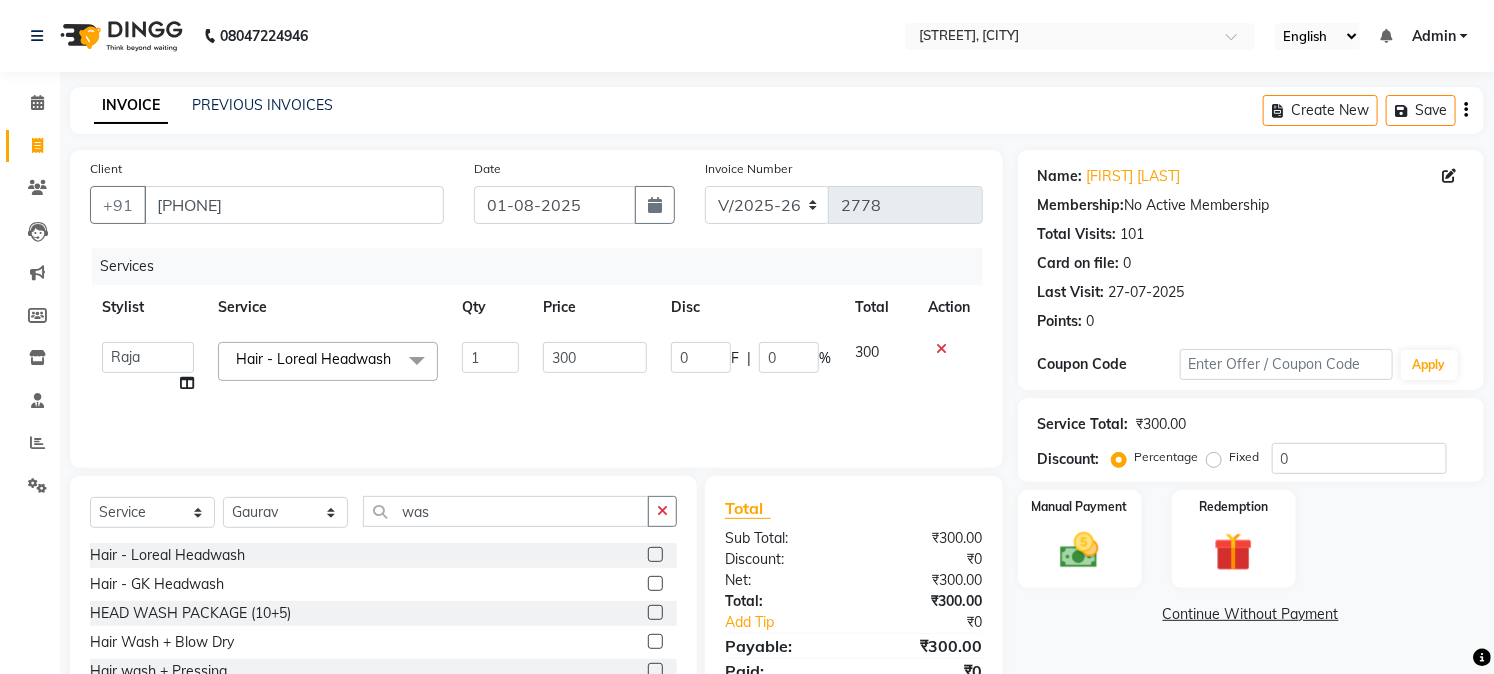 select on "45089" 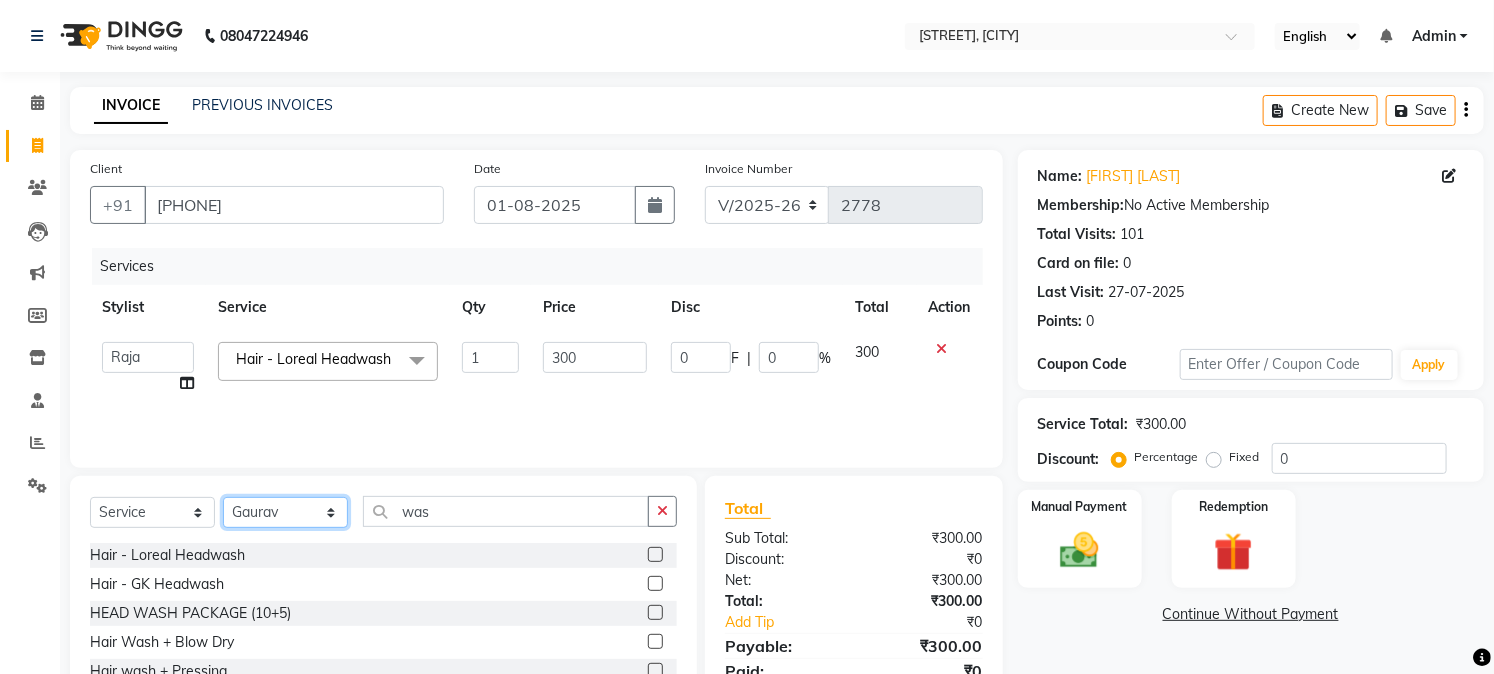 click on "Select Stylist [FIRST] [FIRST] [FIRST] [FIRST]  [FIRST] [FIRST] [FIRST] [FIRST] [FIRST] [FIRST] [FIRST] [FIRST] [FIRST] [FIRST] [FIRST] [FIRST] [FIRST] [FIRST] [FIRST] [FIRST] [FIRST] [FIRST]" 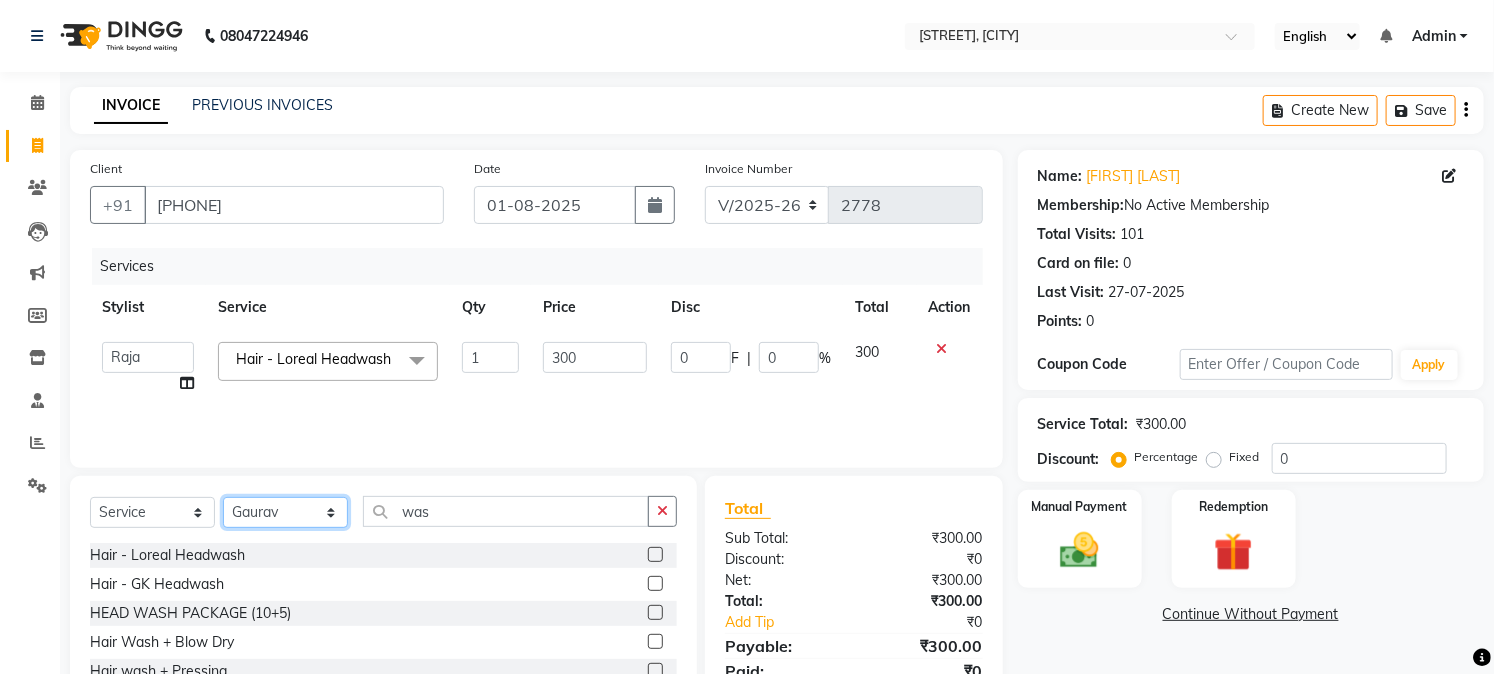 select on "14818" 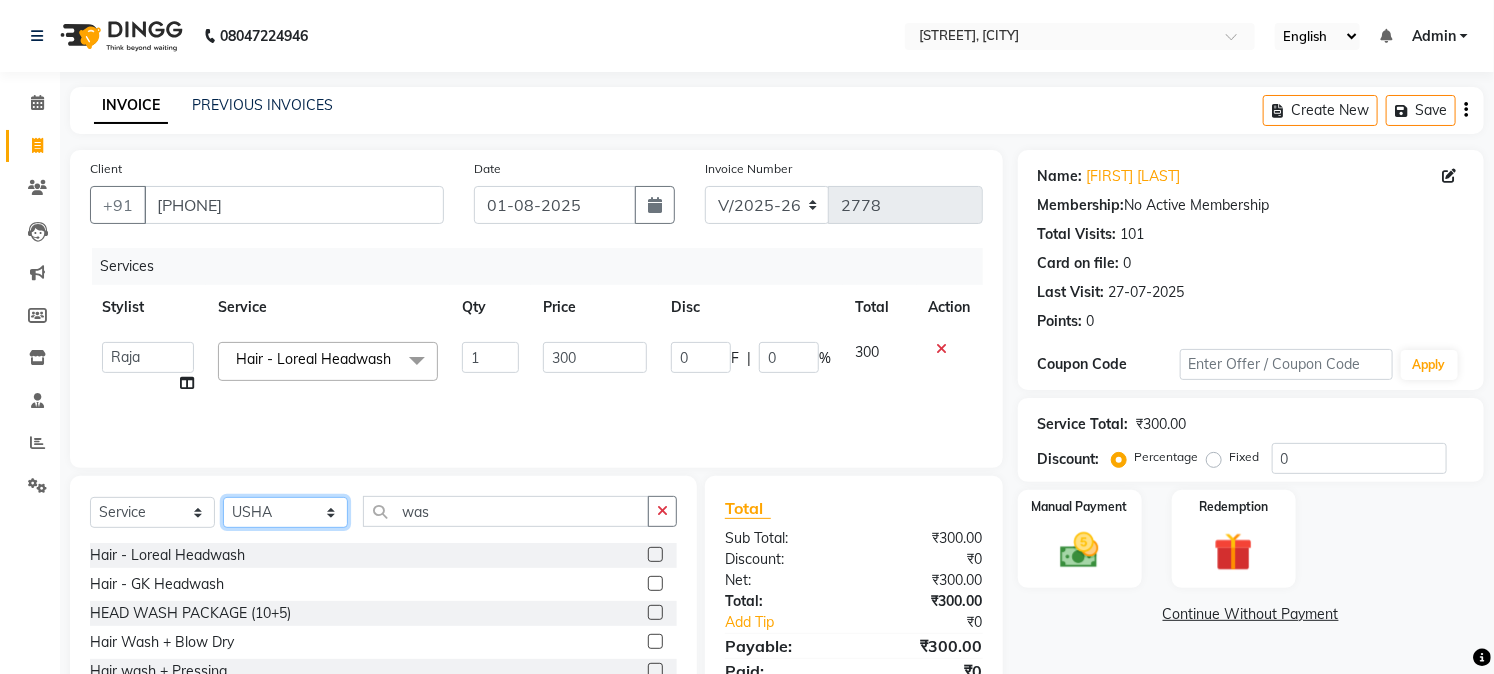 click on "Select Stylist [FIRST] [FIRST] [FIRST] [FIRST]  [FIRST] [FIRST] [FIRST] [FIRST] [FIRST] [FIRST] [FIRST] [FIRST] [FIRST] [FIRST] [FIRST] [FIRST] [FIRST] [FIRST] [FIRST] [FIRST] [FIRST] [FIRST]" 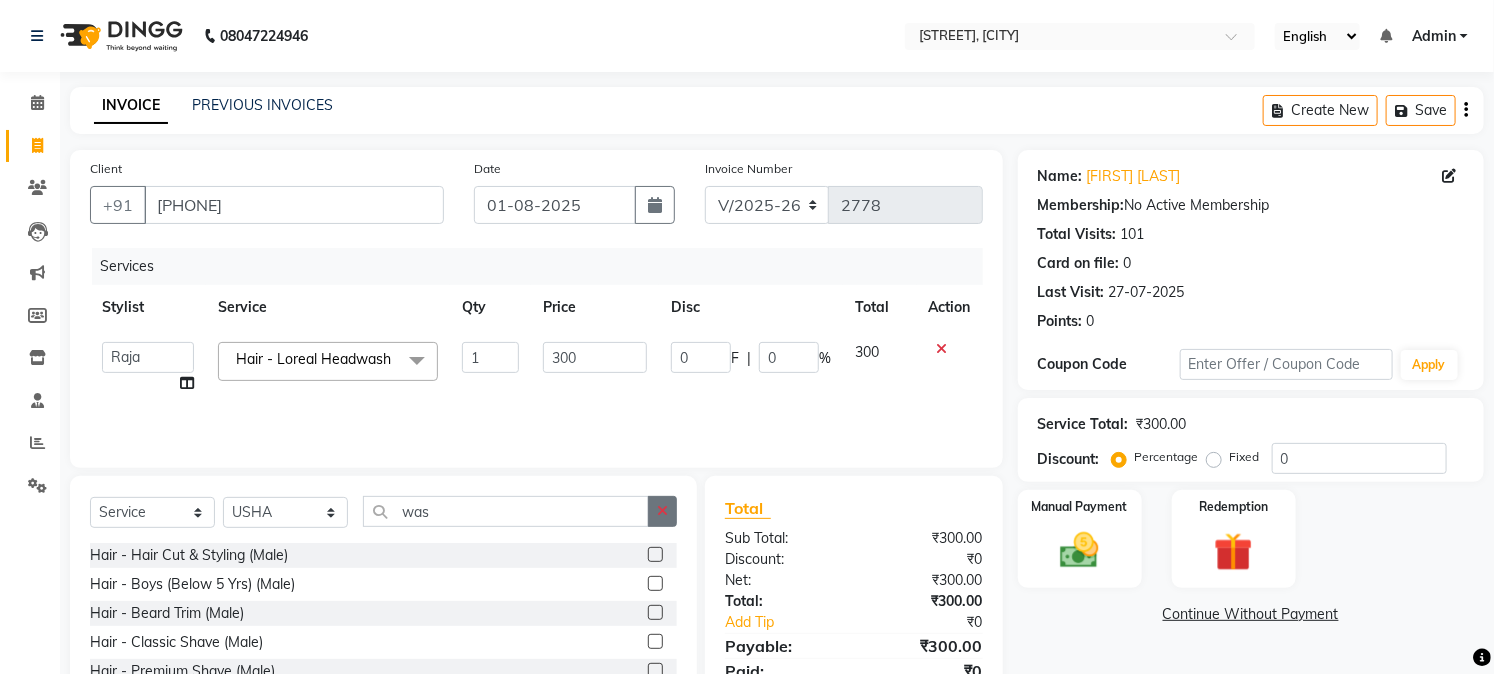 click 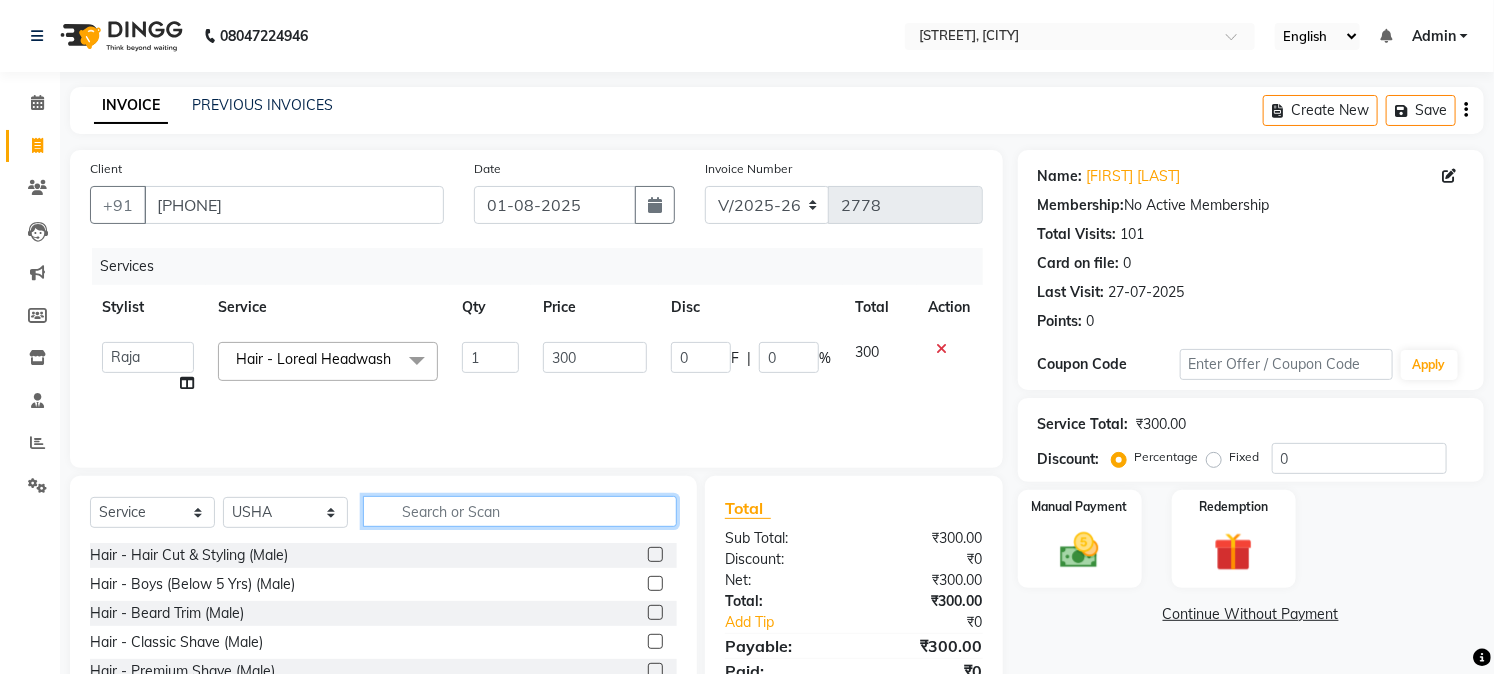 click 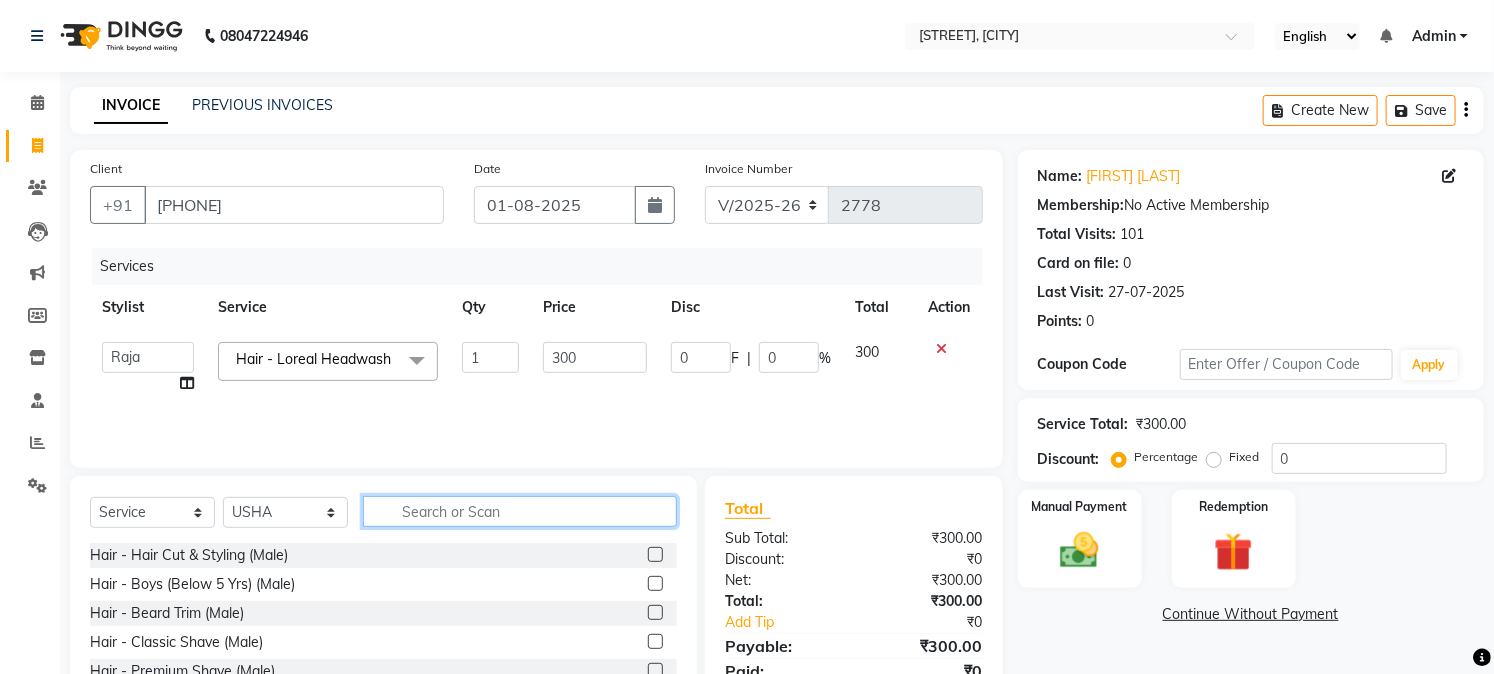 click 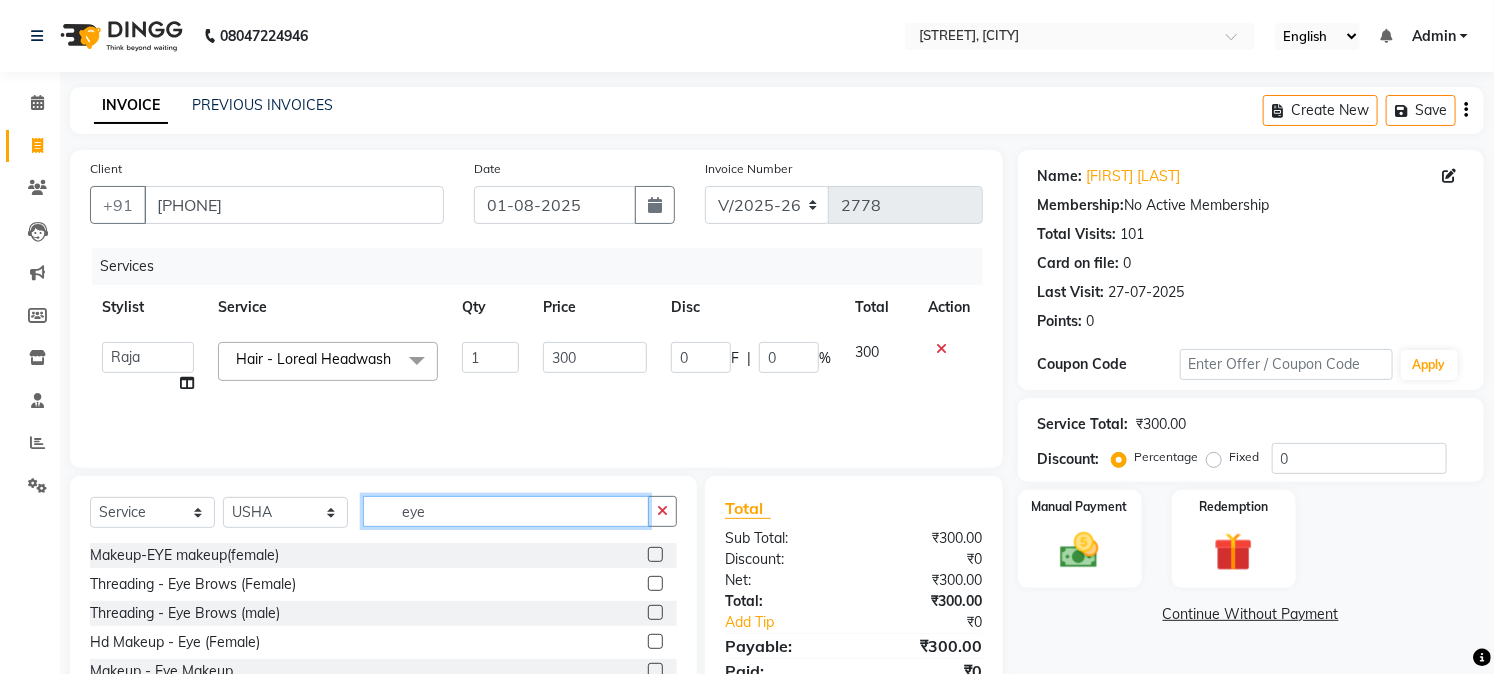 type on "eye" 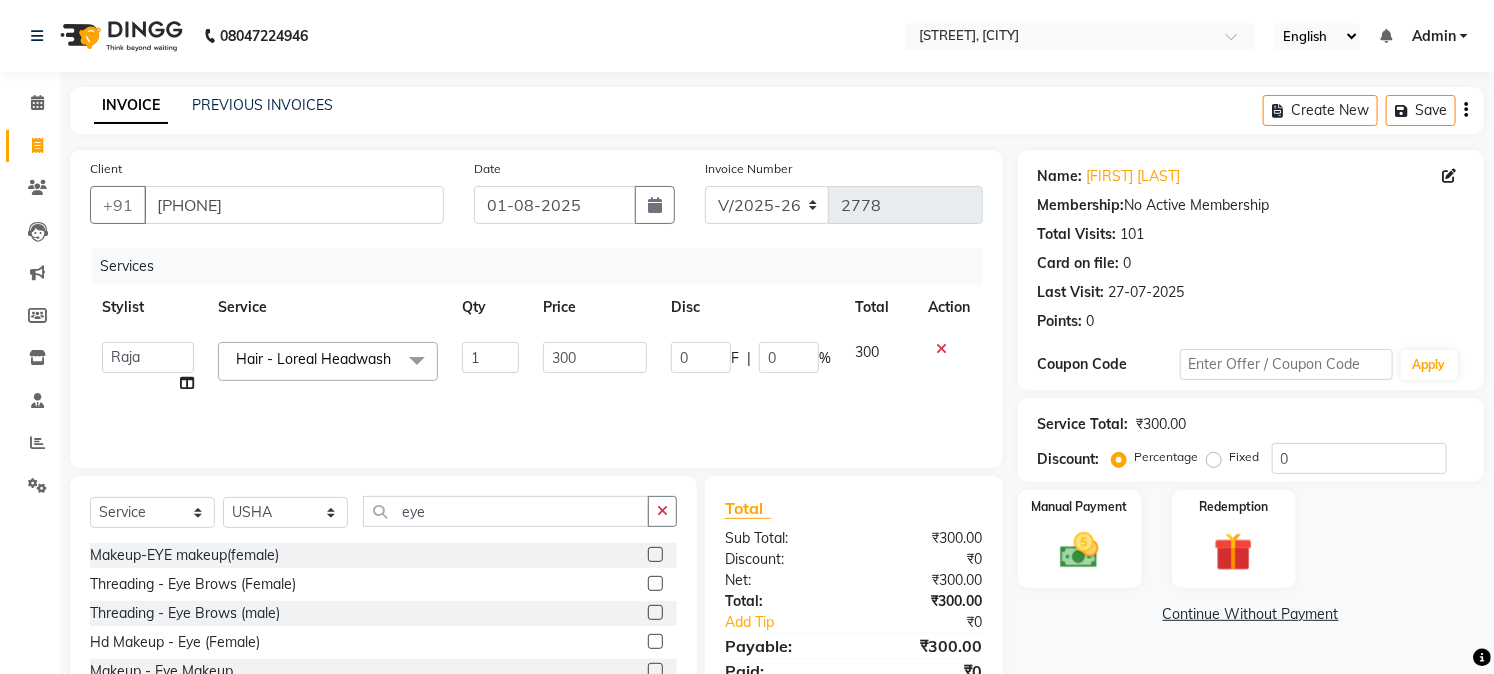 click 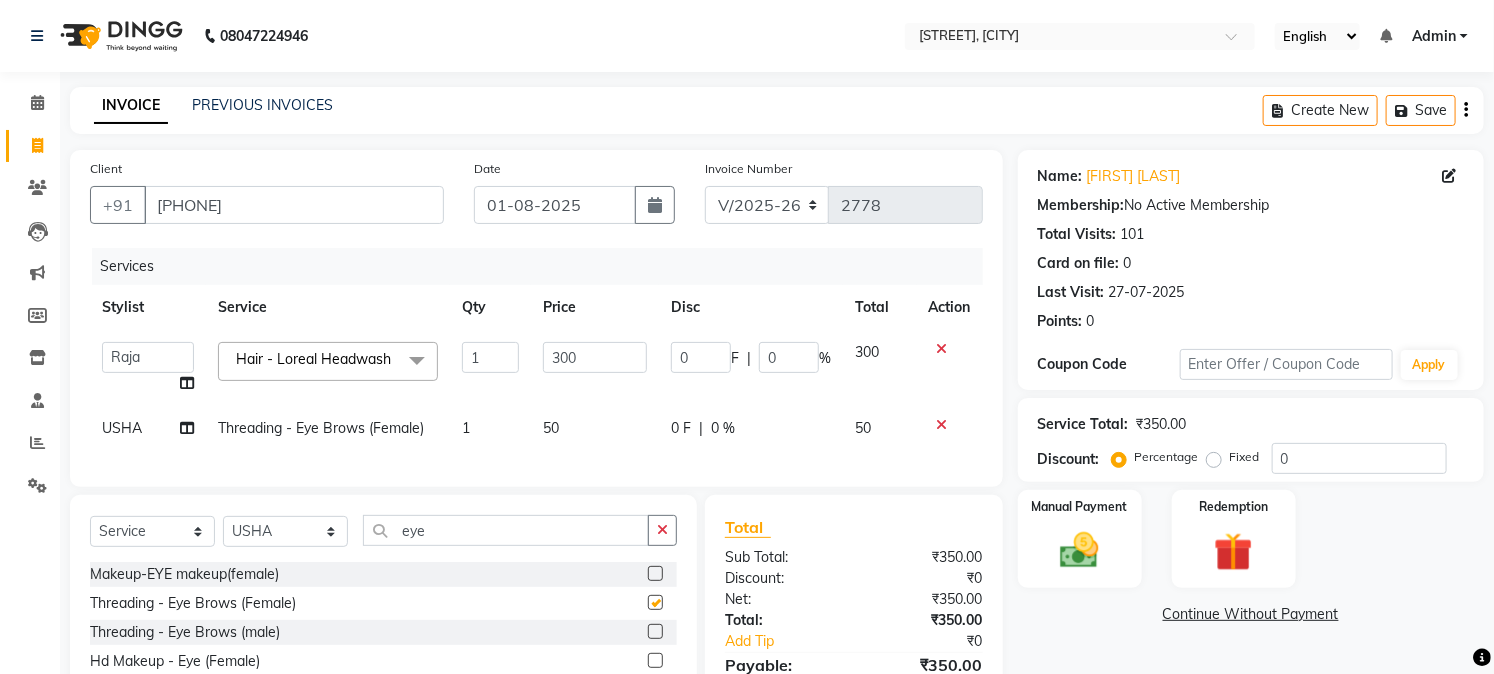 checkbox on "false" 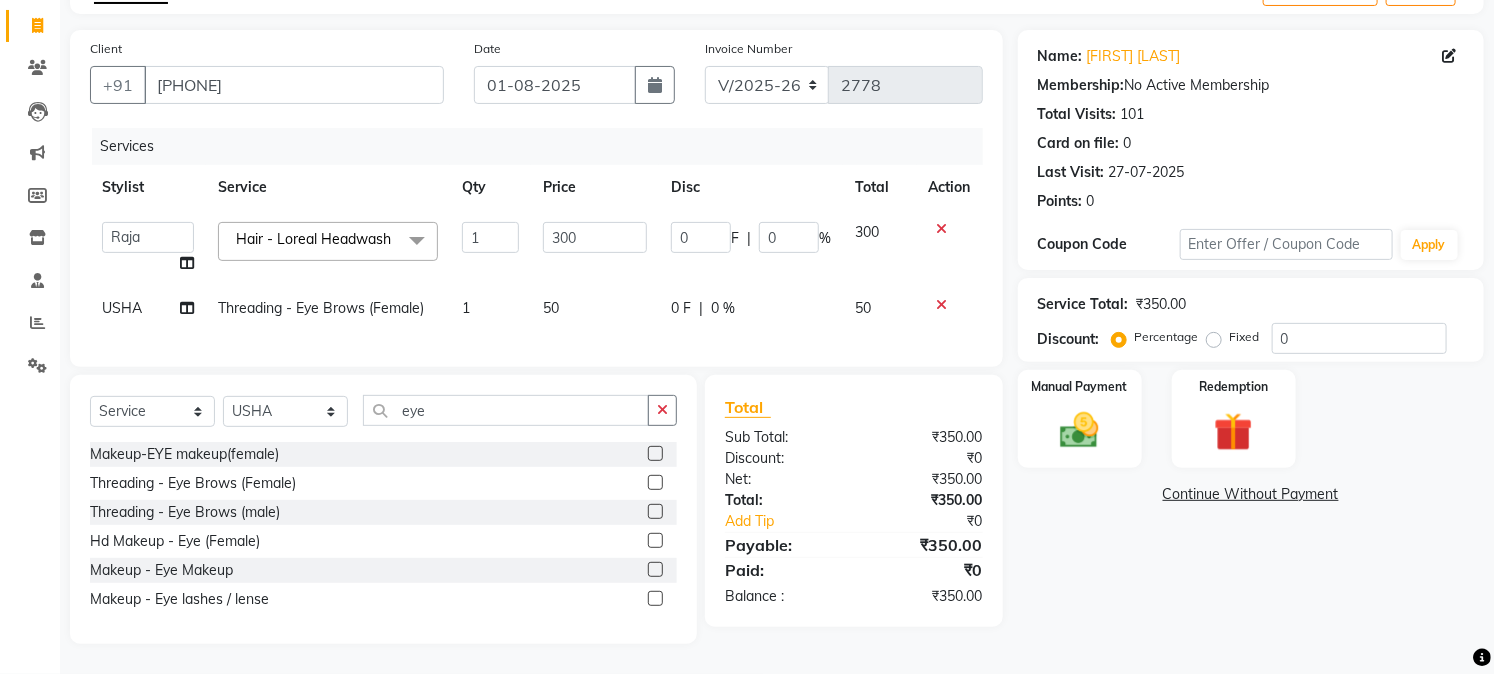 scroll, scrollTop: 145, scrollLeft: 0, axis: vertical 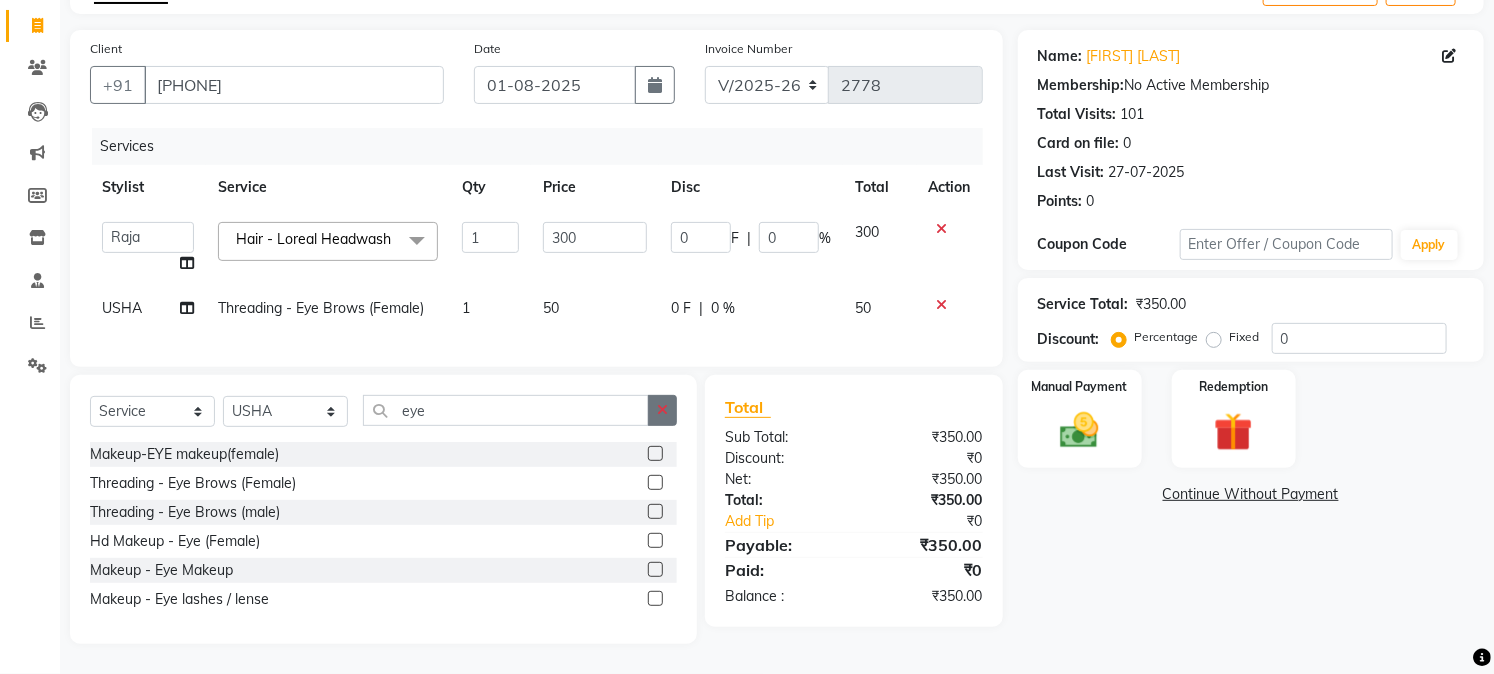 click 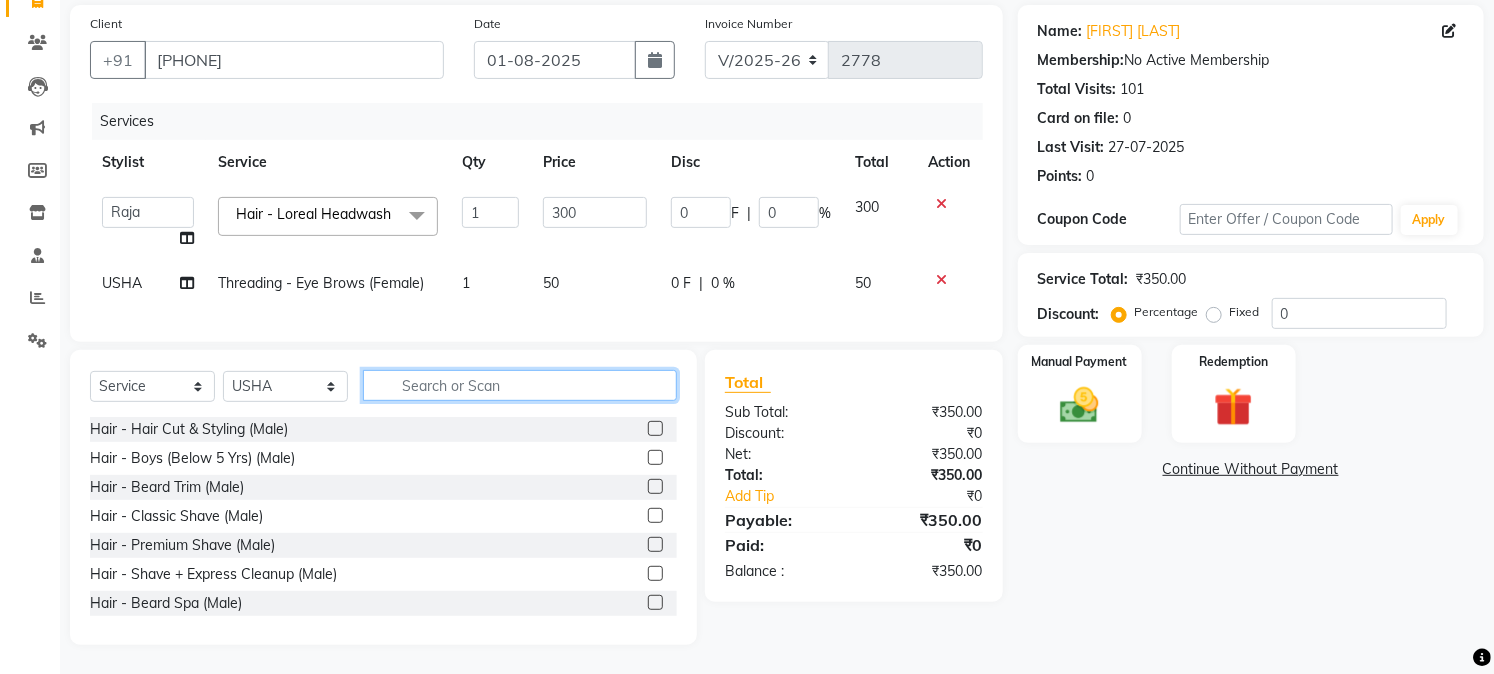 click 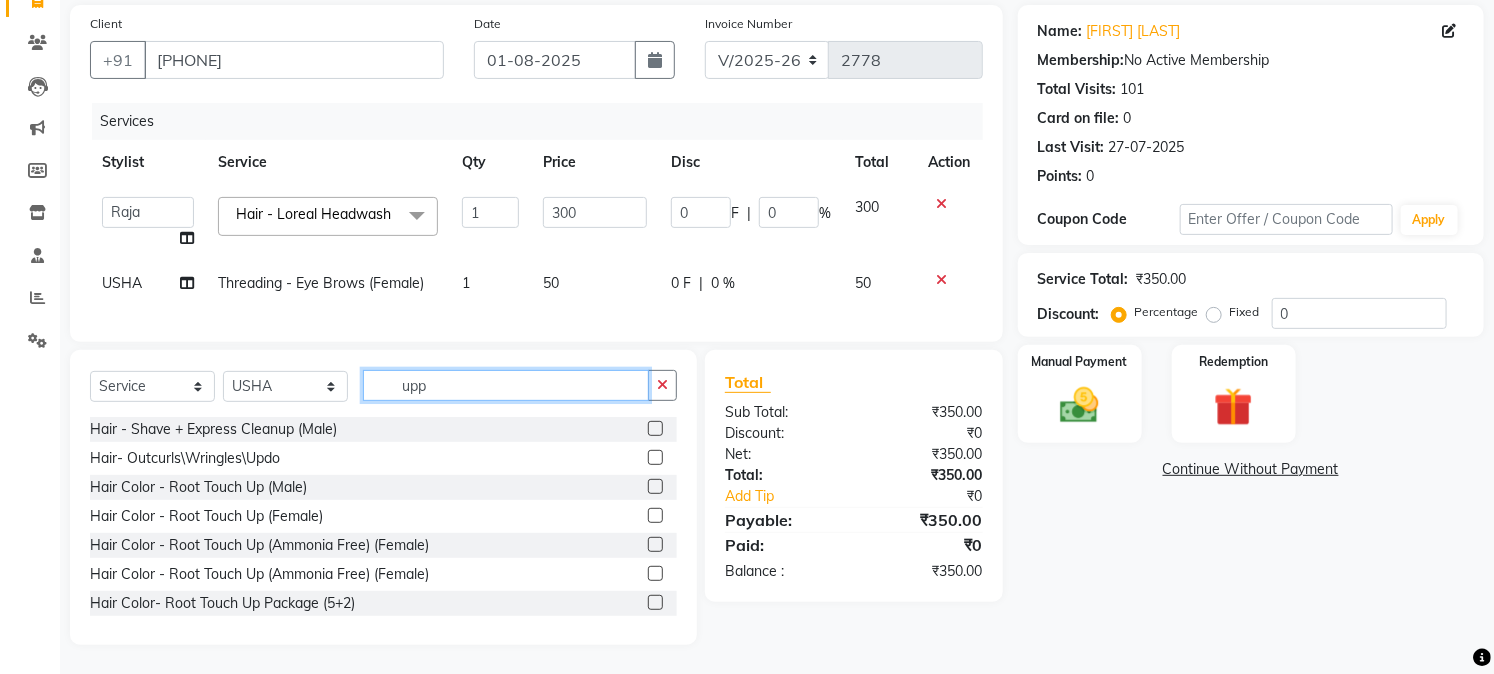 scroll, scrollTop: 128, scrollLeft: 0, axis: vertical 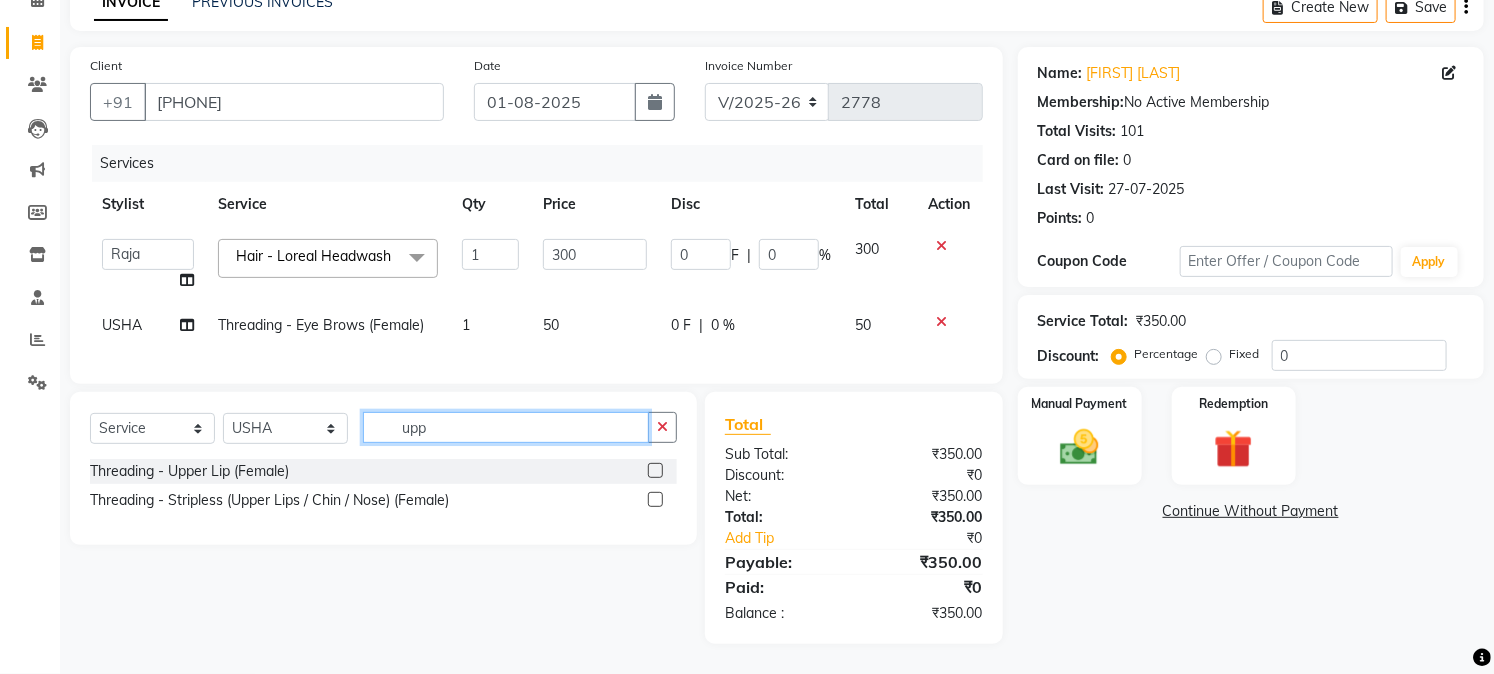 type on "upp" 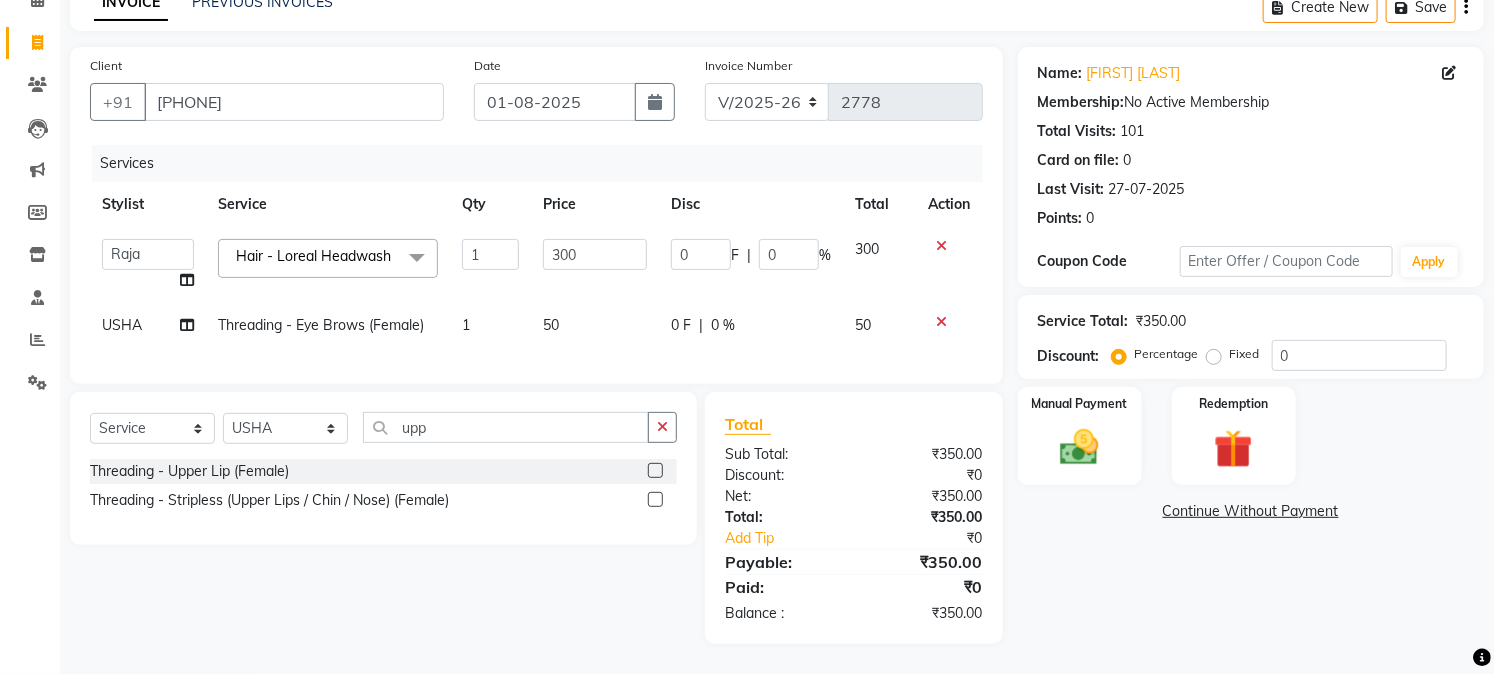 click 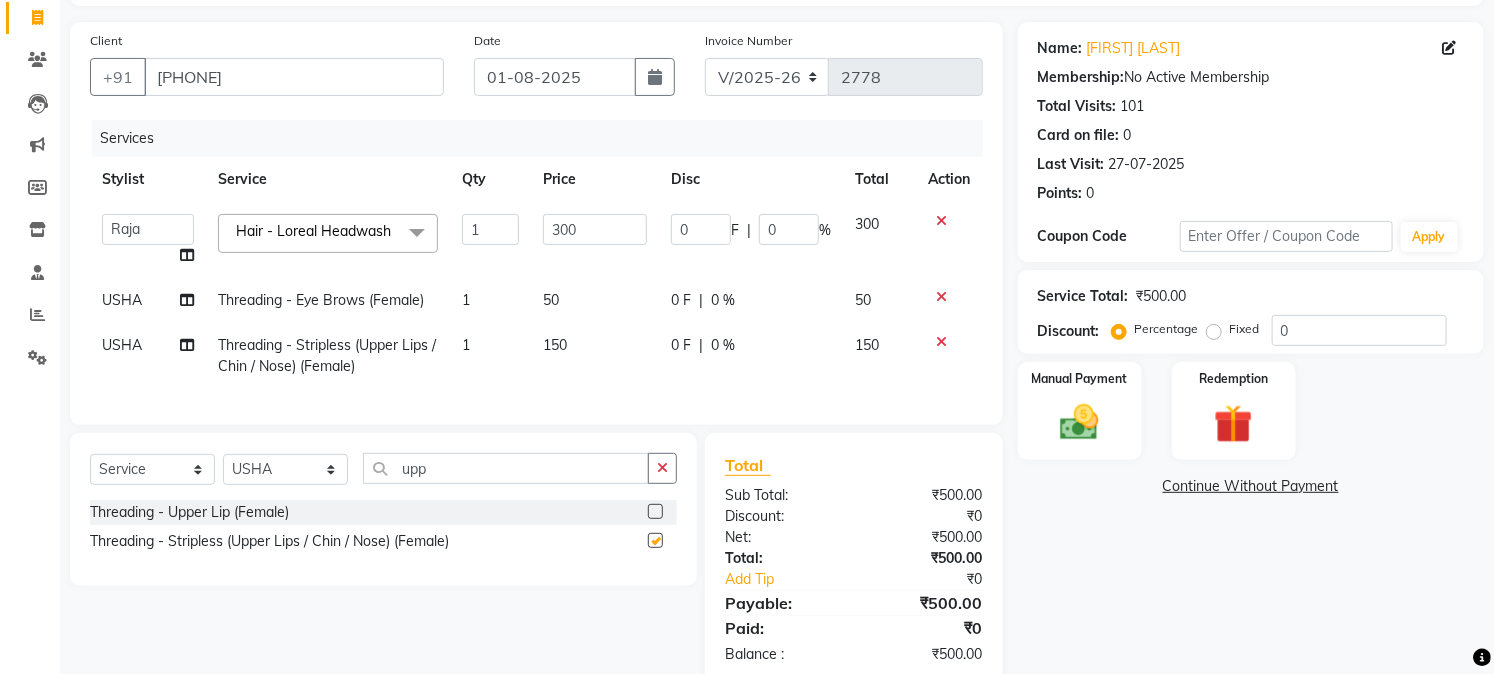 checkbox on "false" 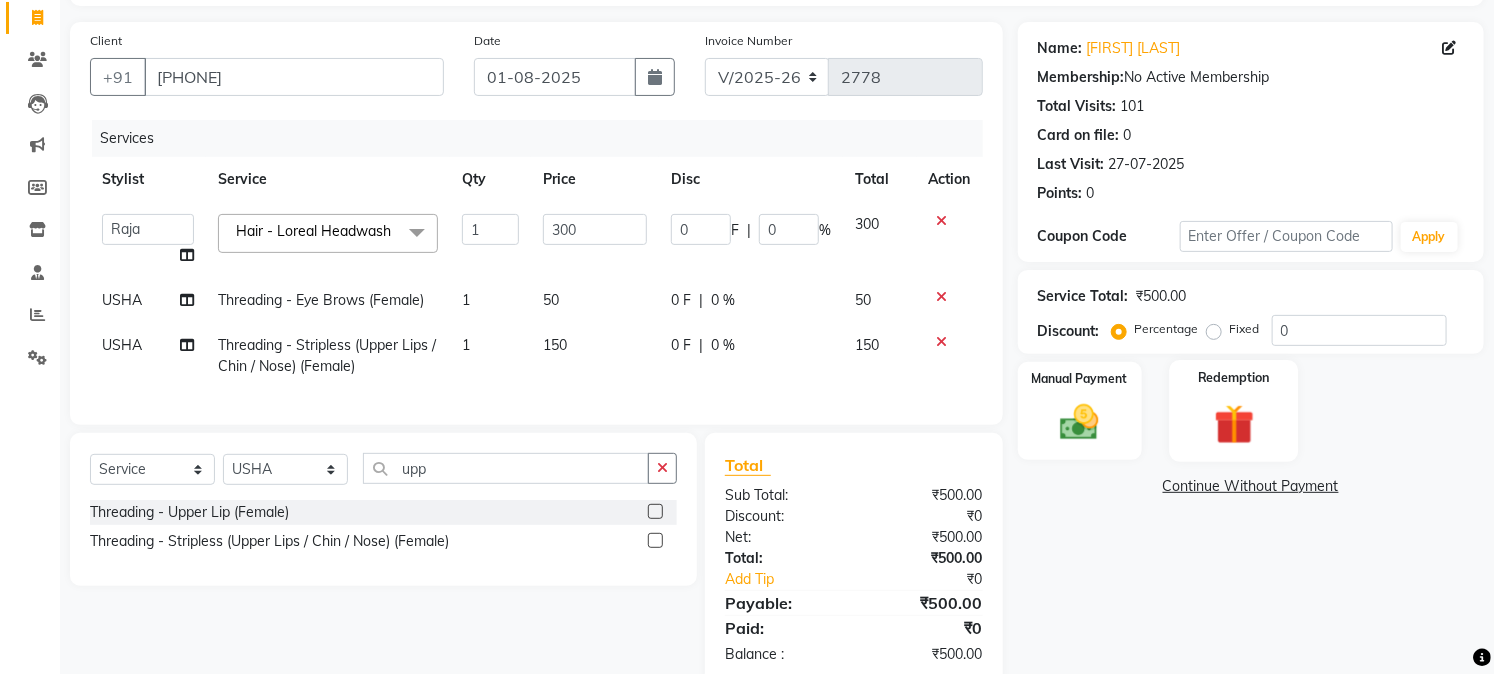 click 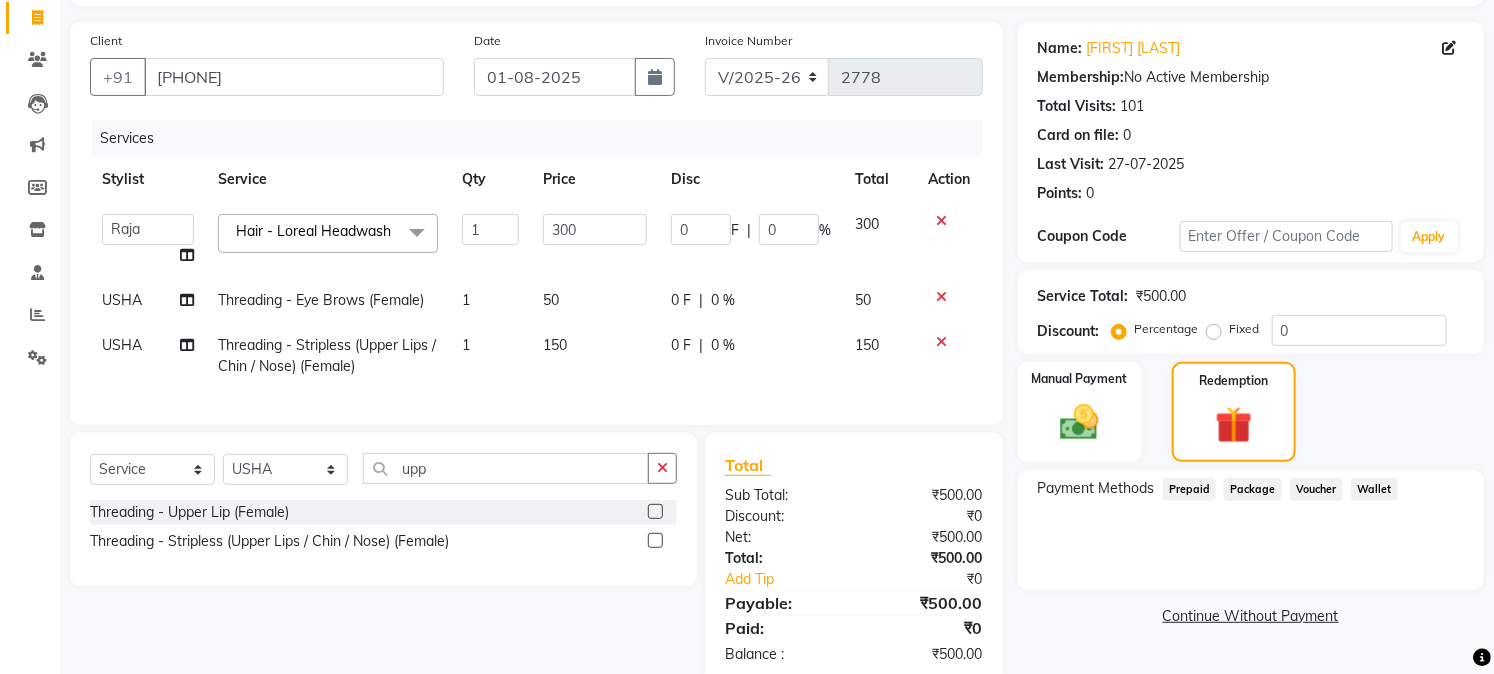 click on "Prepaid" 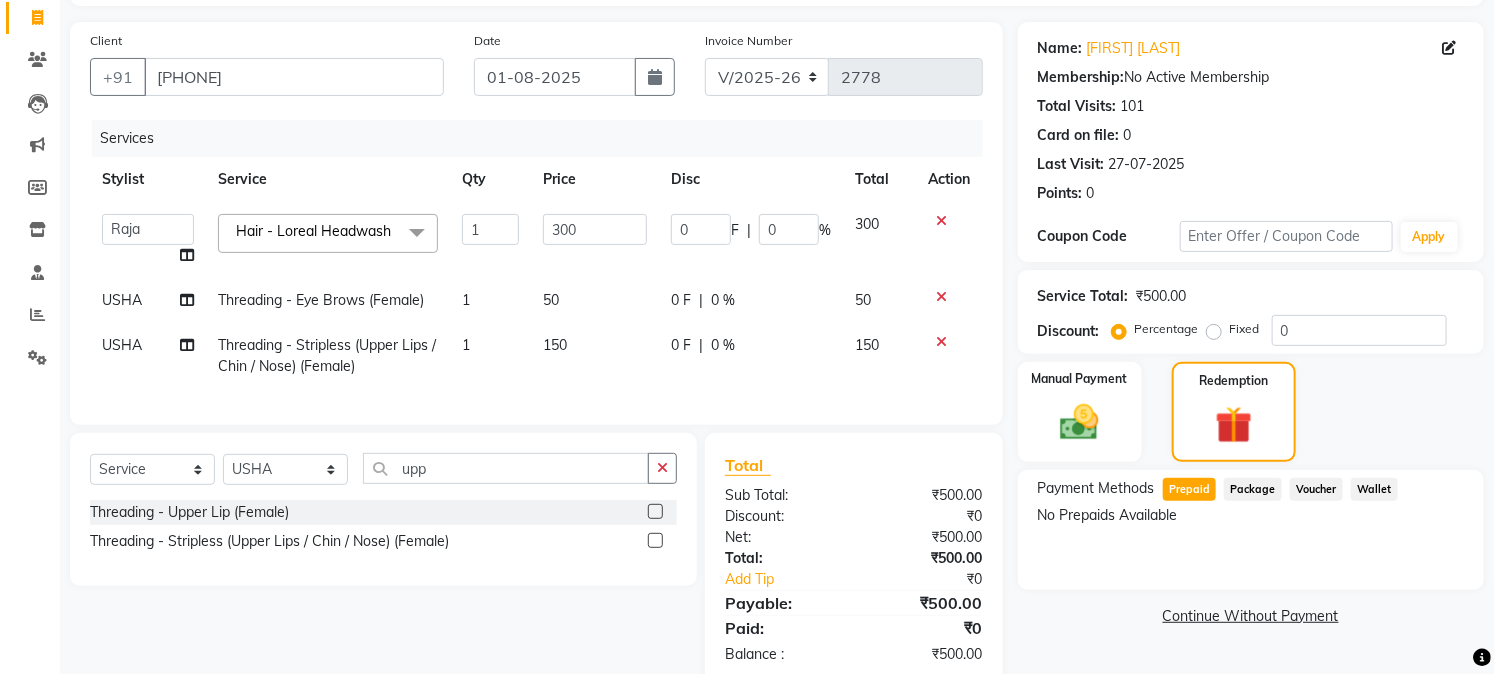 click on "Prepaid" 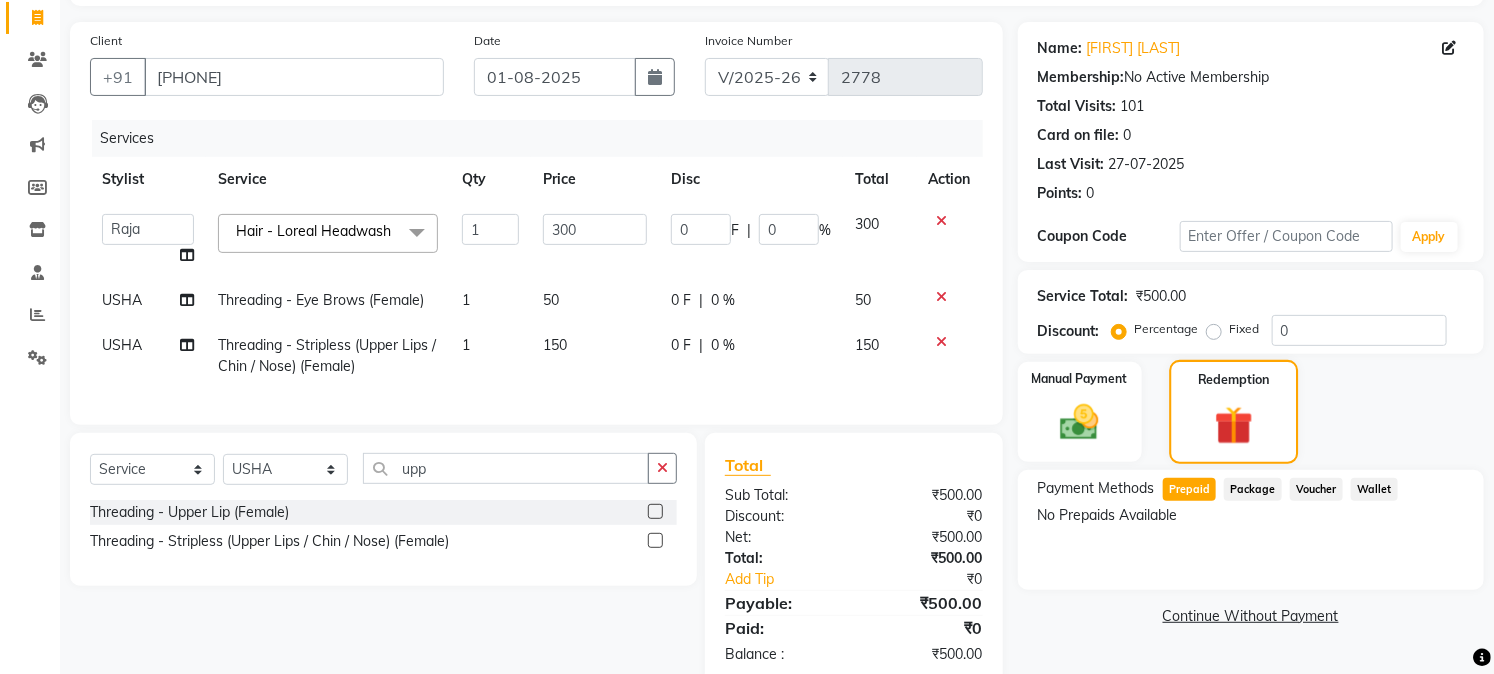 click 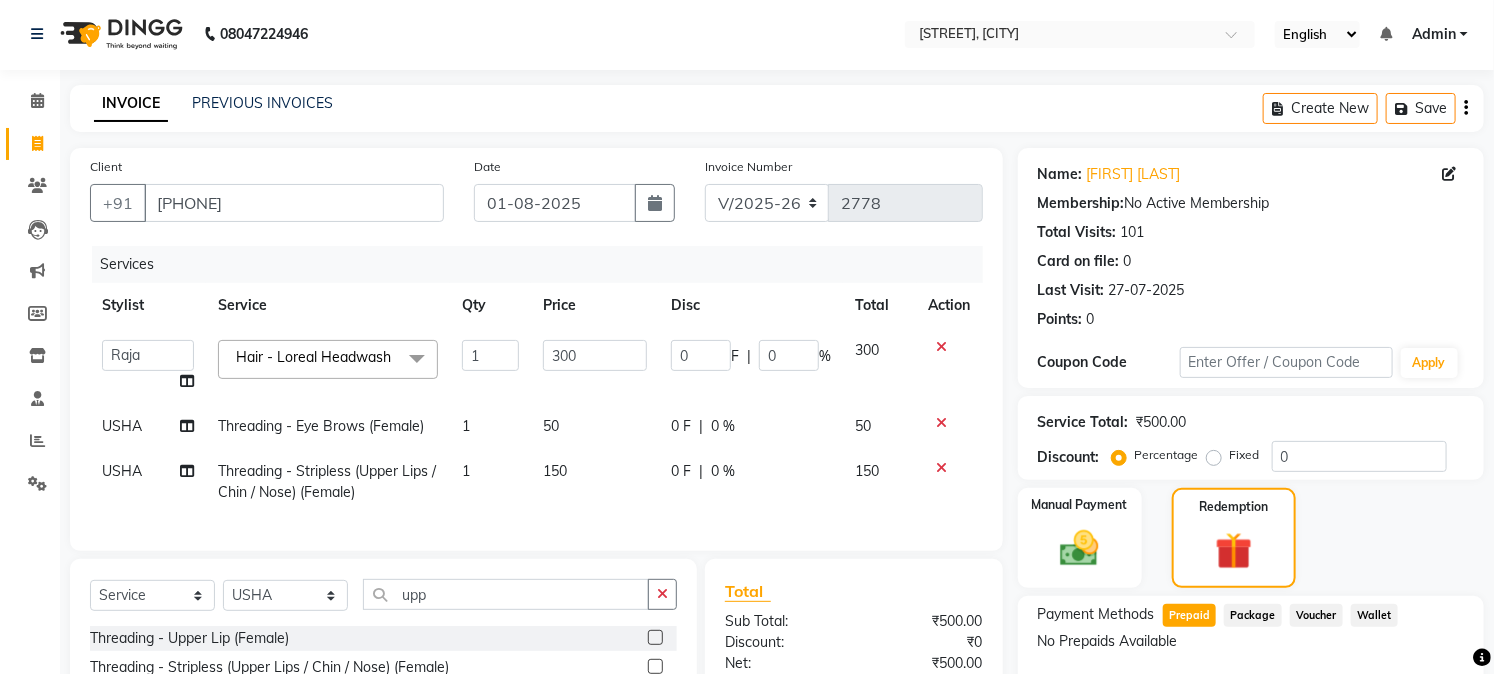 scroll, scrollTop: 0, scrollLeft: 0, axis: both 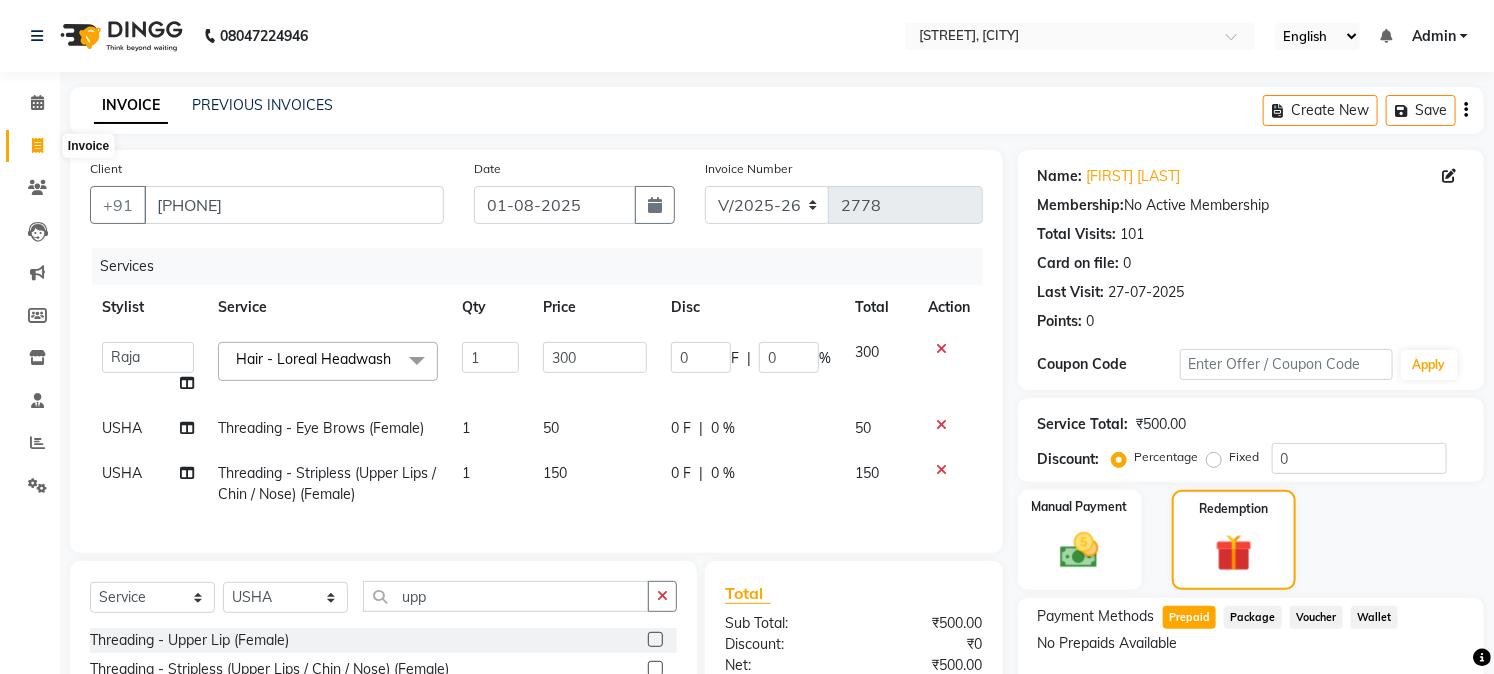 click 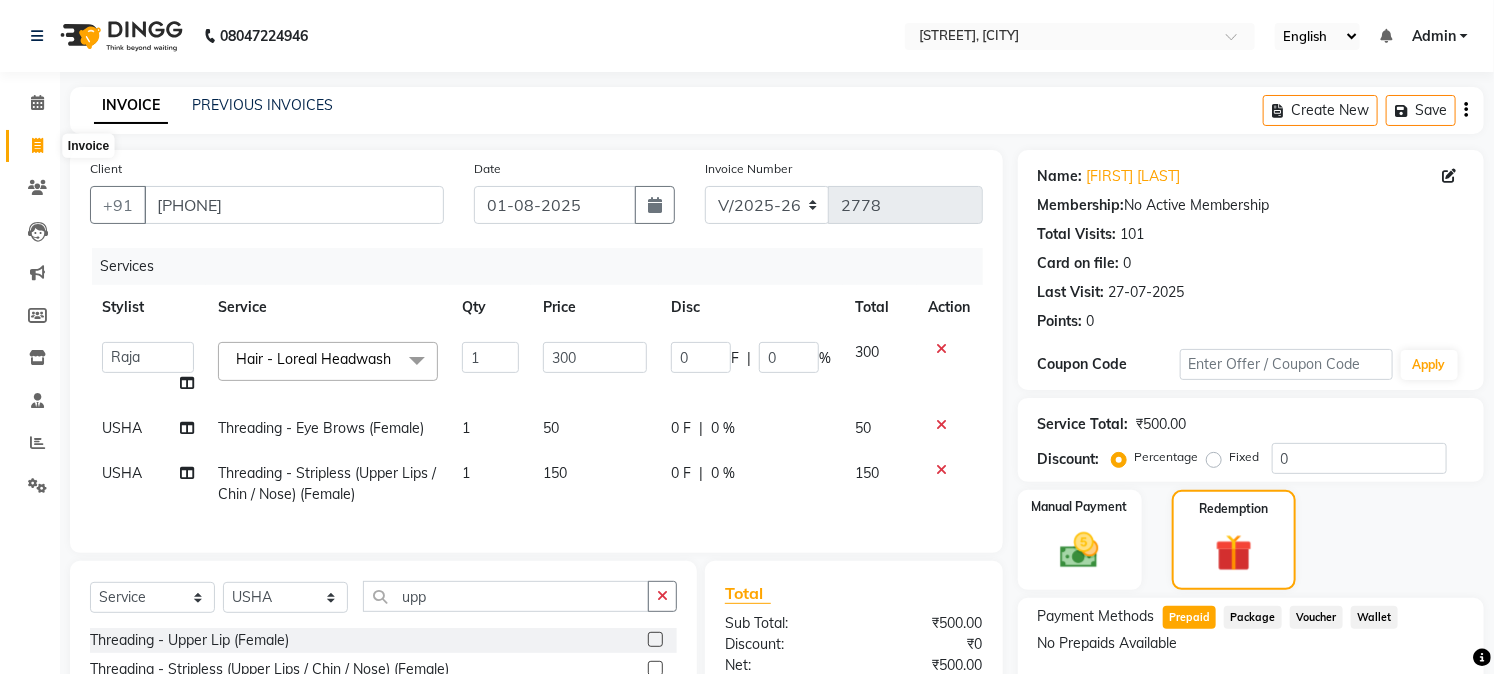 select on "service" 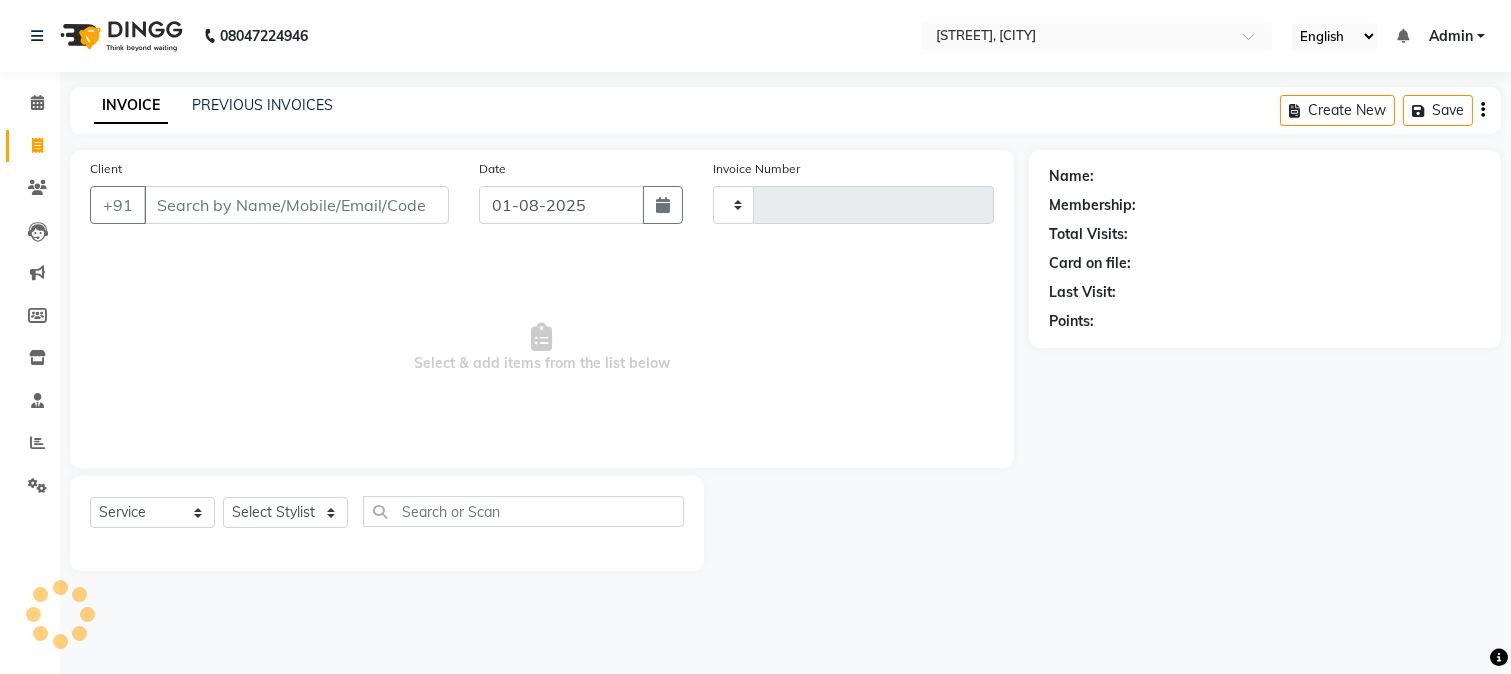 type on "2778" 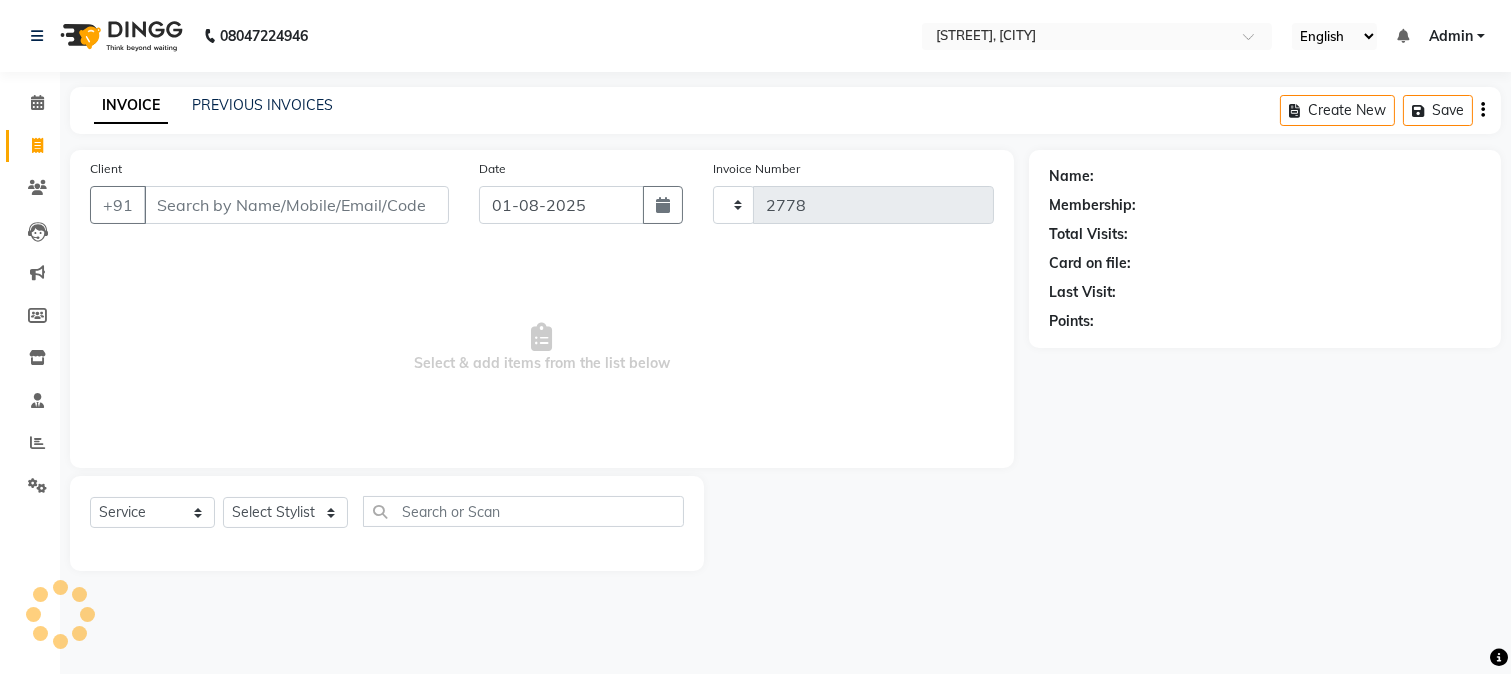 select on "223" 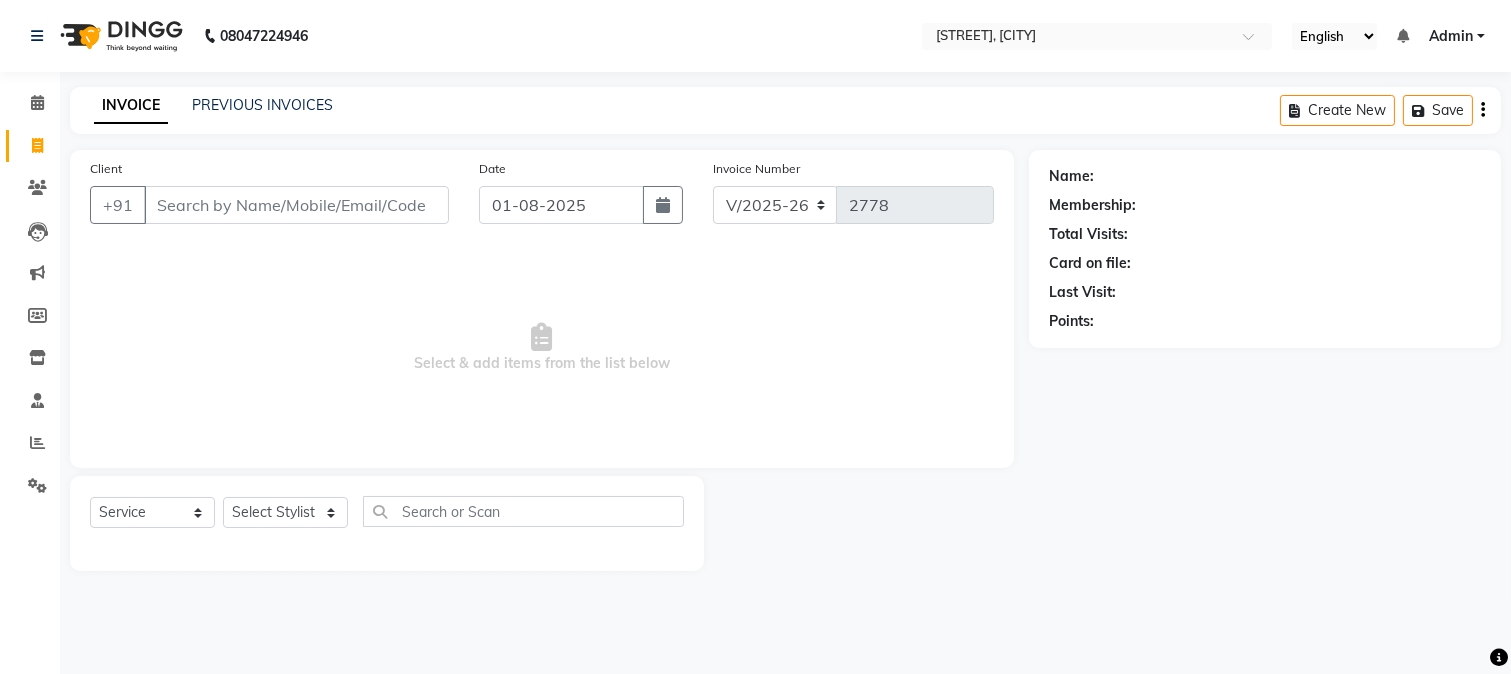 click on "Client" at bounding box center [296, 205] 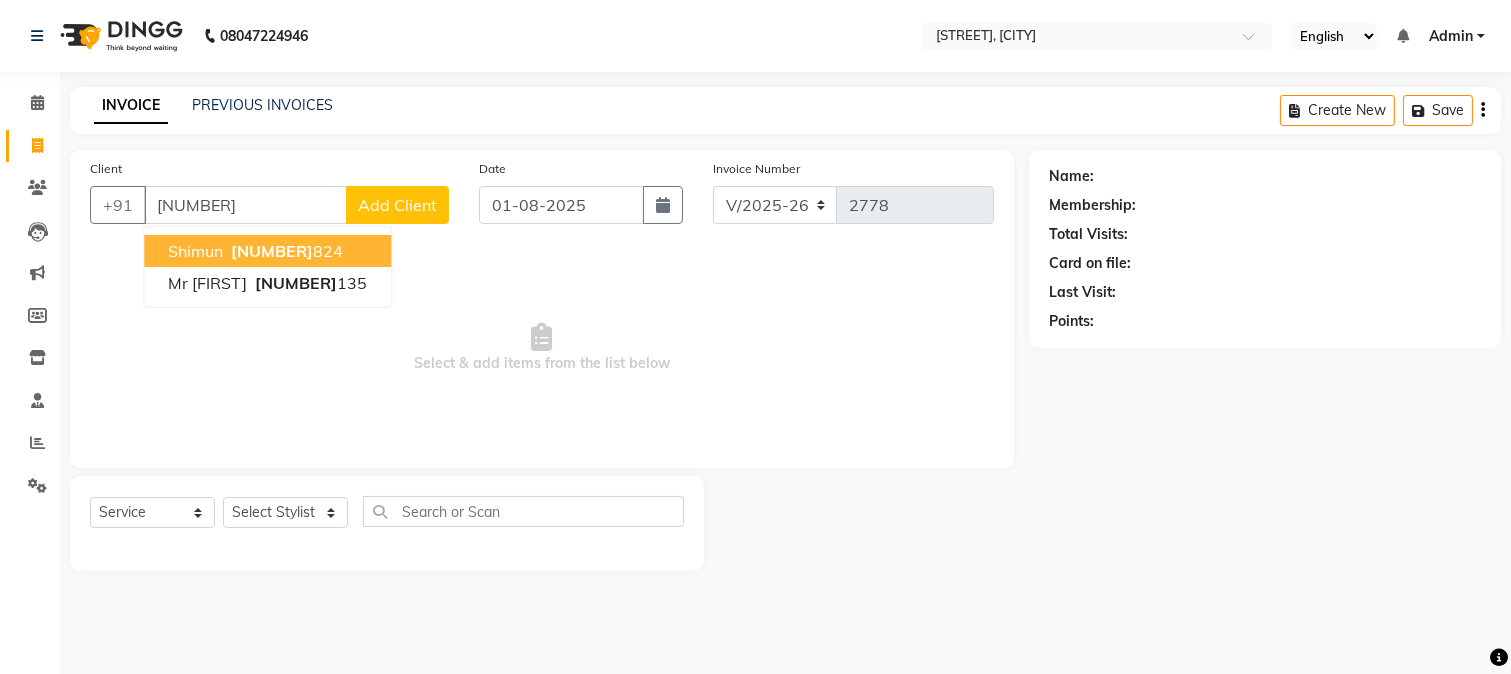 click on "[NUMBER]" at bounding box center [272, 251] 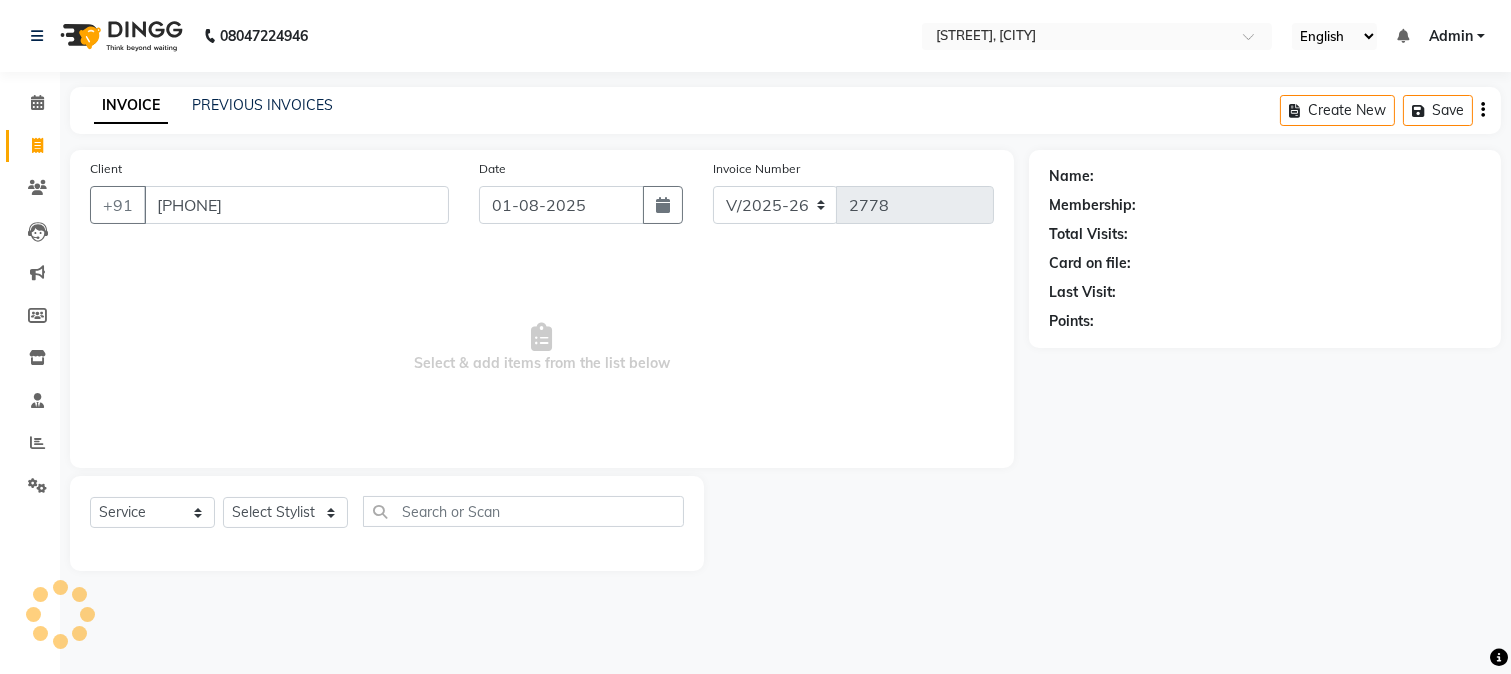 type on "[PHONE]" 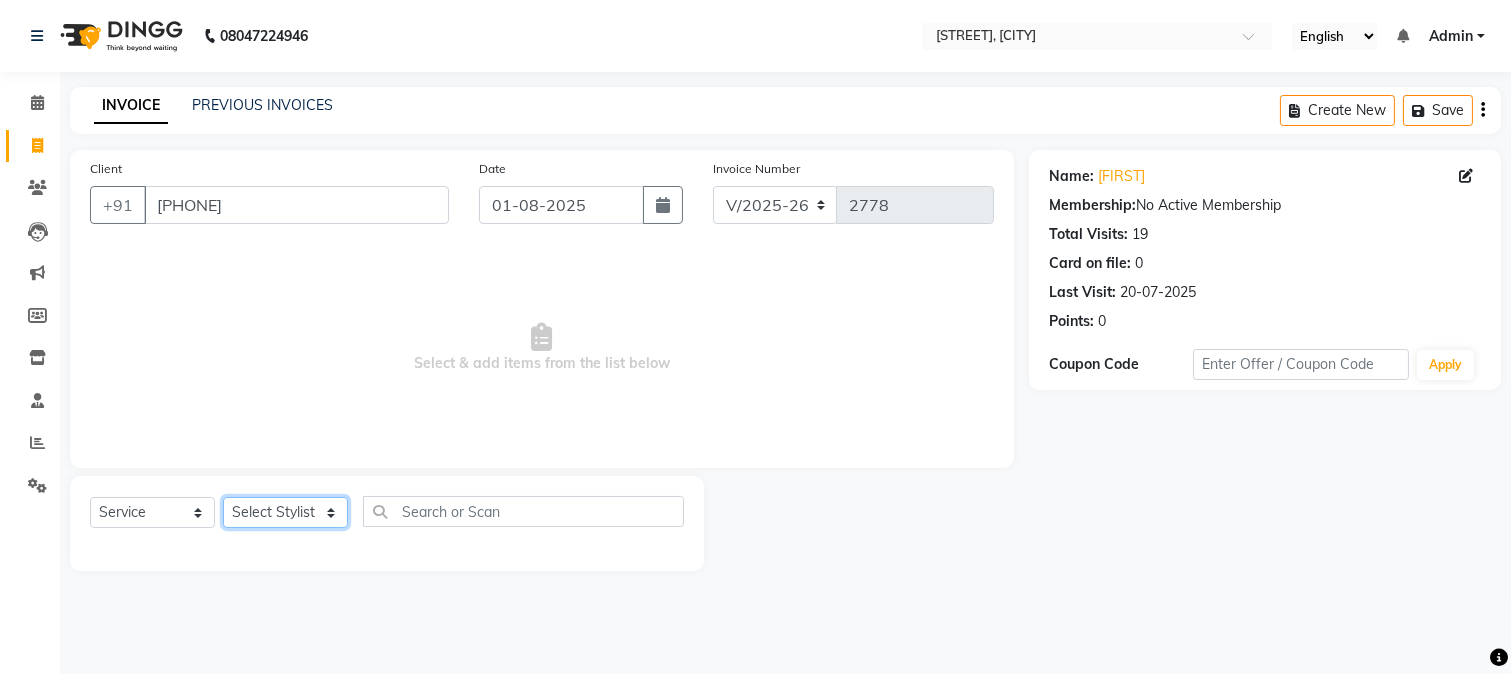 click on "Select Stylist [FIRST] [FIRST] [FIRST] [FIRST]  [FIRST] [FIRST] [FIRST] [FIRST] [FIRST] [FIRST] [FIRST] [FIRST] [FIRST] [FIRST] [FIRST] [FIRST] [FIRST] [FIRST] [FIRST] [FIRST] [FIRST] [FIRST]" 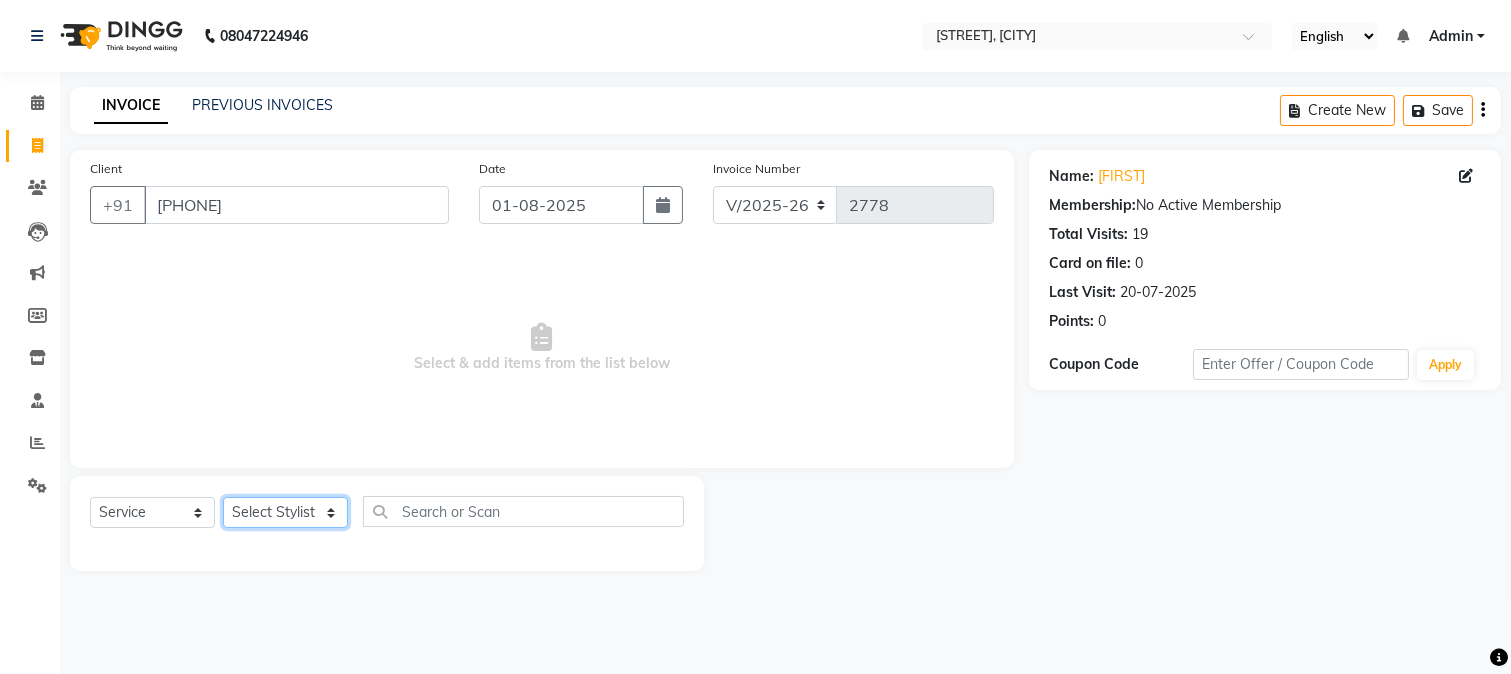 select on "13723" 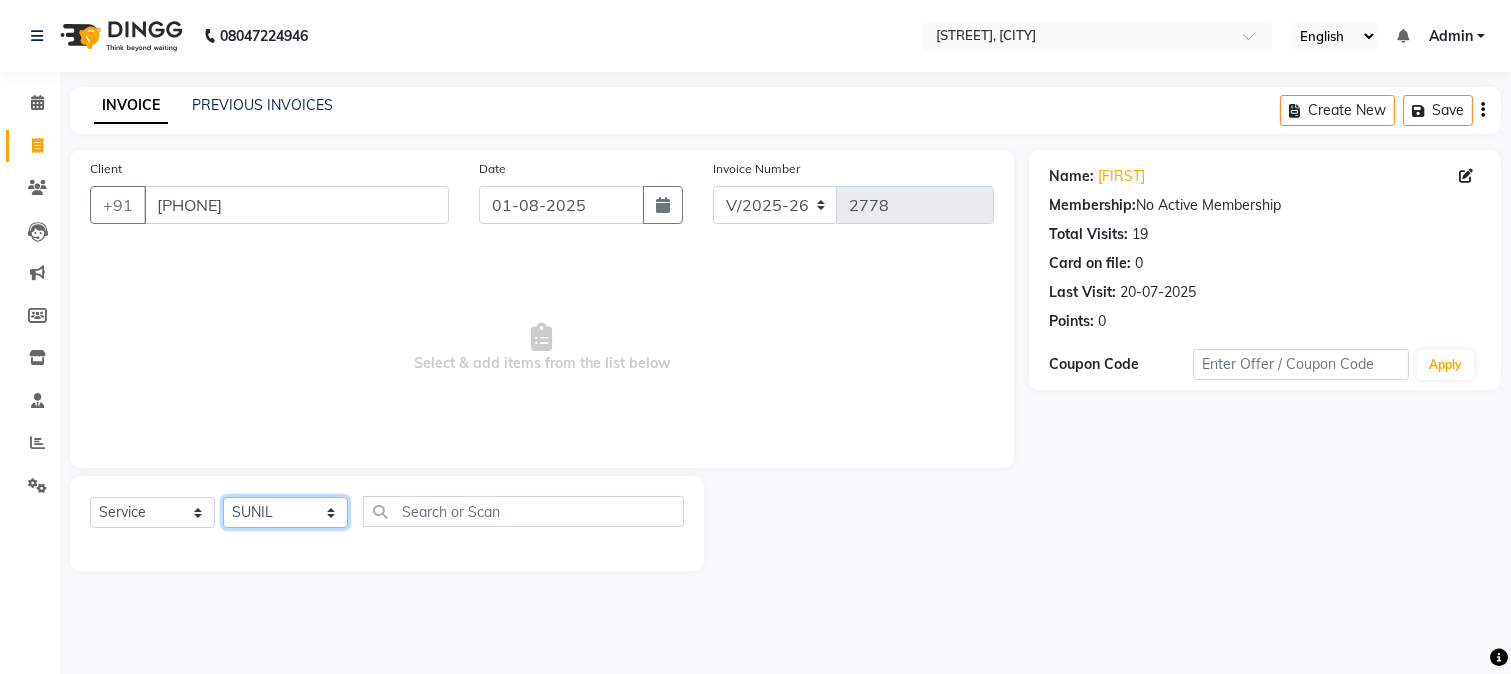 click on "Select Stylist [FIRST] [FIRST] [FIRST] [FIRST]  [FIRST] [FIRST] [FIRST] [FIRST] [FIRST] [FIRST] [FIRST] [FIRST] [FIRST] [FIRST] [FIRST] [FIRST] [FIRST] [FIRST] [FIRST] [FIRST] [FIRST] [FIRST]" 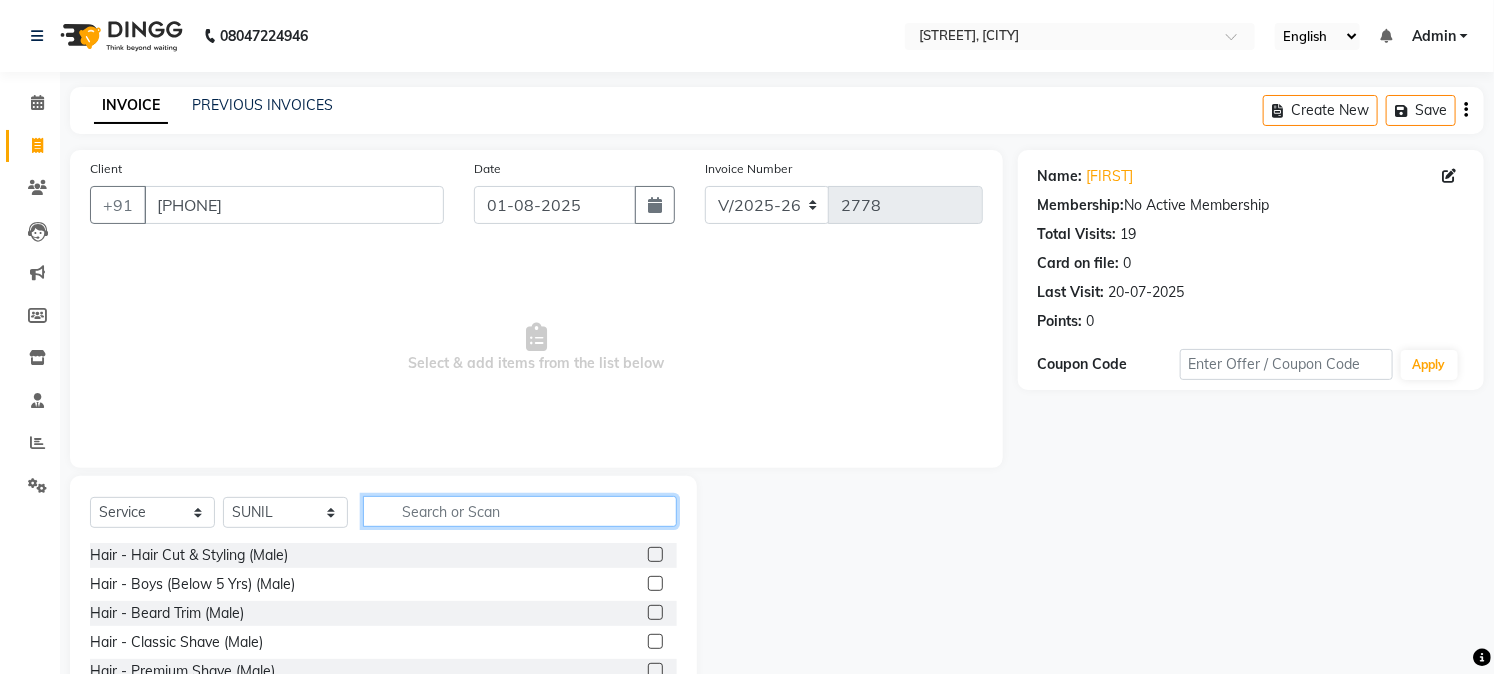 click 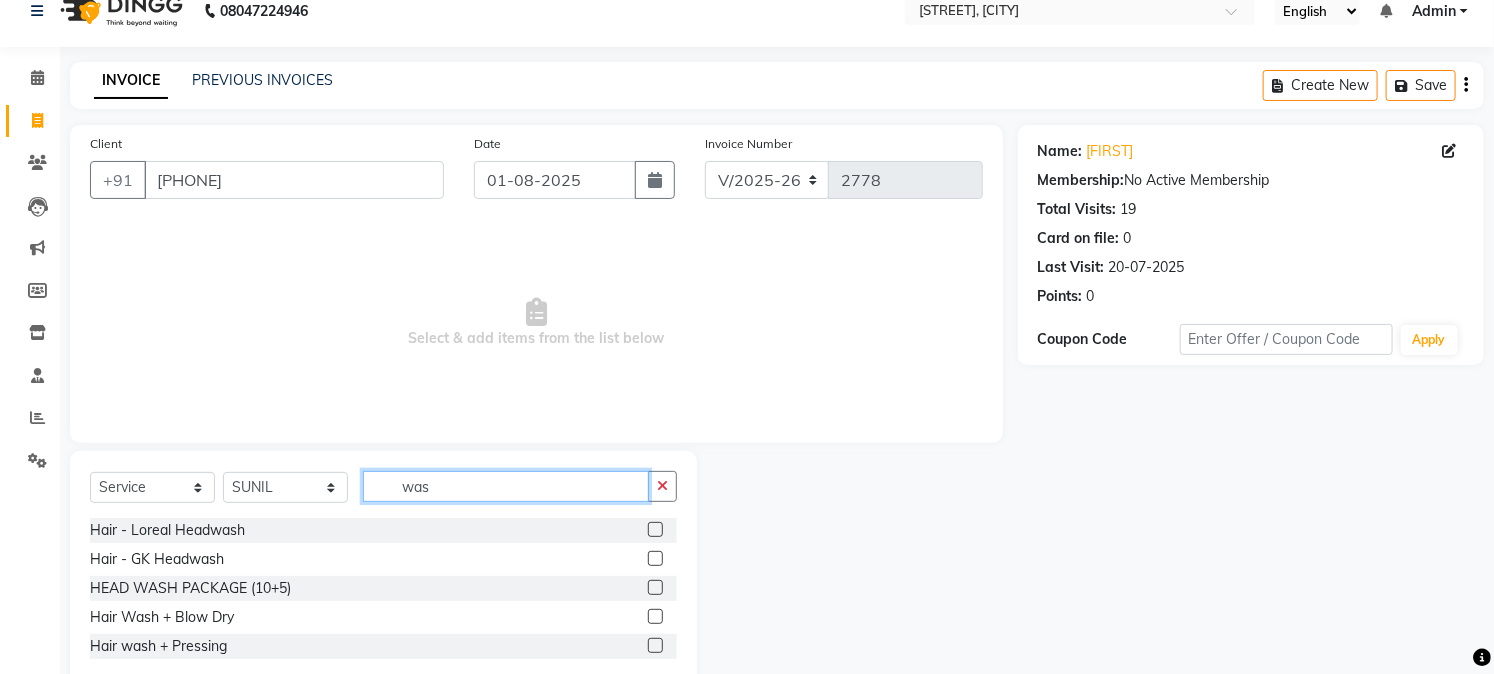 scroll, scrollTop: 72, scrollLeft: 0, axis: vertical 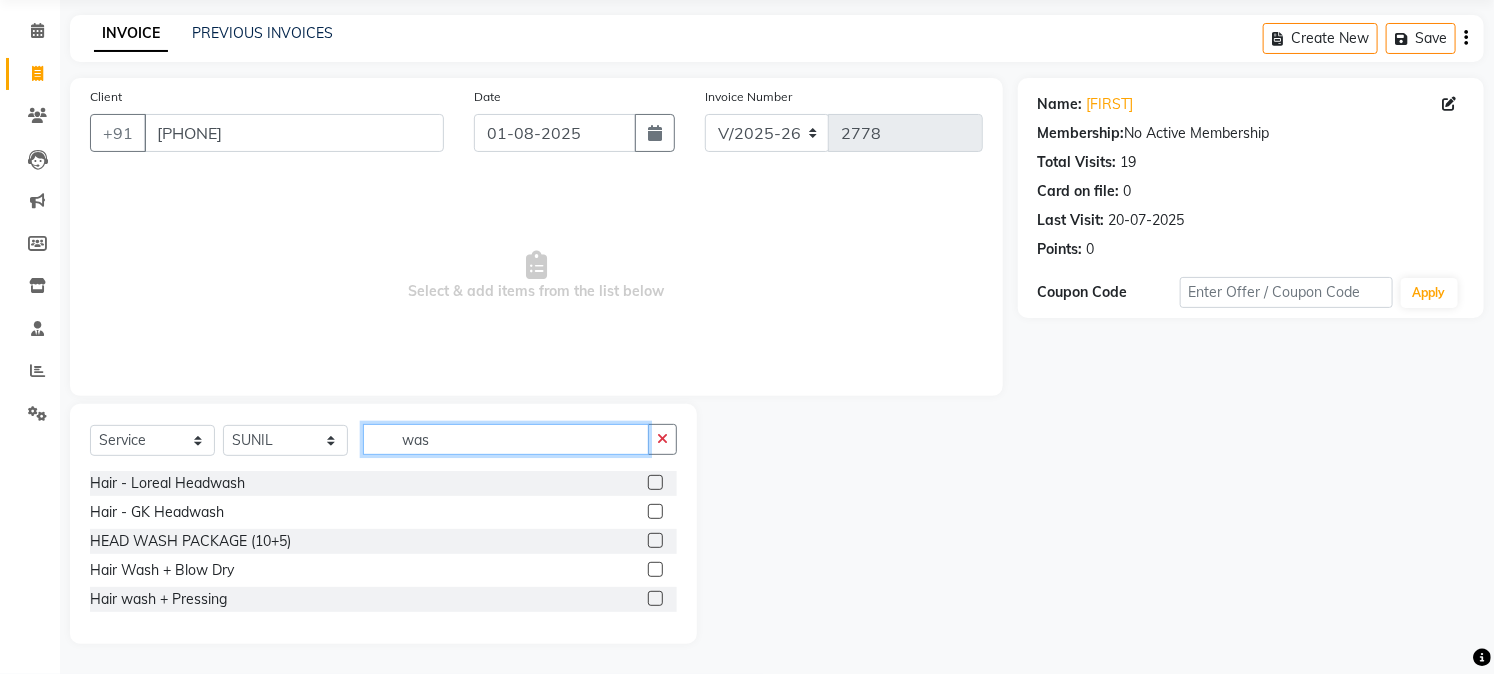 type on "was" 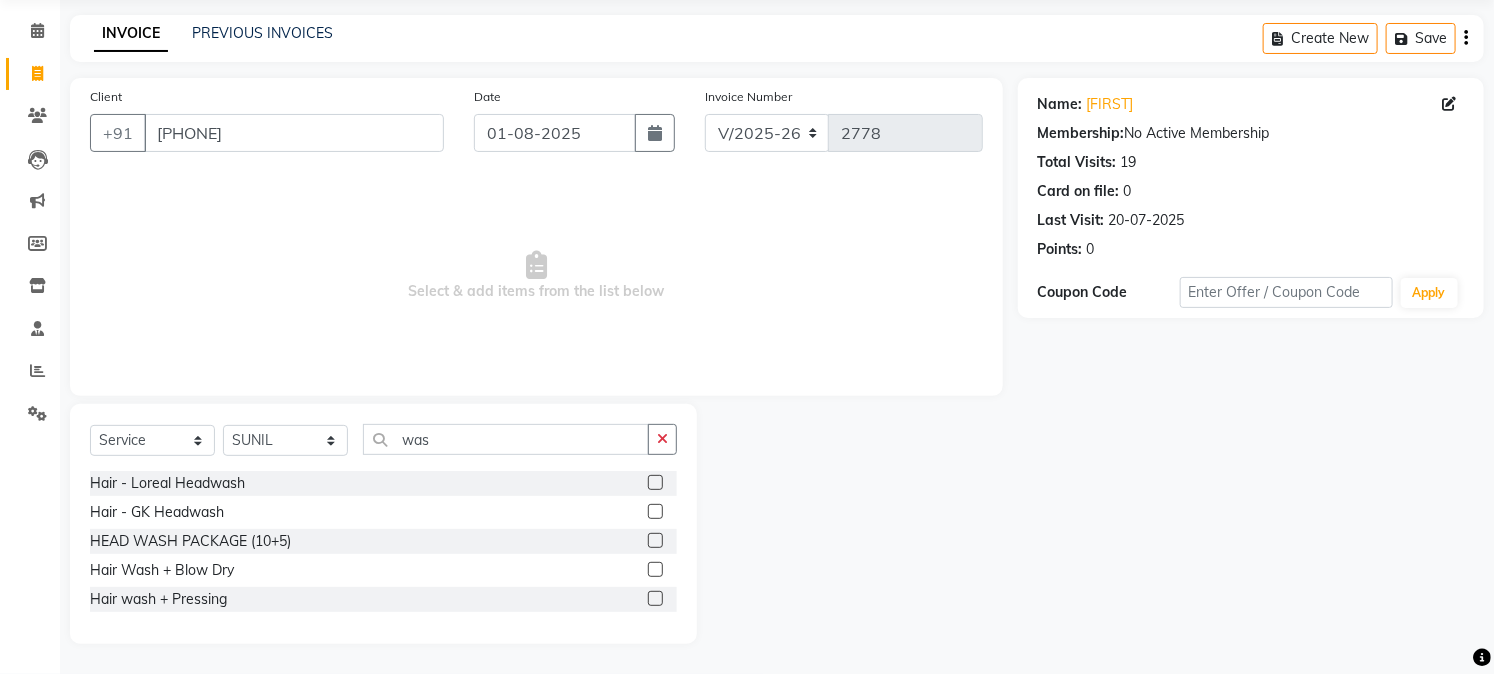 click 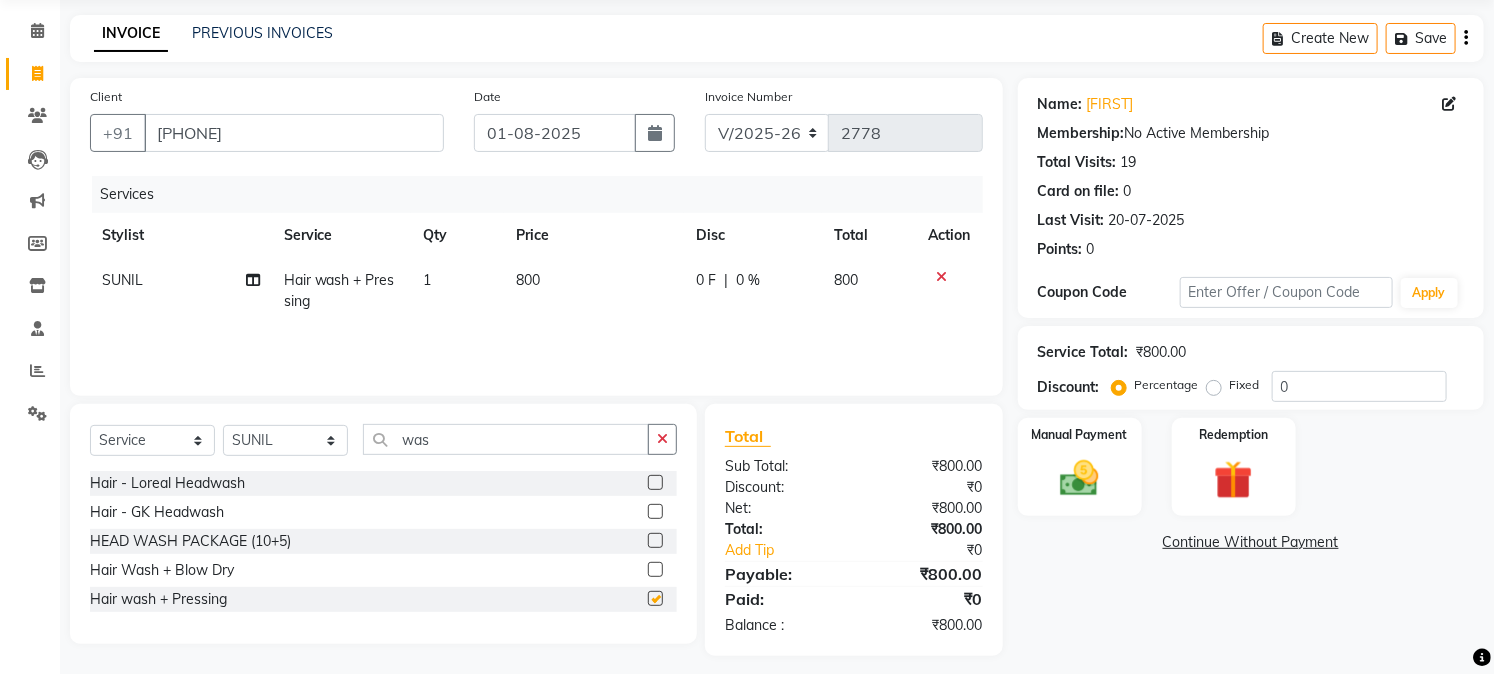 checkbox on "false" 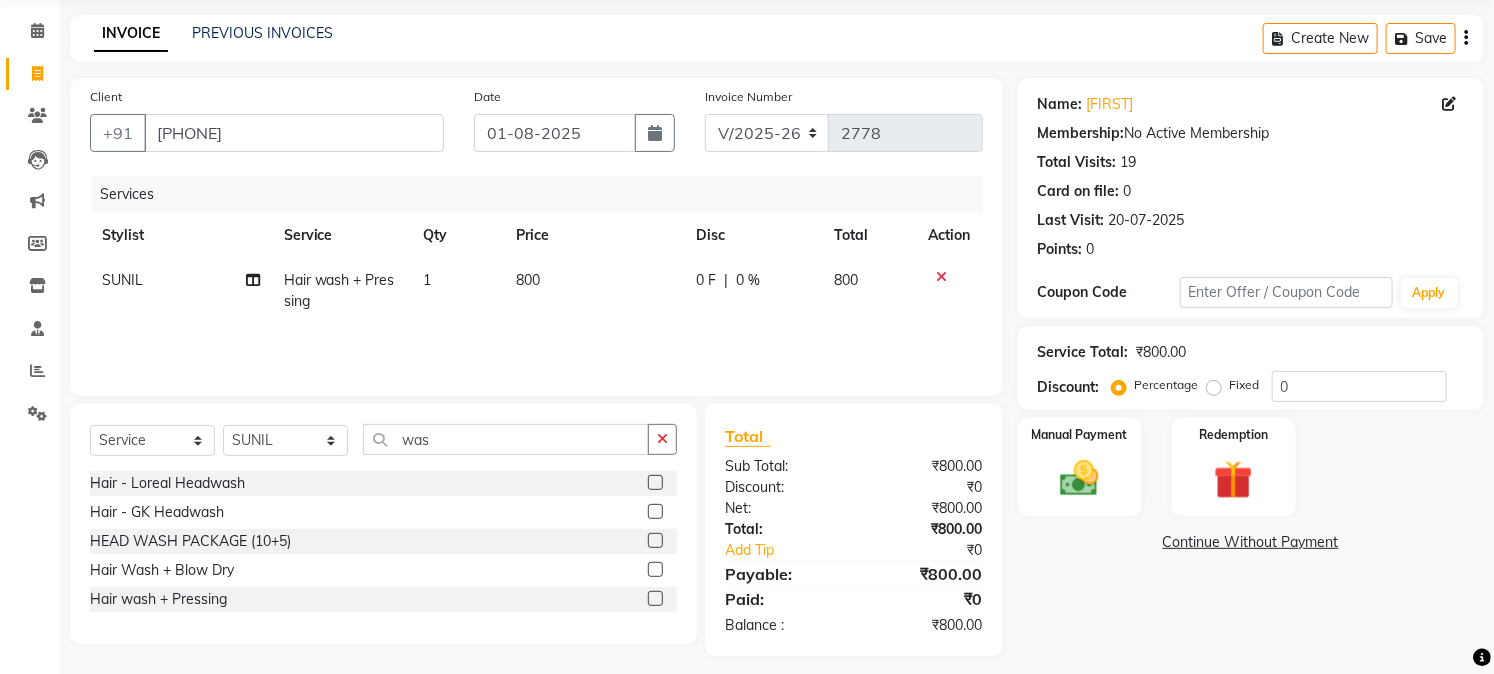 click on "800" 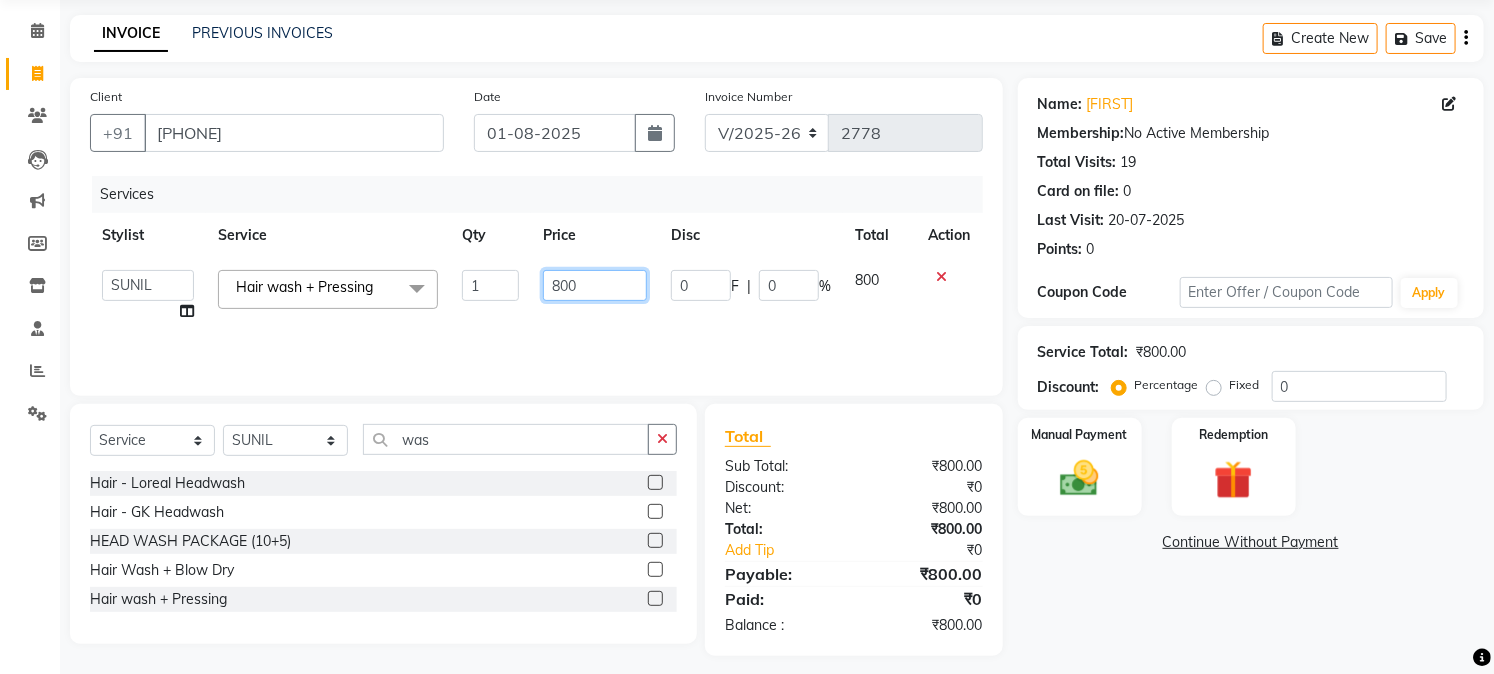 click on "800" 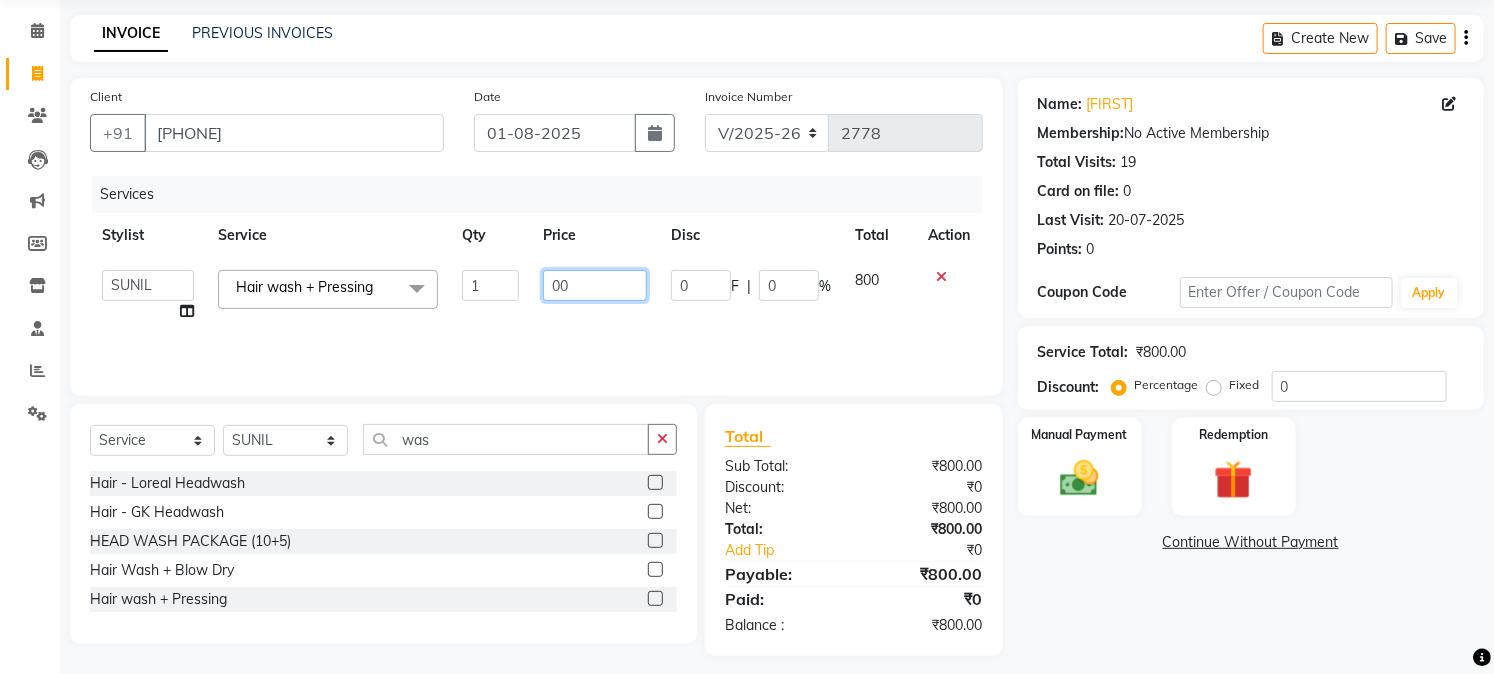 type on "600" 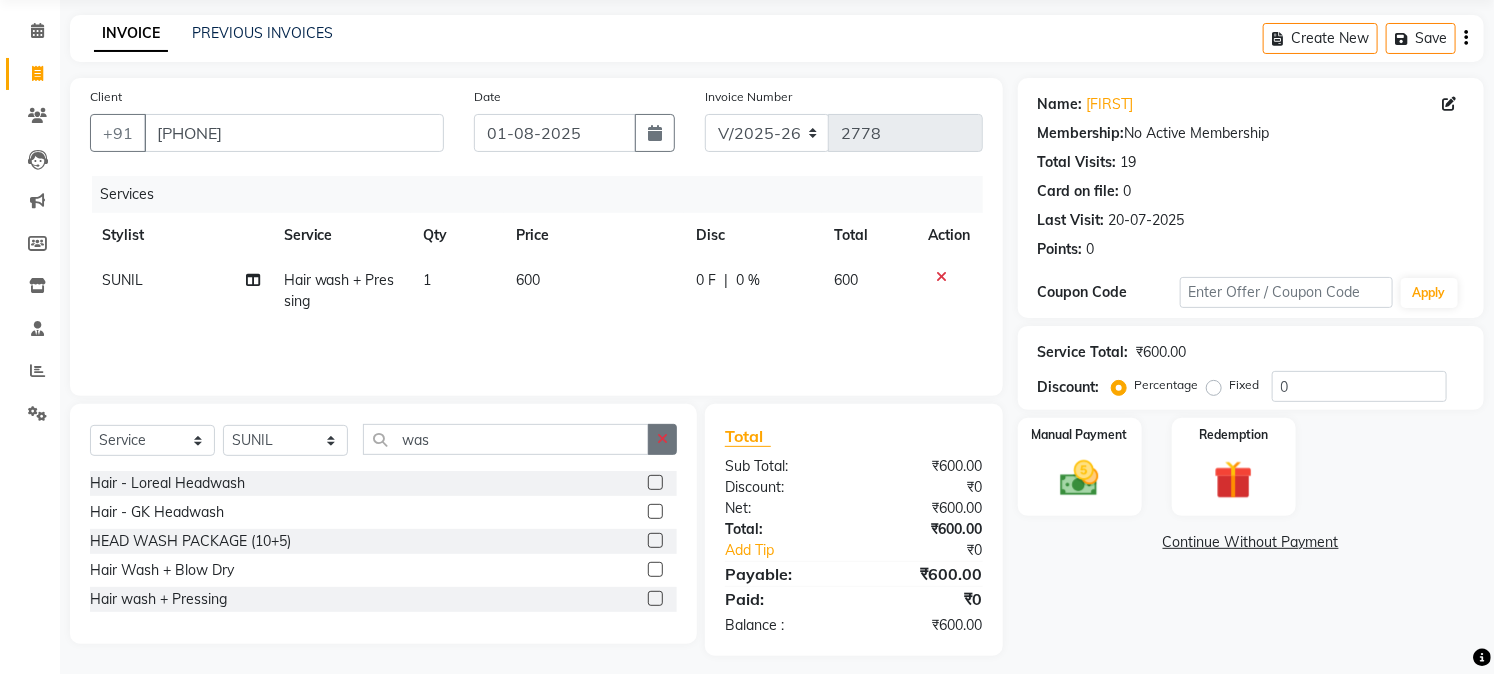 click 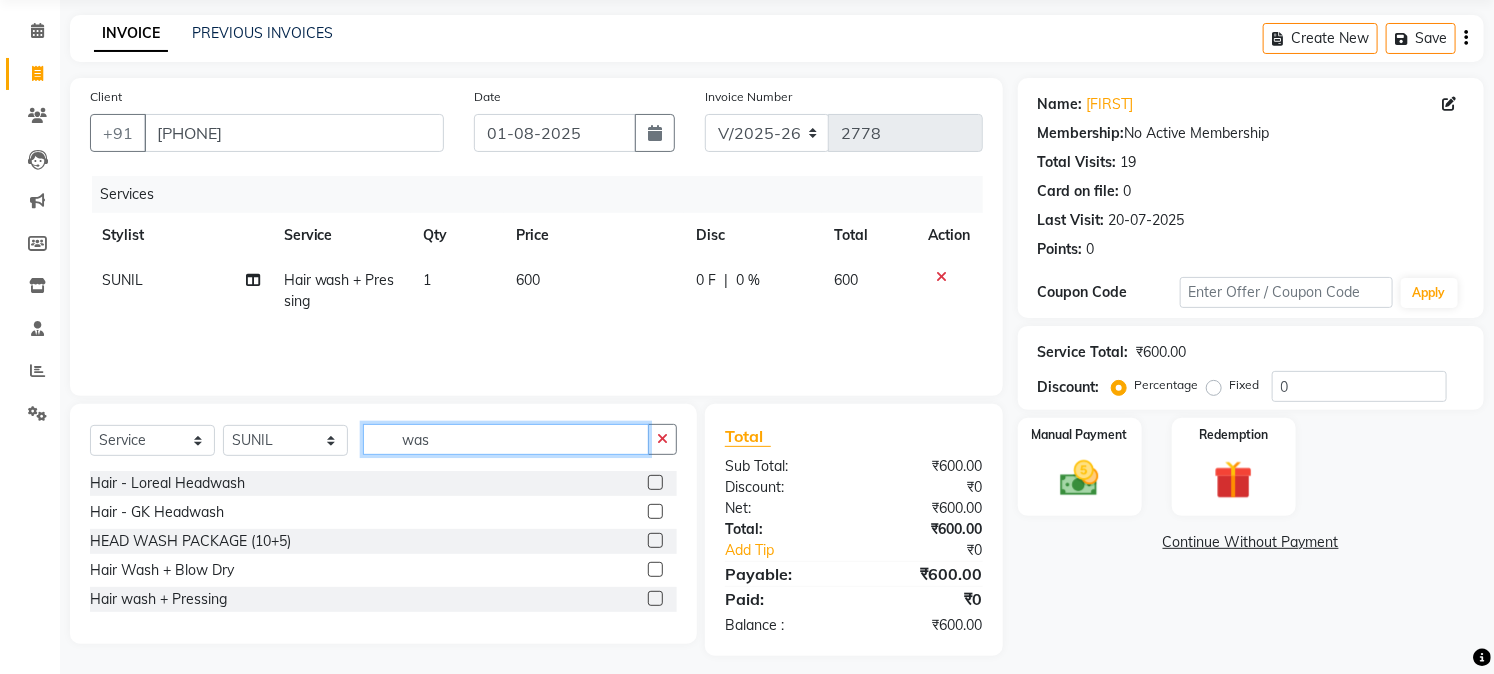 type 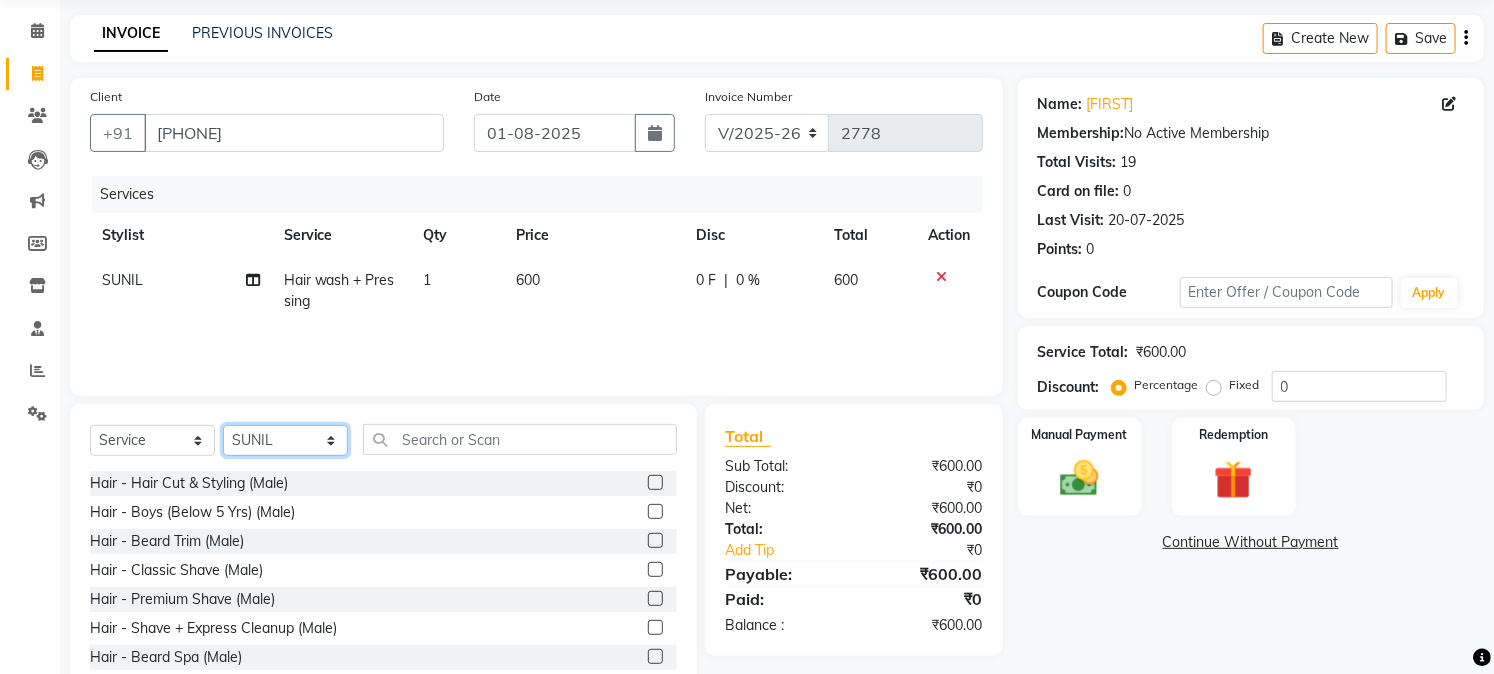 click on "Select Stylist [FIRST] [FIRST] [FIRST] [FIRST]  [FIRST] [FIRST] [FIRST] [FIRST] [FIRST] [FIRST] [FIRST] [FIRST] [FIRST] [FIRST] [FIRST] [FIRST] [FIRST] [FIRST] [FIRST] [FIRST] [FIRST] [FIRST]" 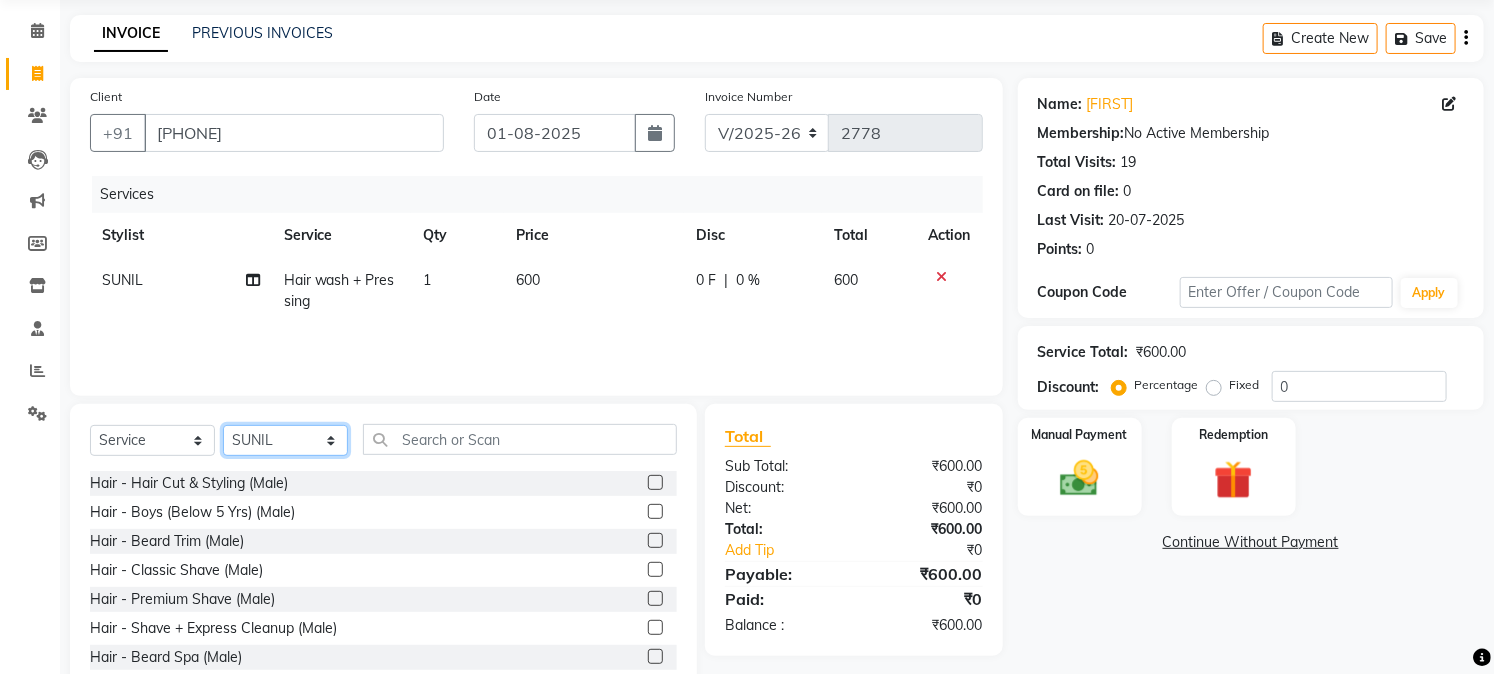 select on "6559" 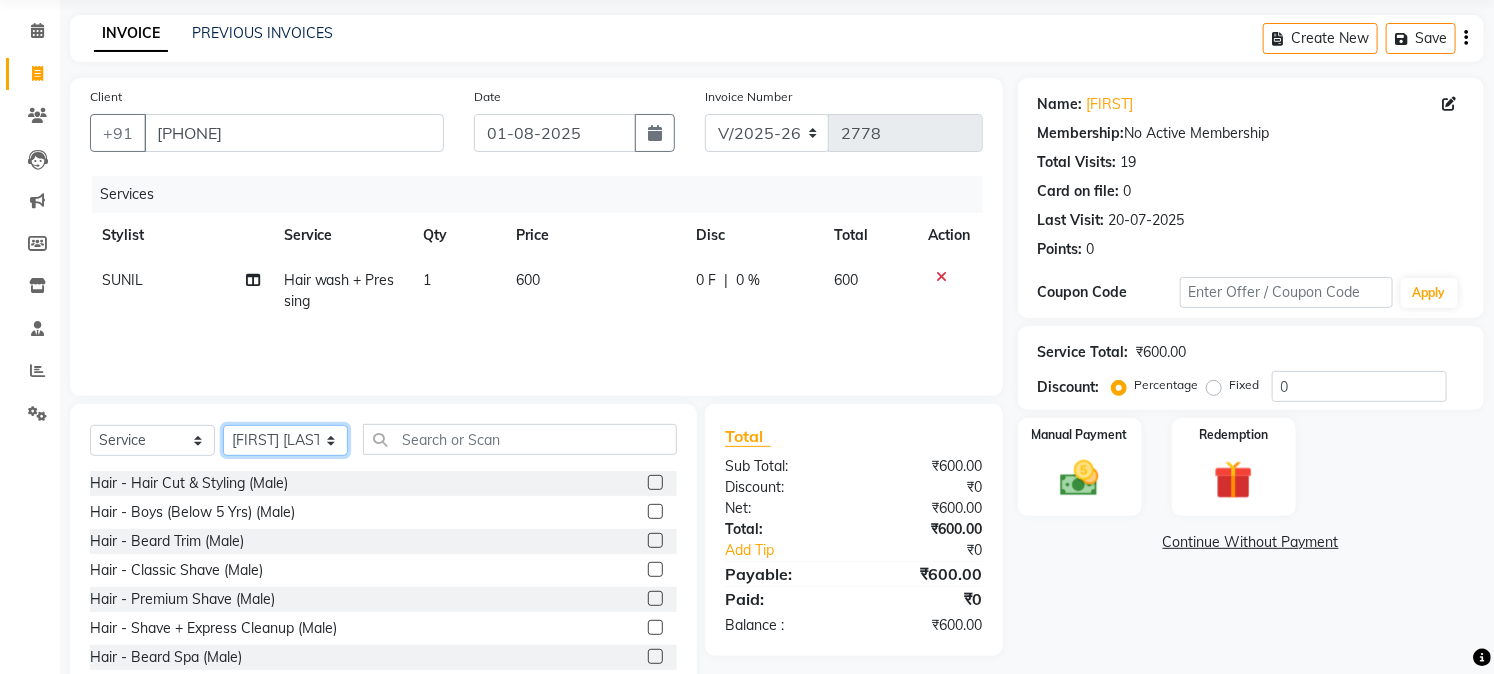 click on "Select Stylist [FIRST] [FIRST] [FIRST] [FIRST]  [FIRST] [FIRST] [FIRST] [FIRST] [FIRST] [FIRST] [FIRST] [FIRST] [FIRST] [FIRST] [FIRST] [FIRST] [FIRST] [FIRST] [FIRST] [FIRST] [FIRST] [FIRST]" 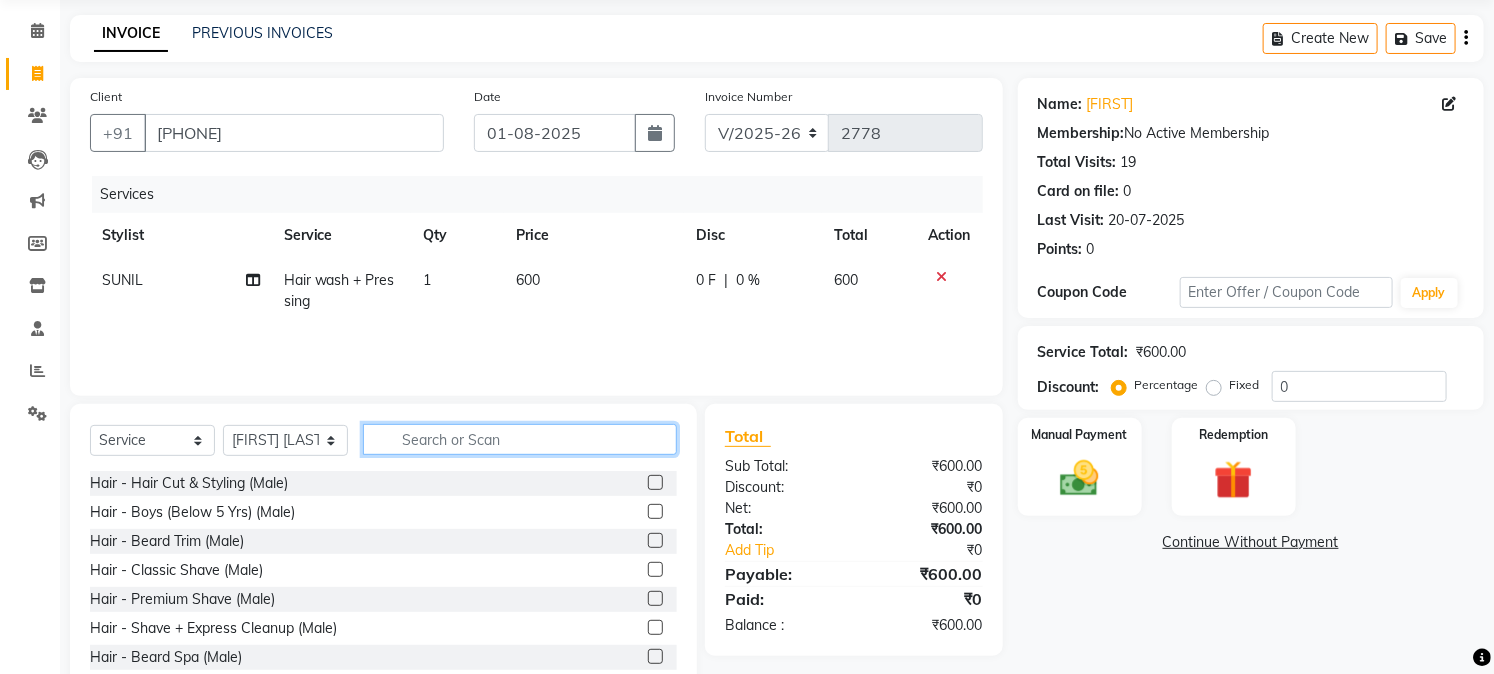 click 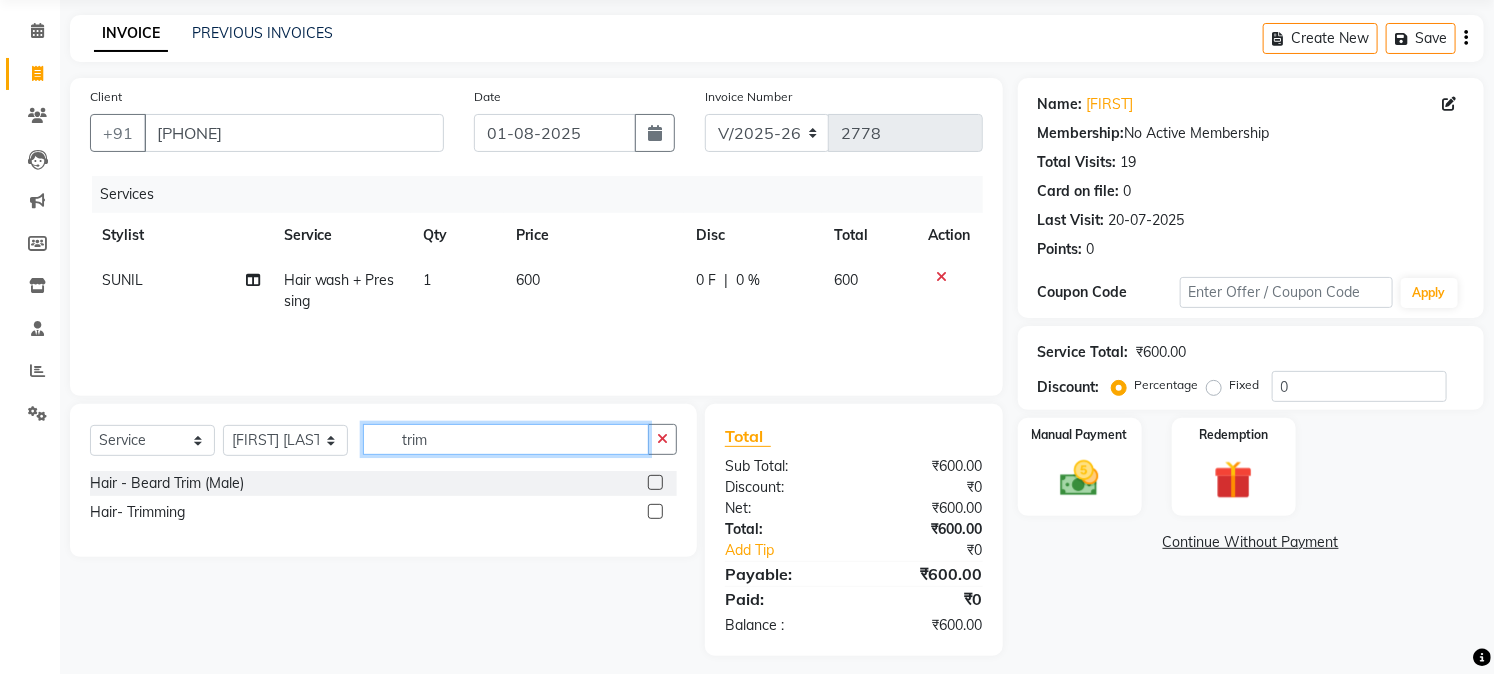 type on "trim" 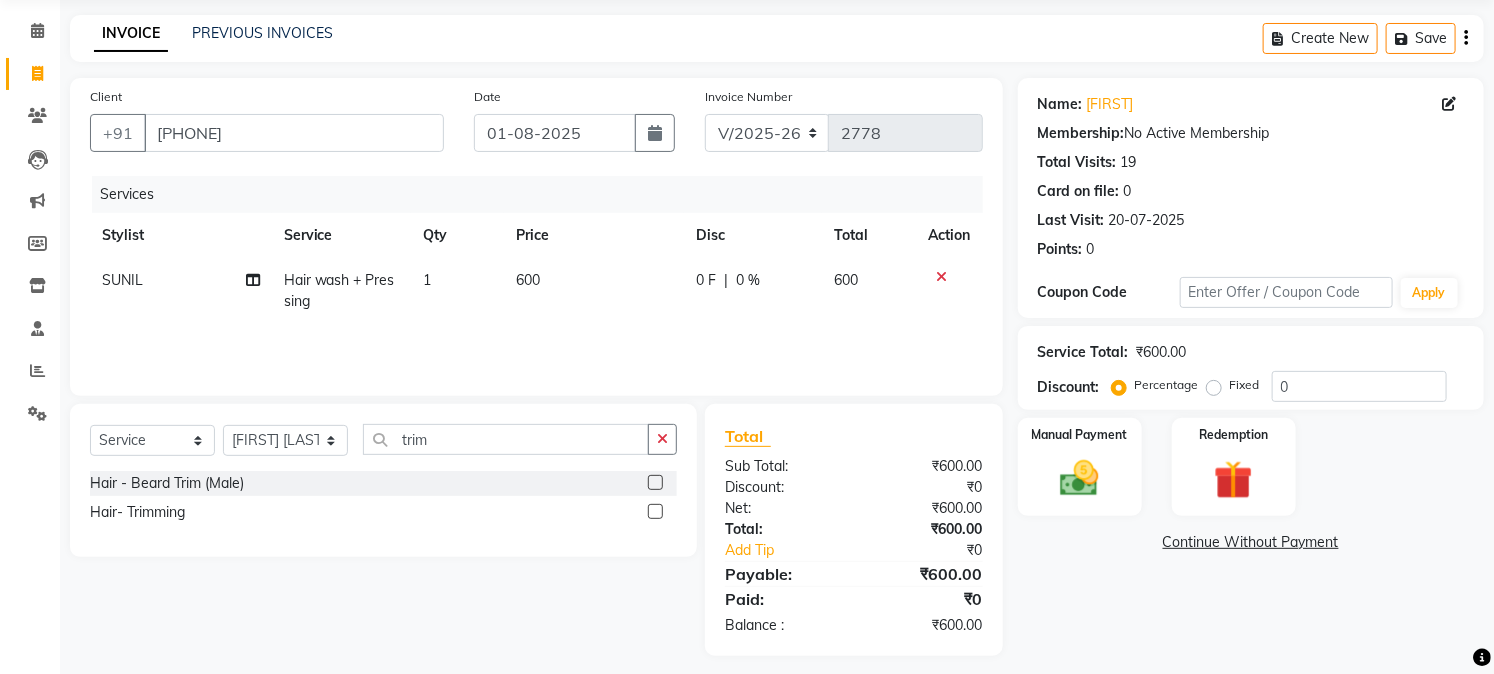 click 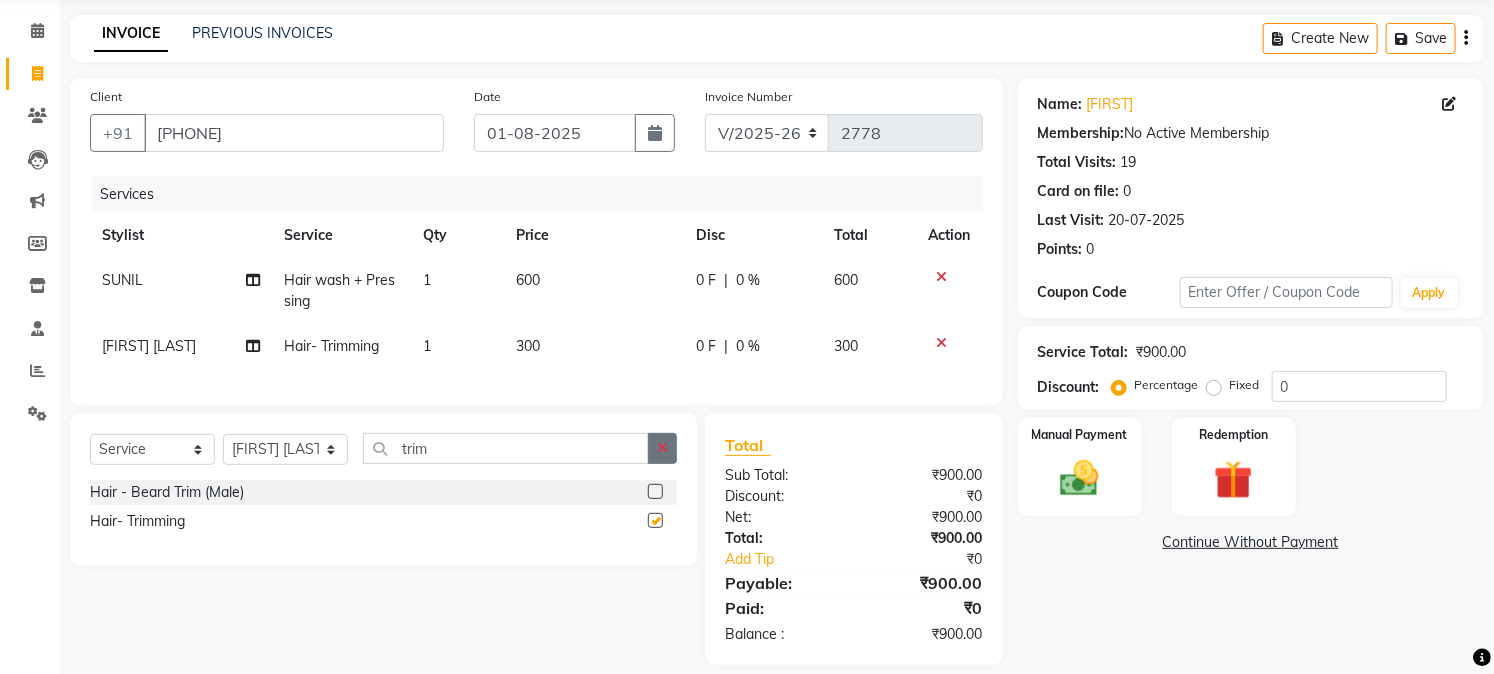 checkbox on "false" 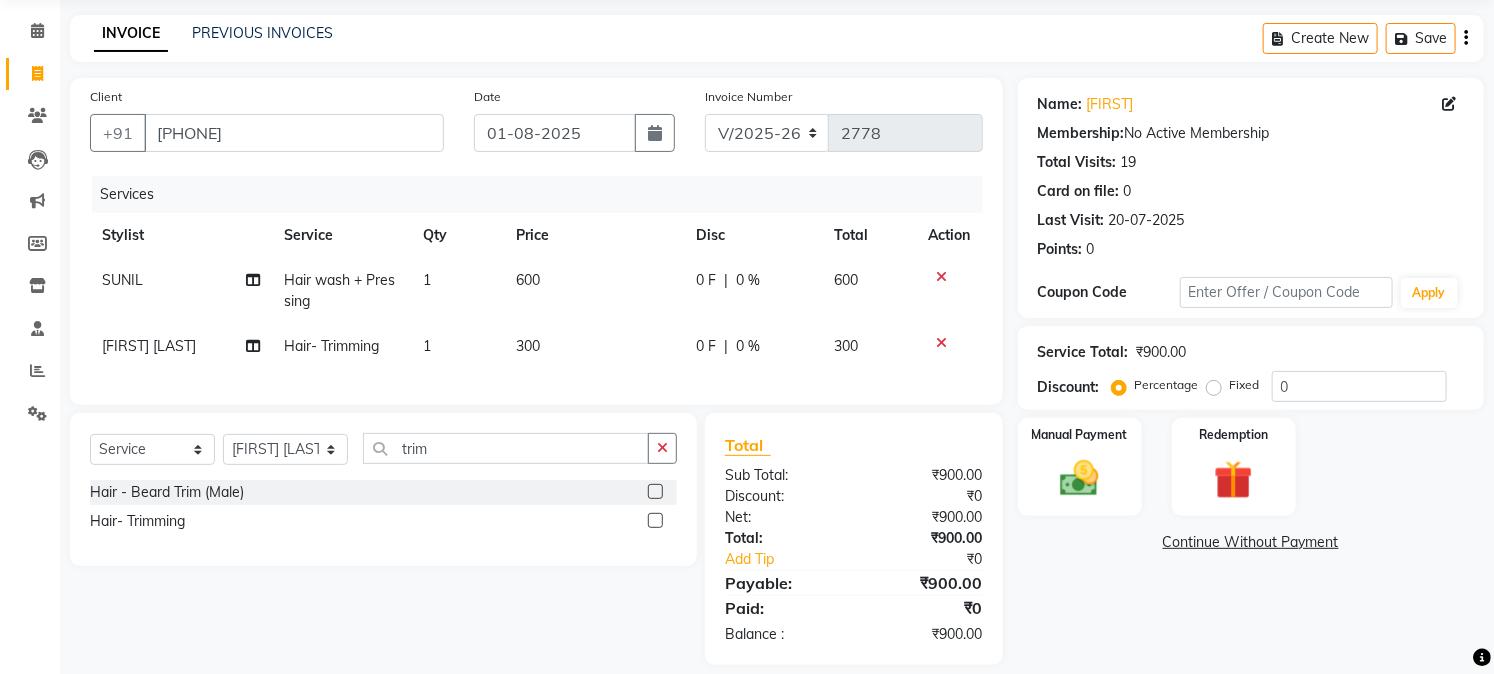 click on "300" 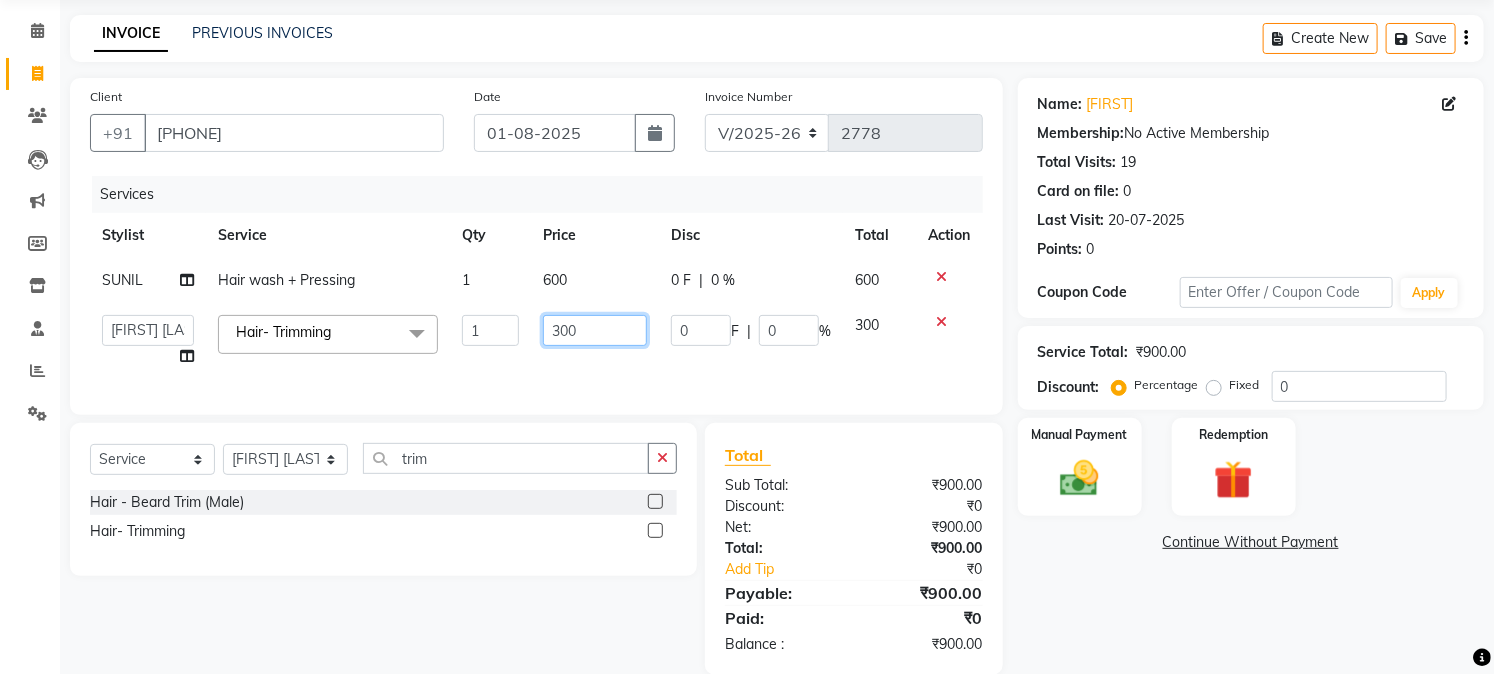 click on "300" 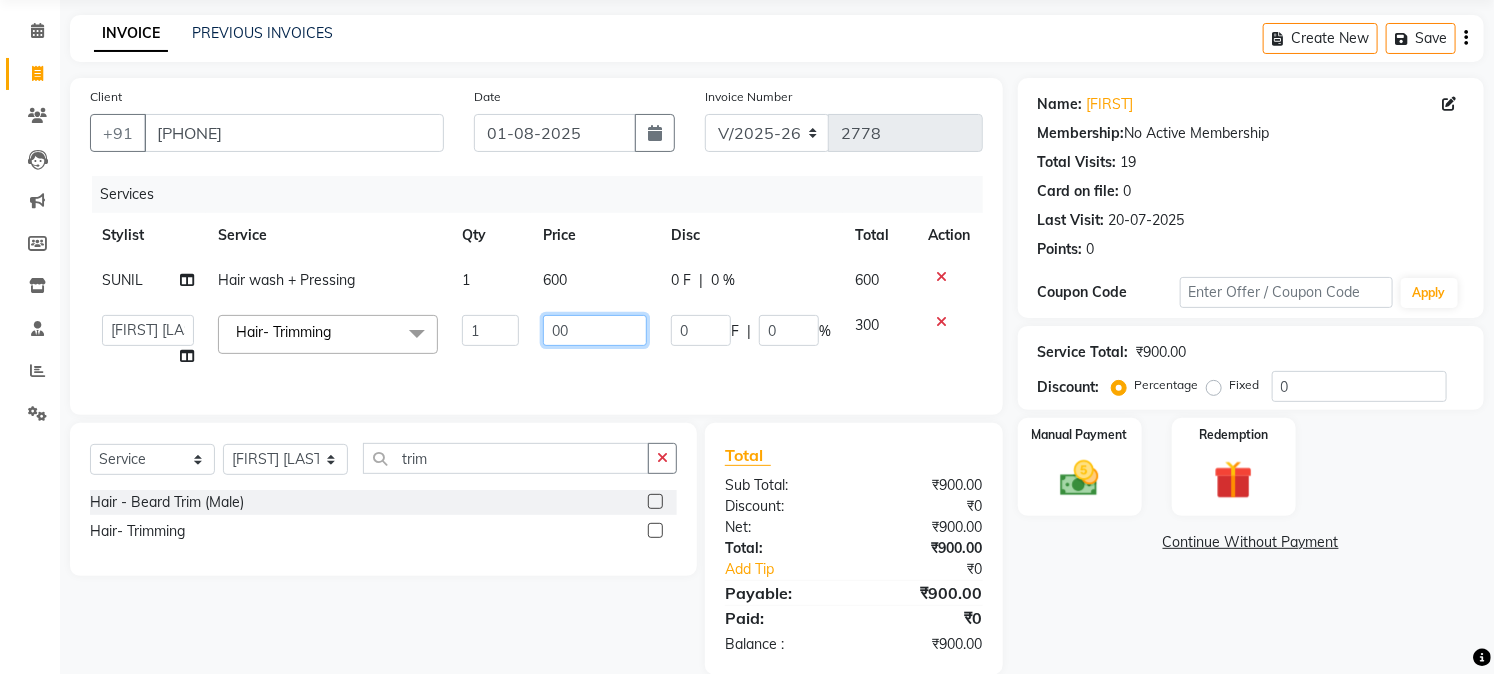 type on "400" 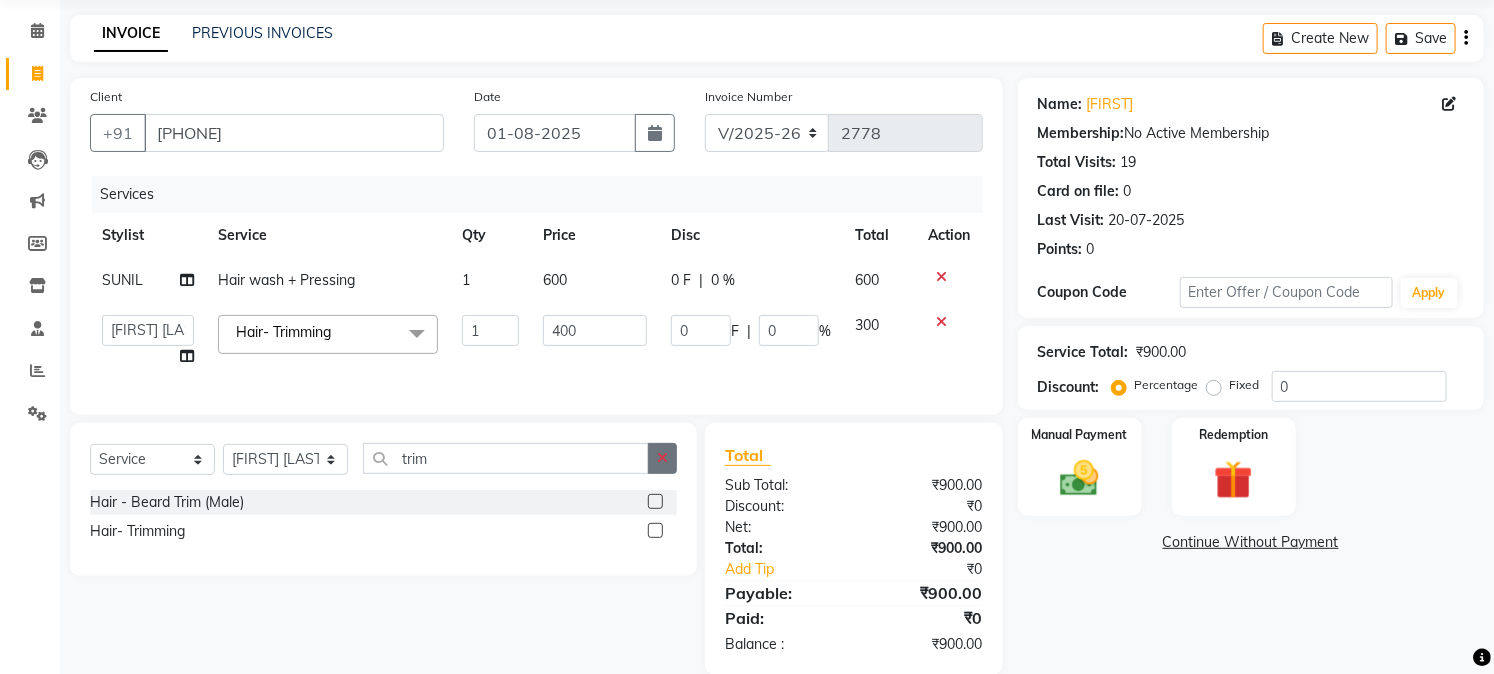 click 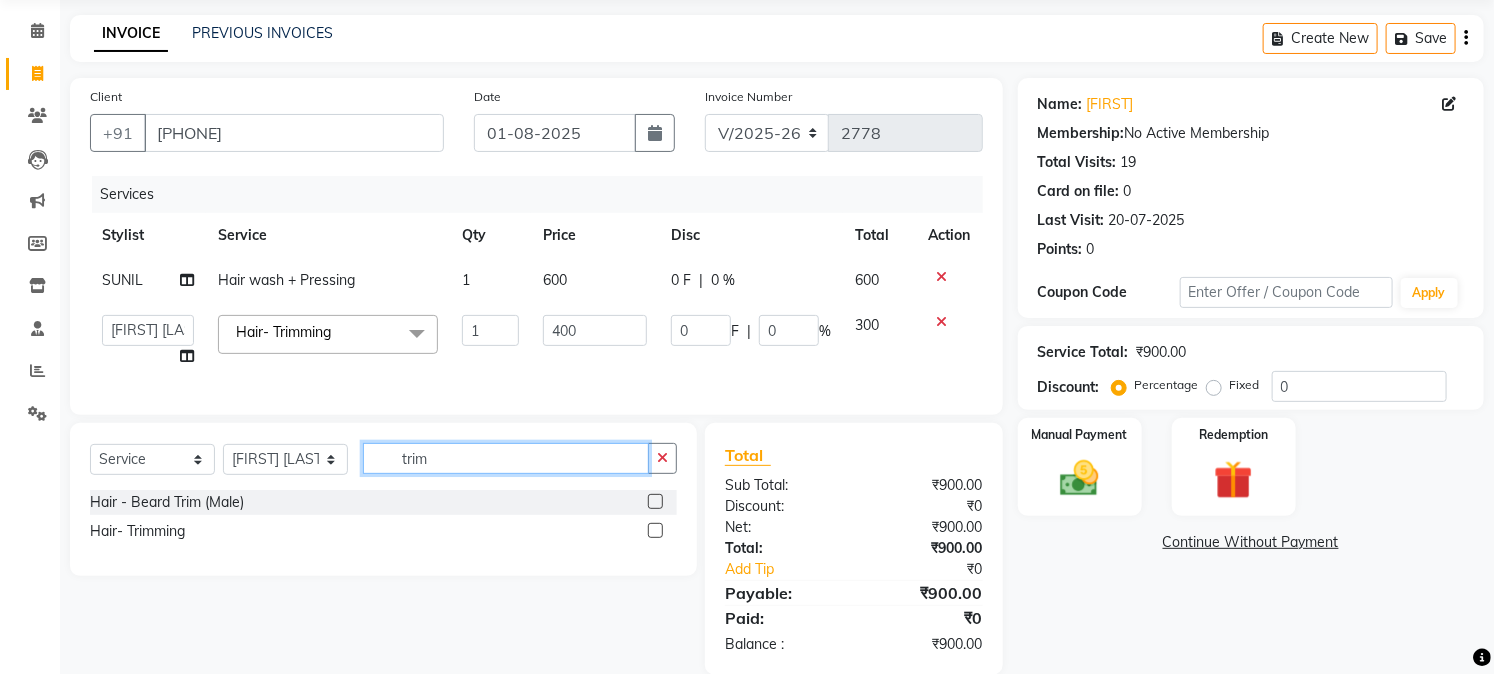 type 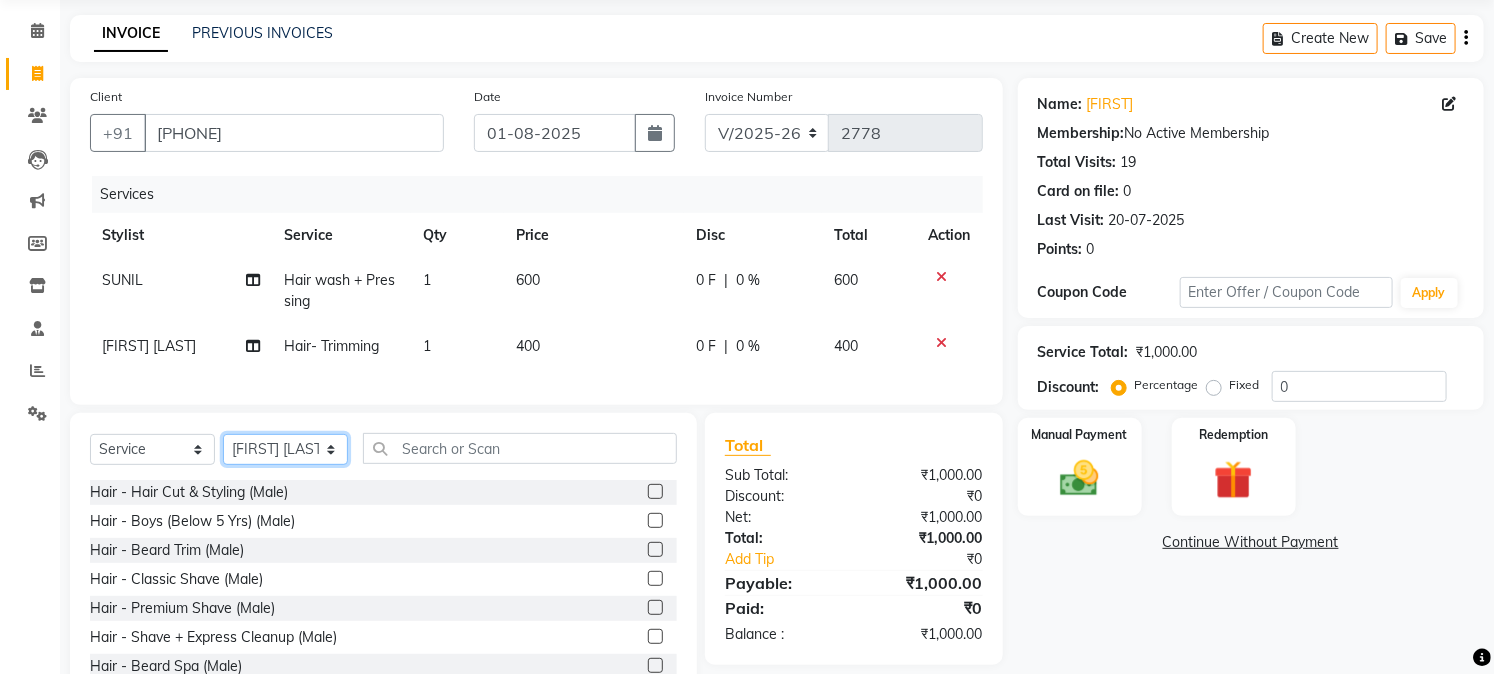 click on "Select Stylist [FIRST] [FIRST] [FIRST] [FIRST]  [FIRST] [FIRST] [FIRST] [FIRST] [FIRST] [FIRST] [FIRST] [FIRST] [FIRST] [FIRST] [FIRST] [FIRST] [FIRST] [FIRST] [FIRST] [FIRST] [FIRST] [FIRST]" 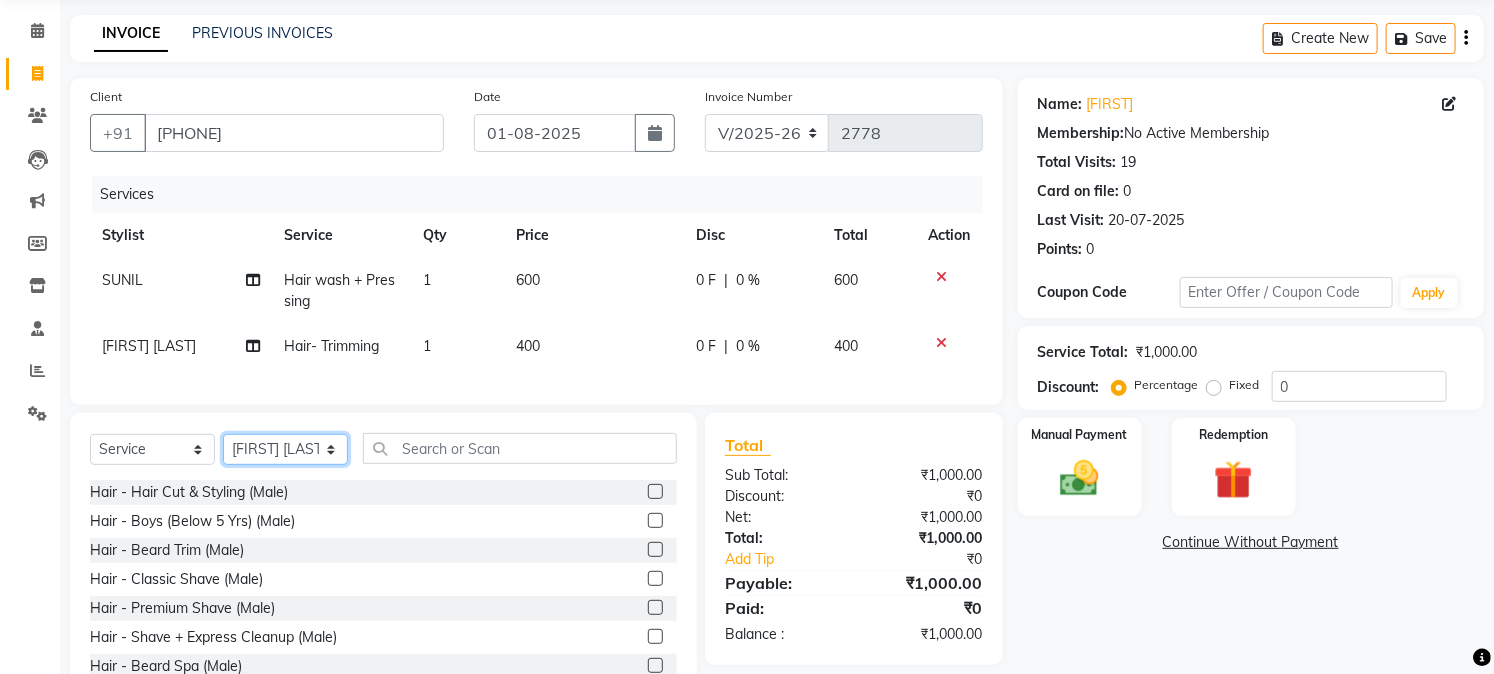 select on "[NUMBER]" 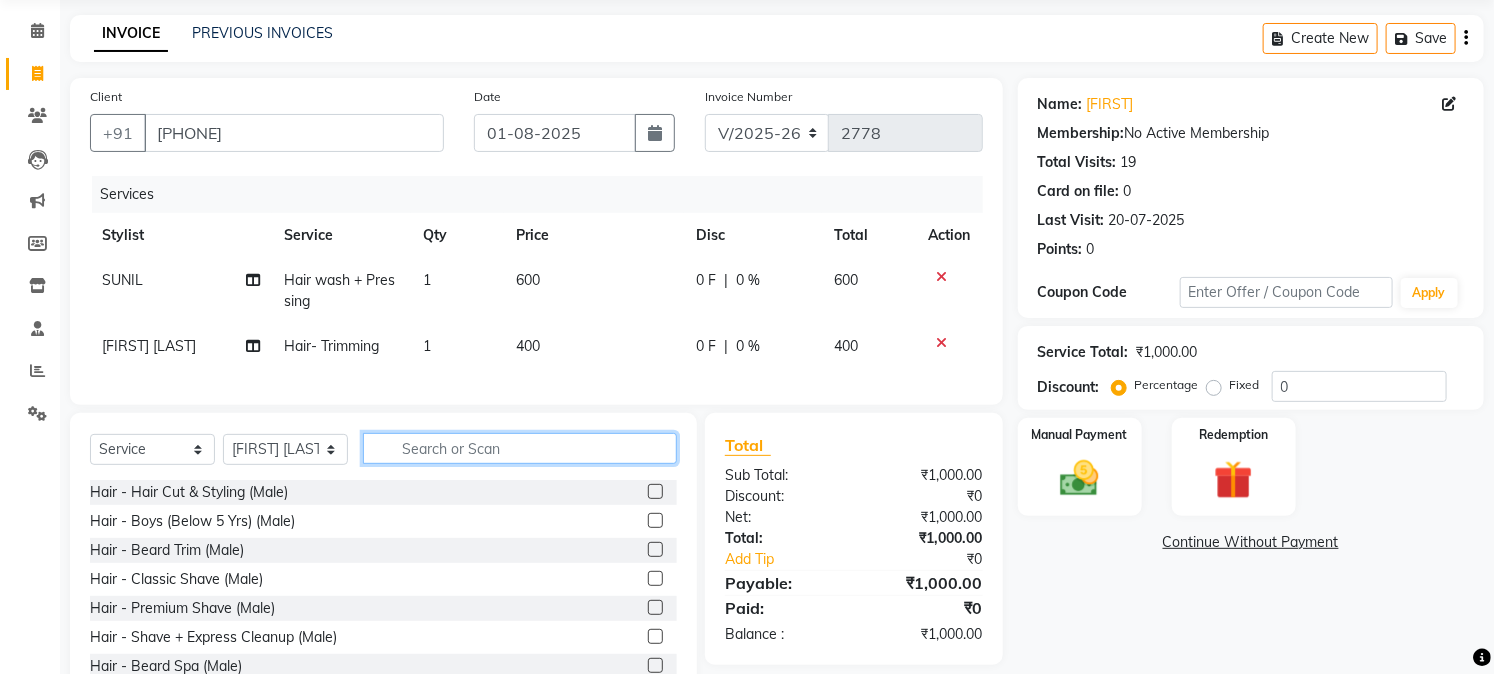 click 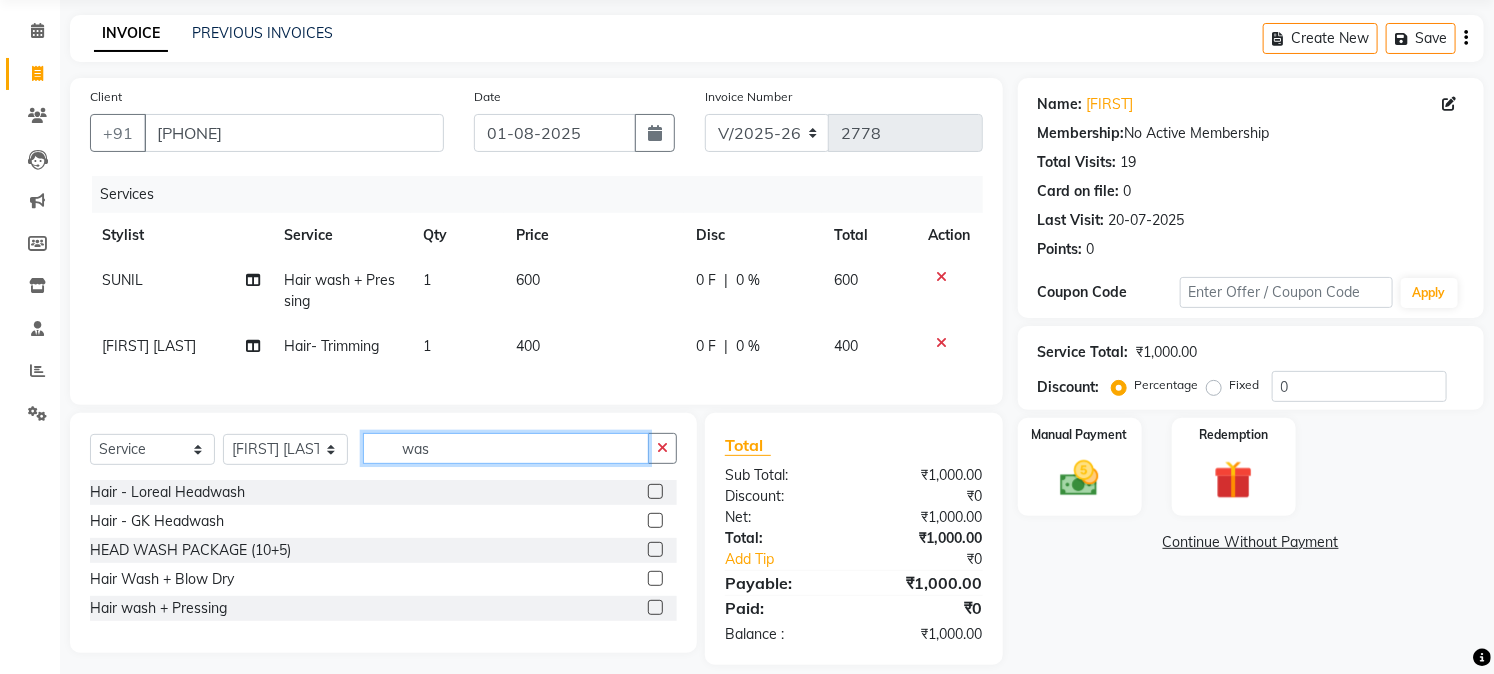 type on "was" 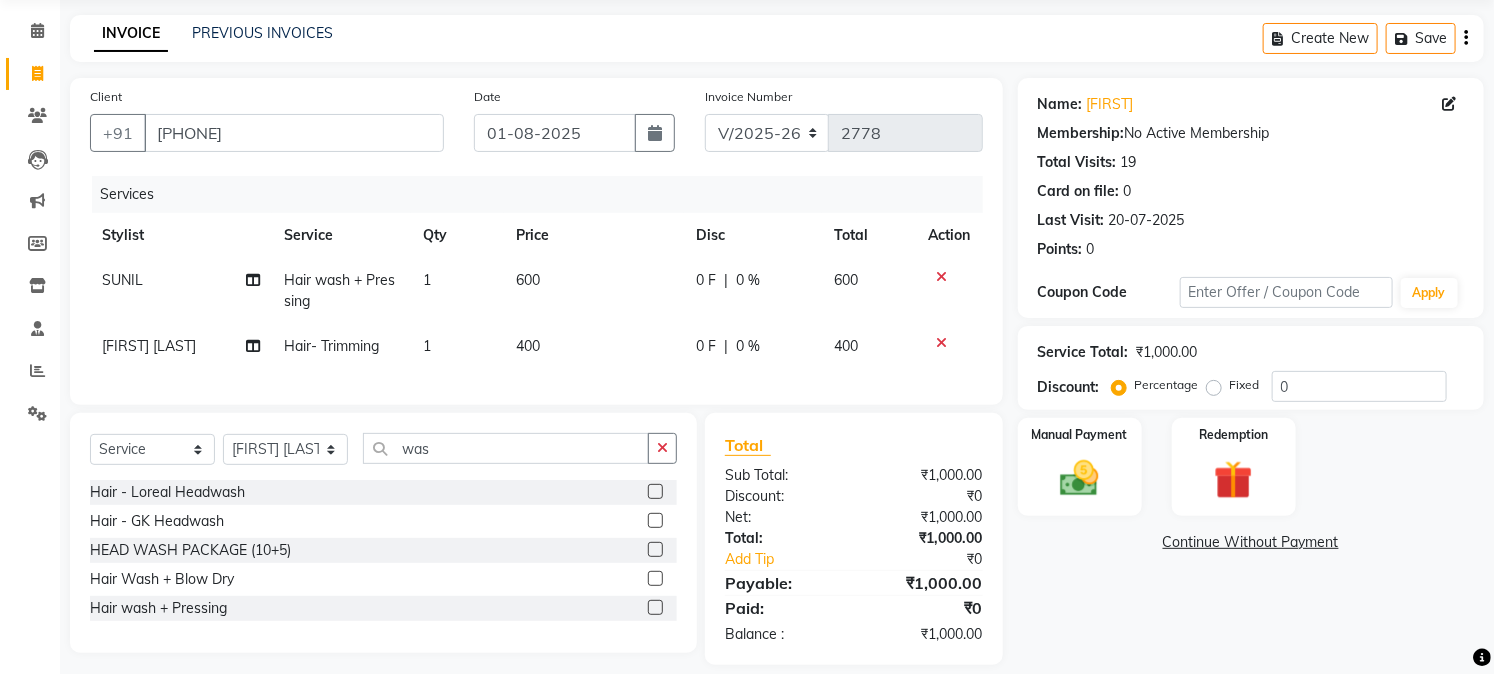 click 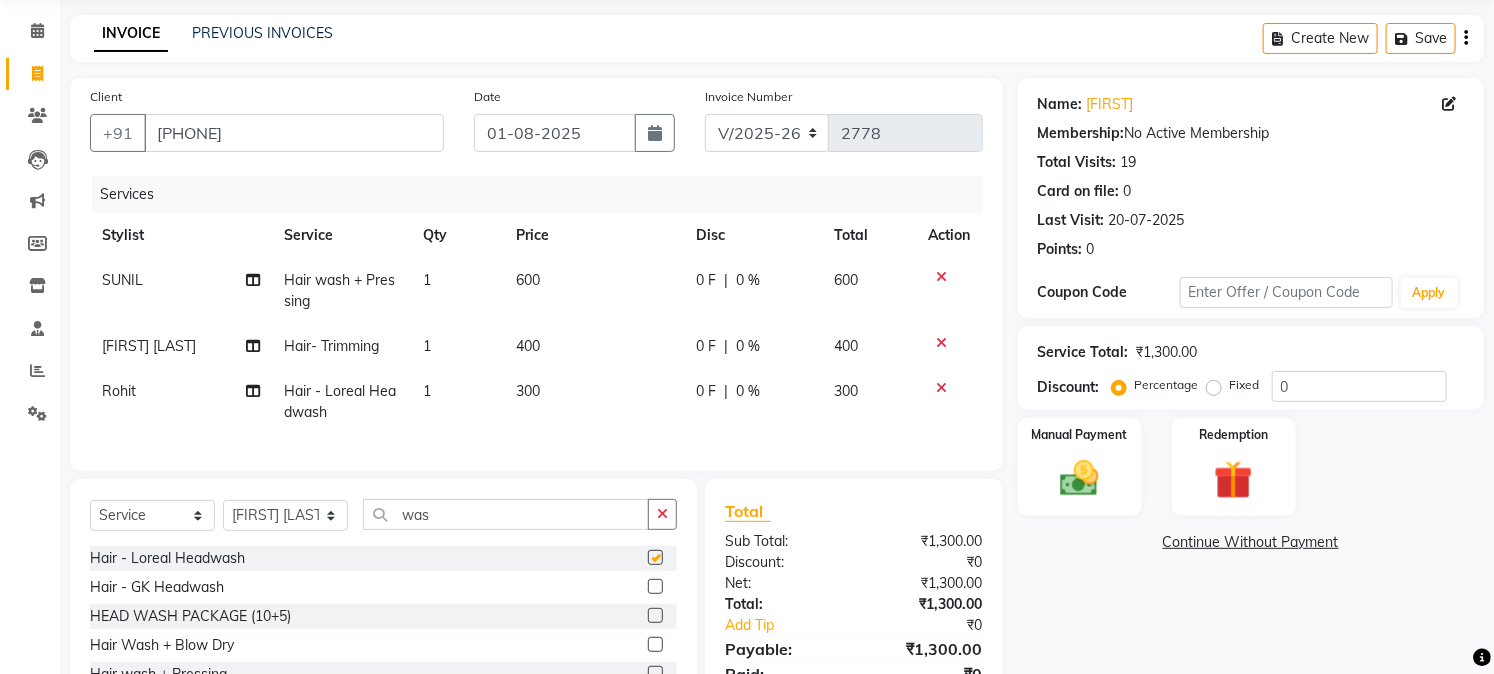 checkbox on "false" 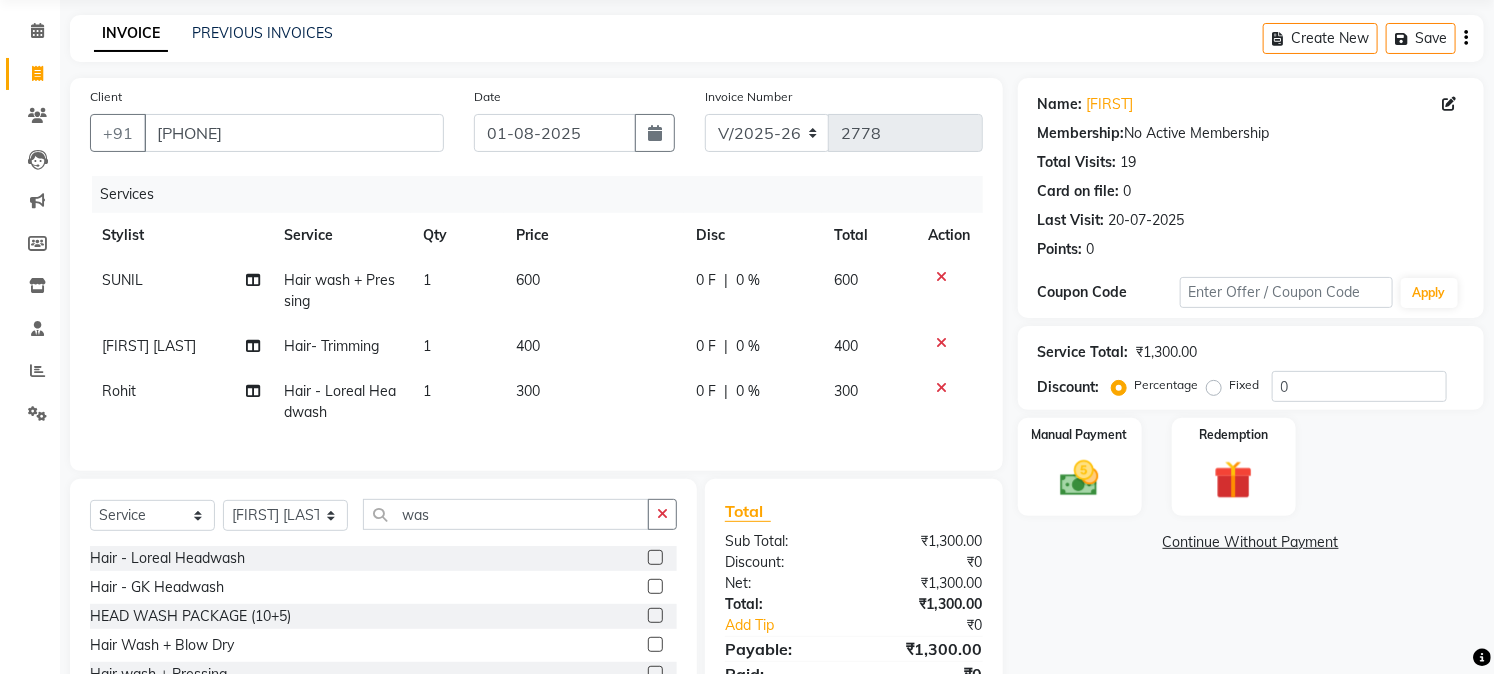 click on "300" 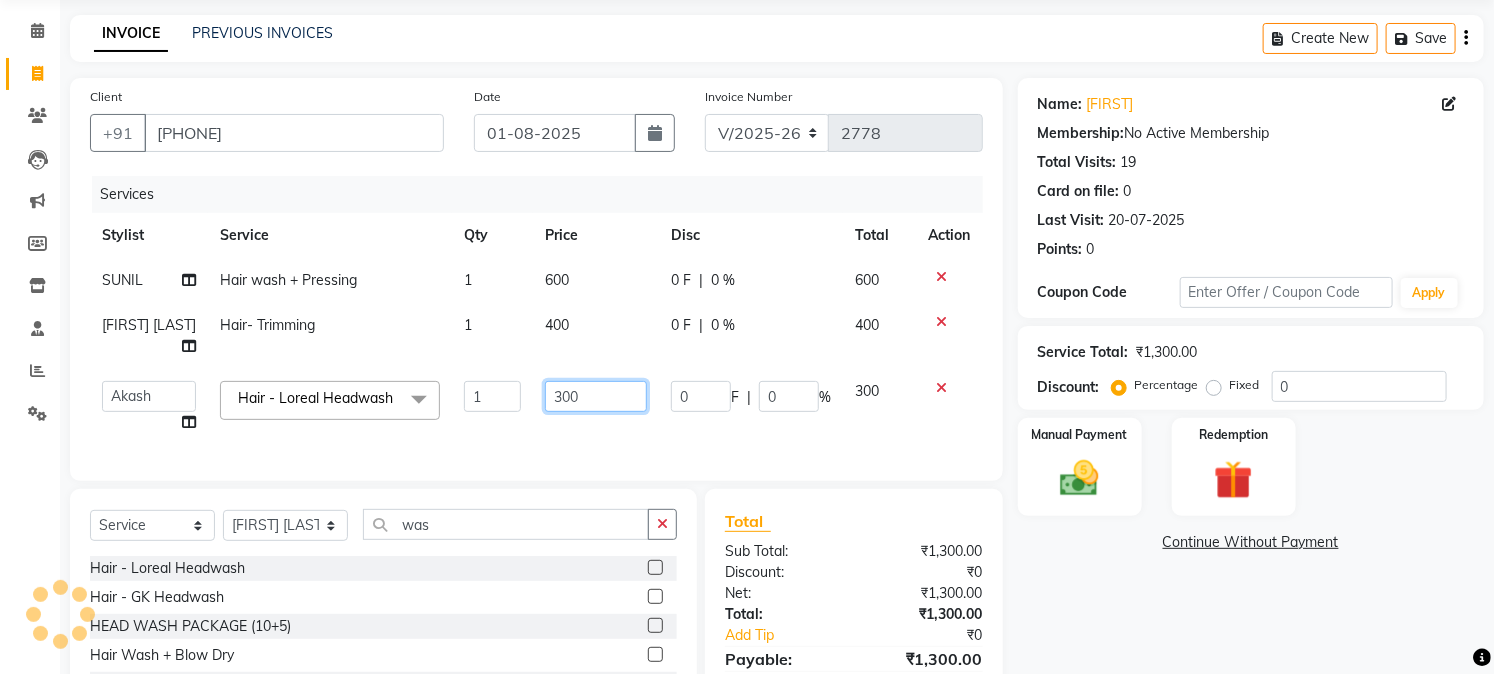 click on "300" 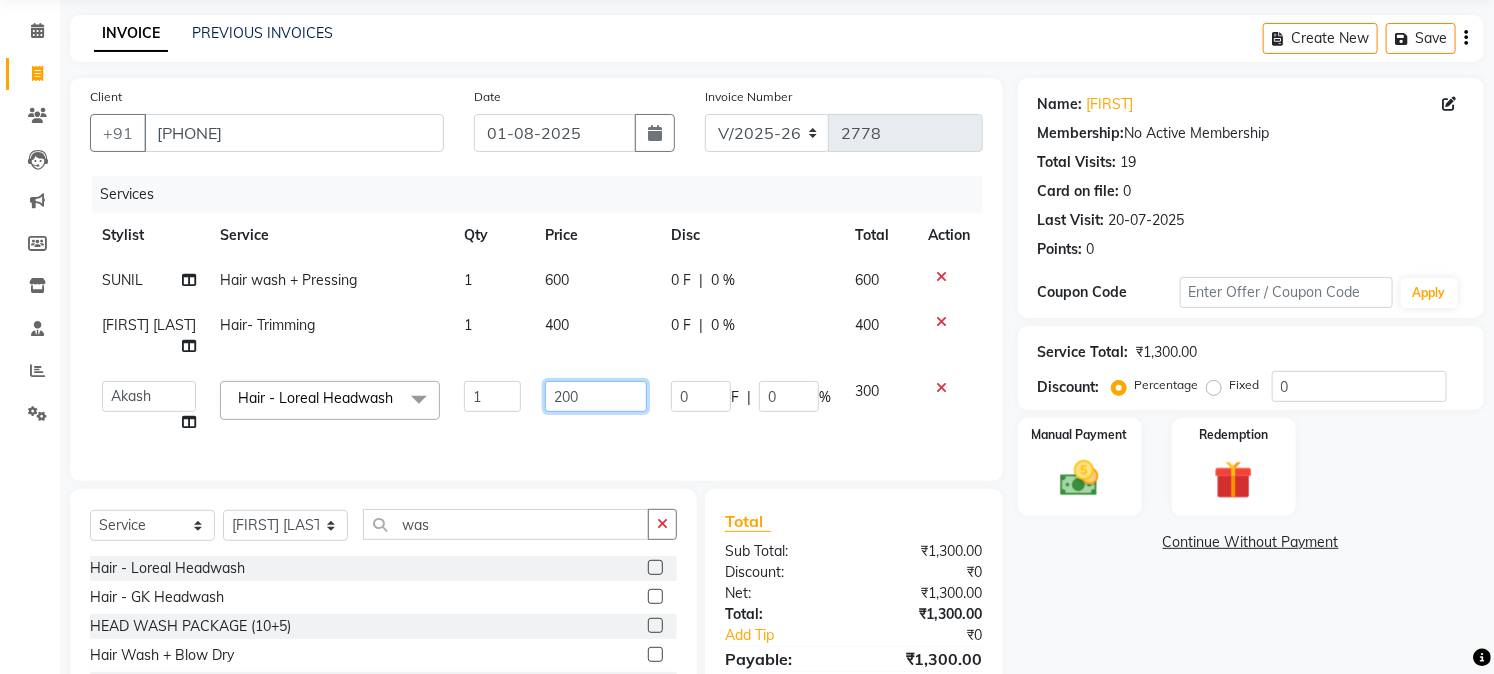 click on "200" 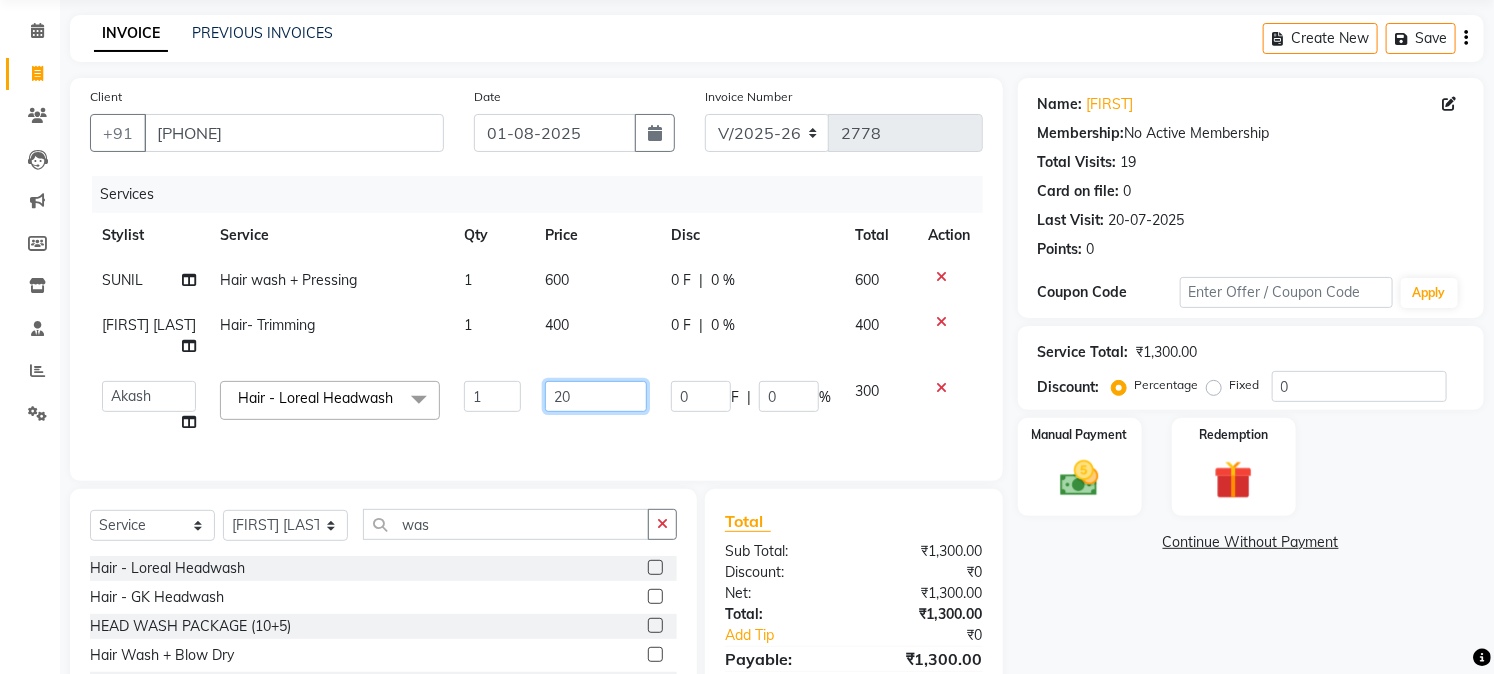 type on "250" 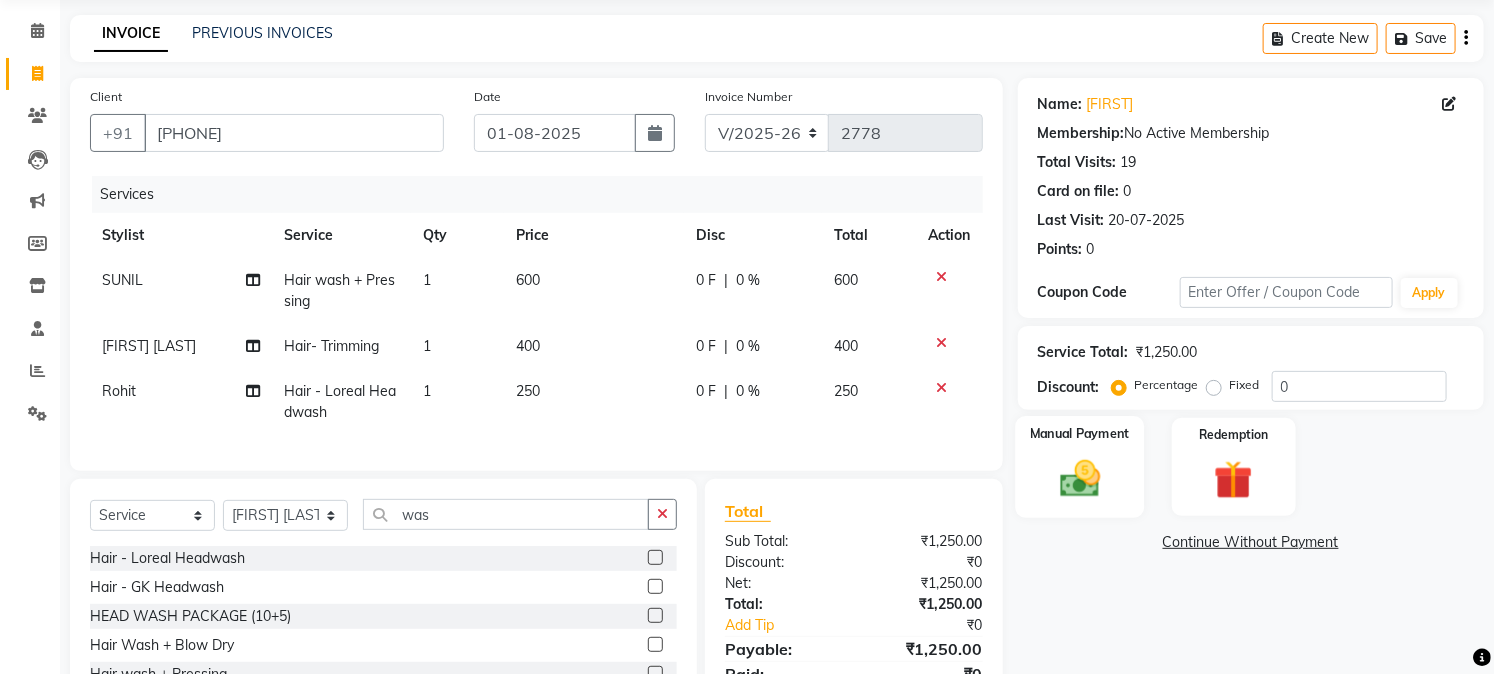 click 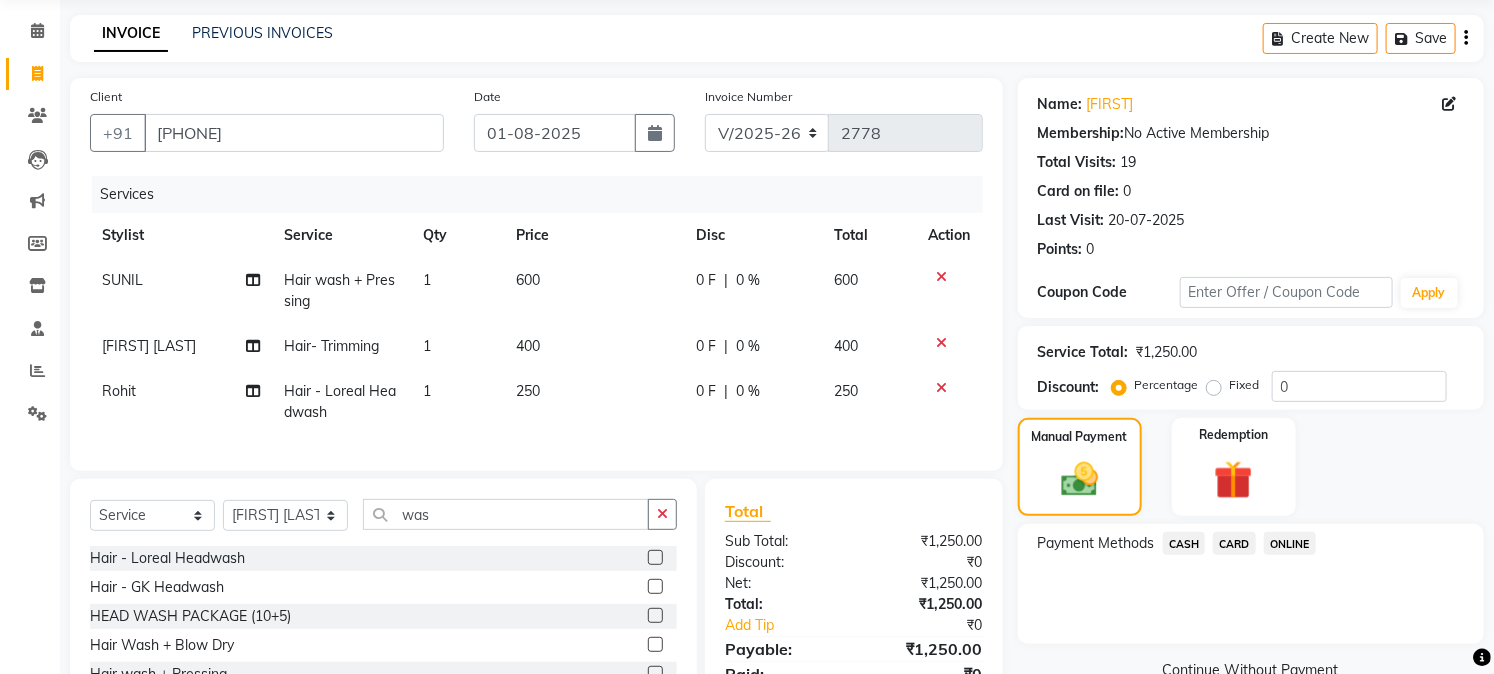 click on "CASH" 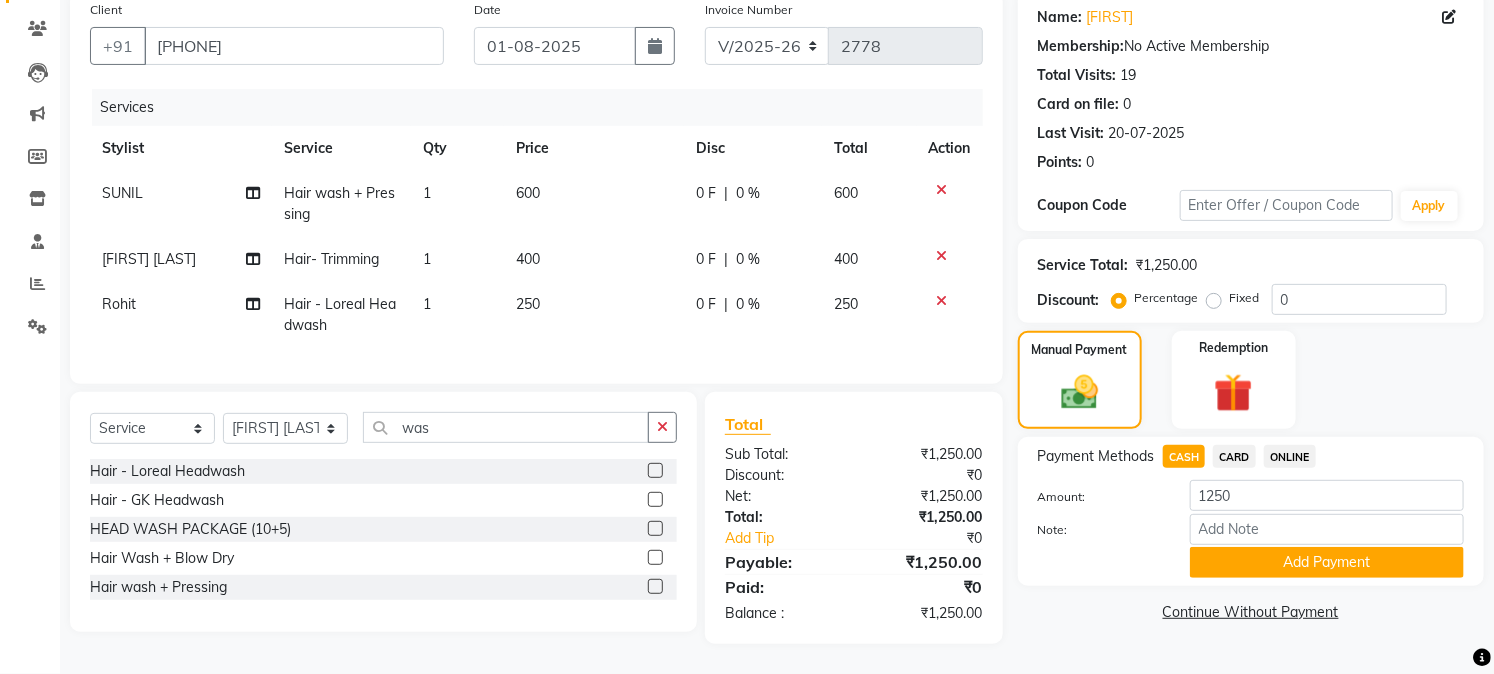 scroll, scrollTop: 175, scrollLeft: 0, axis: vertical 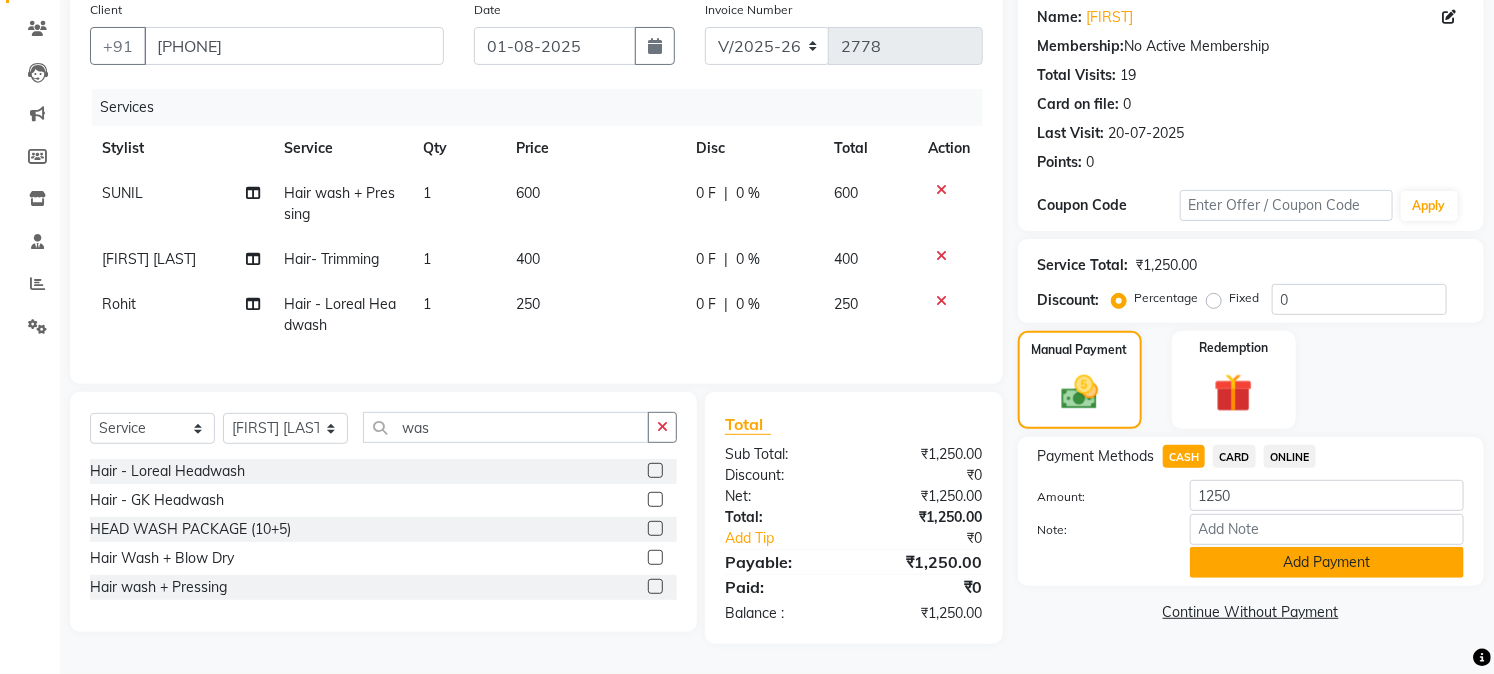 click on "Add Payment" 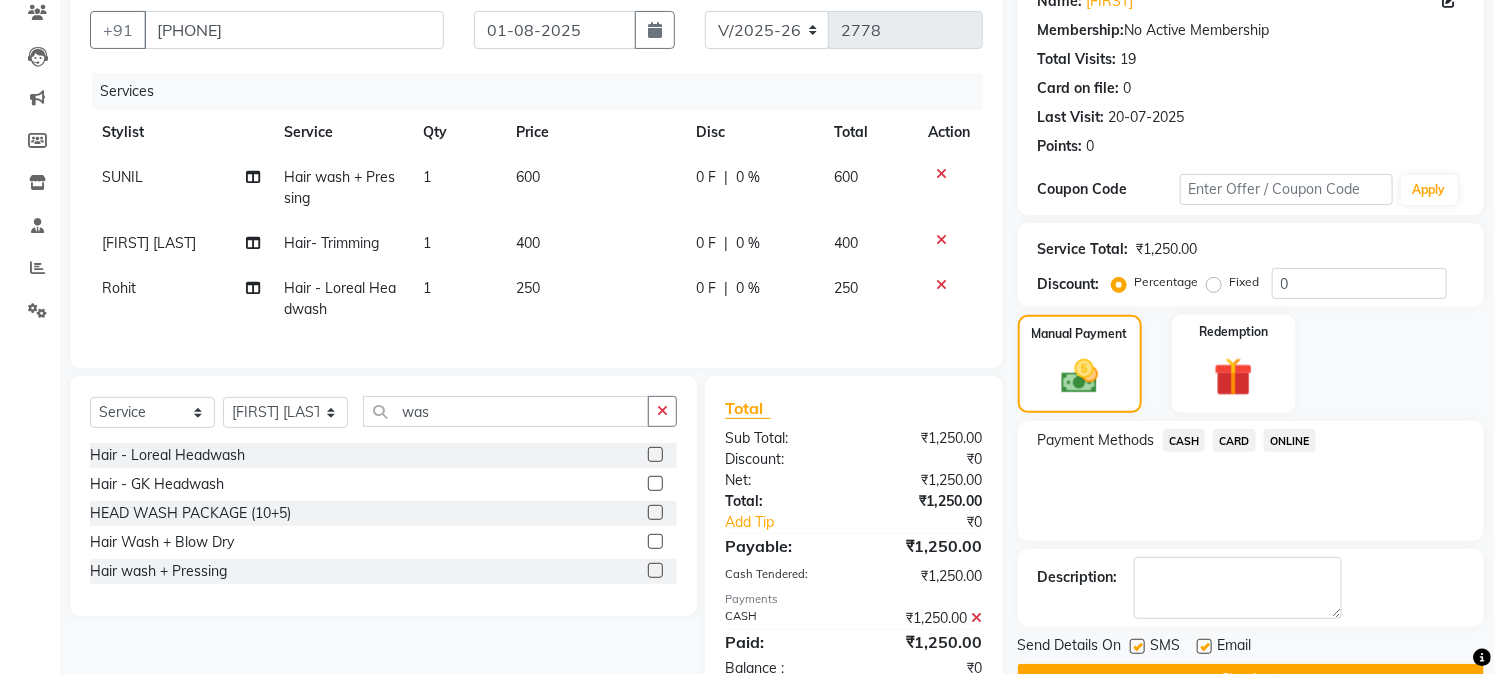 scroll, scrollTop: 246, scrollLeft: 0, axis: vertical 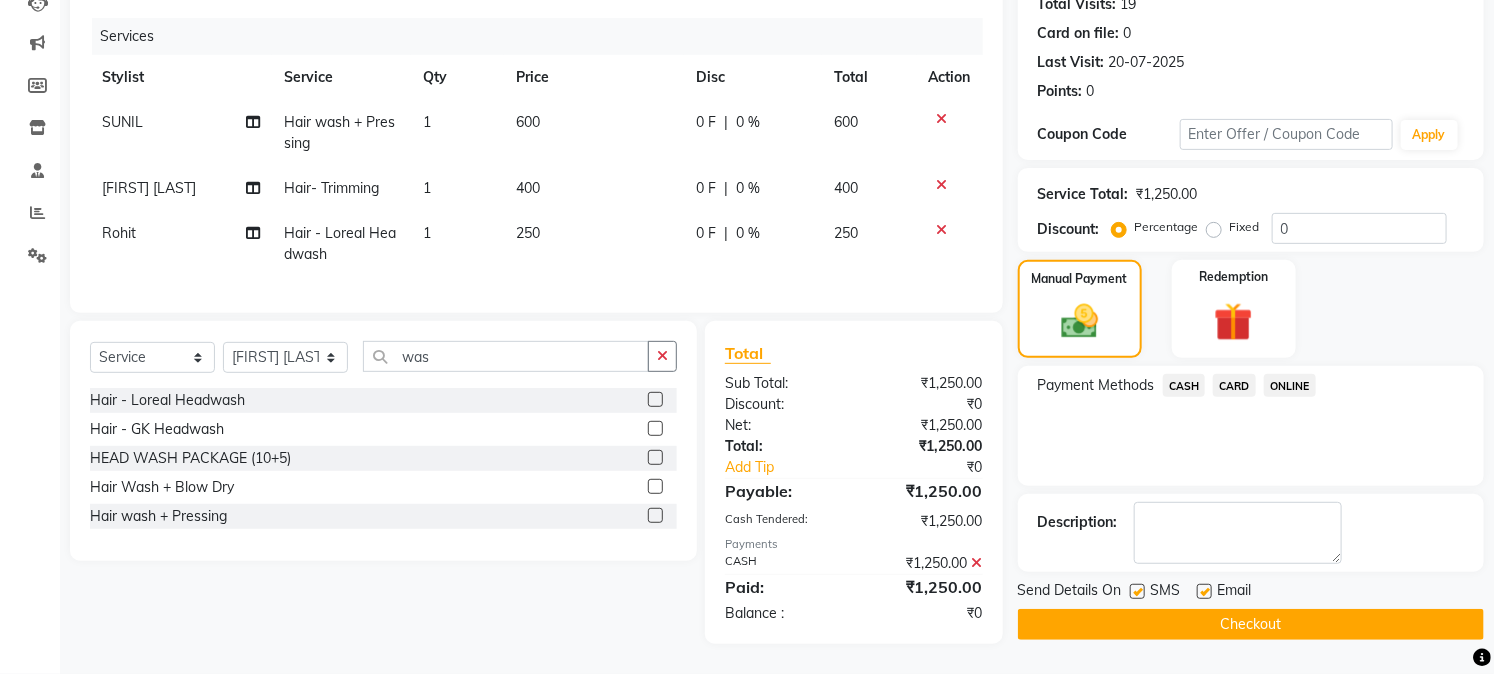 click on "Checkout" 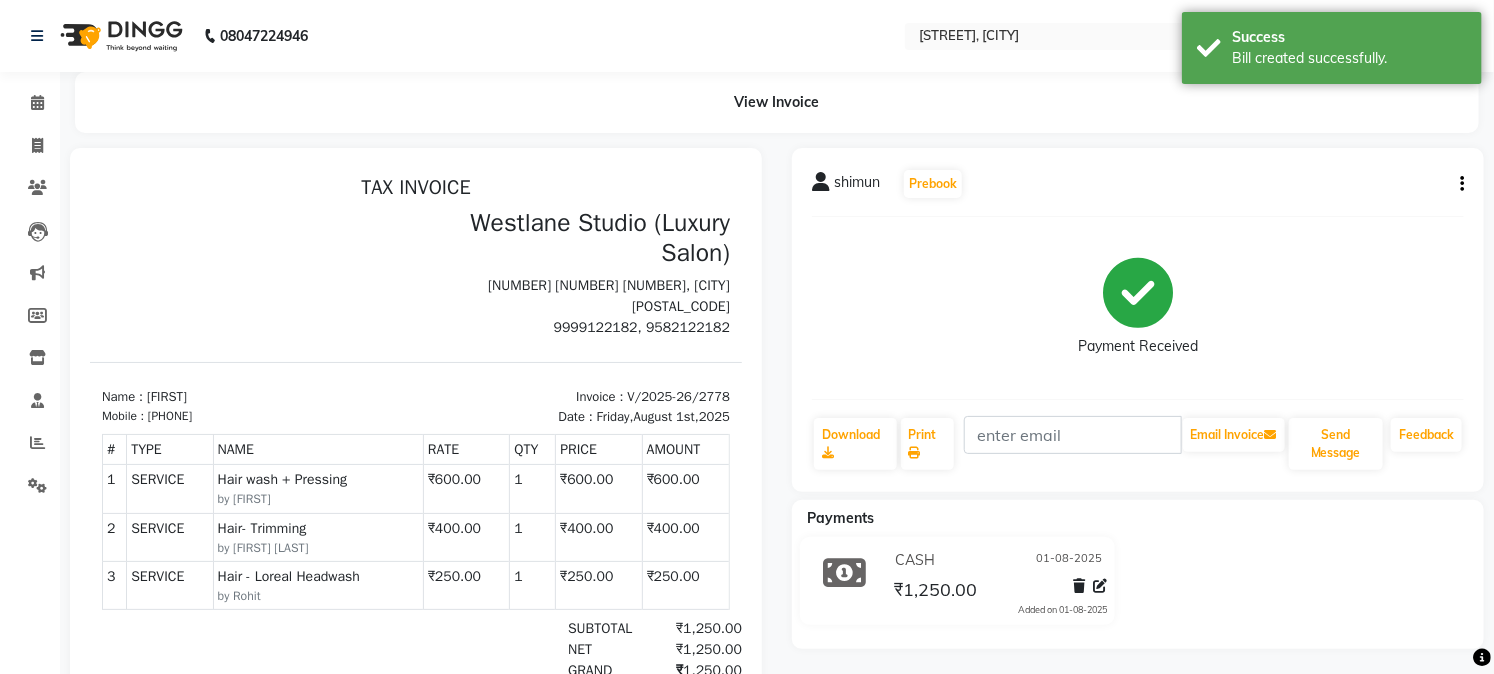 scroll, scrollTop: 0, scrollLeft: 0, axis: both 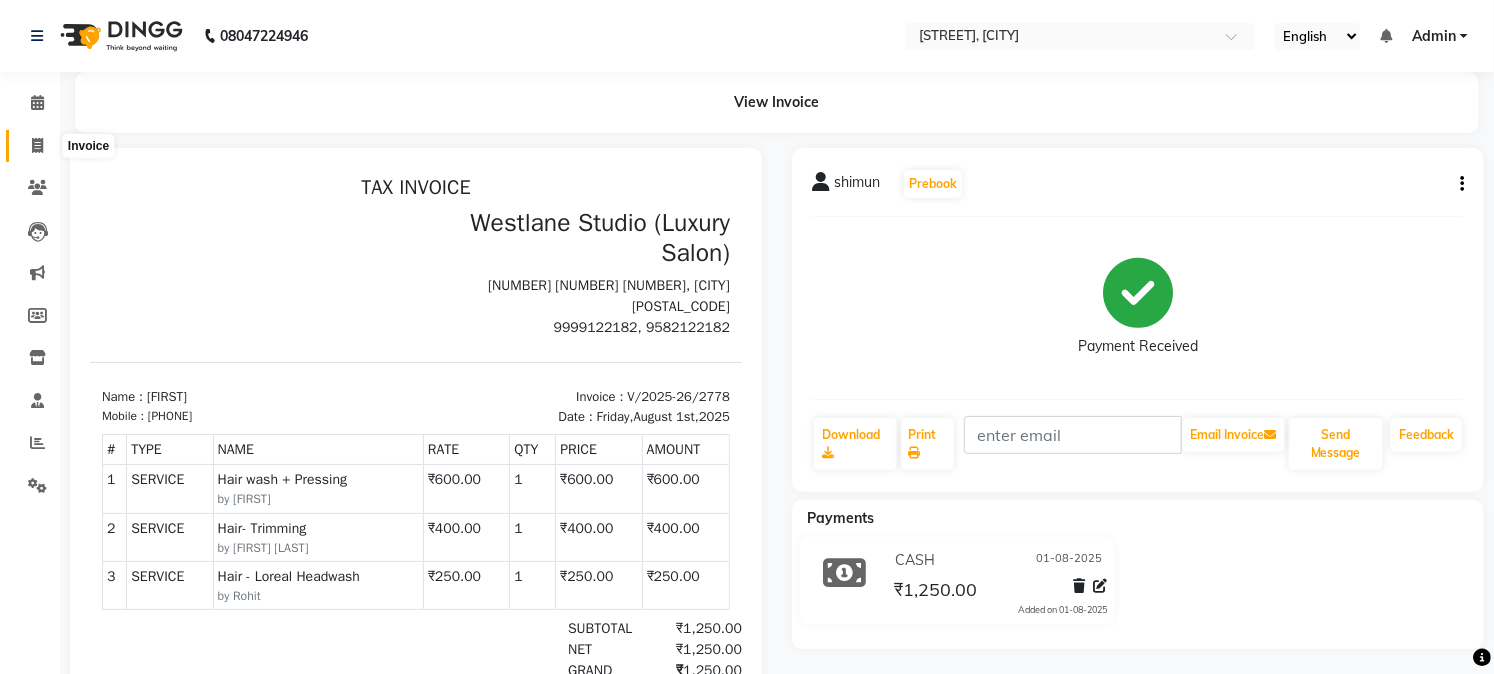 click 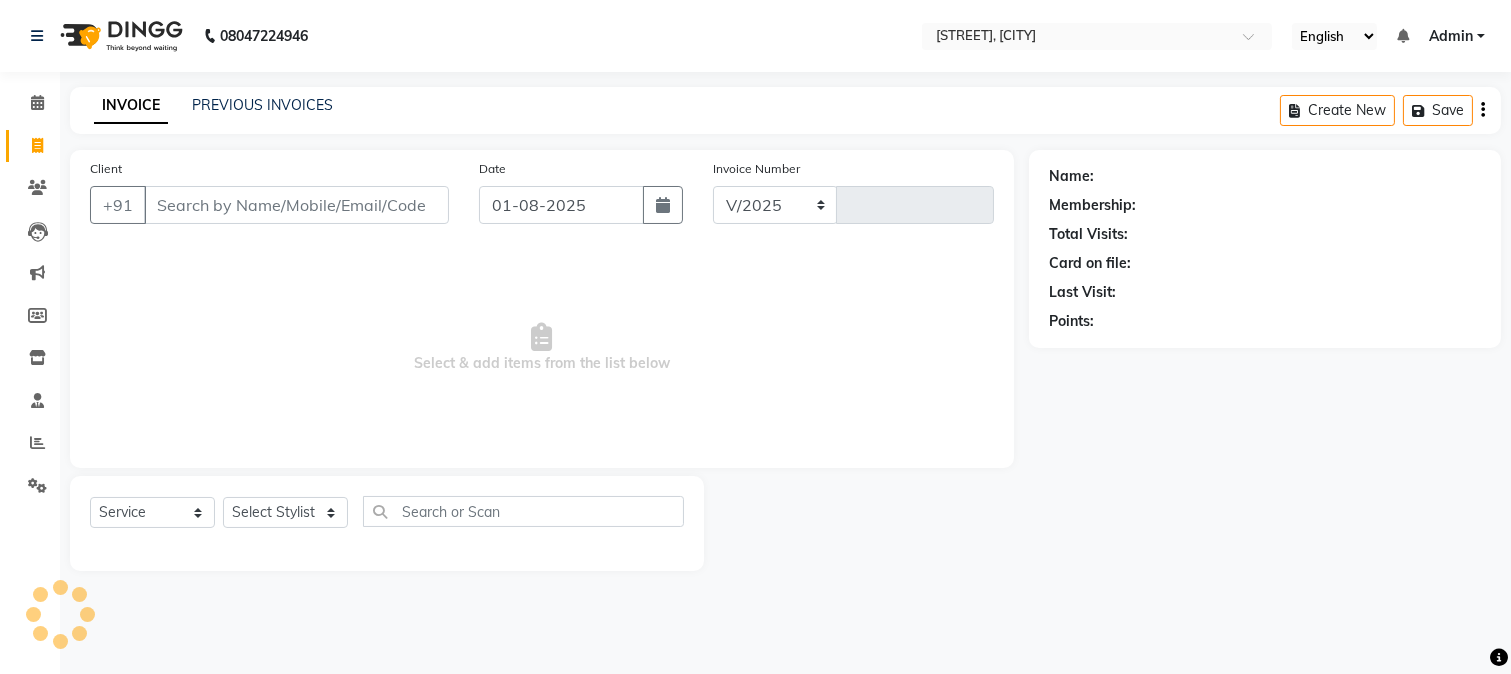 select on "223" 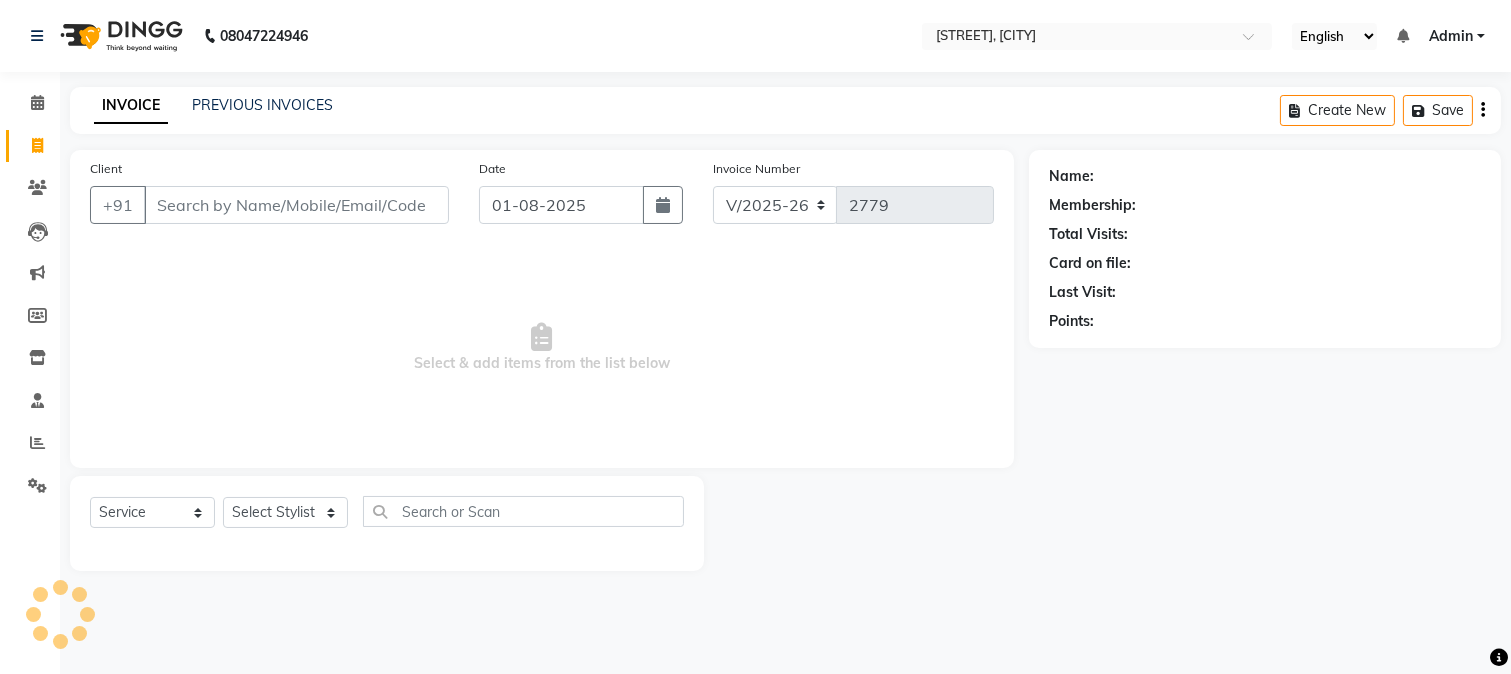 click on "Client" at bounding box center [296, 205] 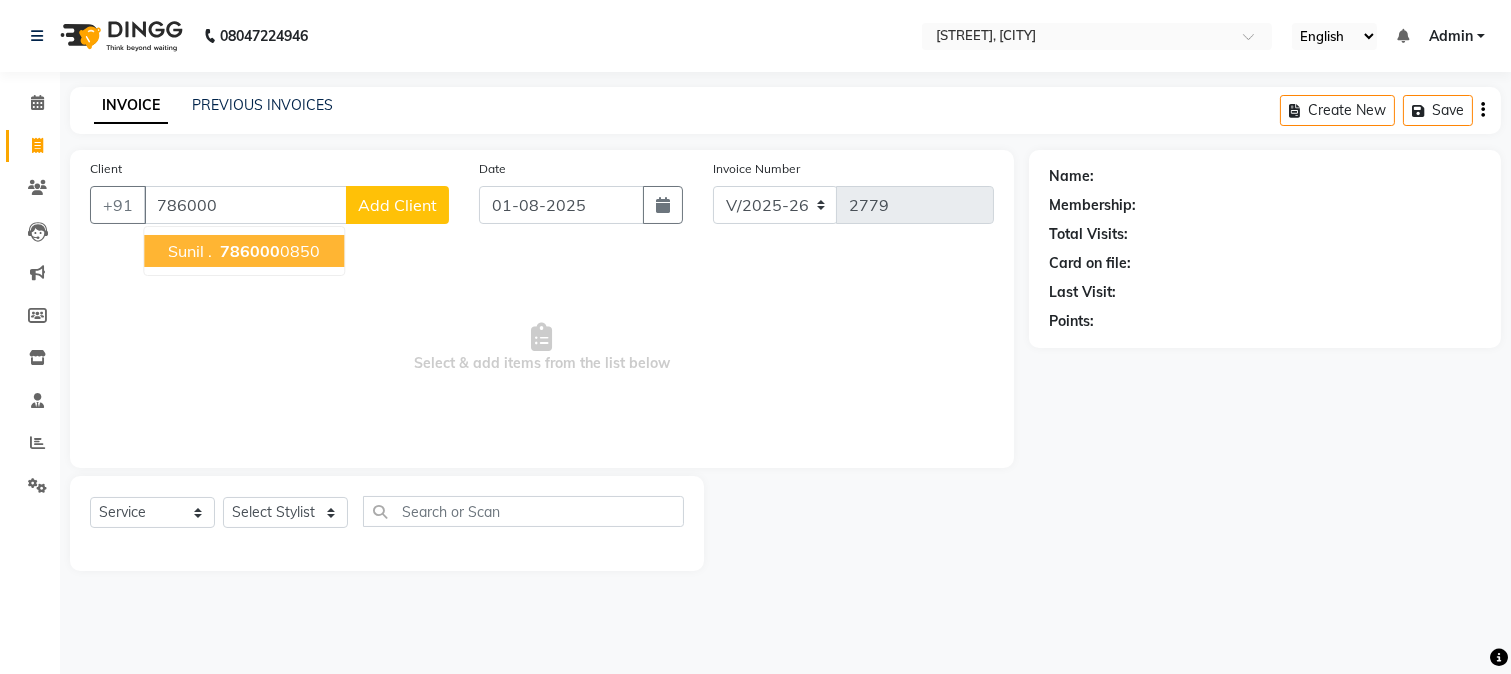 click on "[PHONE]" at bounding box center [268, 251] 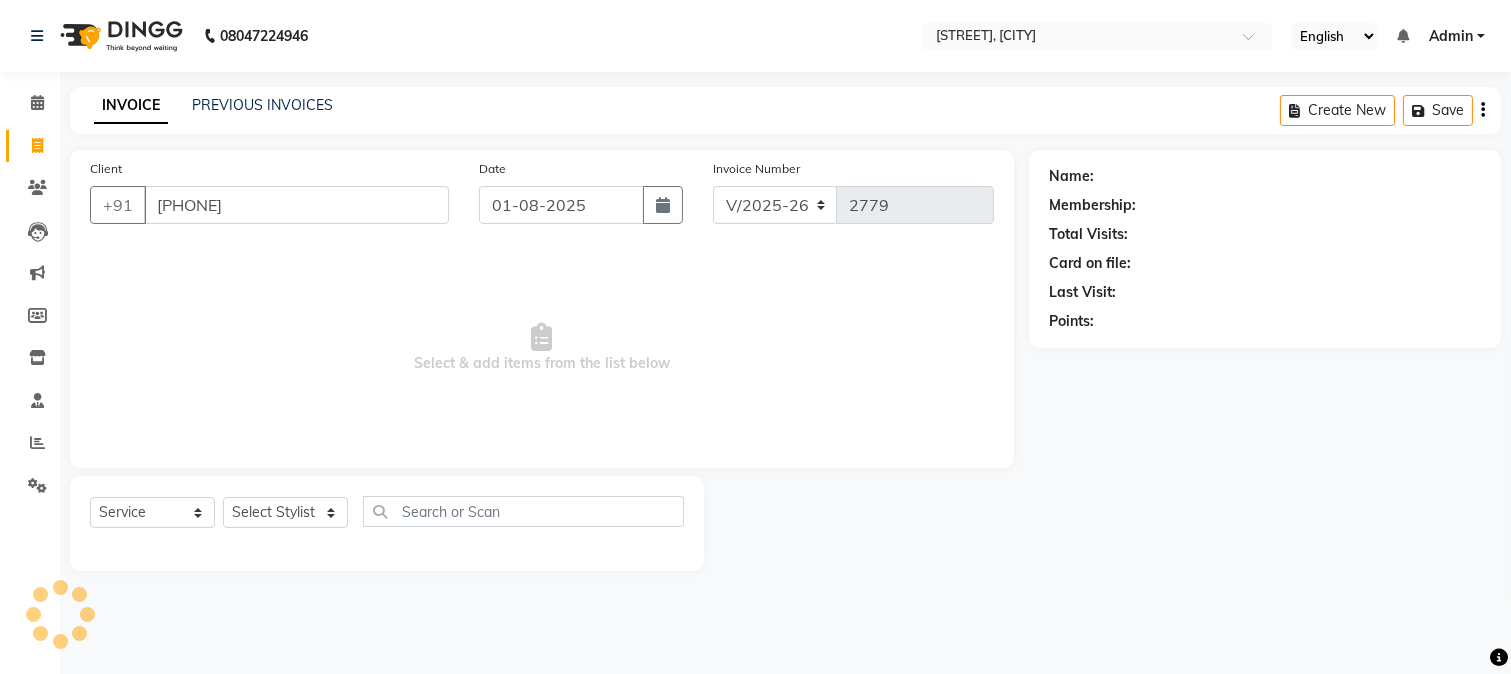 type on "[PHONE]" 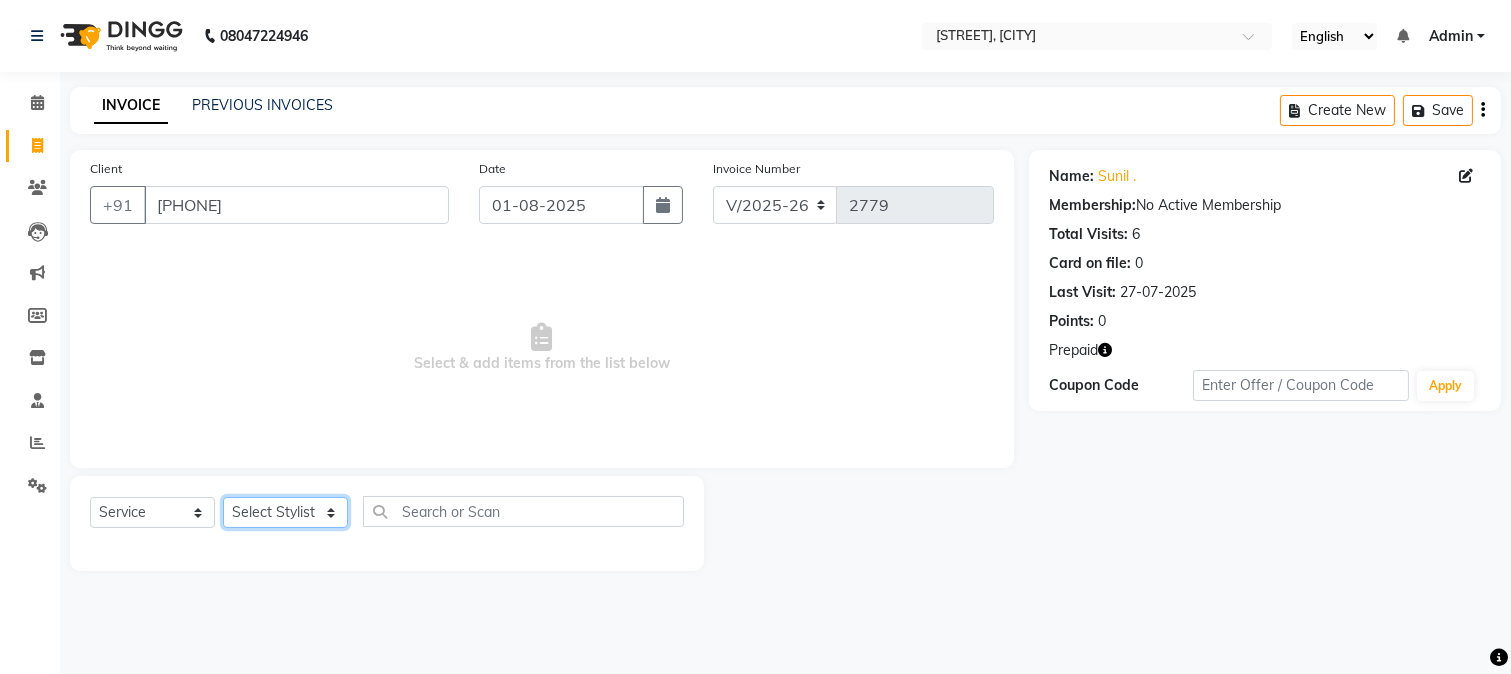 click on "Select Stylist [FIRST] [FIRST] [FIRST] [FIRST]  [FIRST] [FIRST] [FIRST] [FIRST] [FIRST] [FIRST] [FIRST] [FIRST] [FIRST] [FIRST] [FIRST] [FIRST] [FIRST] [FIRST] [FIRST] [FIRST] [FIRST] [FIRST]" 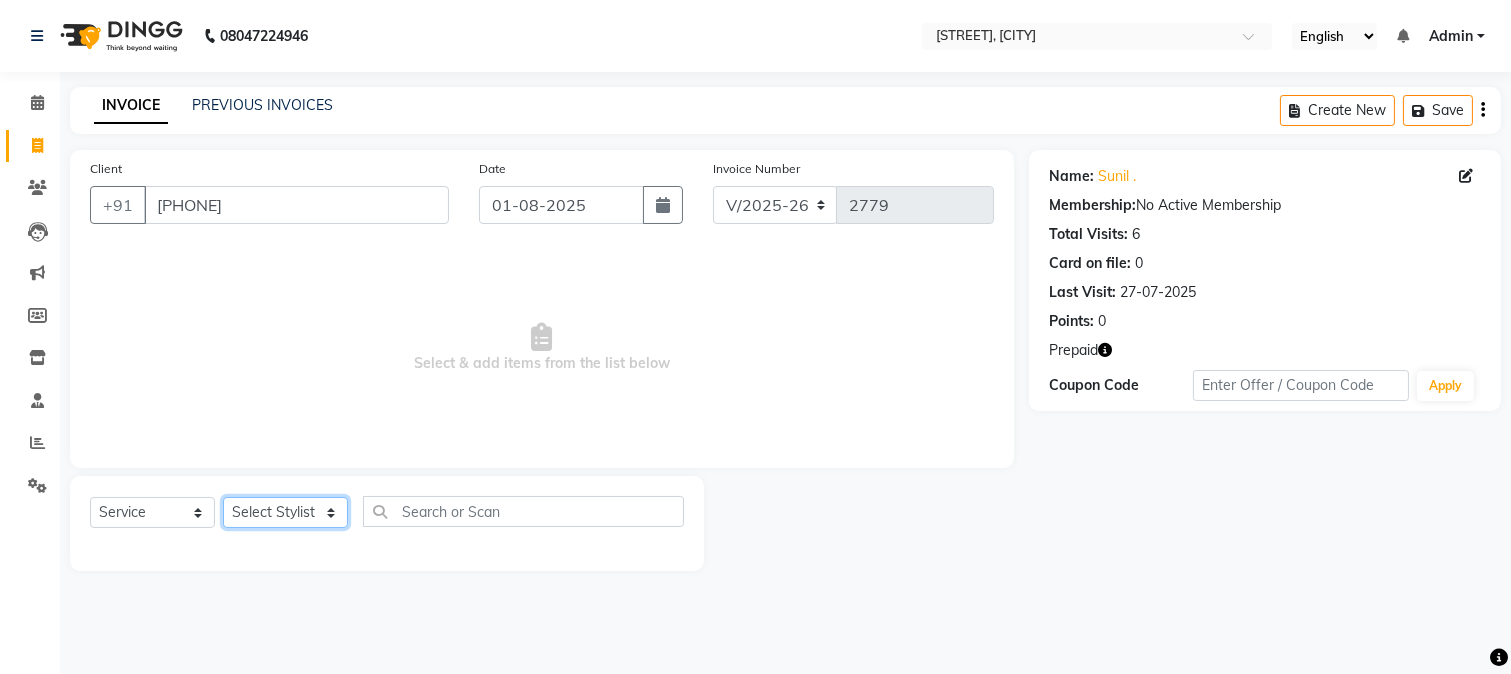 select on "6559" 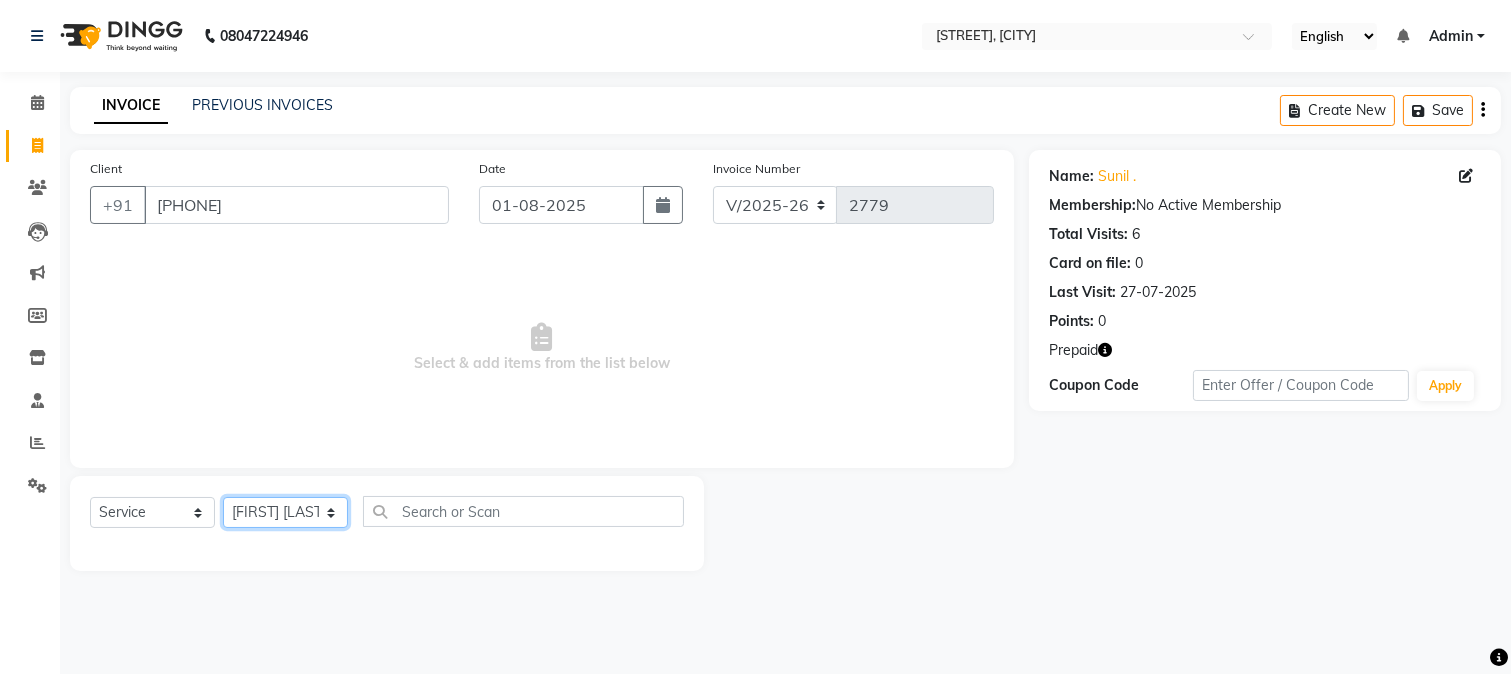 click on "Select Stylist [FIRST] [FIRST] [FIRST] [FIRST]  [FIRST] [FIRST] [FIRST] [FIRST] [FIRST] [FIRST] [FIRST] [FIRST] [FIRST] [FIRST] [FIRST] [FIRST] [FIRST] [FIRST] [FIRST] [FIRST] [FIRST] [FIRST]" 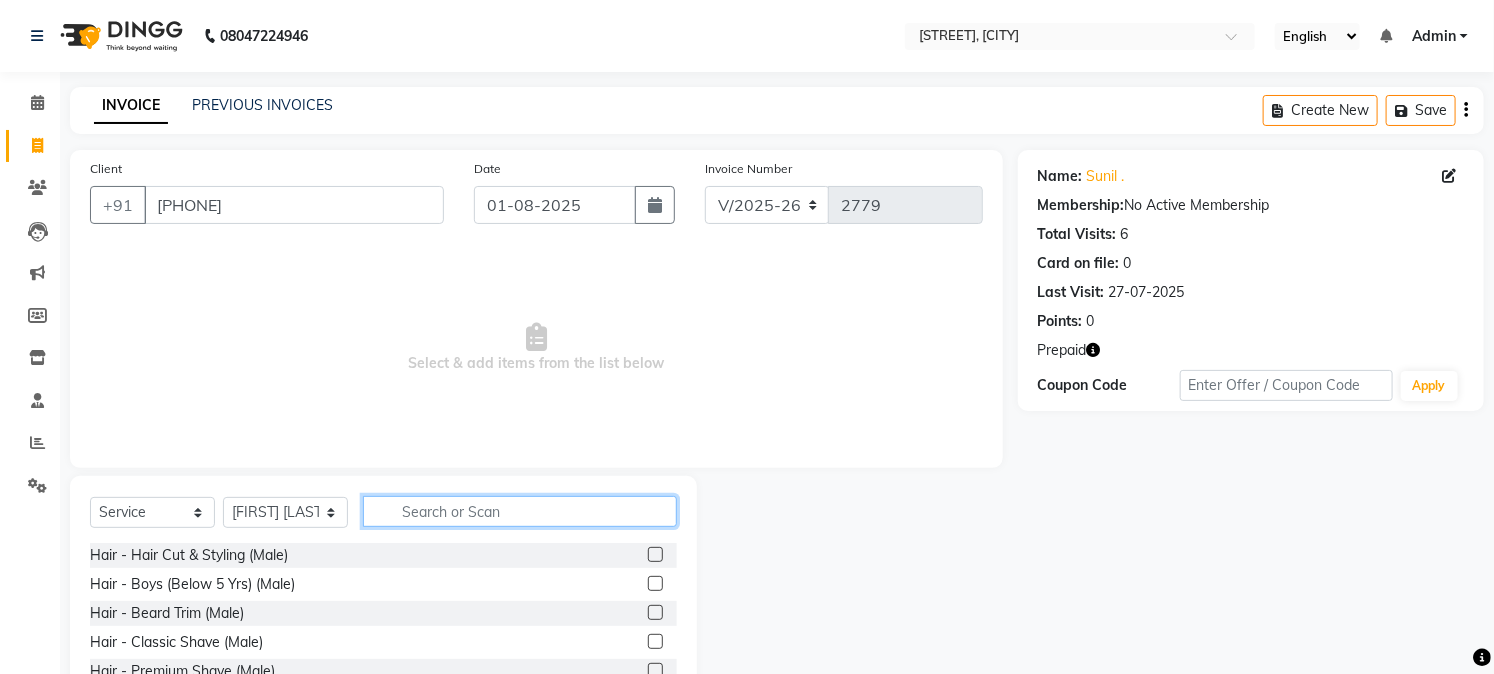 click 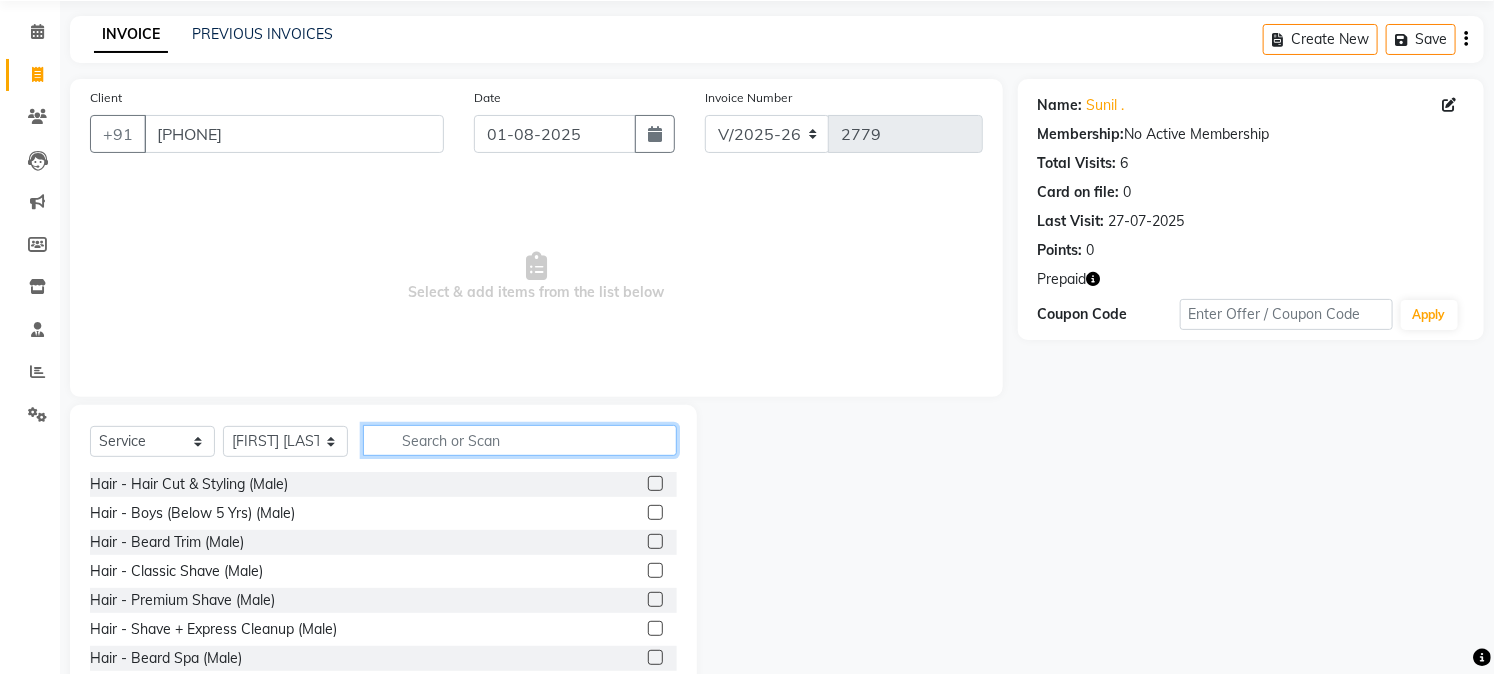scroll, scrollTop: 111, scrollLeft: 0, axis: vertical 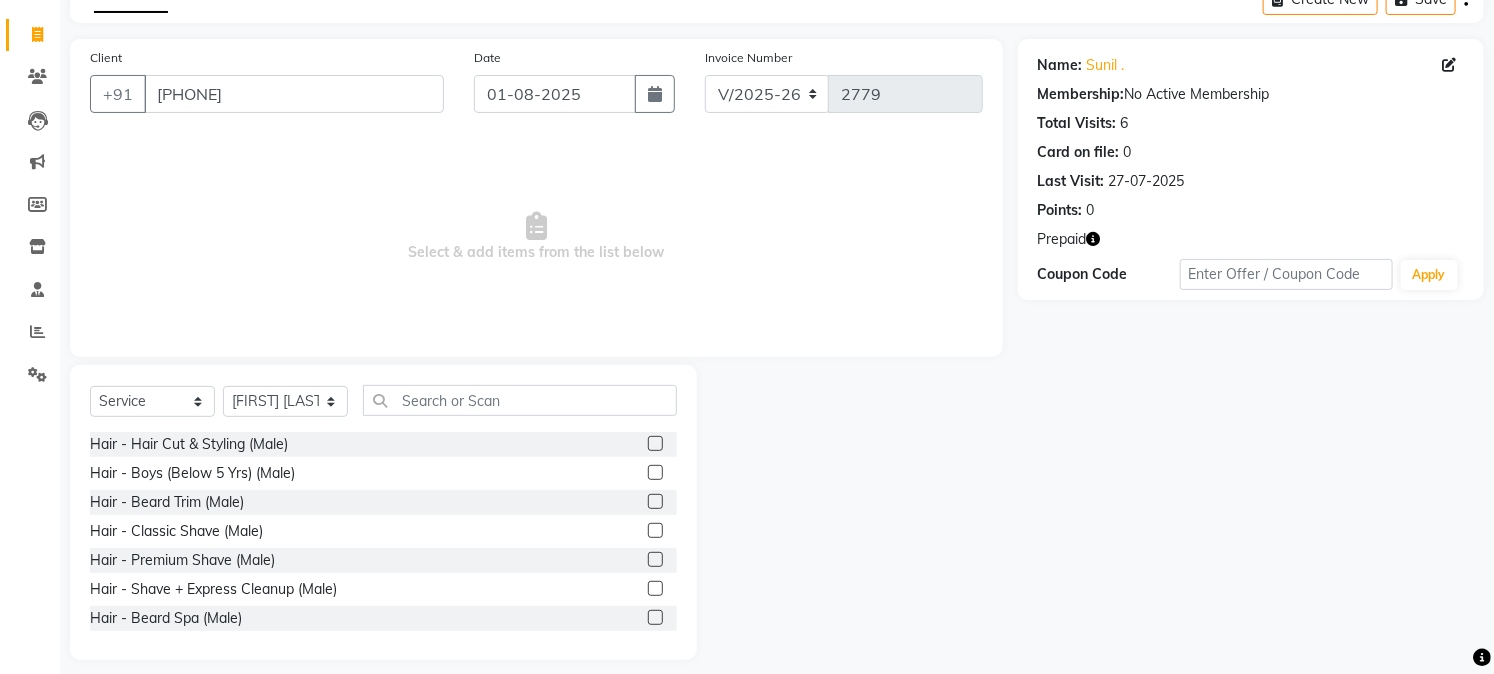 click 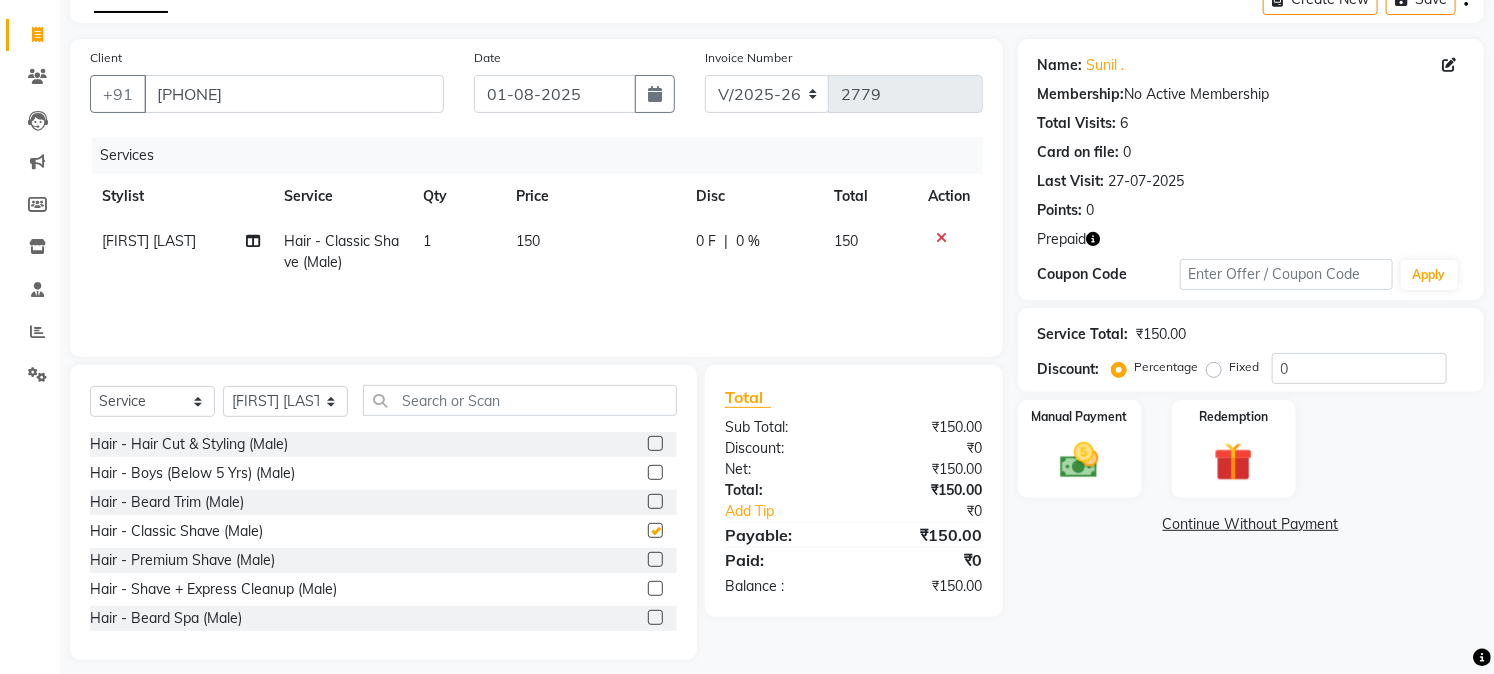 checkbox on "false" 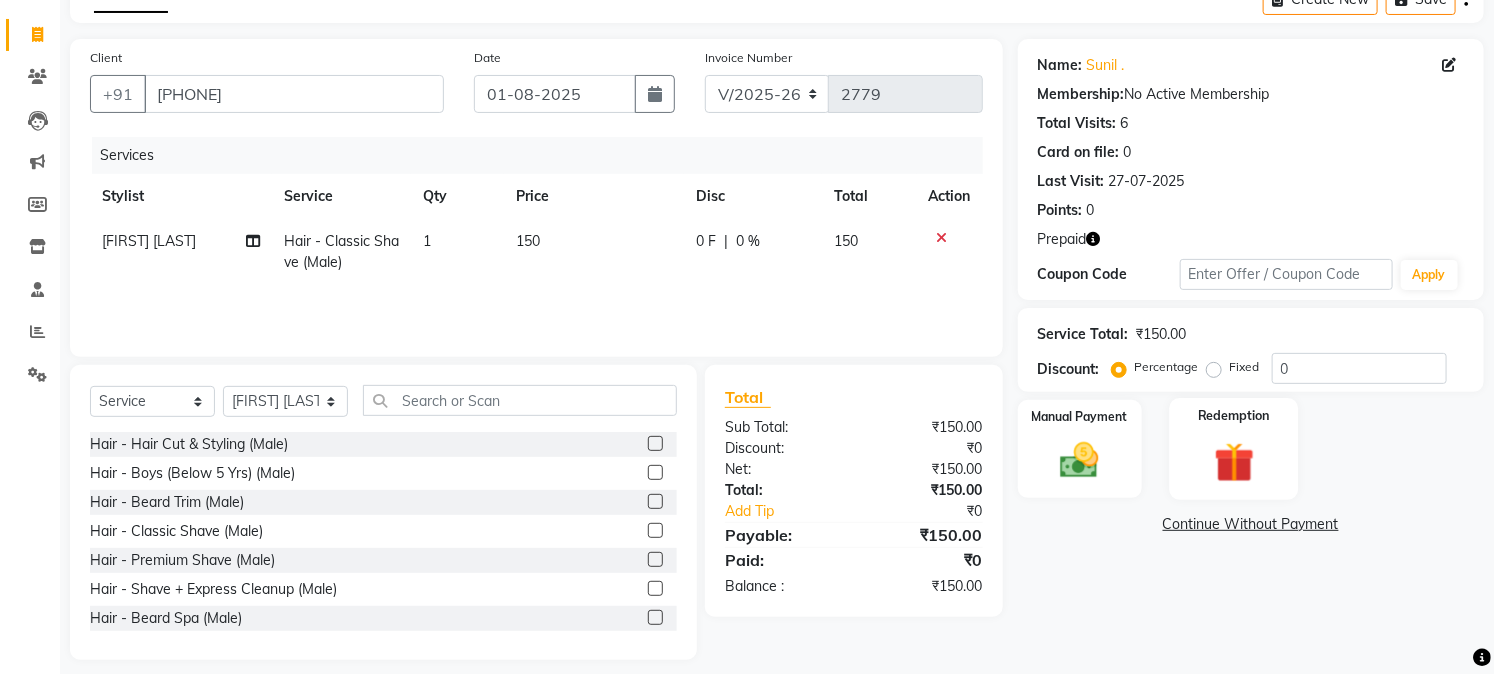 click 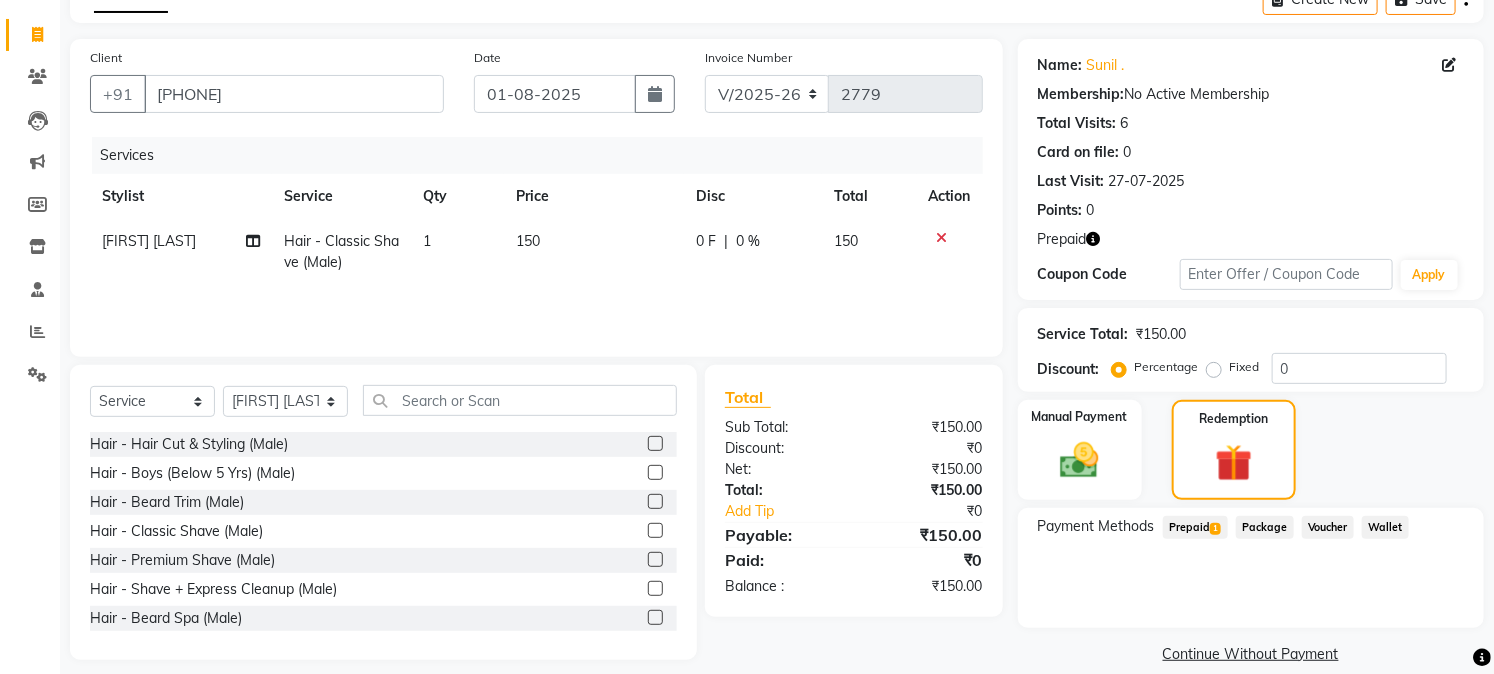 click on "Prepaid  1" 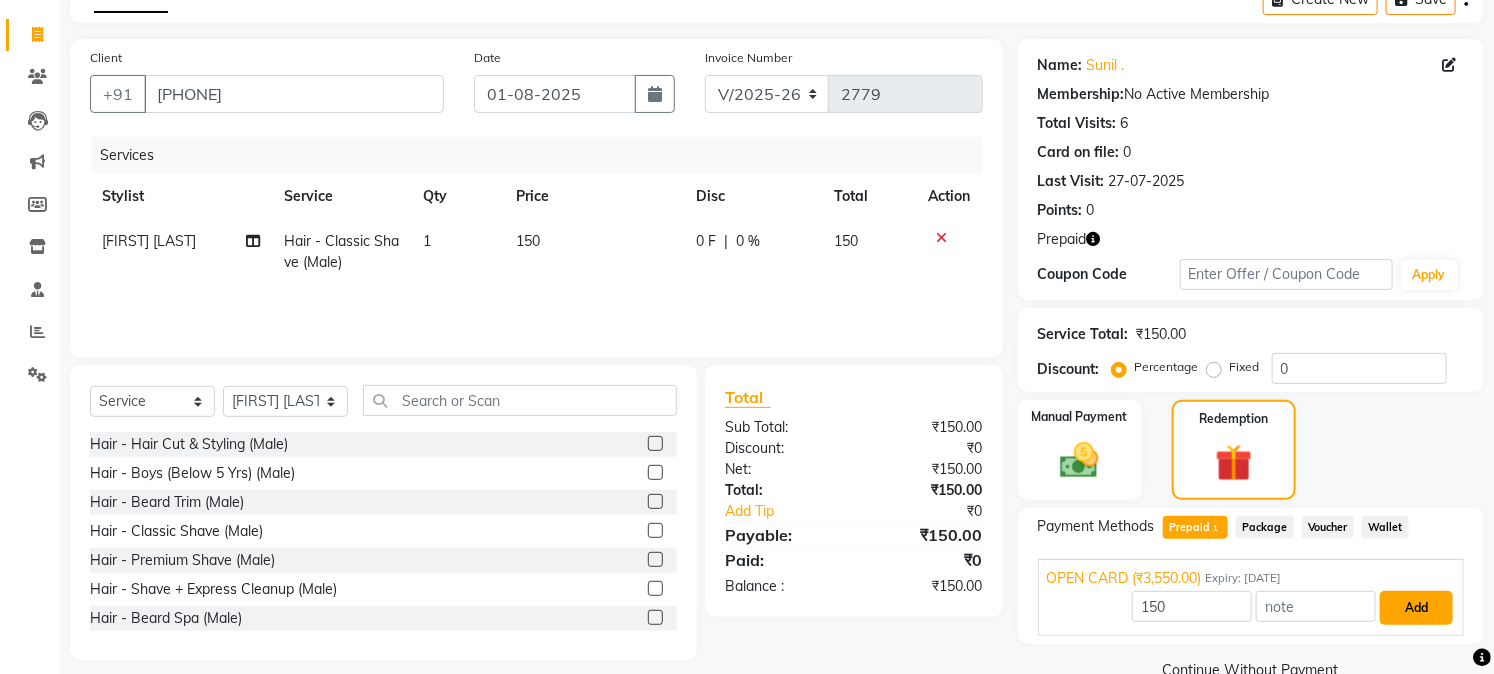 click on "Add" at bounding box center (1416, 608) 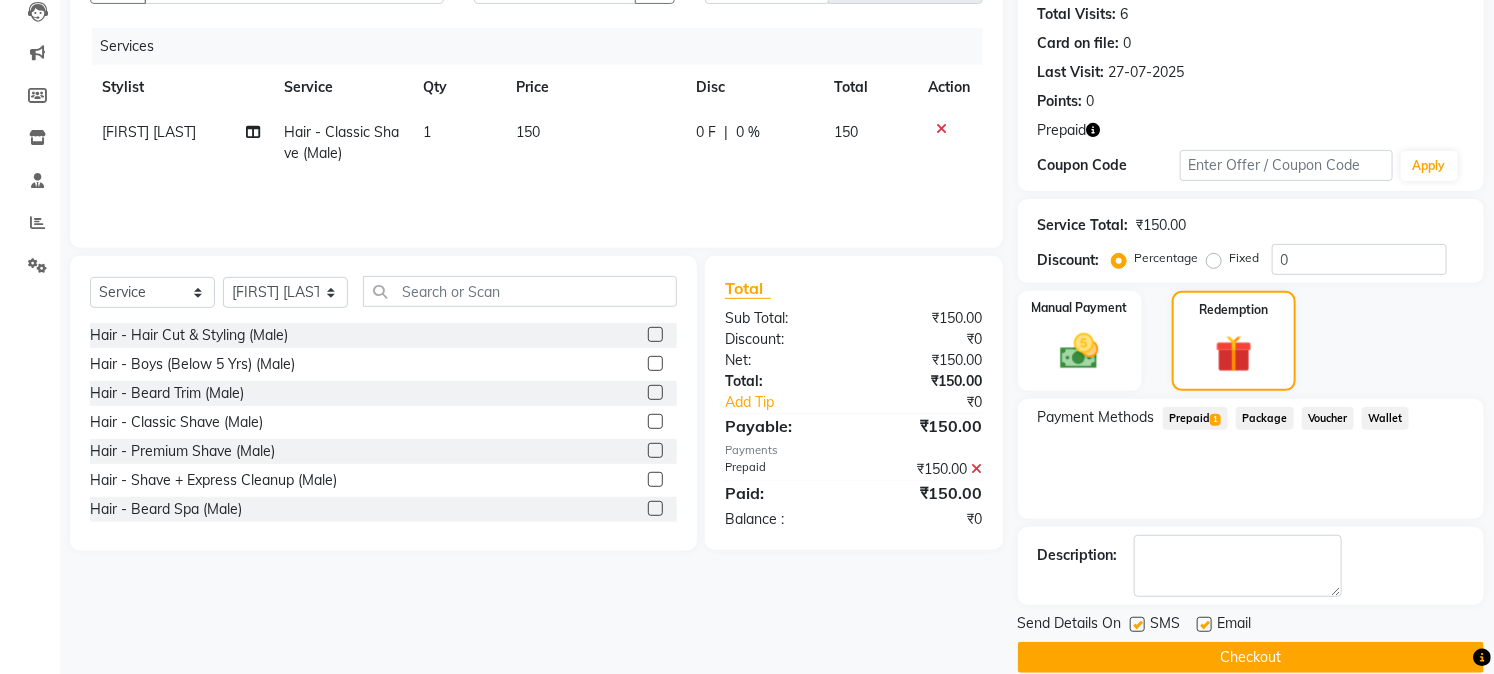 scroll, scrollTop: 222, scrollLeft: 0, axis: vertical 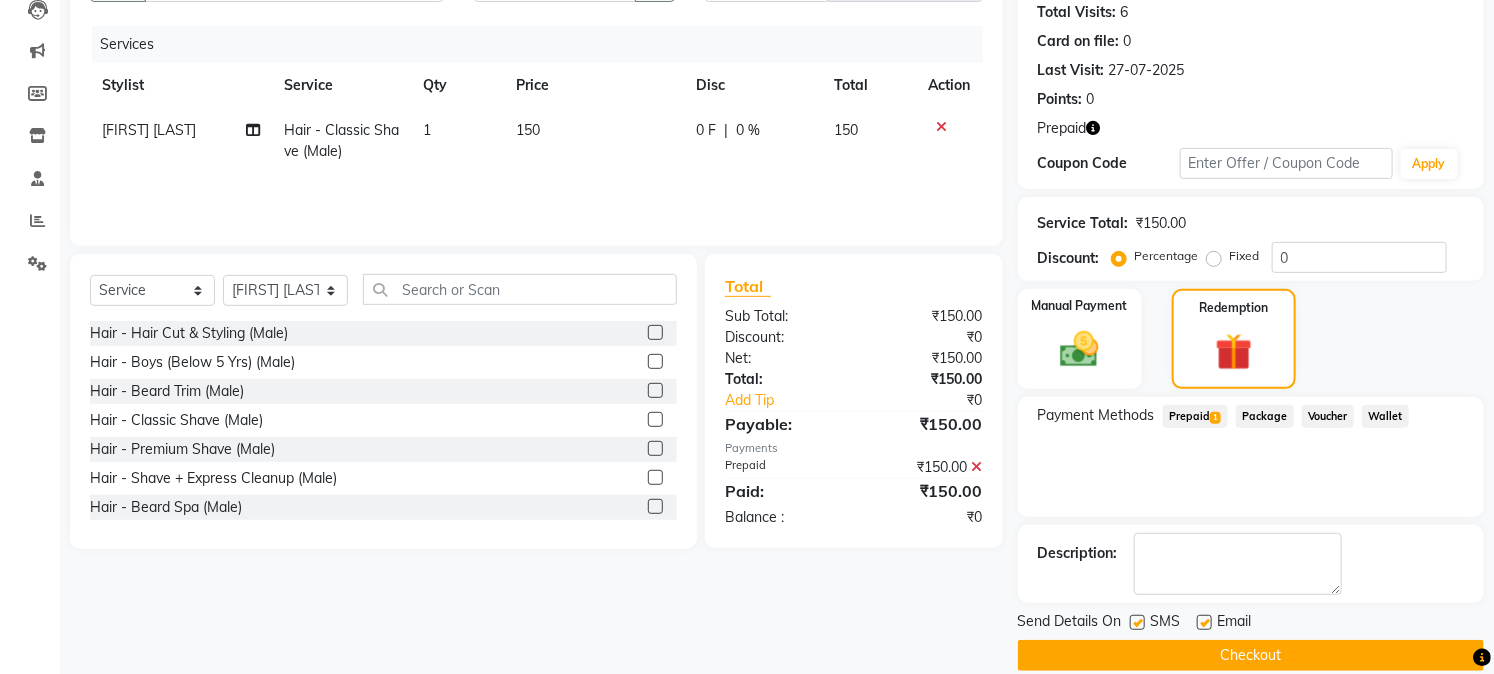click on "Checkout" 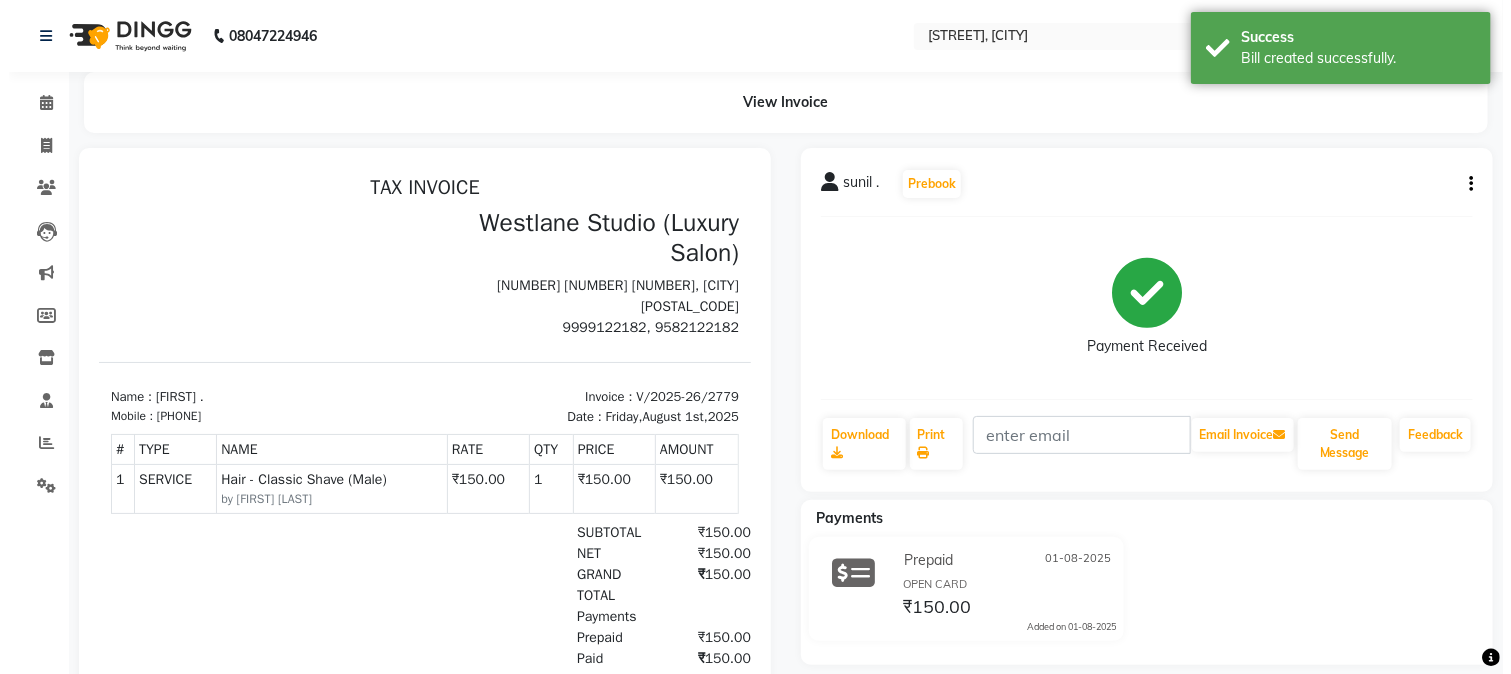 scroll, scrollTop: 0, scrollLeft: 0, axis: both 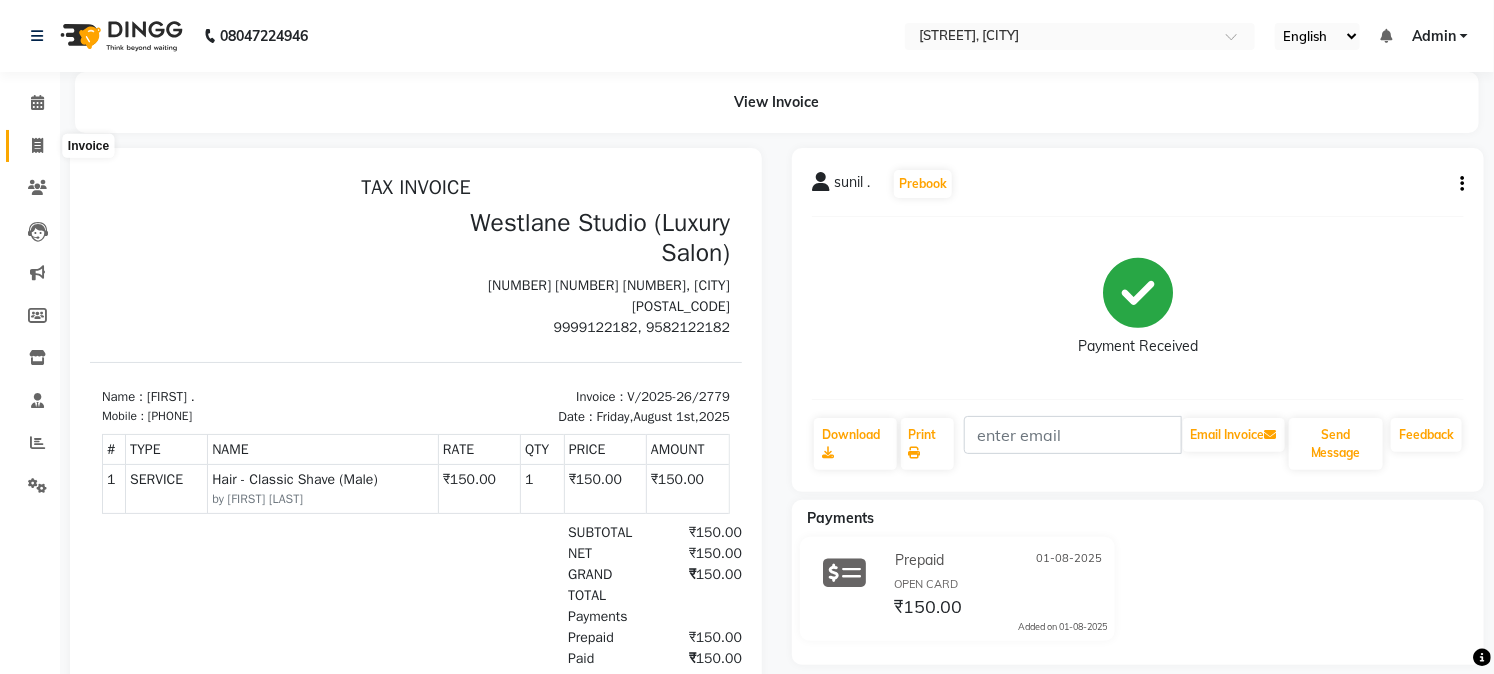click 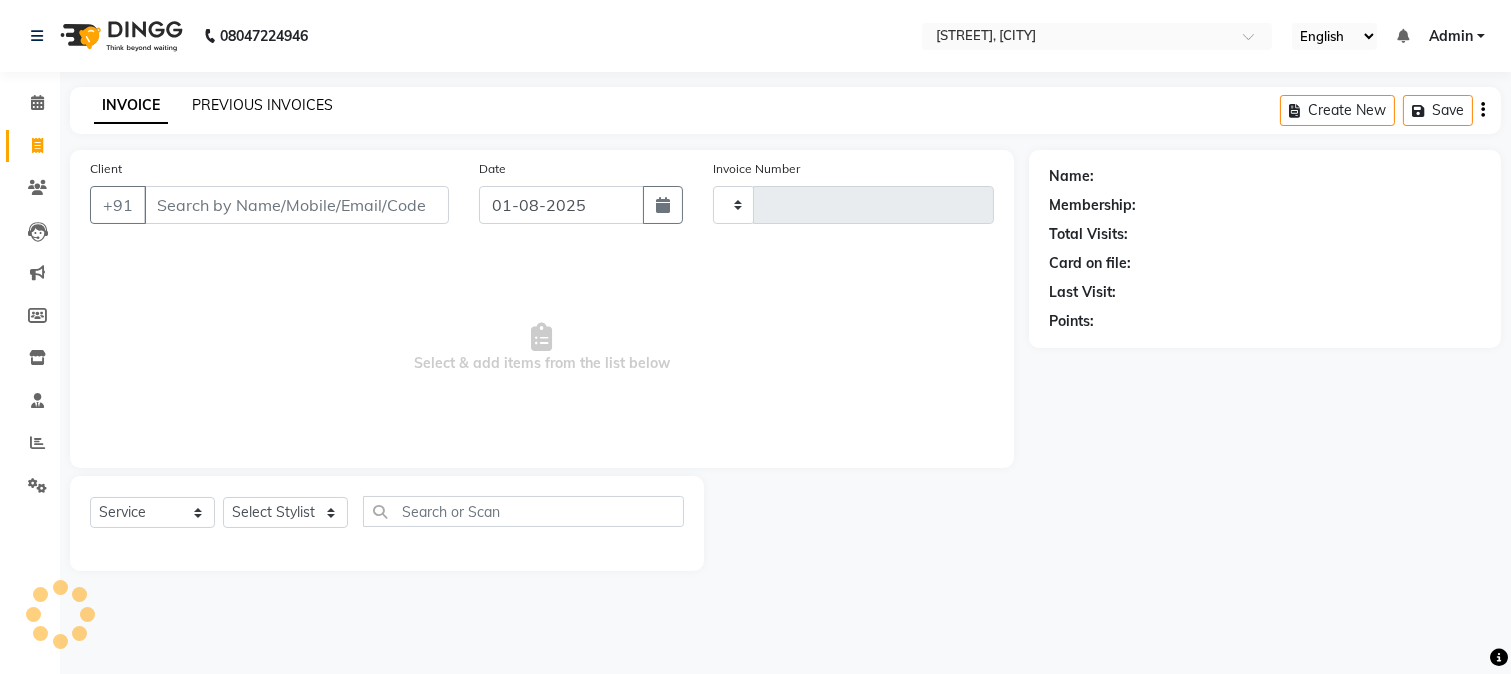 type on "2780" 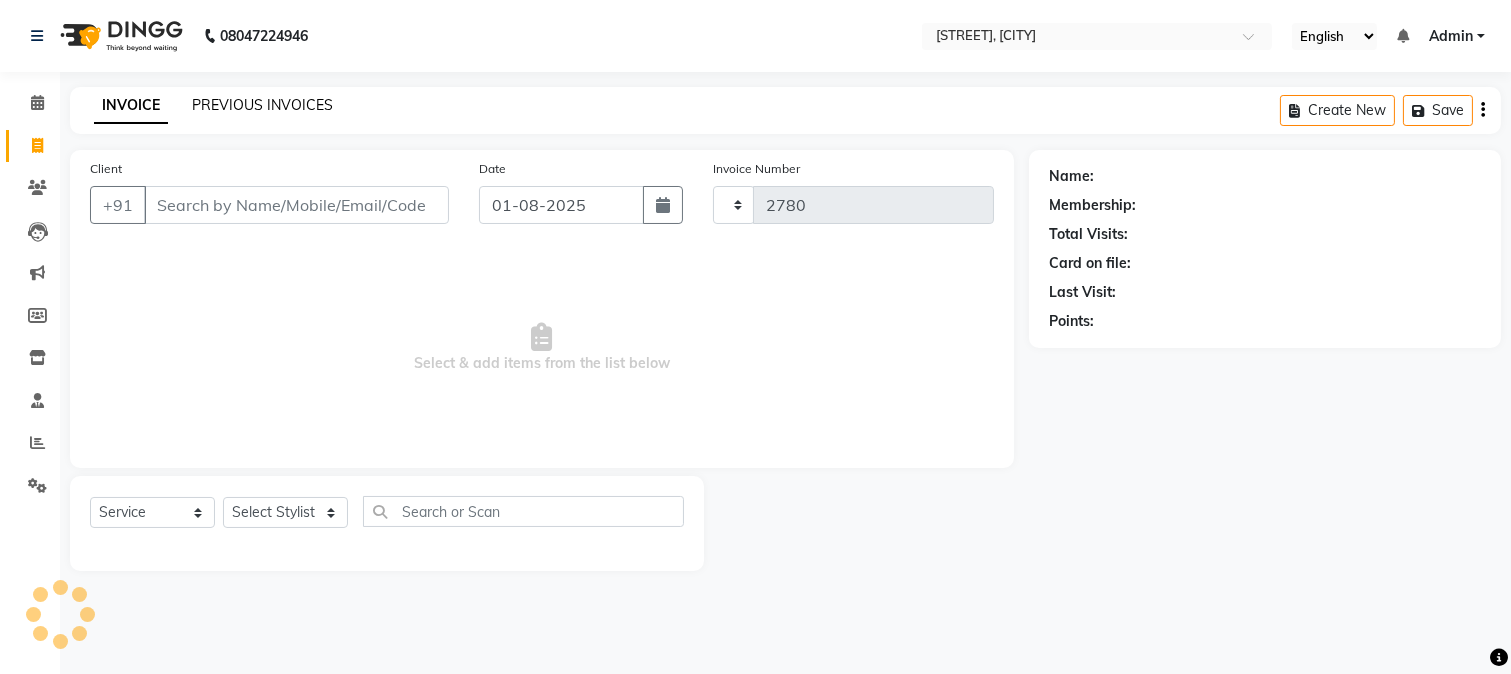select on "223" 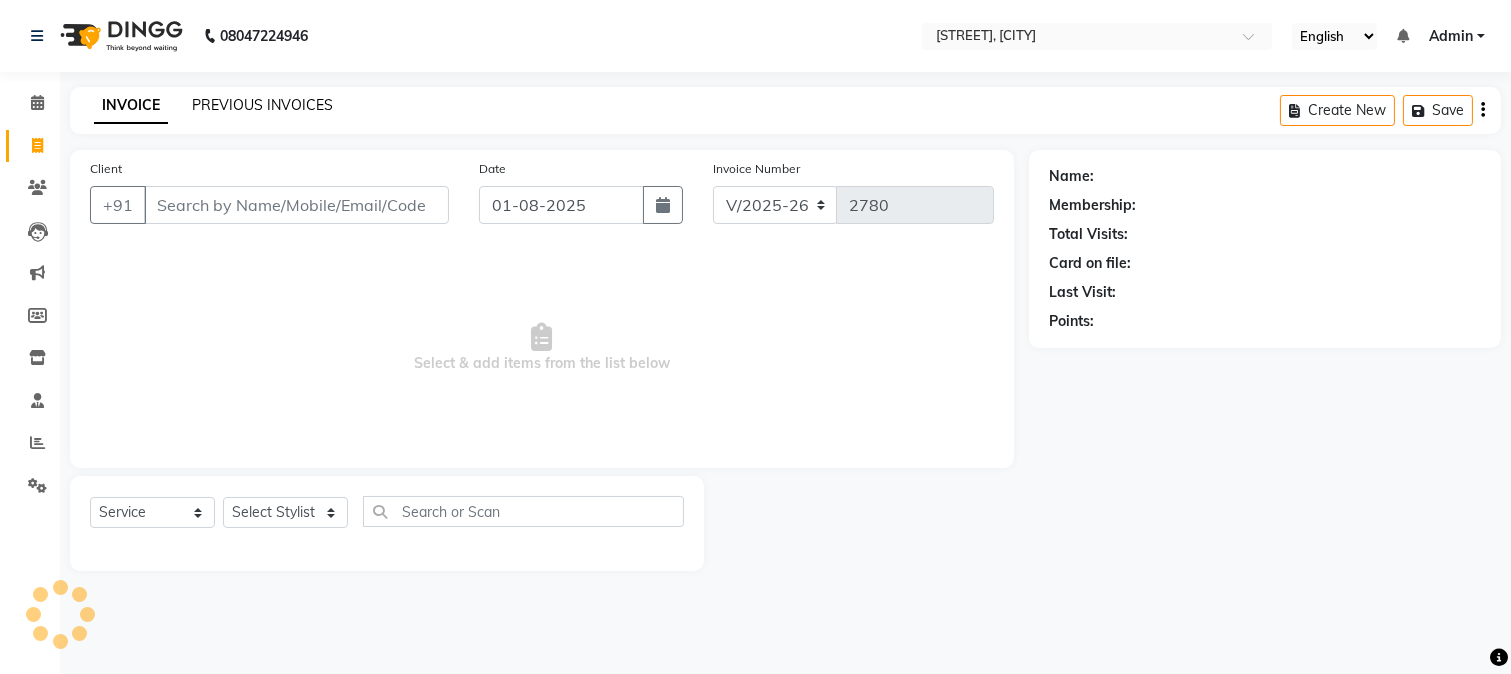 click on "PREVIOUS INVOICES" 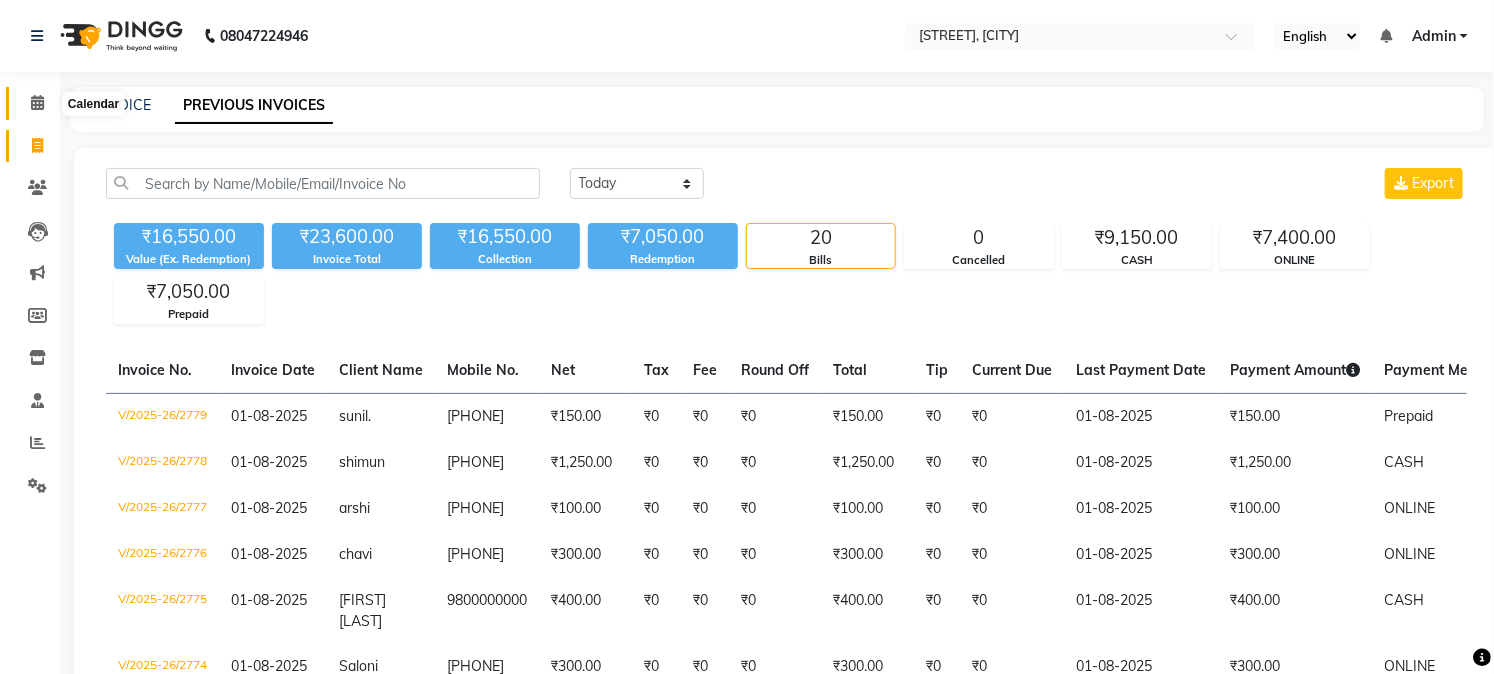 click 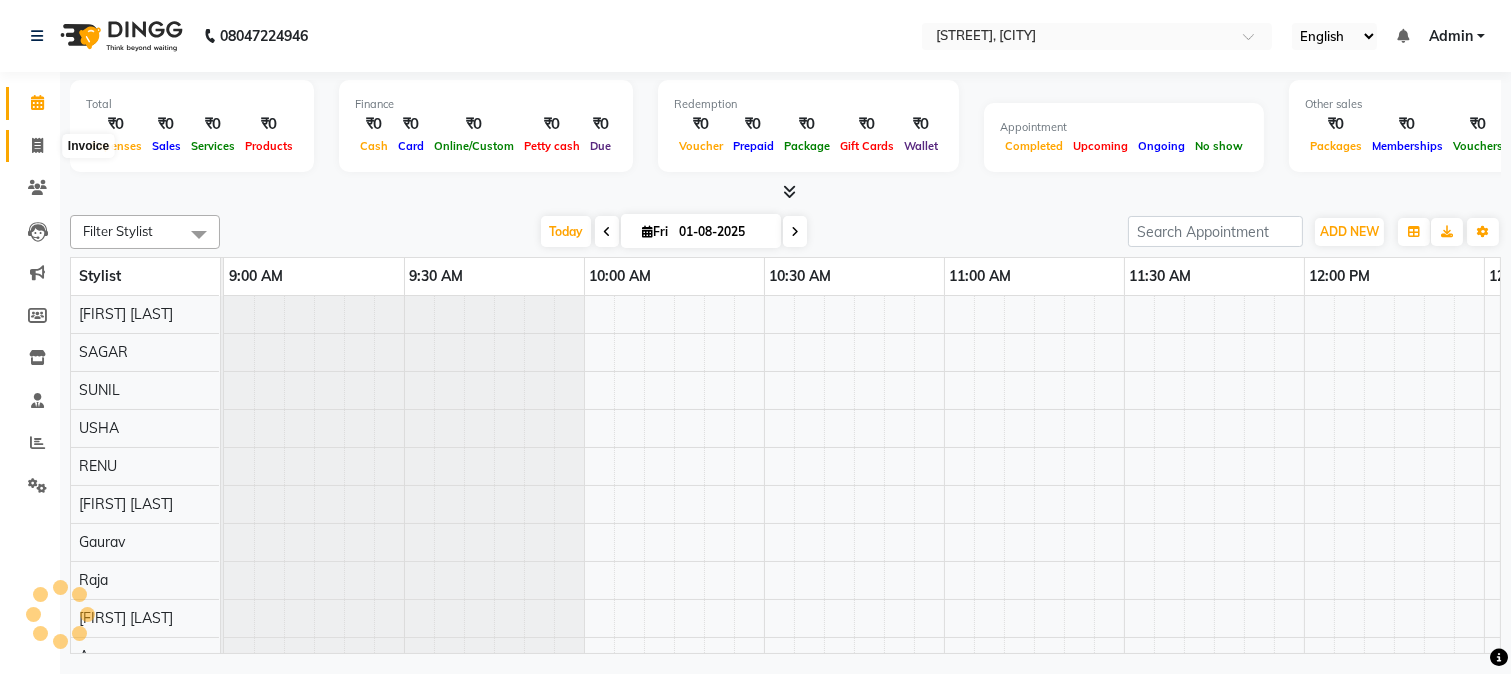 scroll, scrollTop: 0, scrollLeft: 0, axis: both 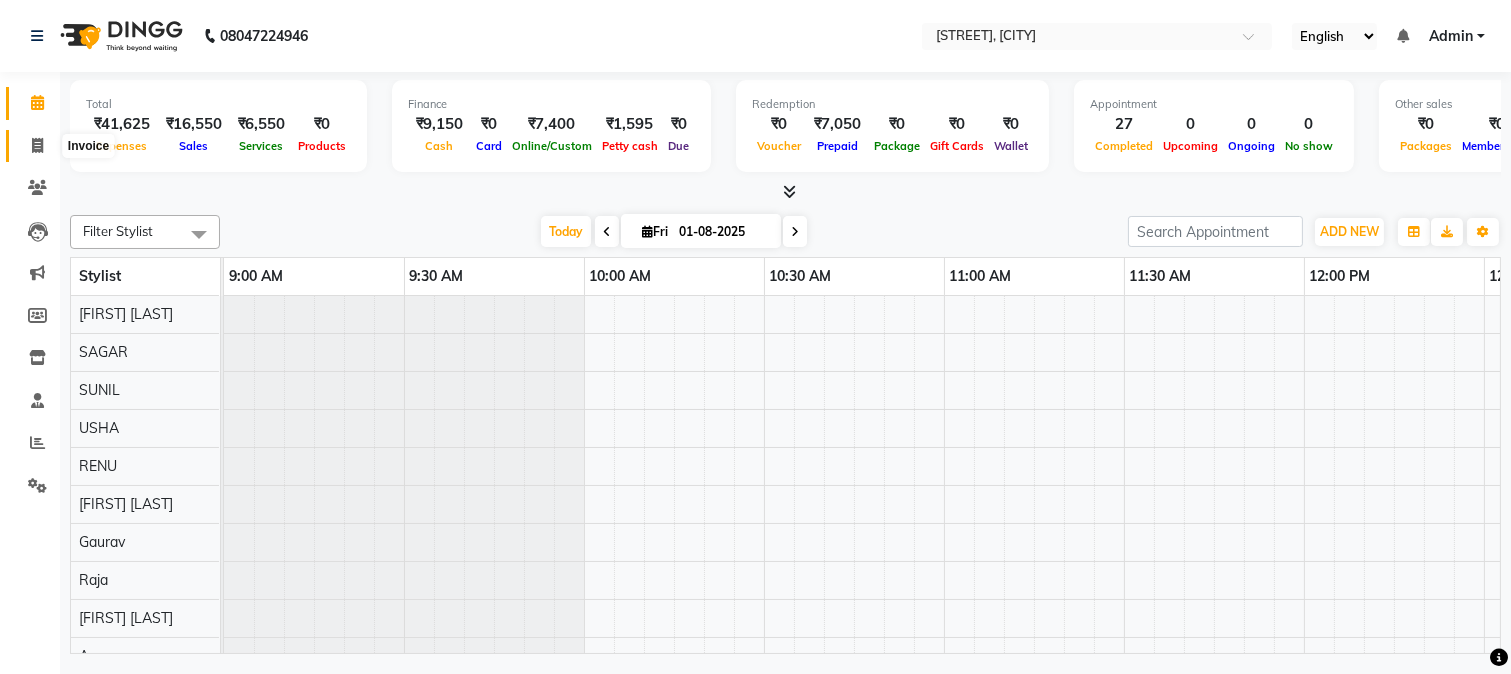 click 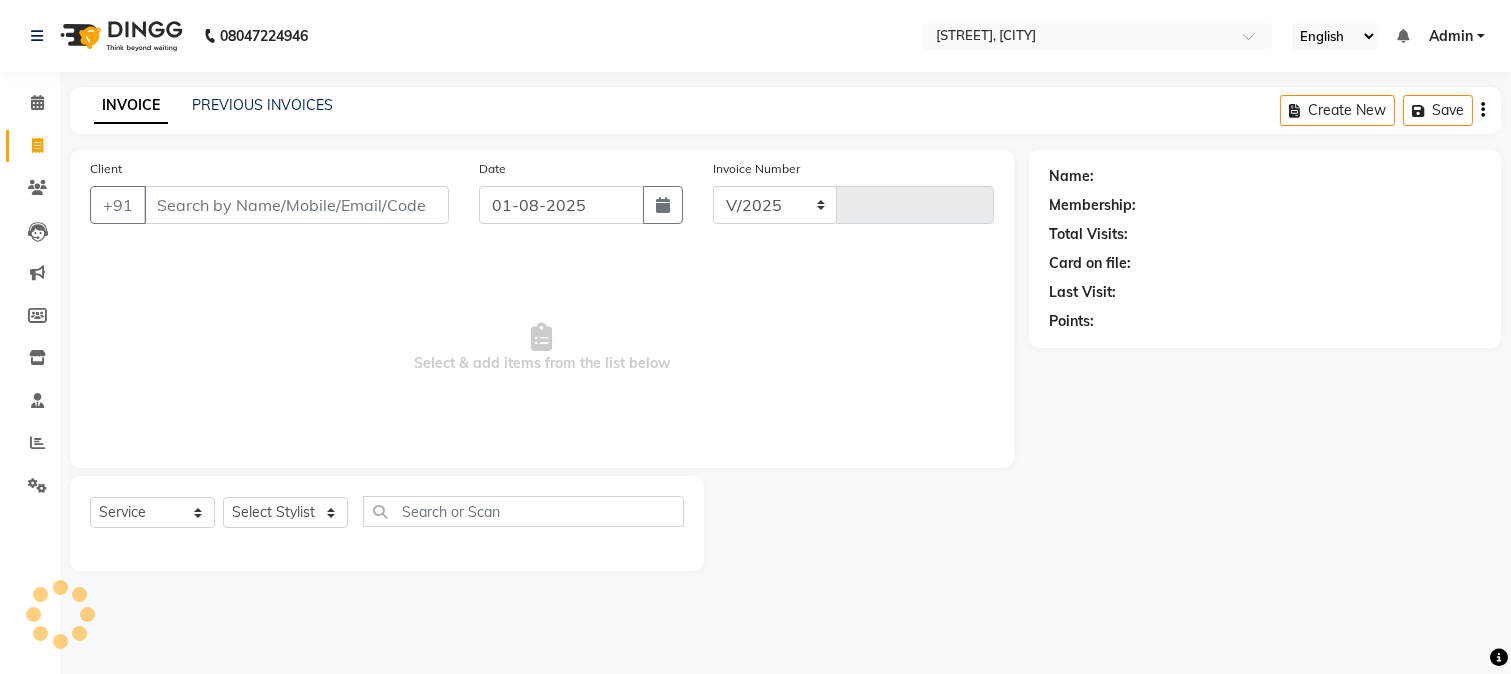 select on "223" 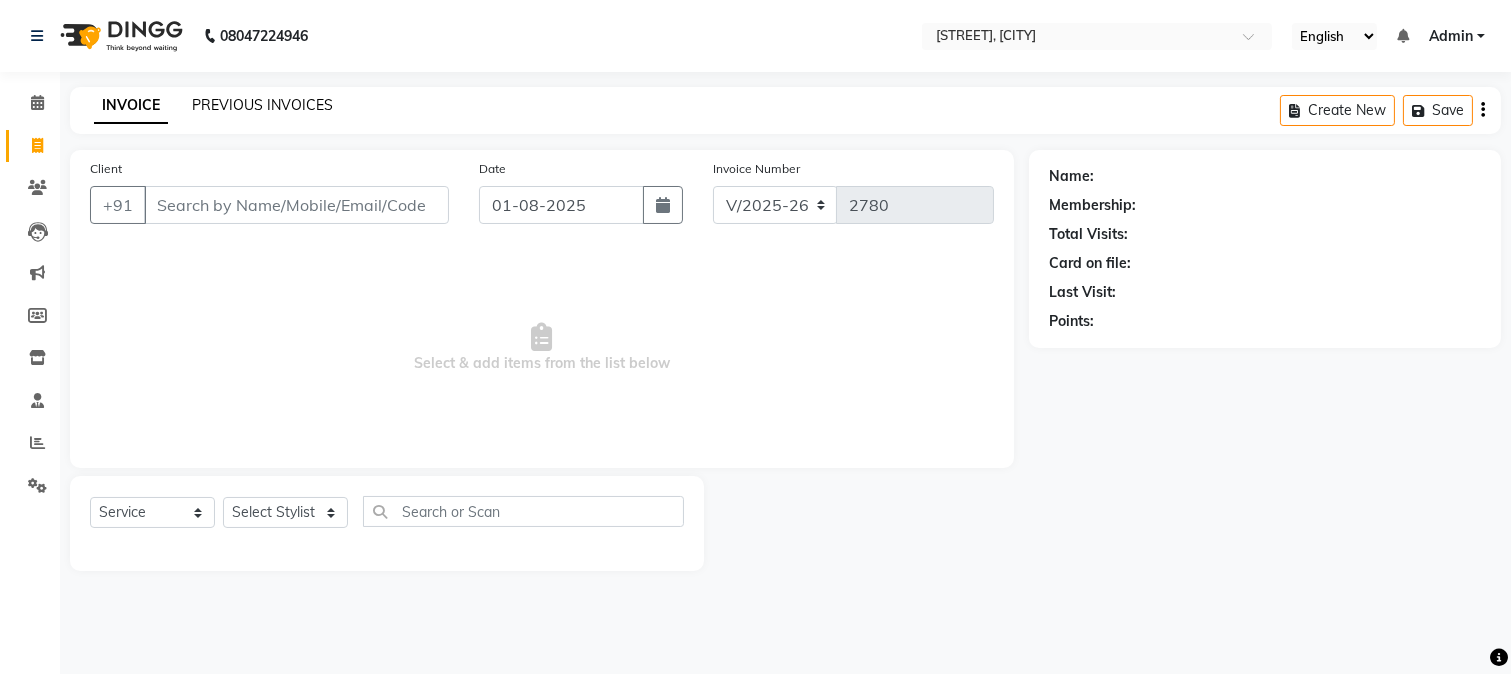 click on "PREVIOUS INVOICES" 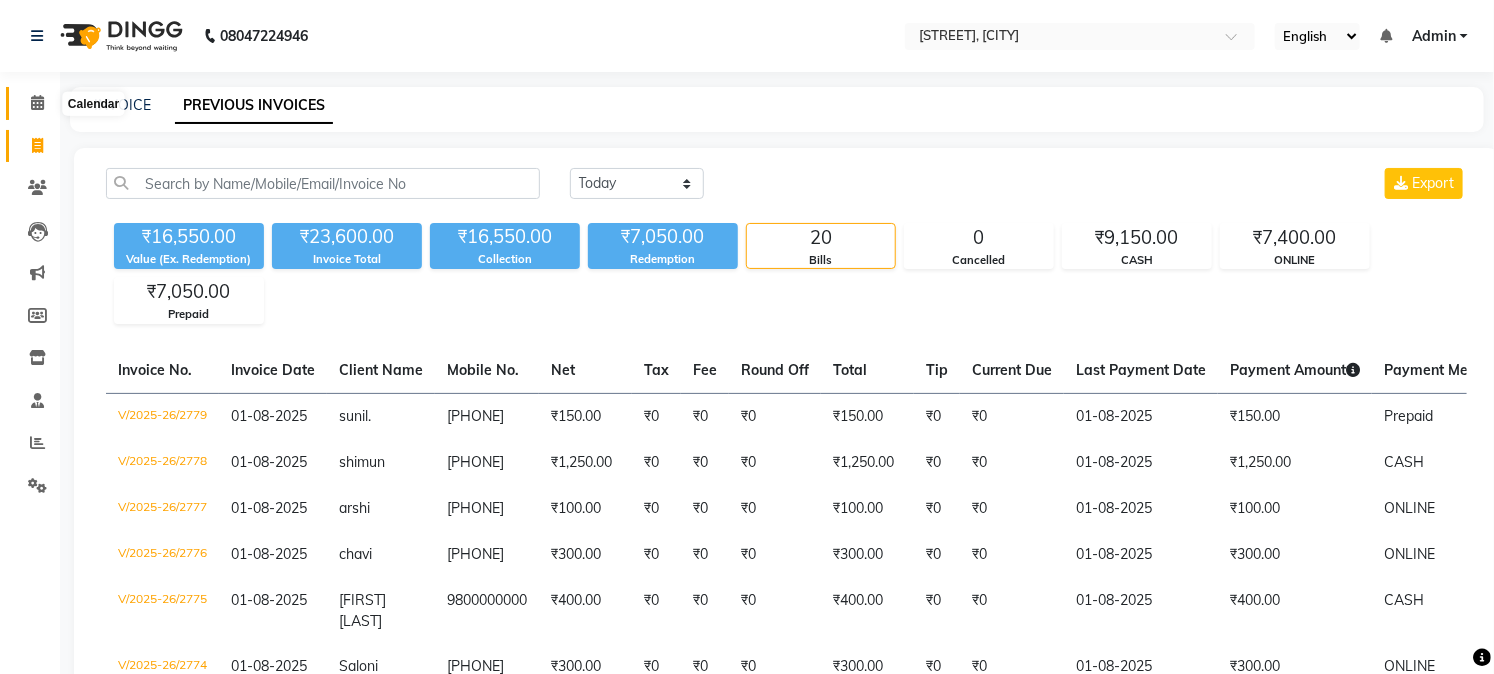 click 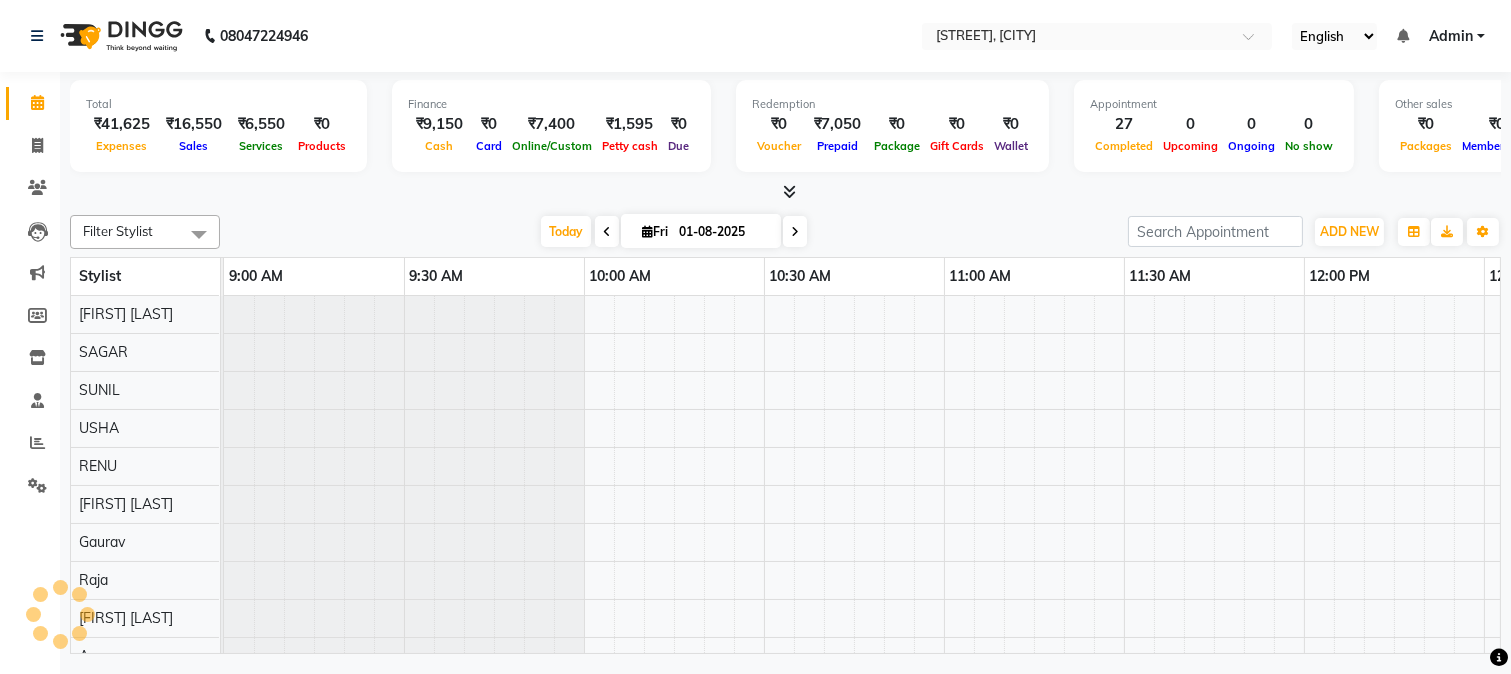 scroll, scrollTop: 0, scrollLeft: 3404, axis: horizontal 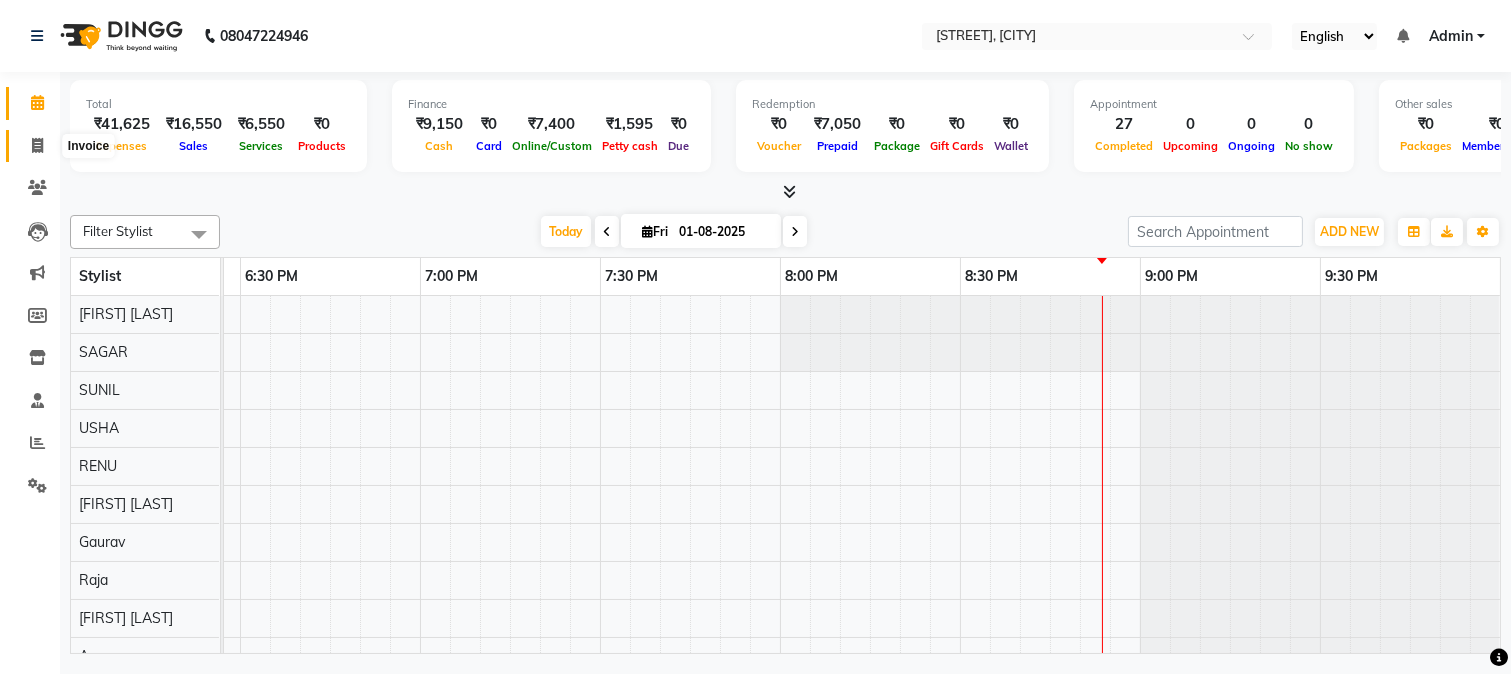 click 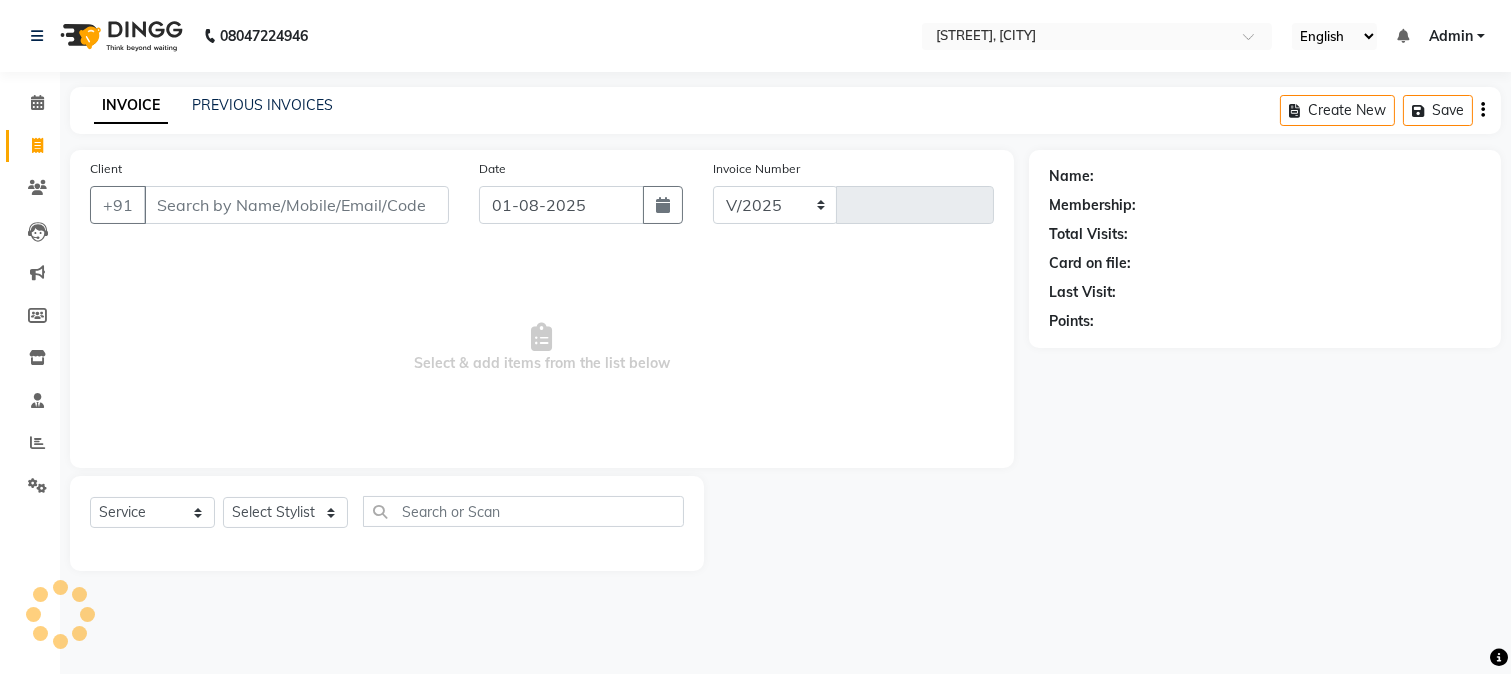 select on "223" 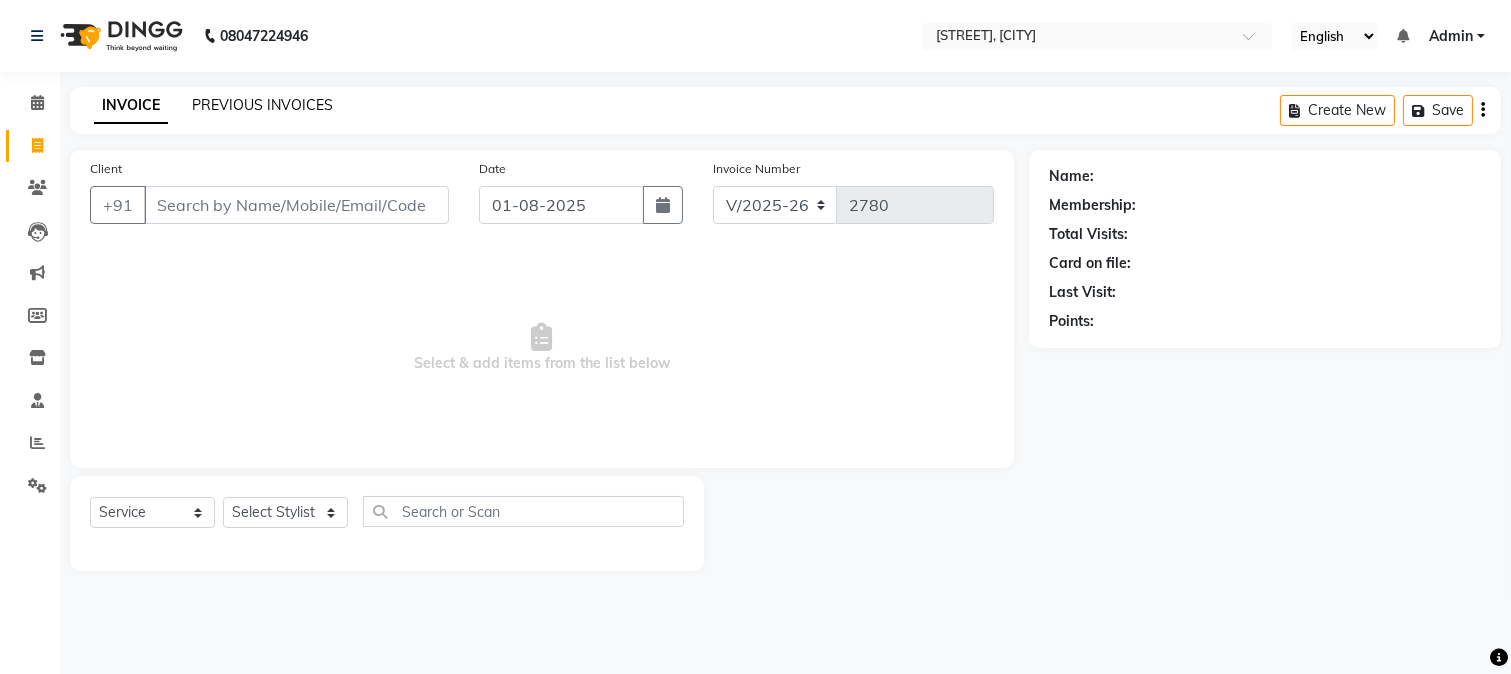 click on "PREVIOUS INVOICES" 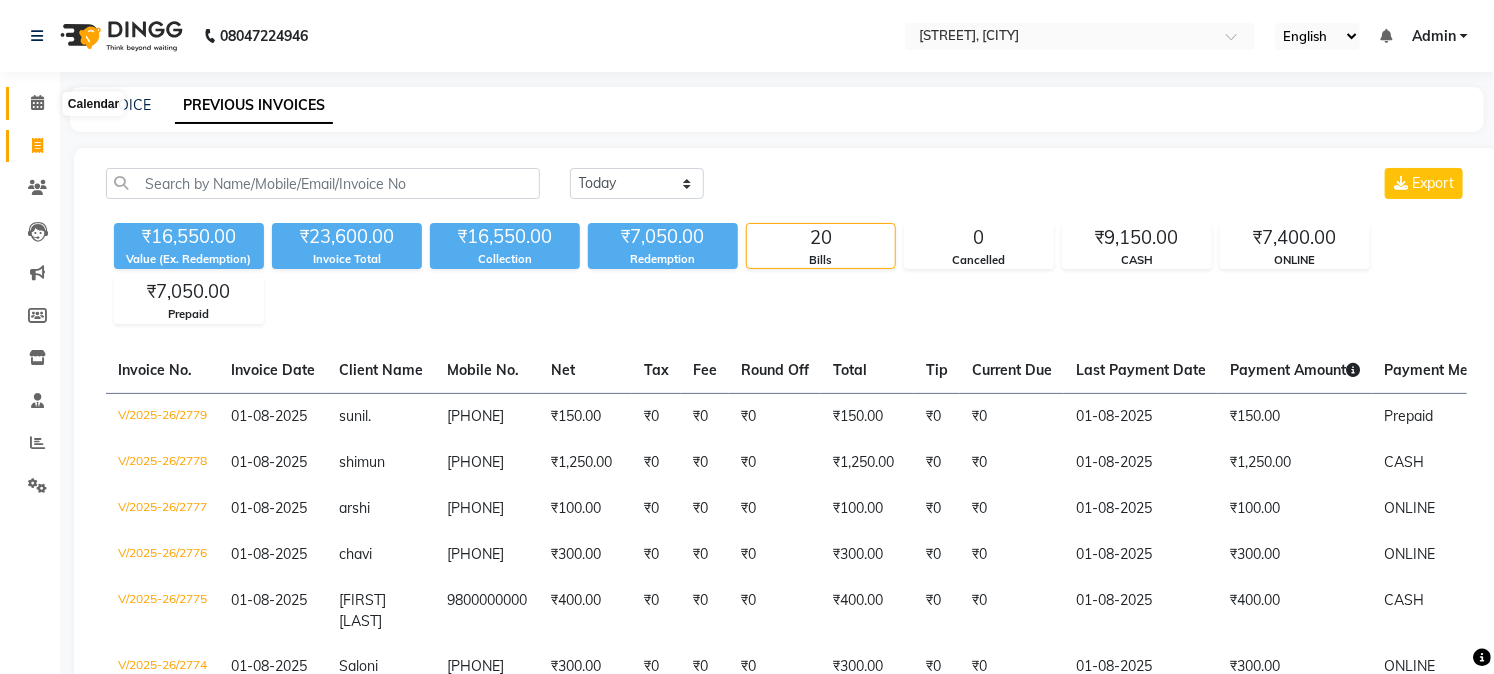 click 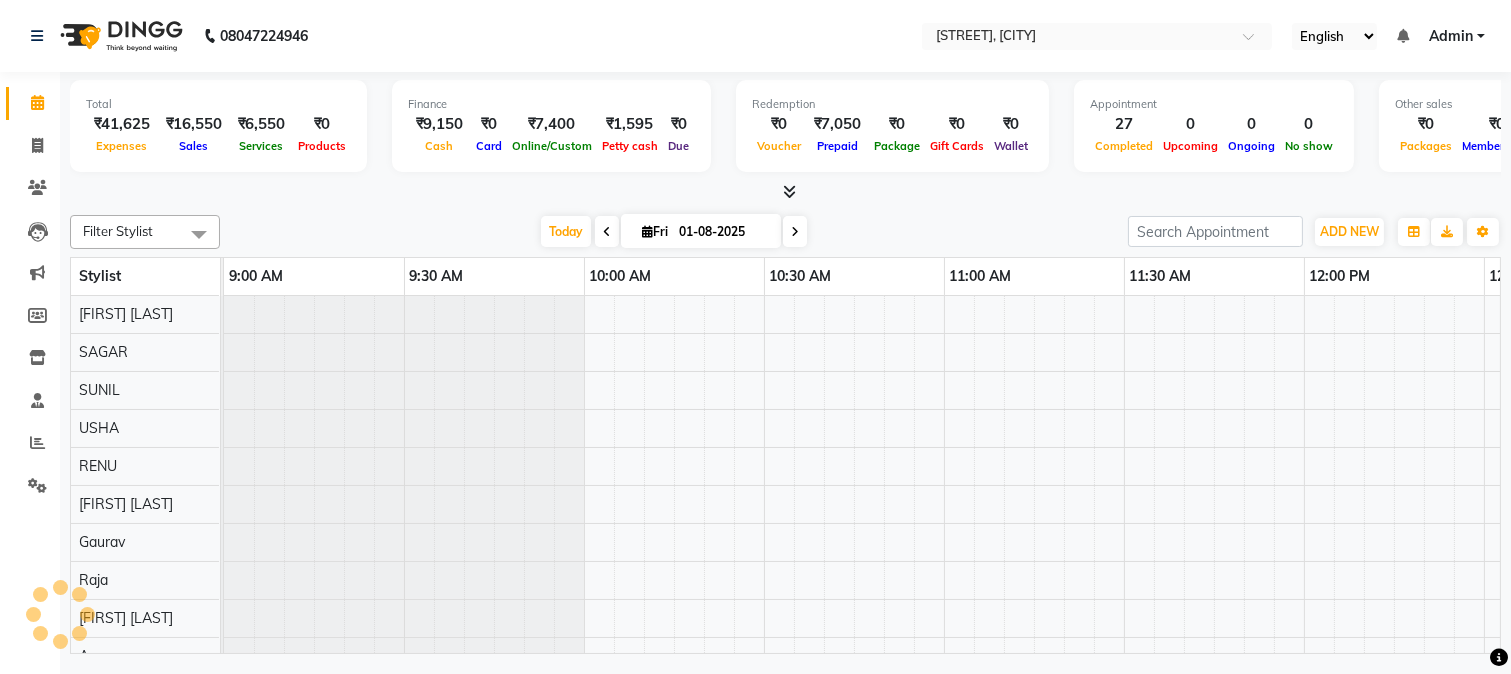 scroll, scrollTop: 0, scrollLeft: 3404, axis: horizontal 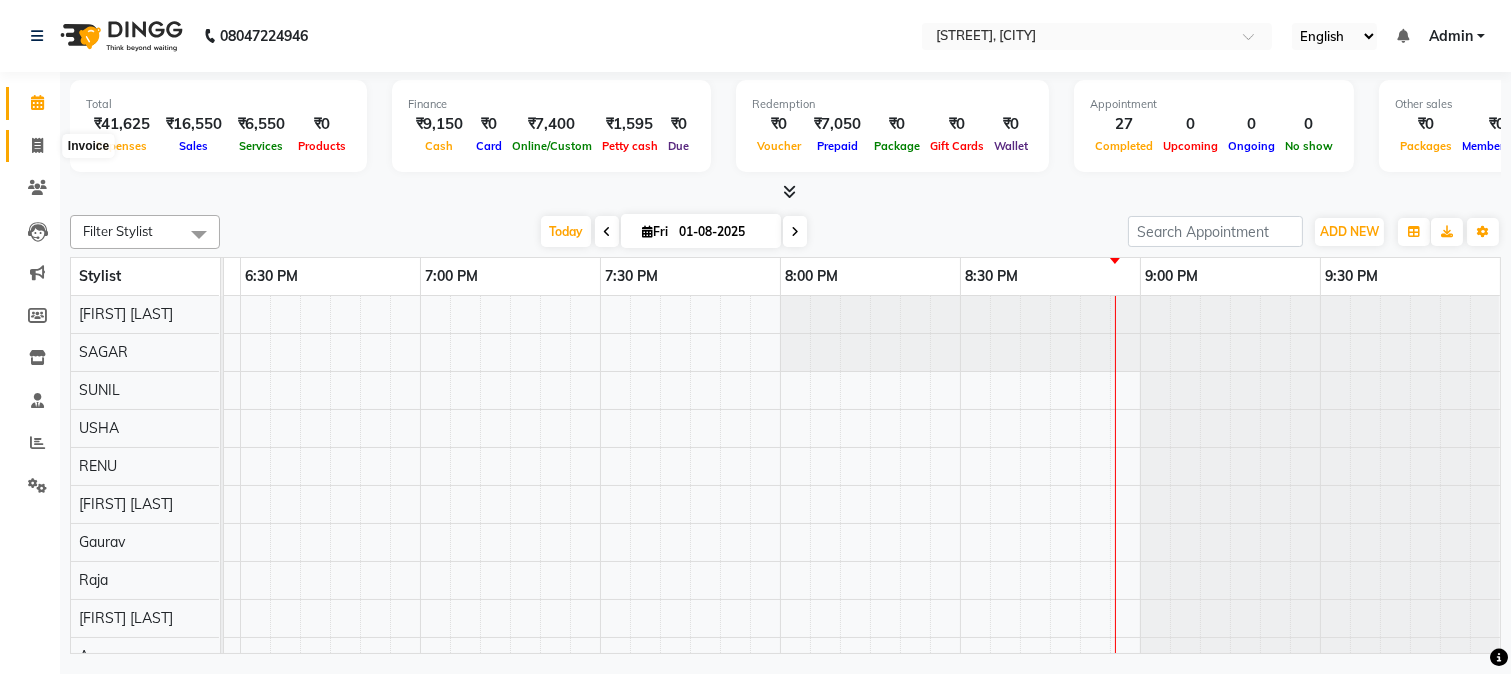 click 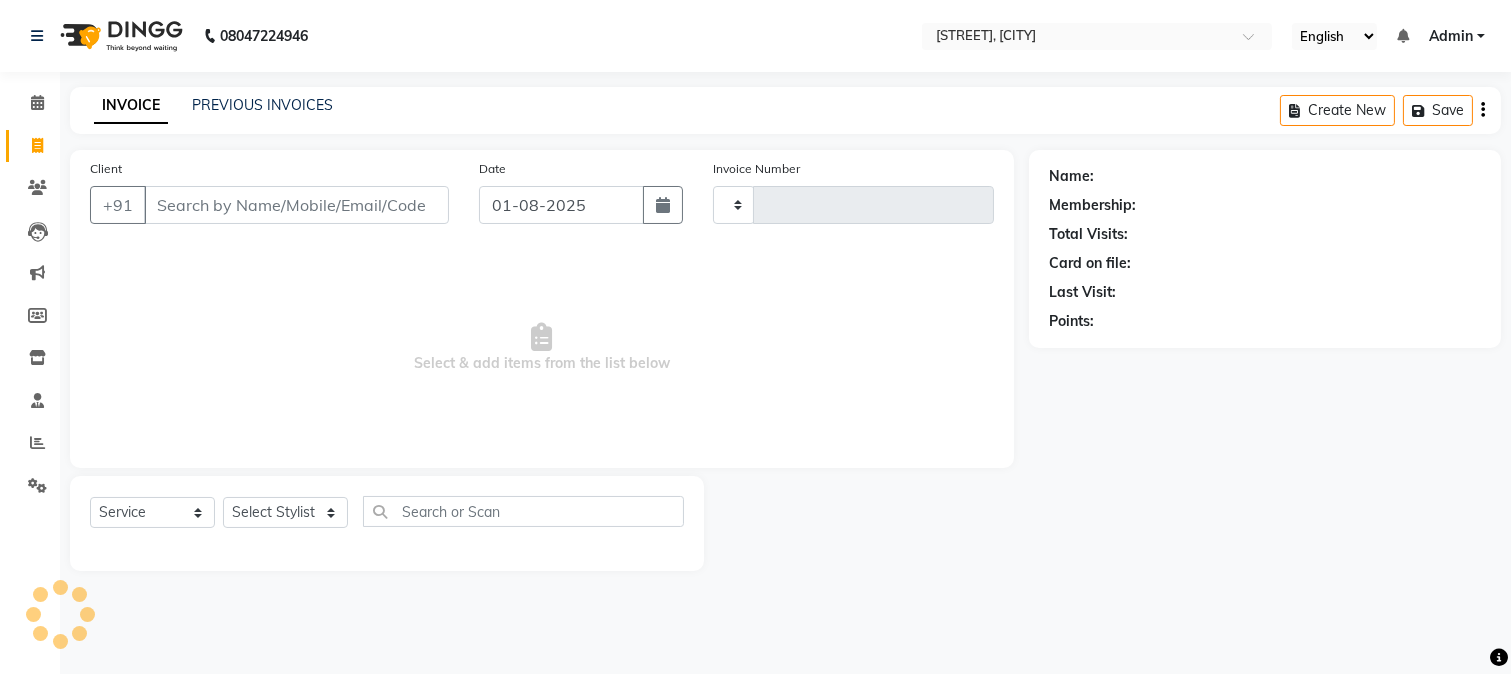 type on "2780" 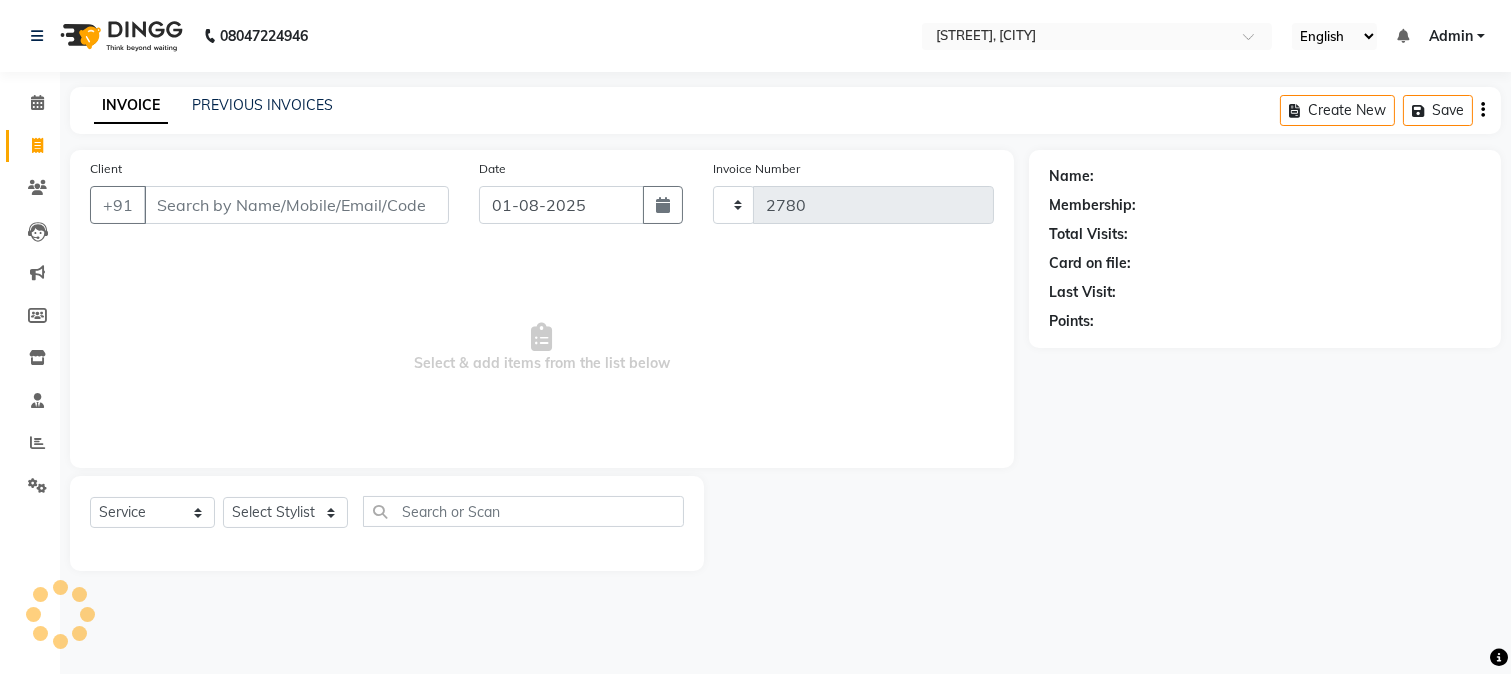 select on "223" 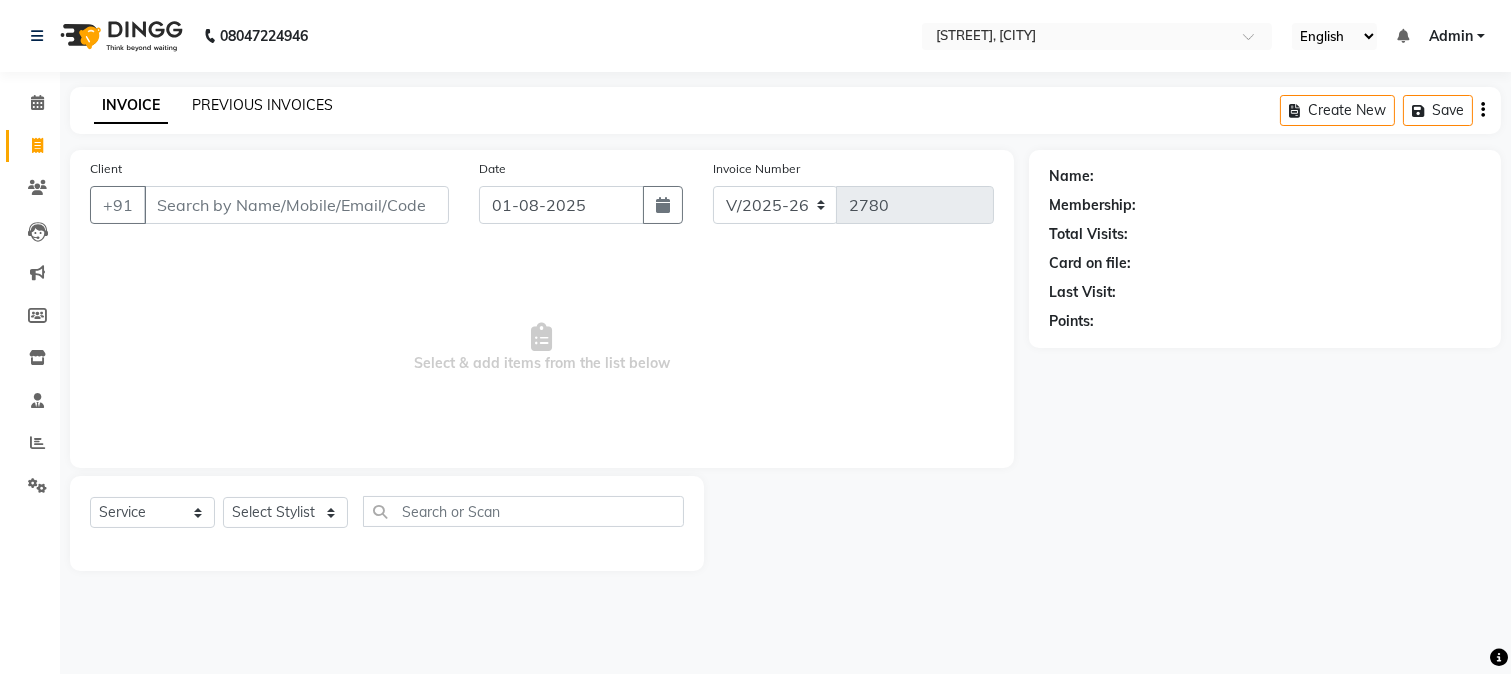 click on "PREVIOUS INVOICES" 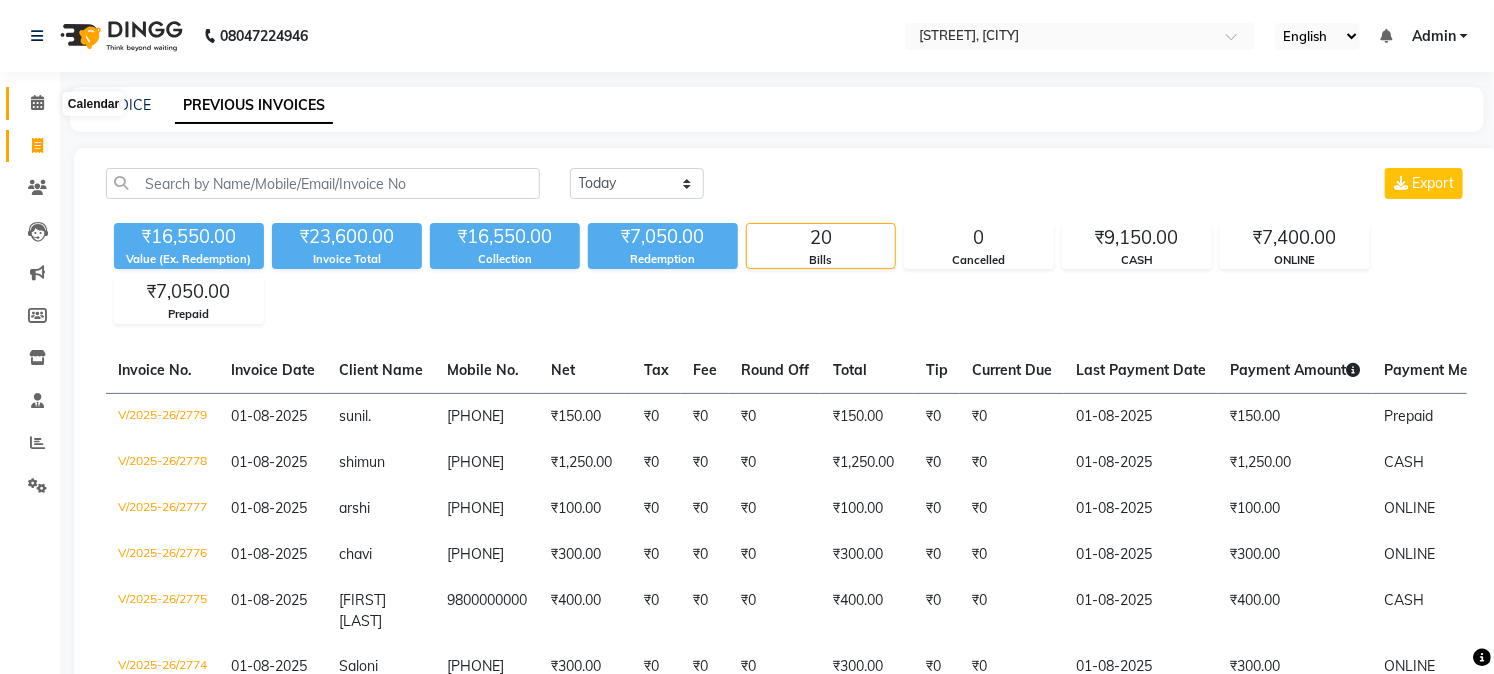 drag, startPoint x: 34, startPoint y: 100, endPoint x: 57, endPoint y: 124, distance: 33.24154 